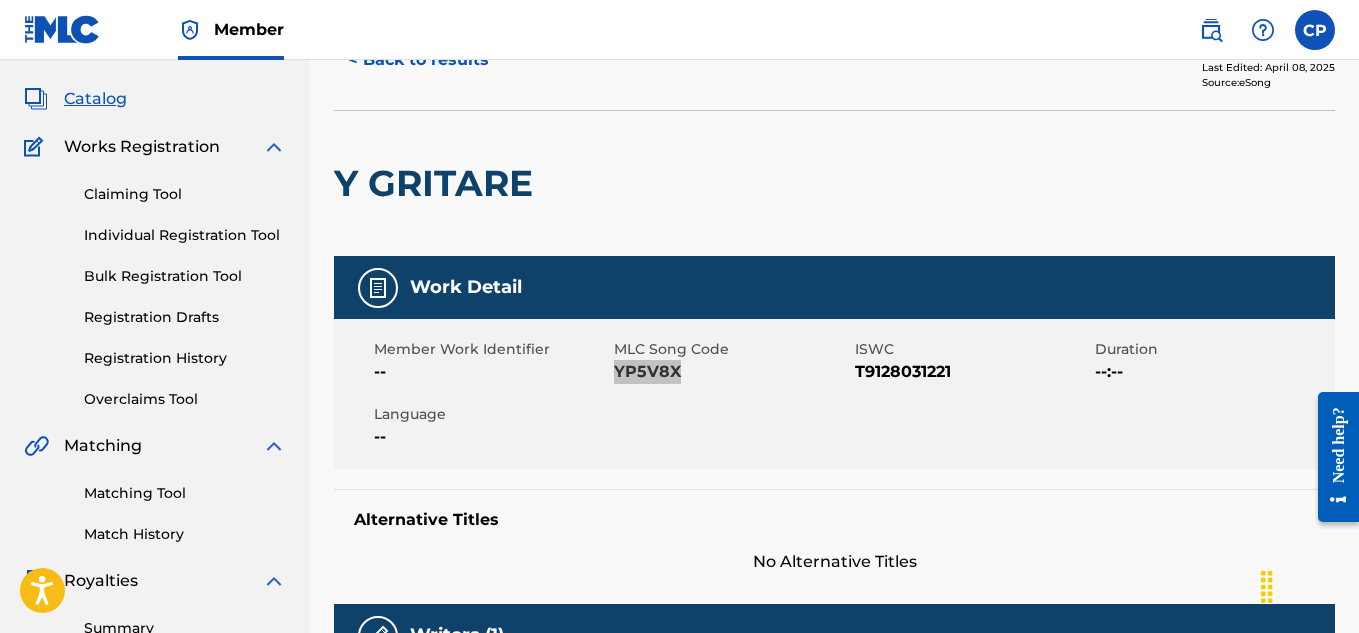 scroll, scrollTop: 0, scrollLeft: 0, axis: both 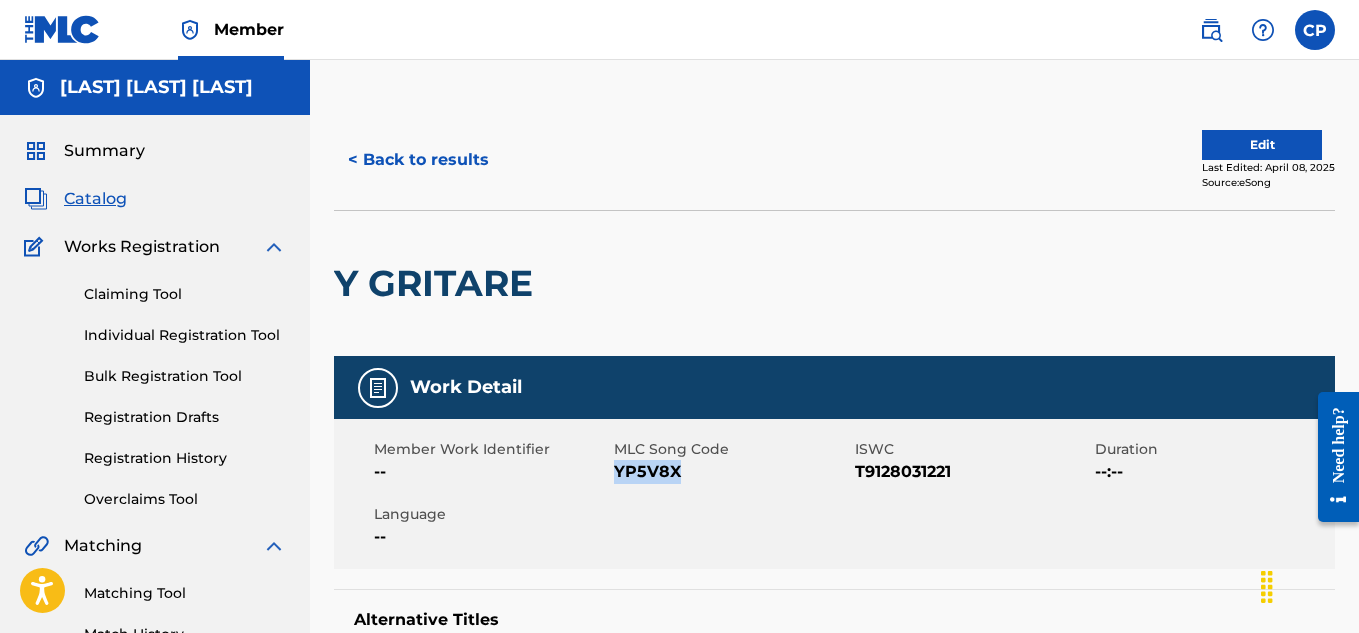 click on "< Back to results" at bounding box center (418, 160) 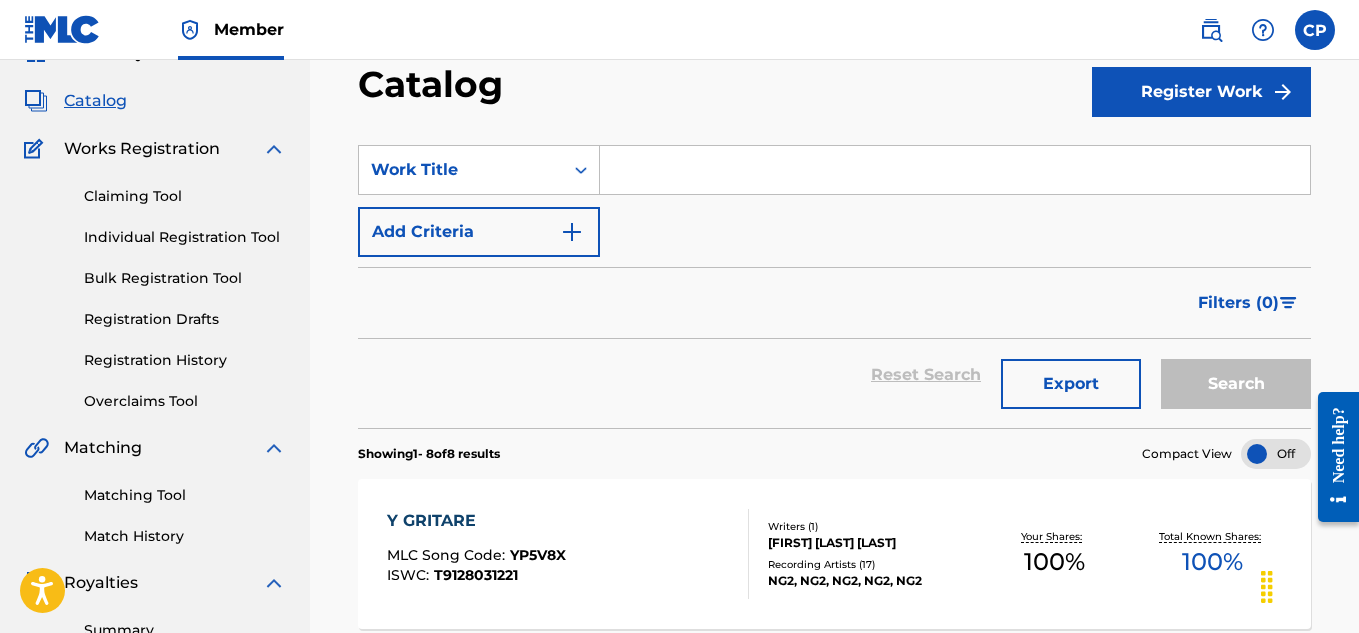 scroll, scrollTop: 0, scrollLeft: 0, axis: both 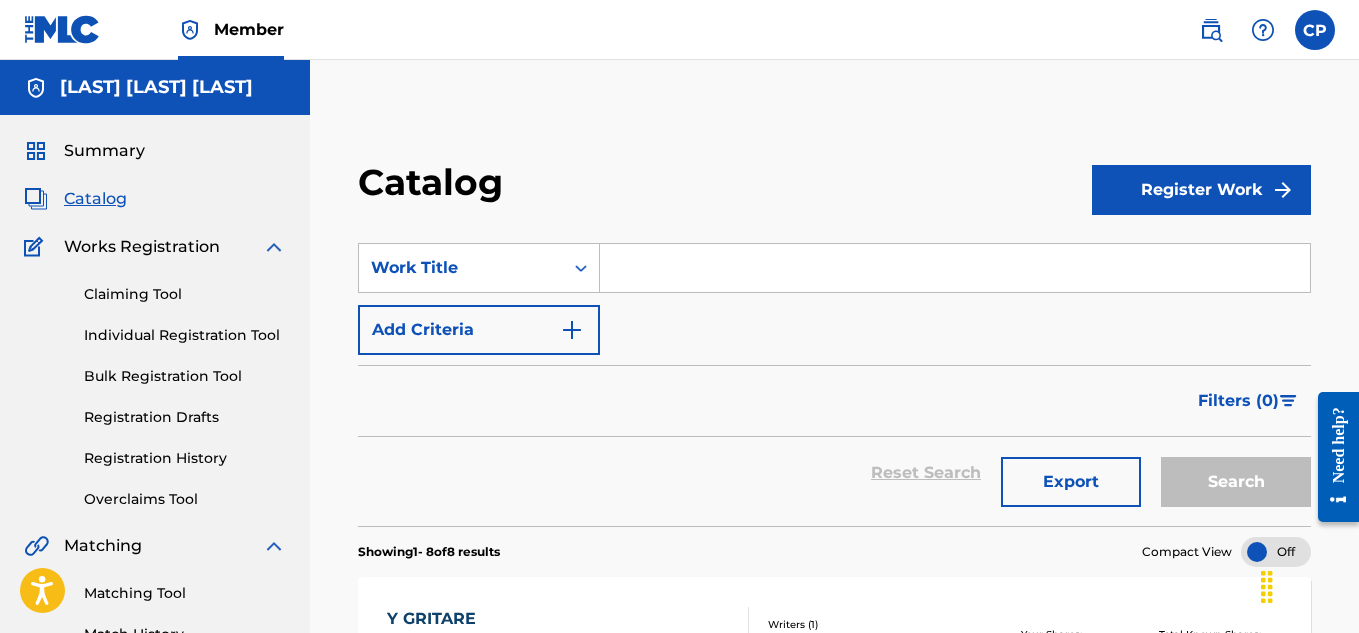 click at bounding box center (581, 268) 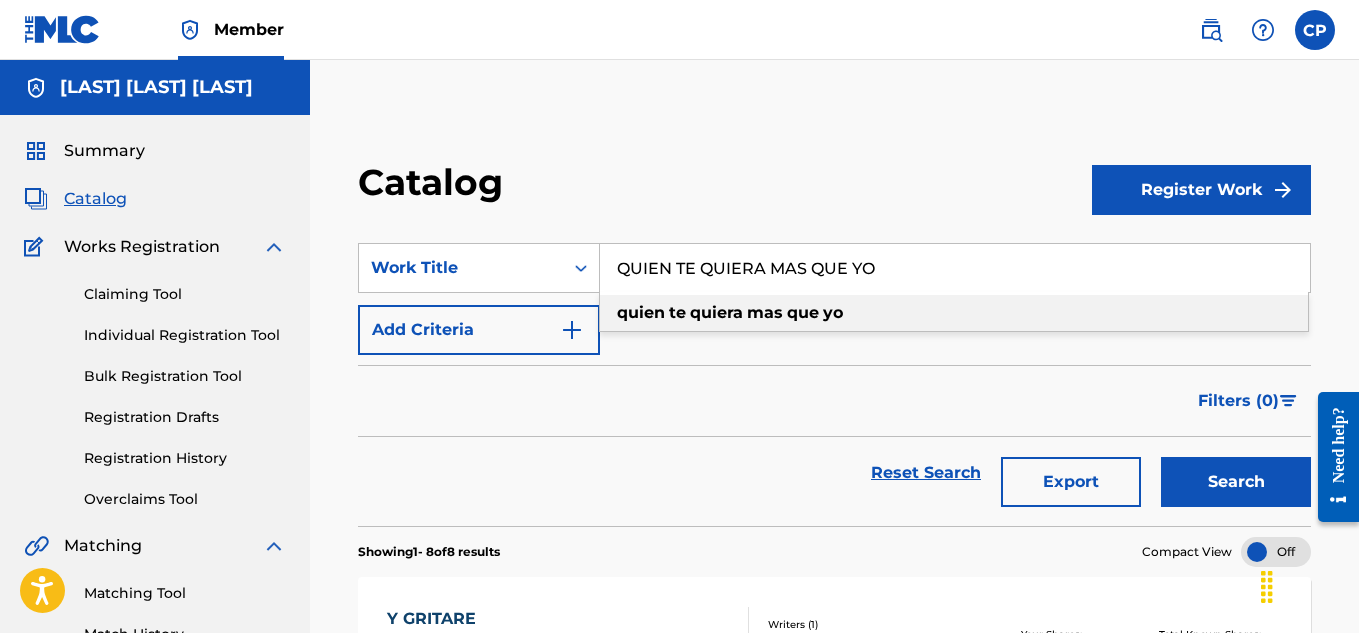 type on "QUIEN TE QUIERA MAS QUE YO" 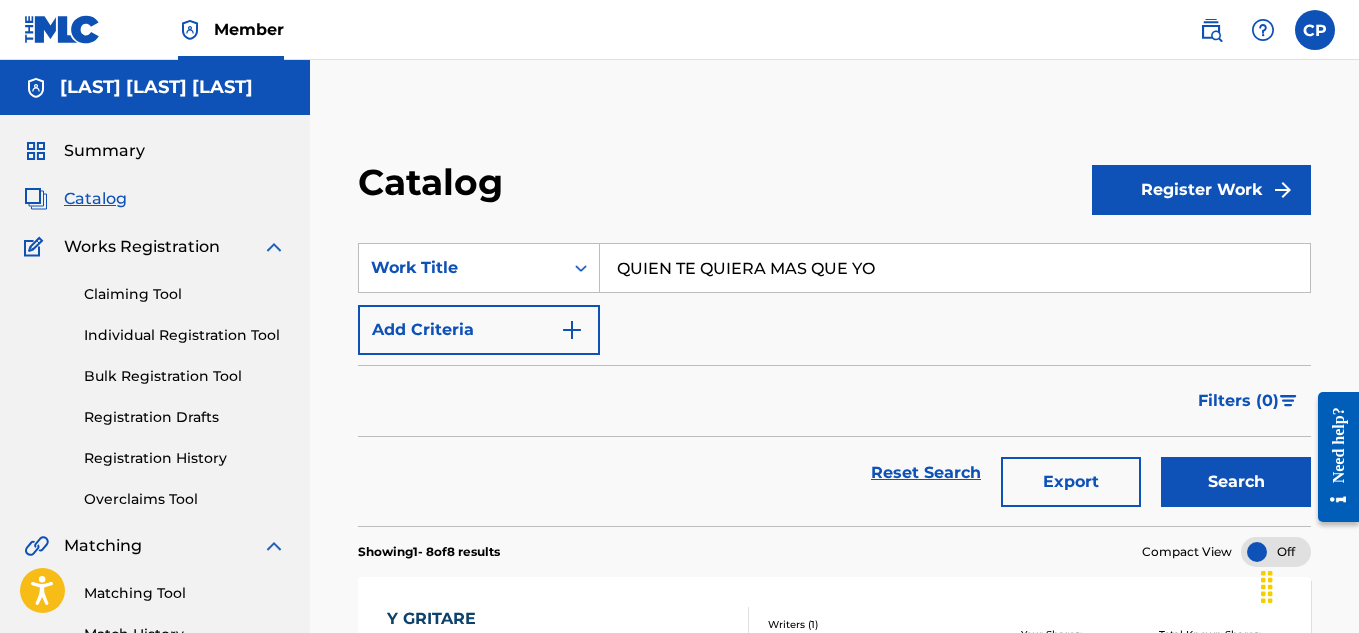 click on "Filters ( 0 )" at bounding box center (834, 401) 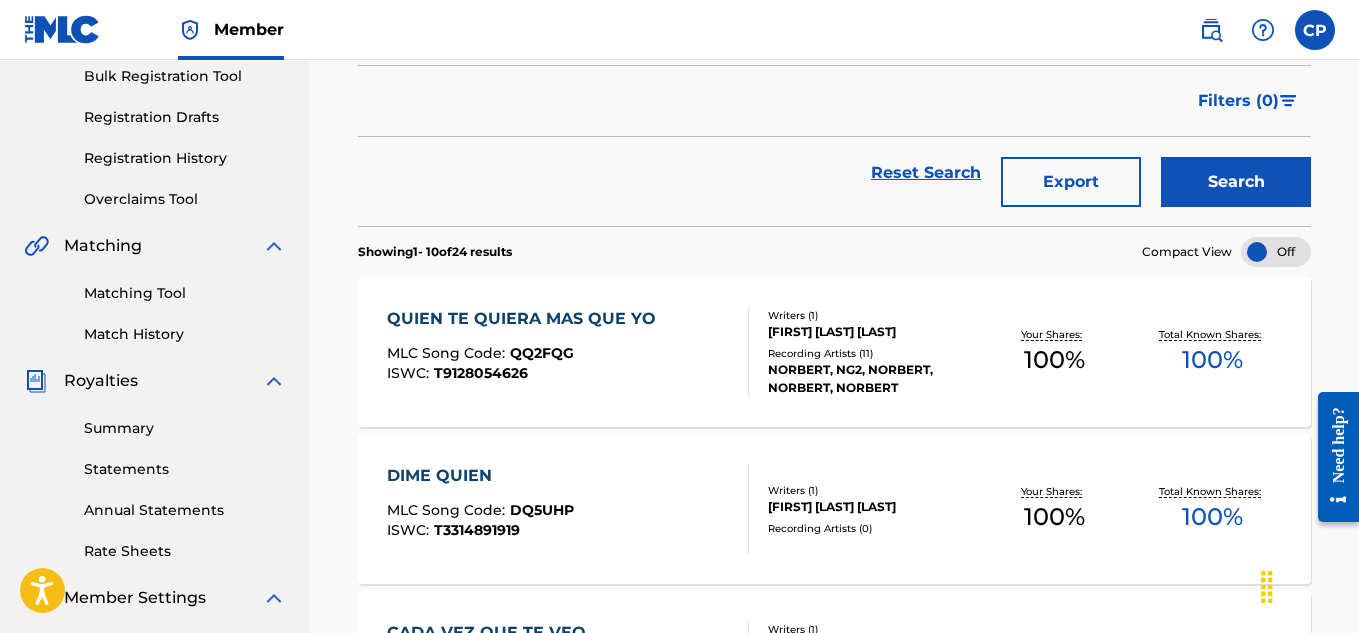 scroll, scrollTop: 400, scrollLeft: 0, axis: vertical 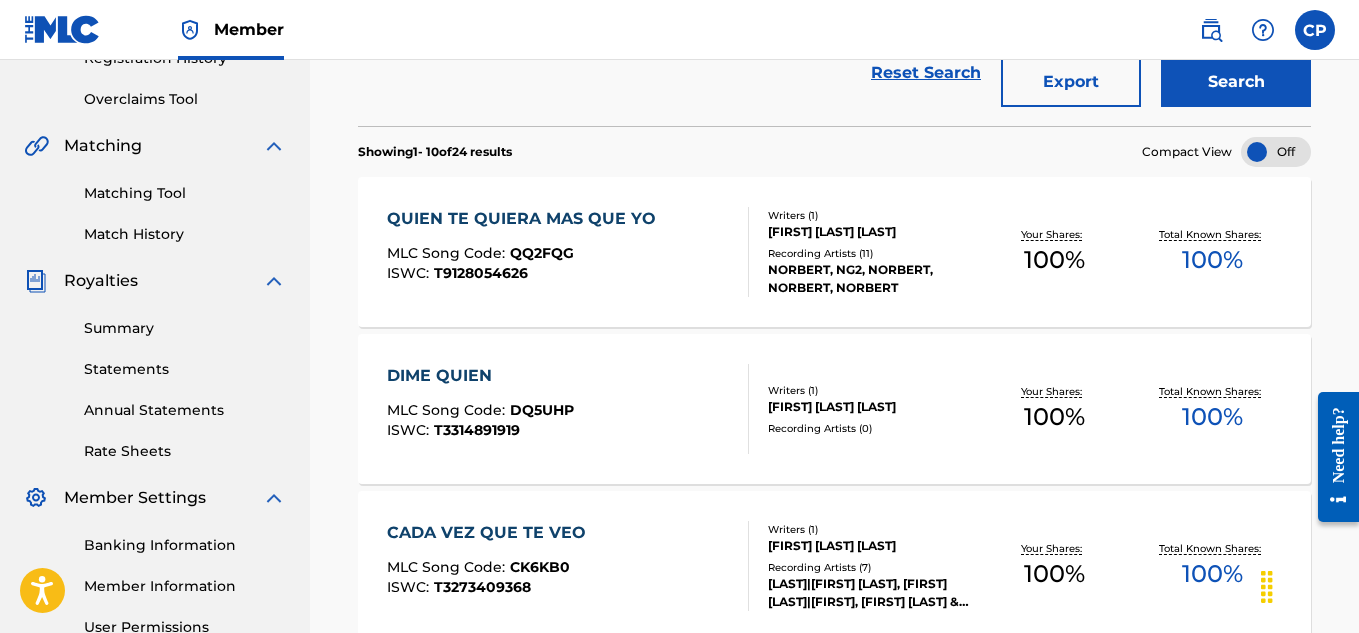 click on "QUIEN TE QUIERA MAS QUE YO" at bounding box center [526, 219] 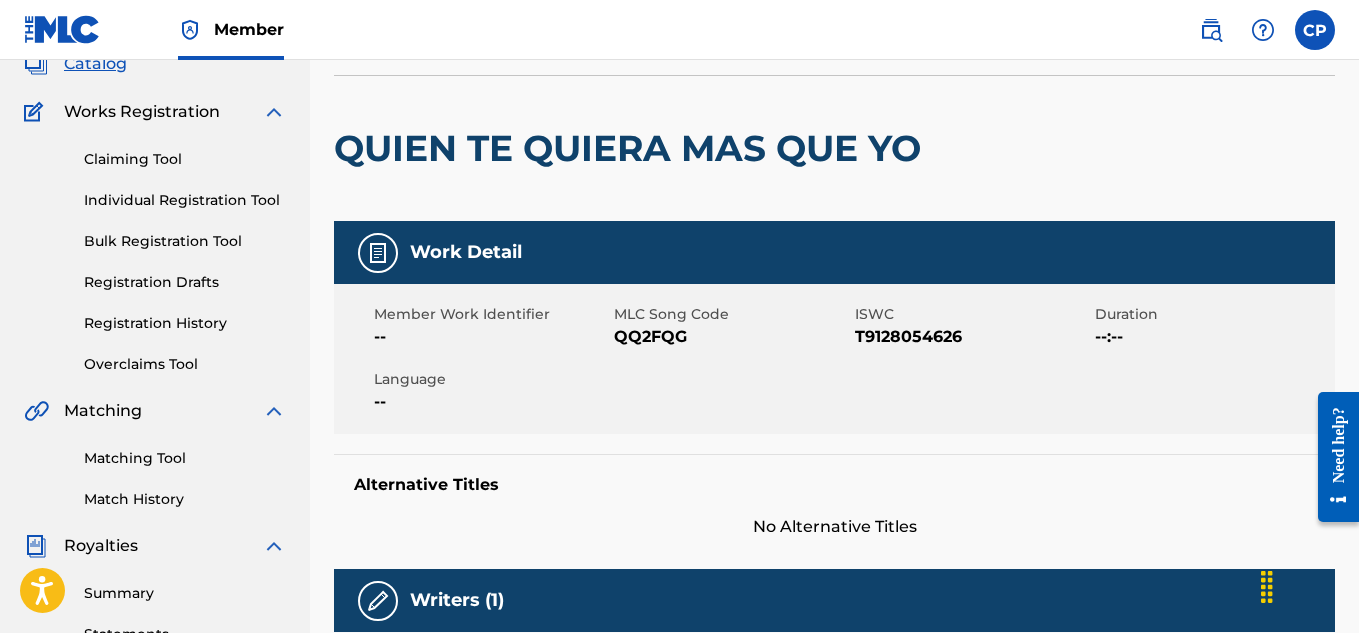 scroll, scrollTop: 100, scrollLeft: 0, axis: vertical 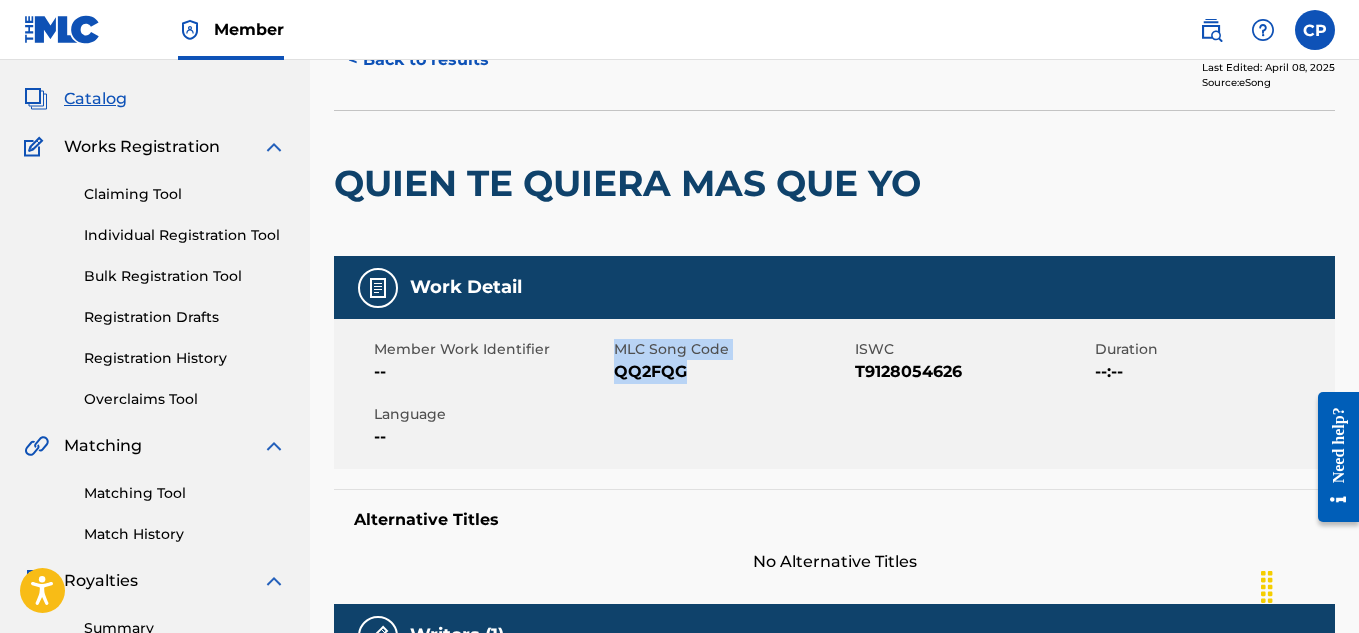 drag, startPoint x: 688, startPoint y: 422, endPoint x: 611, endPoint y: 422, distance: 77 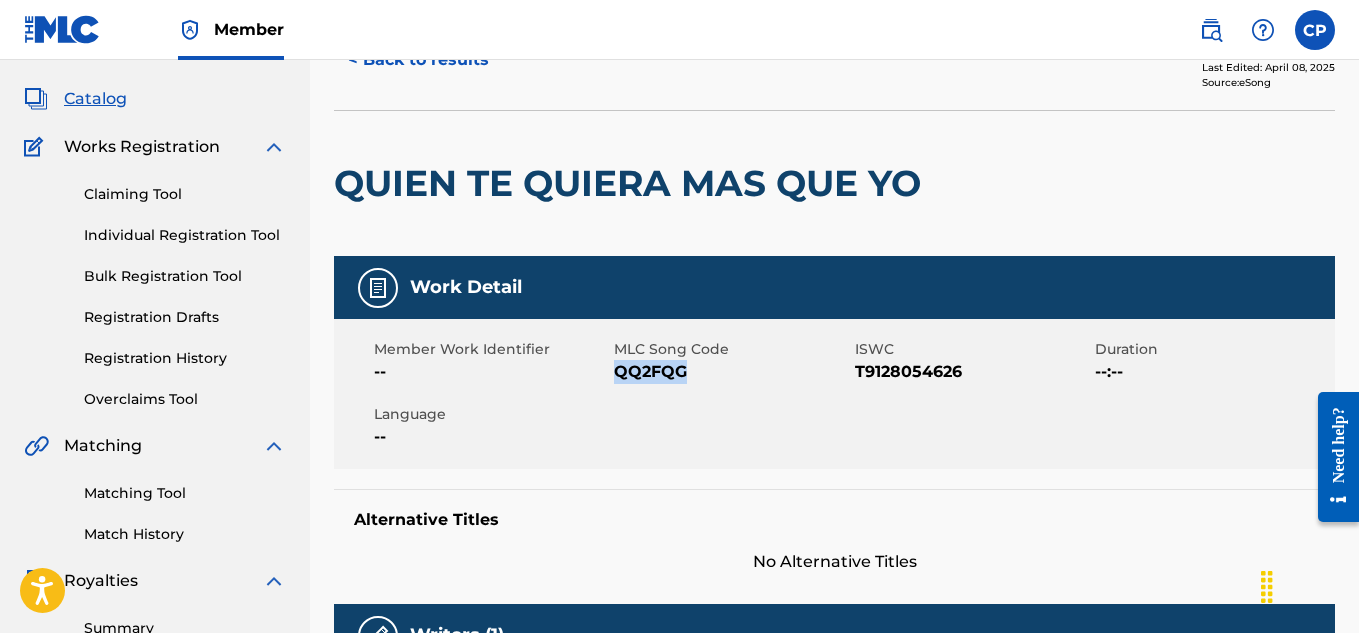 drag, startPoint x: 693, startPoint y: 416, endPoint x: 615, endPoint y: 420, distance: 78.10249 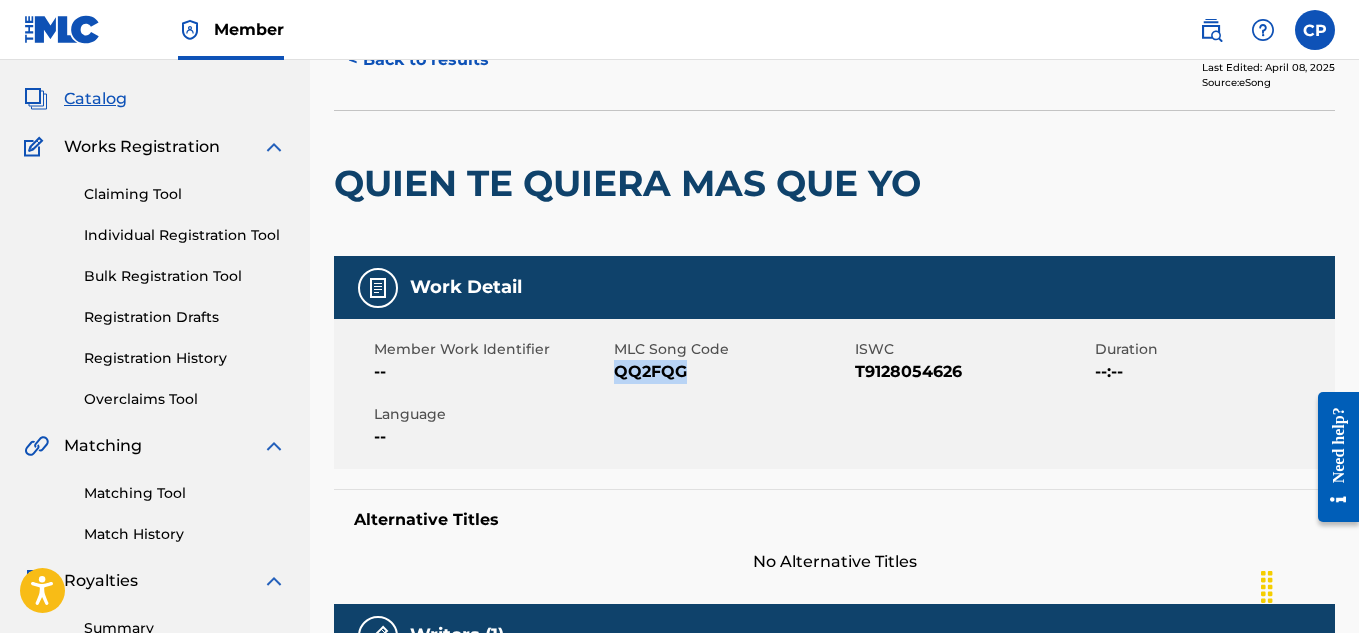 scroll, scrollTop: 0, scrollLeft: 0, axis: both 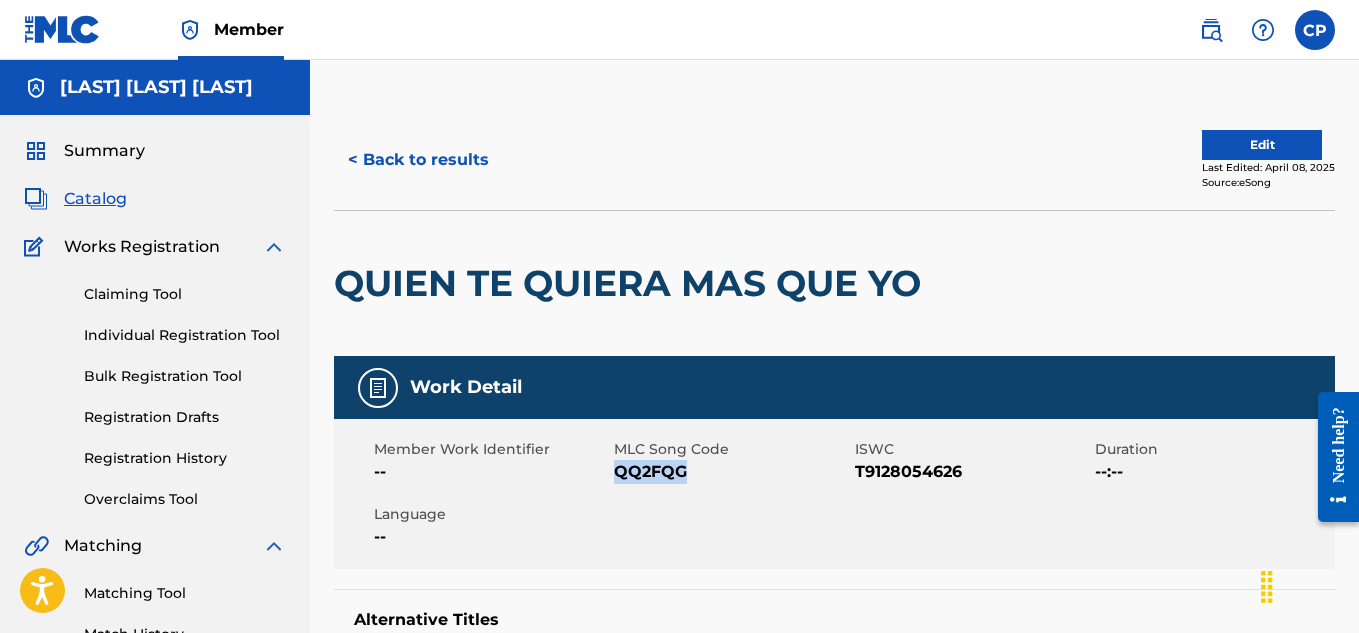 click on "< Back to results" at bounding box center [418, 160] 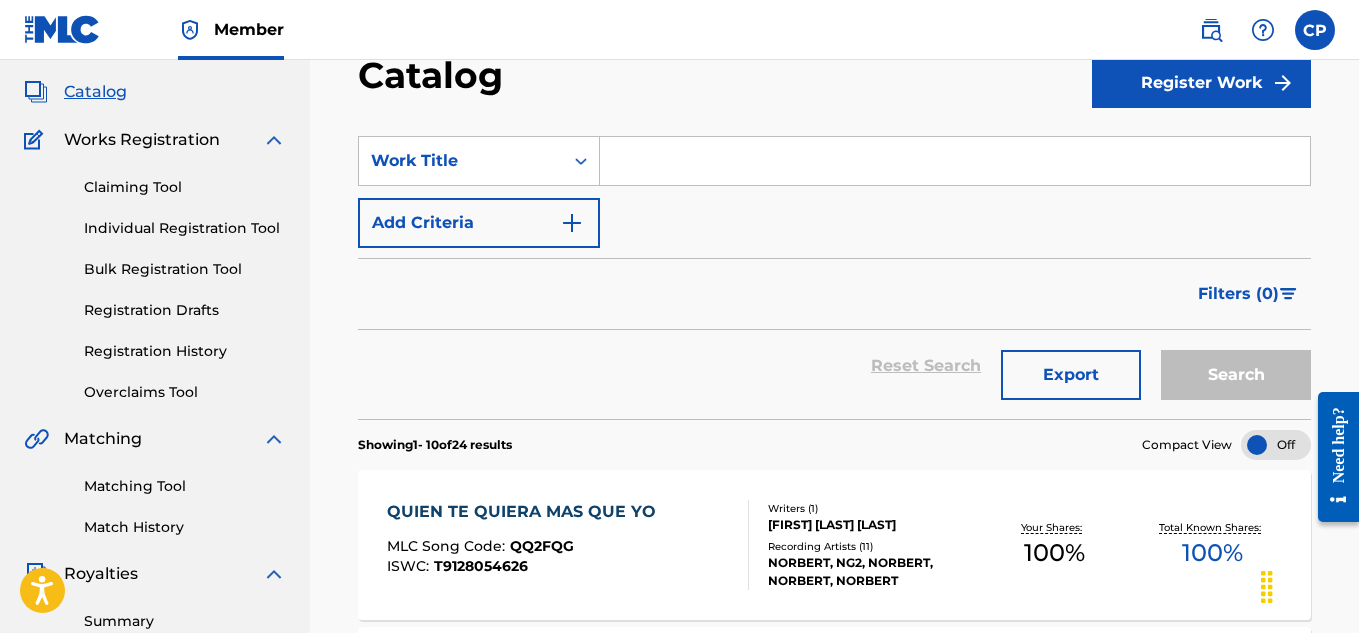 scroll, scrollTop: 100, scrollLeft: 0, axis: vertical 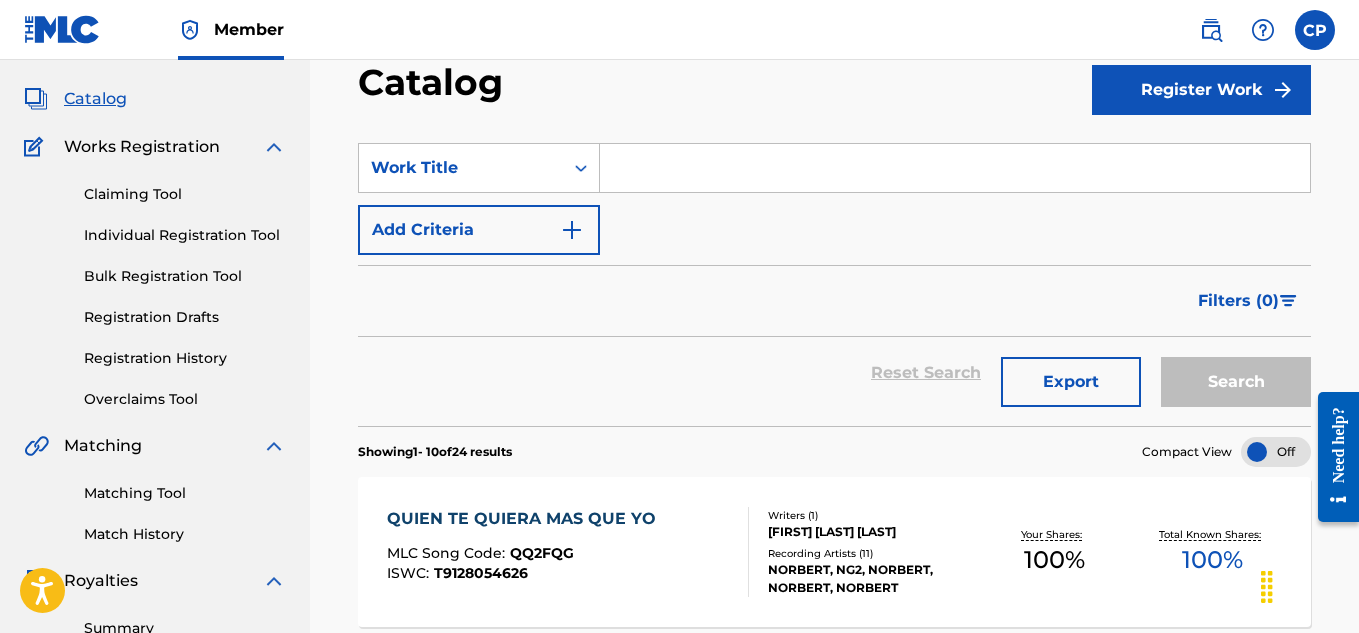 click at bounding box center (955, 168) 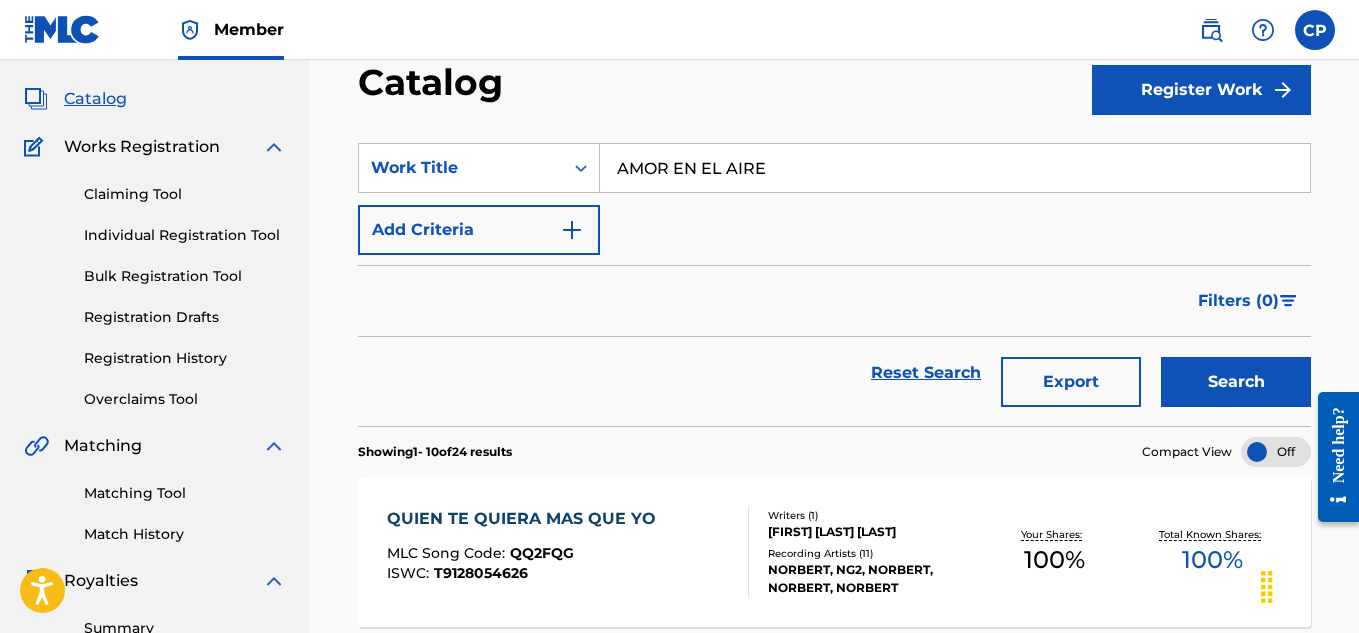 click on "Search" at bounding box center (1236, 382) 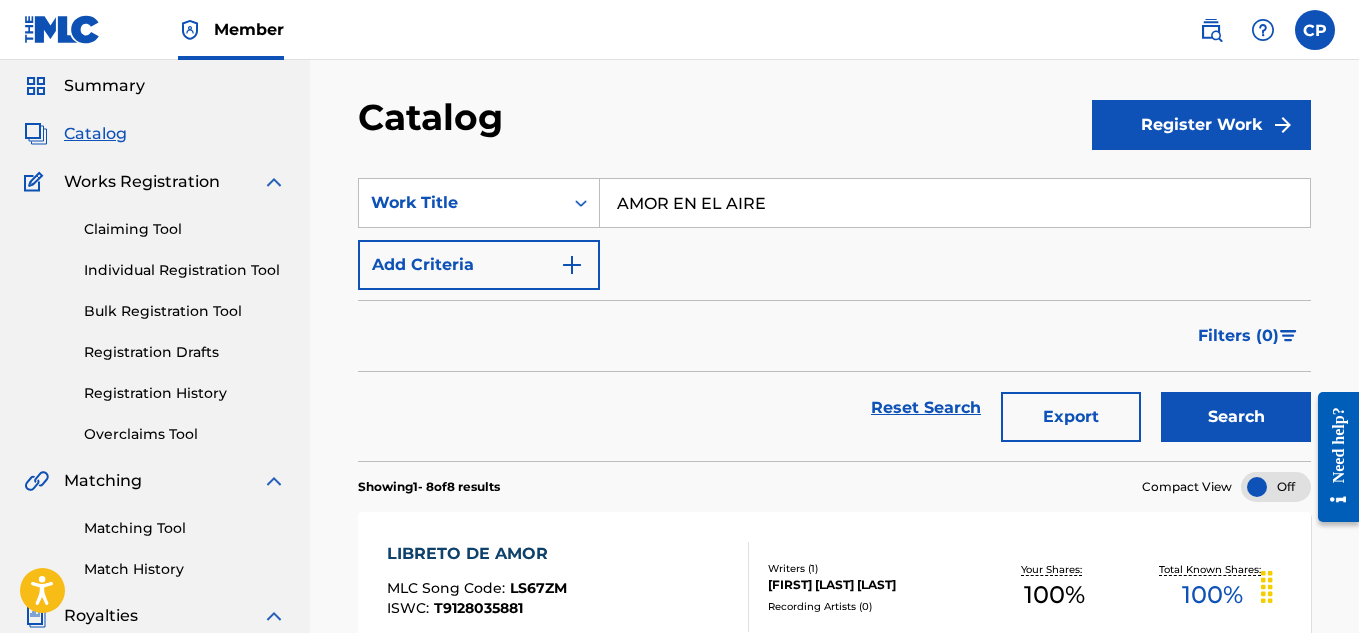 scroll, scrollTop: 100, scrollLeft: 0, axis: vertical 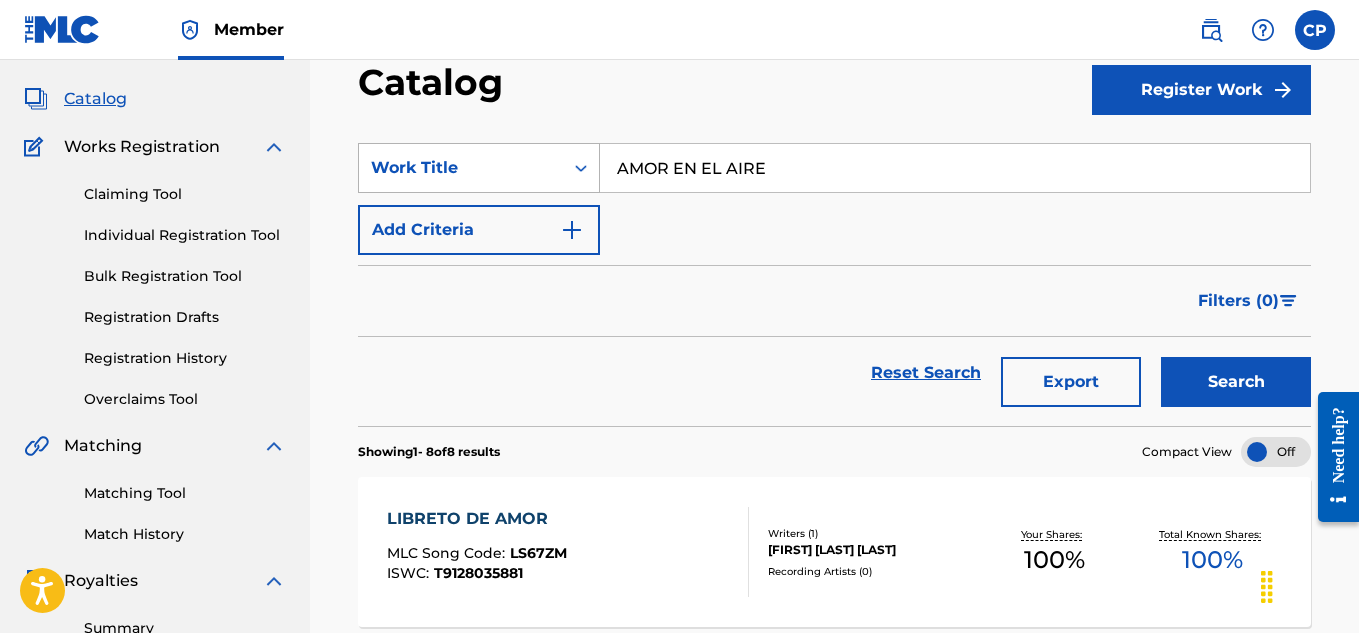 drag, startPoint x: 644, startPoint y: 175, endPoint x: 515, endPoint y: 164, distance: 129.46814 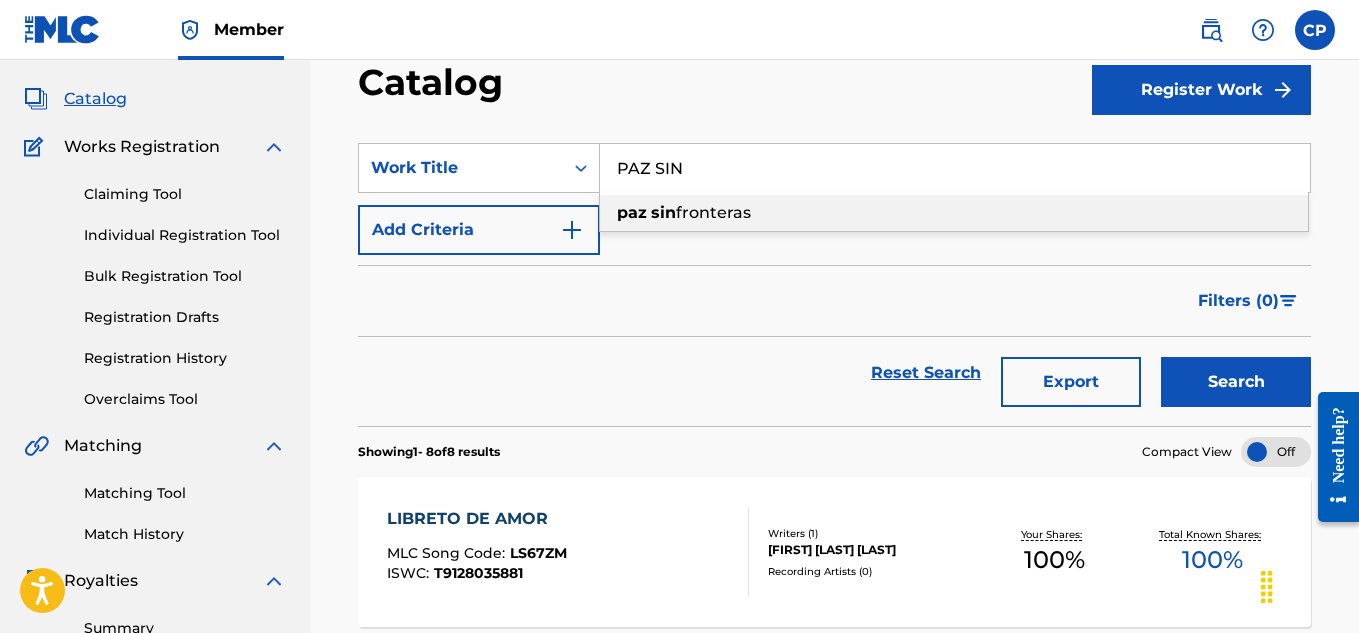 click on "fronteras" at bounding box center [713, 212] 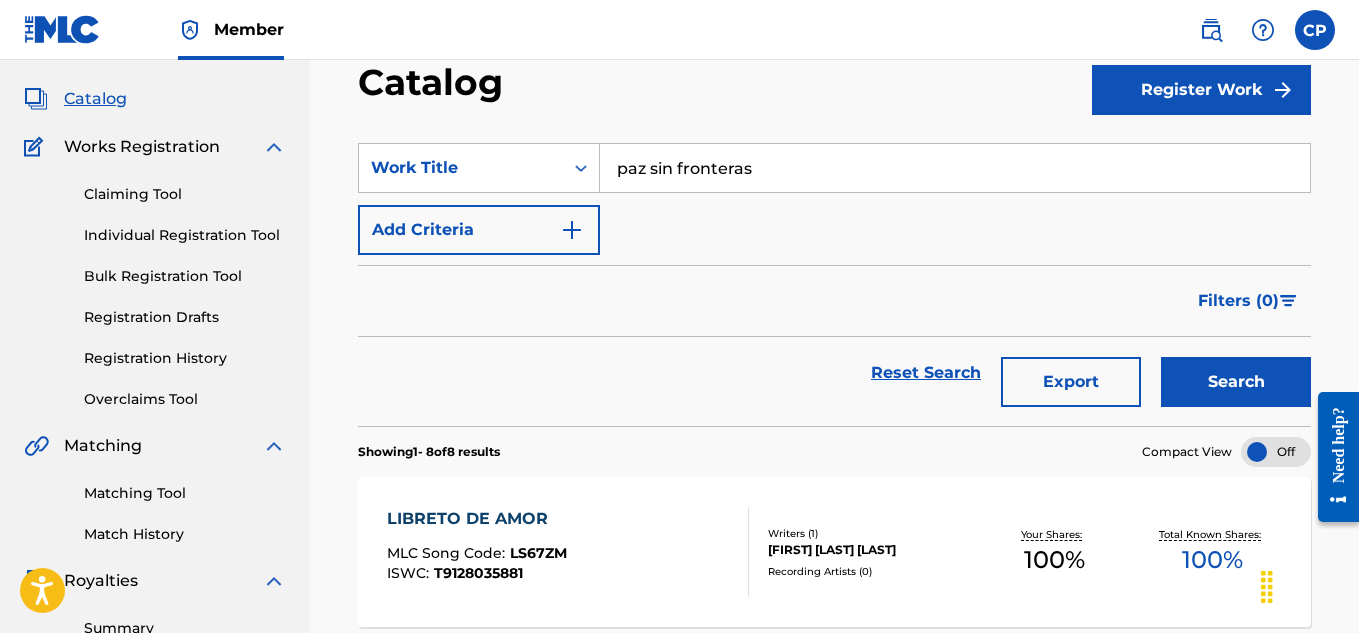 click on "Search" at bounding box center [1236, 382] 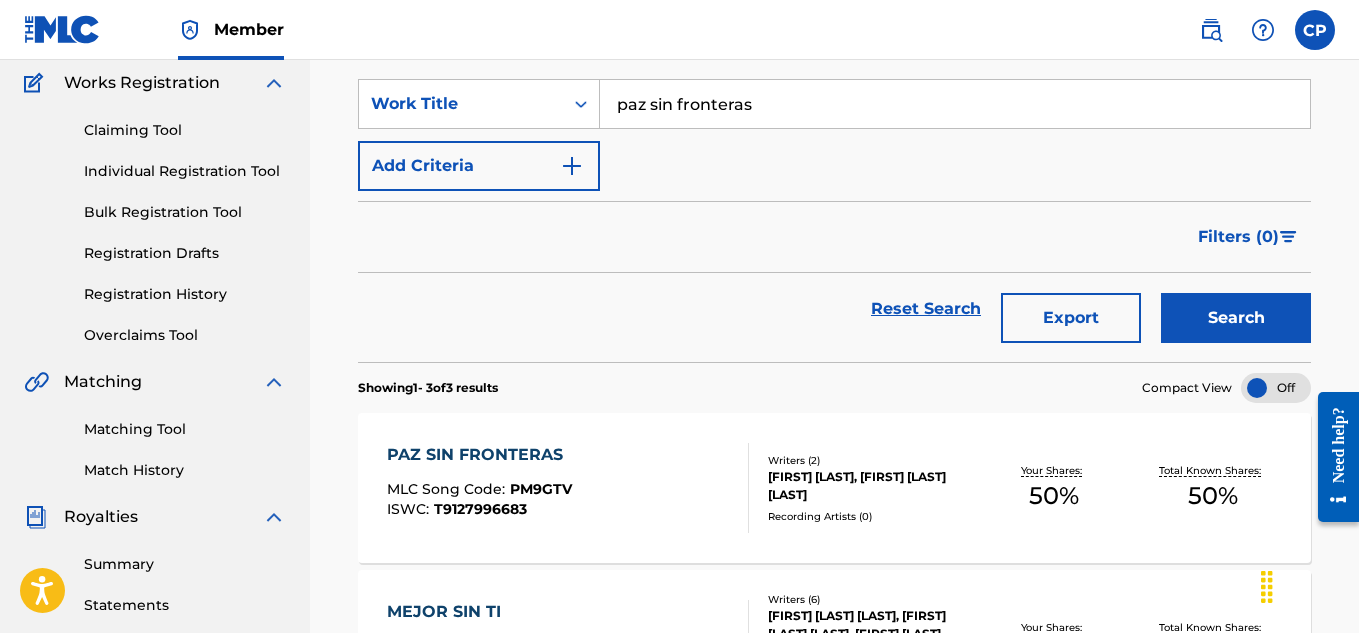 scroll, scrollTop: 200, scrollLeft: 0, axis: vertical 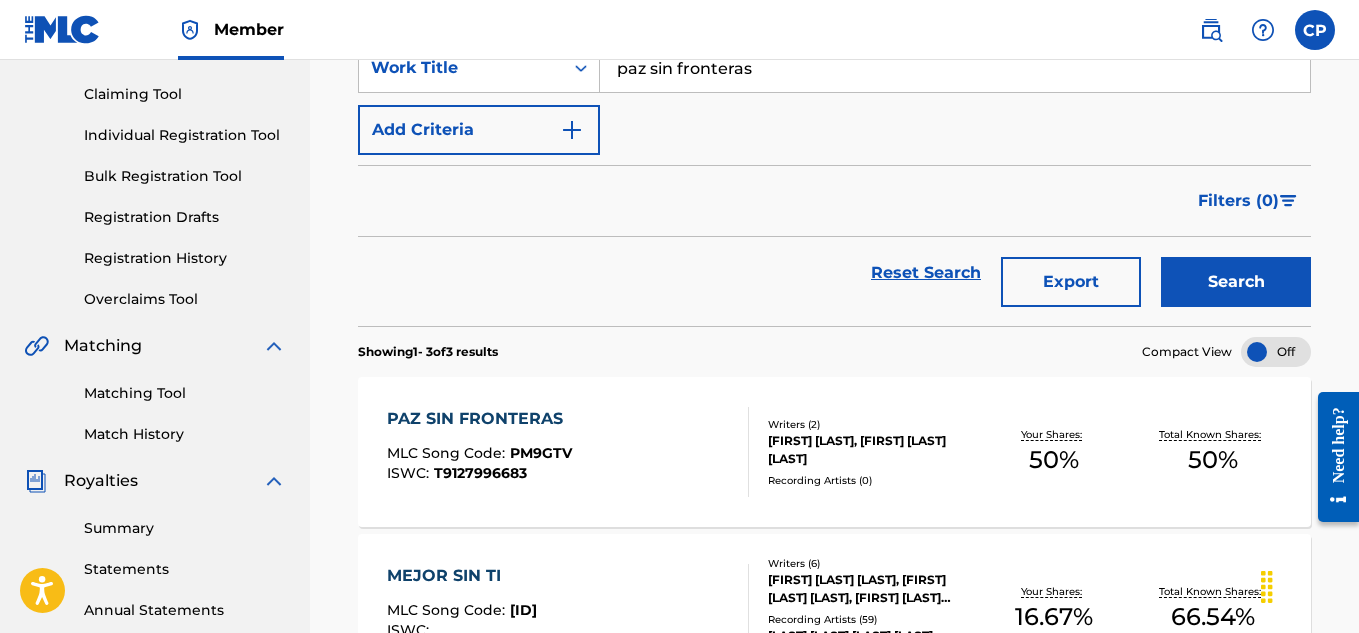 click on "PAZ SIN FRONTERAS" at bounding box center (480, 419) 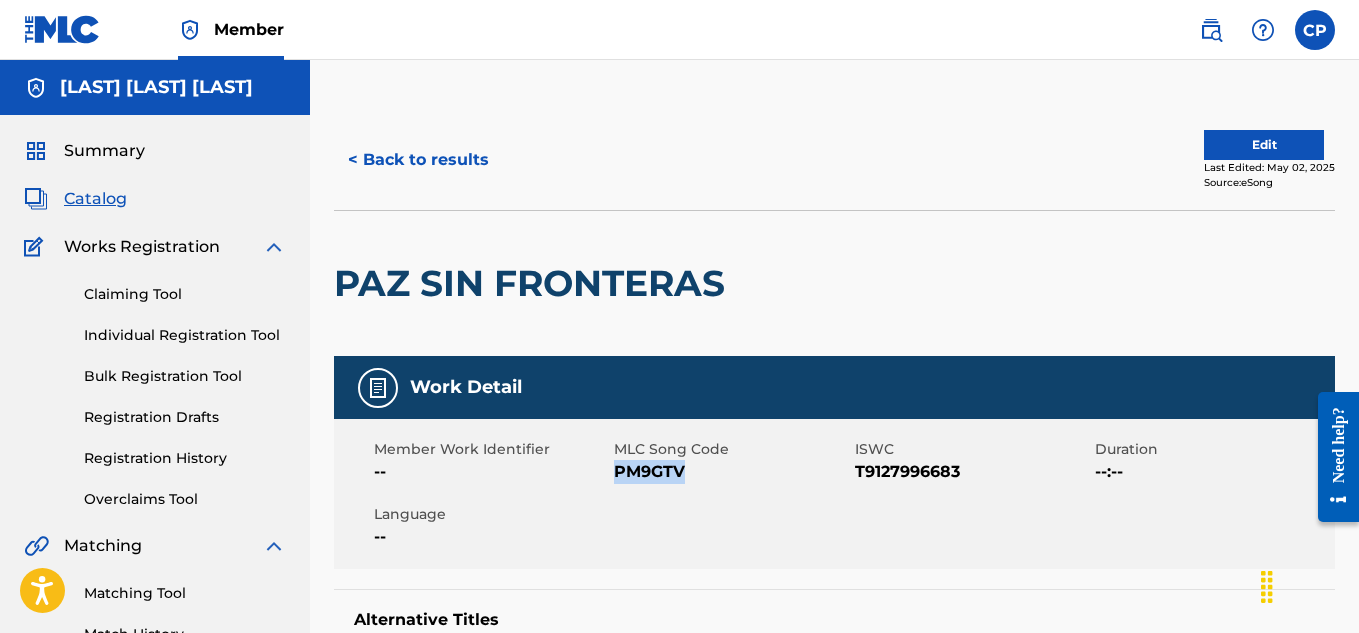 drag, startPoint x: 686, startPoint y: 473, endPoint x: 618, endPoint y: 482, distance: 68.593 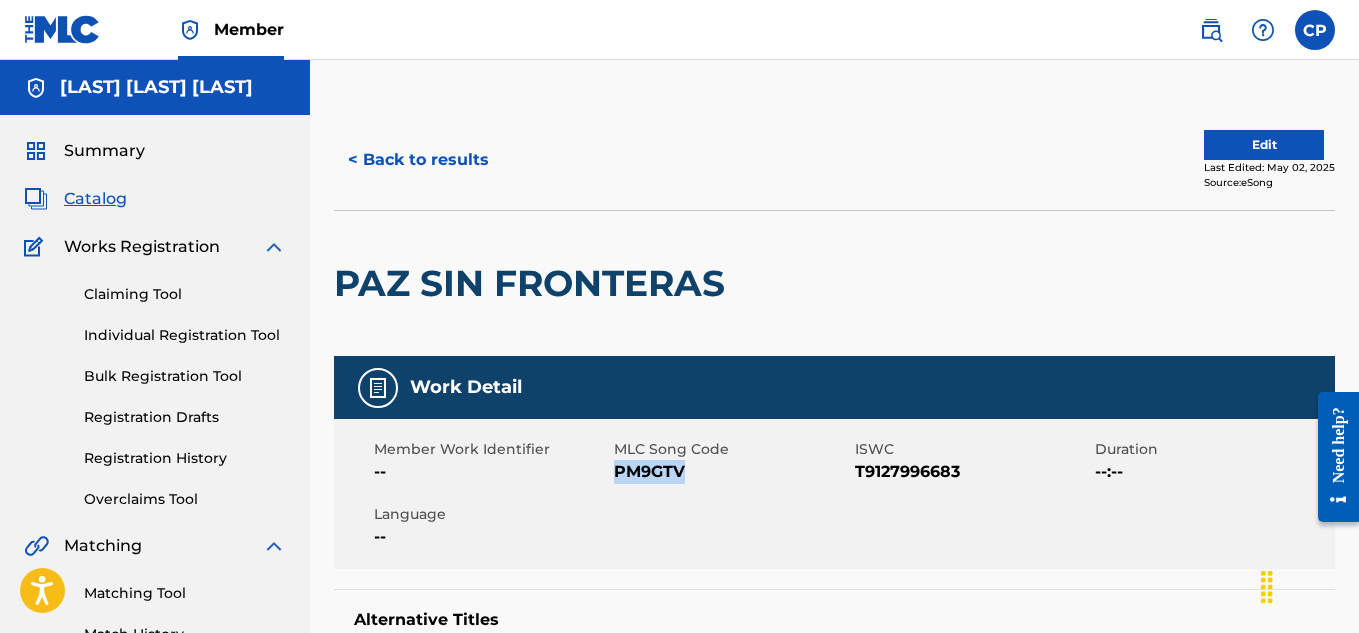 click on "< Back to results" at bounding box center [418, 160] 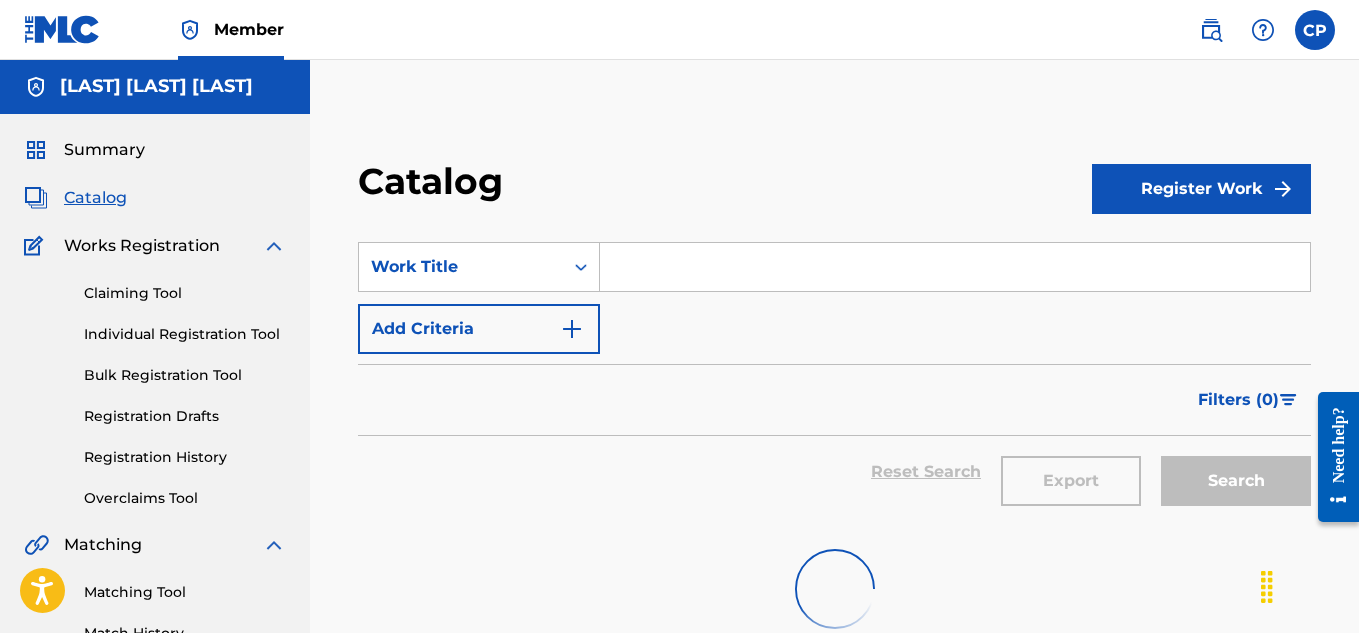 scroll, scrollTop: 0, scrollLeft: 0, axis: both 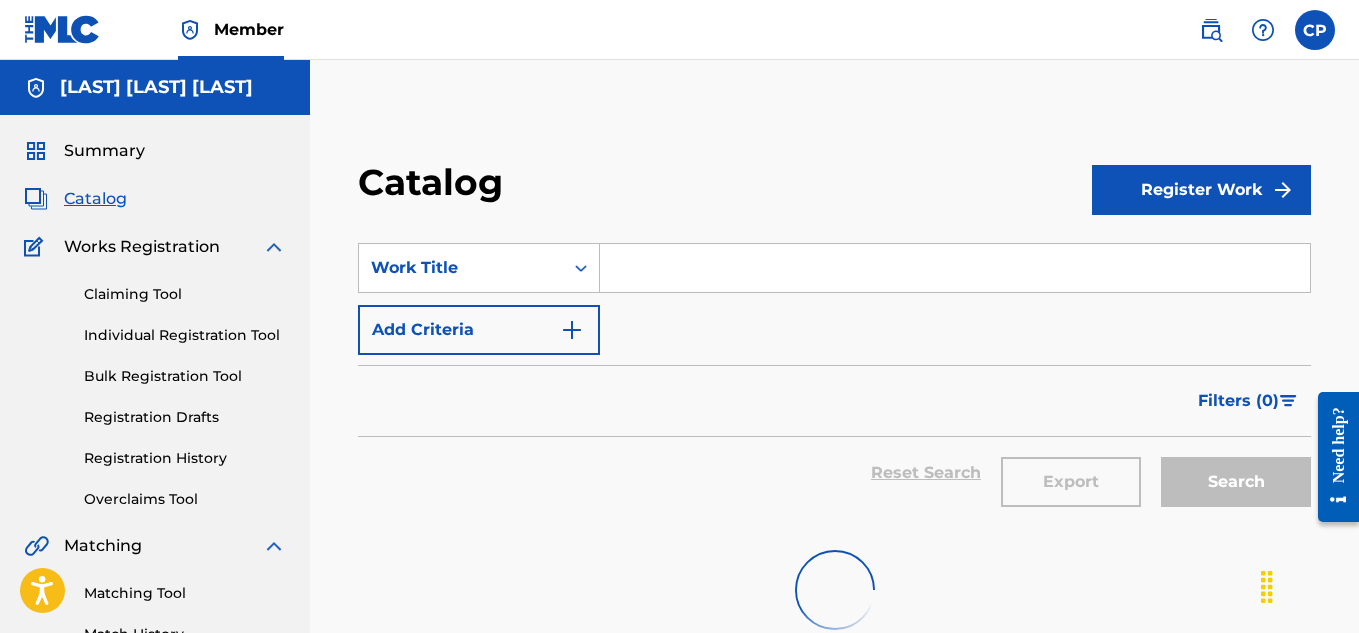 click at bounding box center [955, 268] 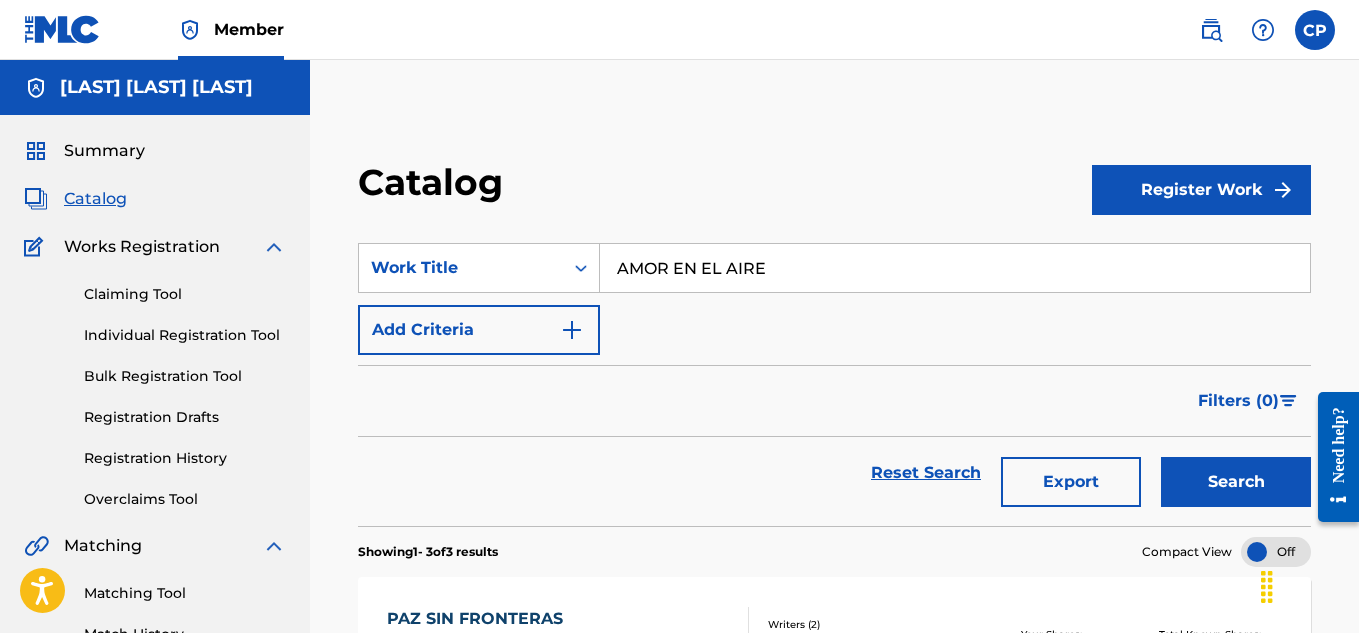 click on "Search" at bounding box center [1236, 482] 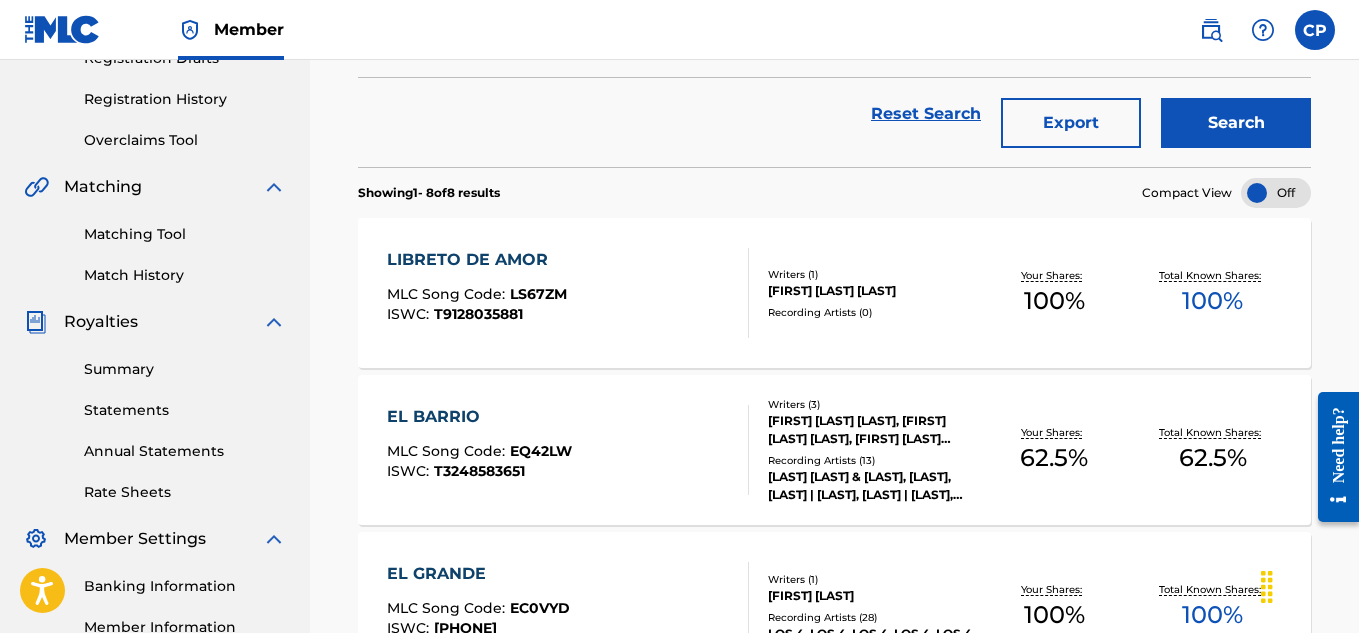 scroll, scrollTop: 0, scrollLeft: 0, axis: both 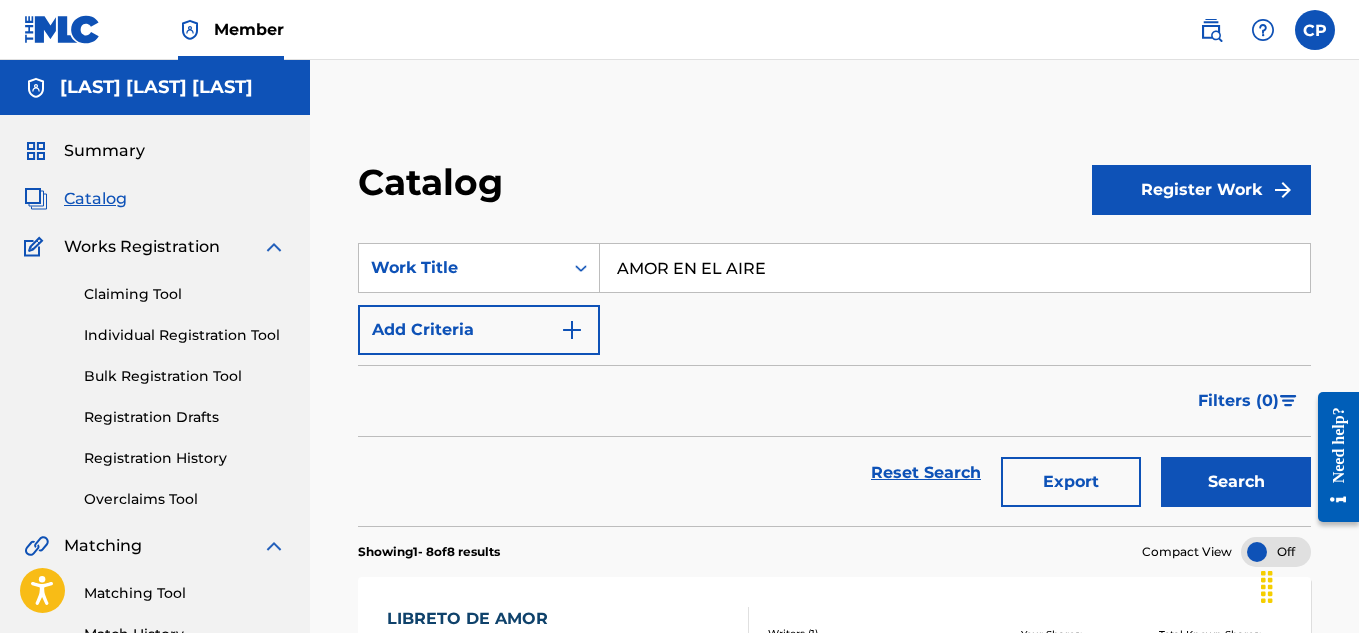drag, startPoint x: 794, startPoint y: 259, endPoint x: 515, endPoint y: 232, distance: 280.3034 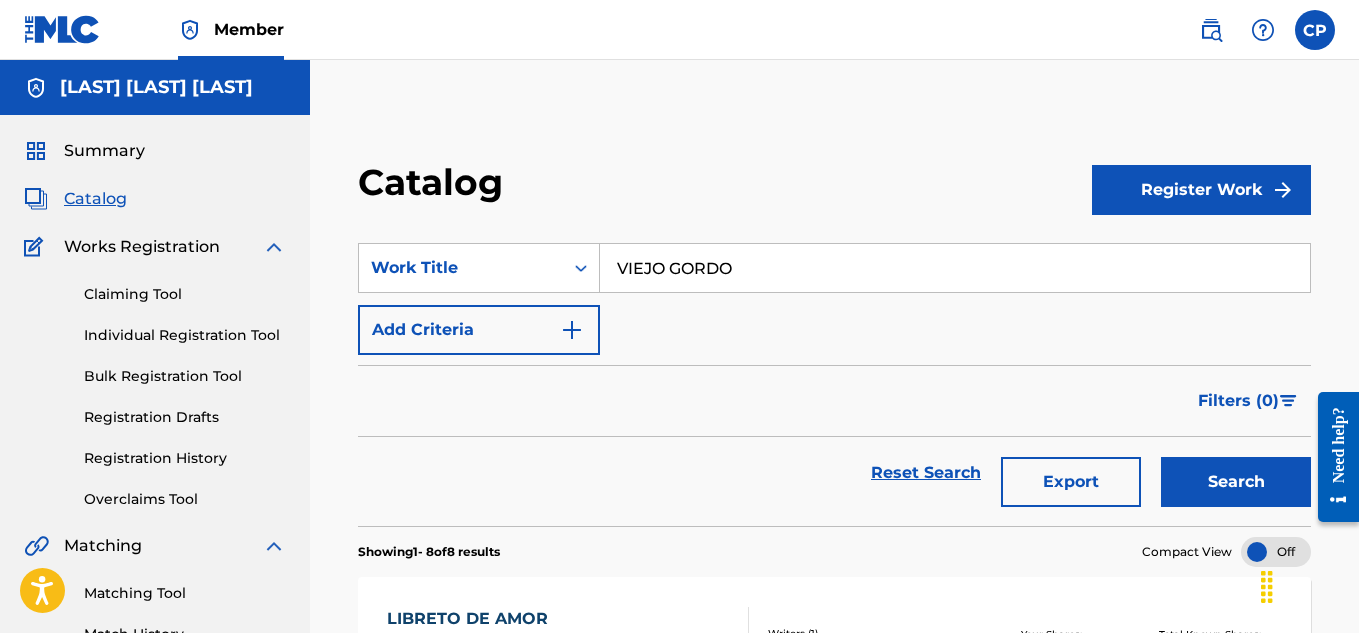 click on "Search" at bounding box center [1236, 482] 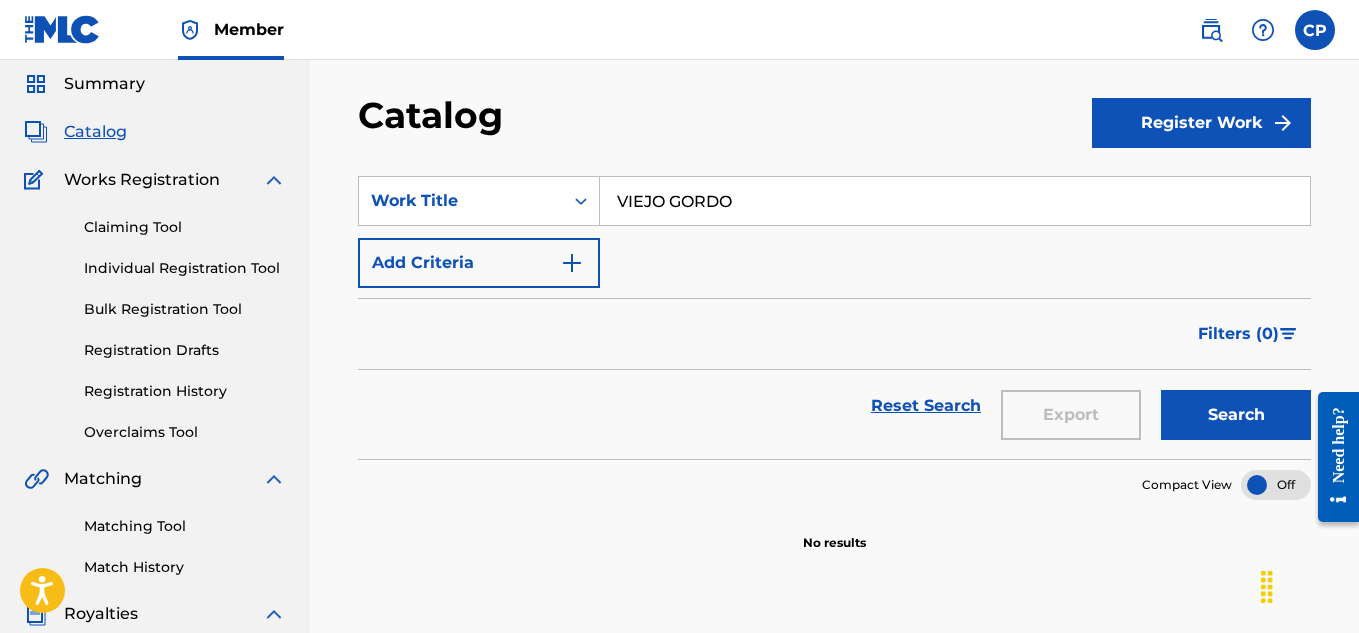 scroll, scrollTop: 0, scrollLeft: 0, axis: both 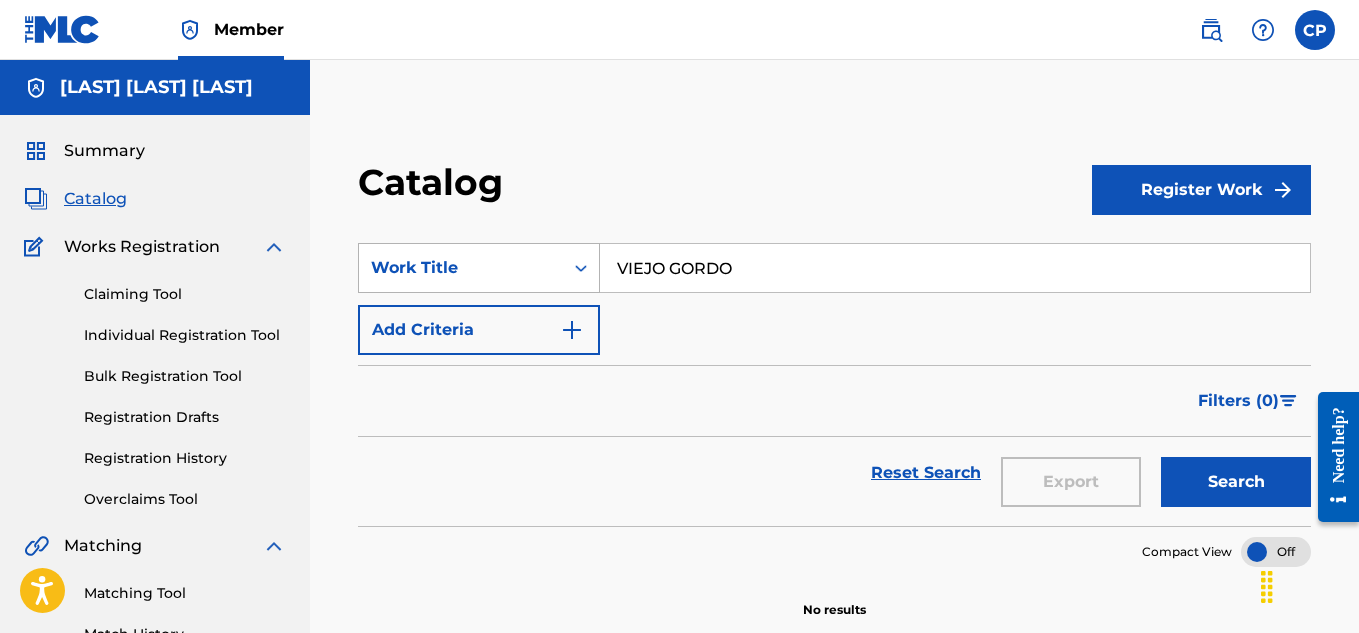 drag, startPoint x: 746, startPoint y: 268, endPoint x: 583, endPoint y: 272, distance: 163.04907 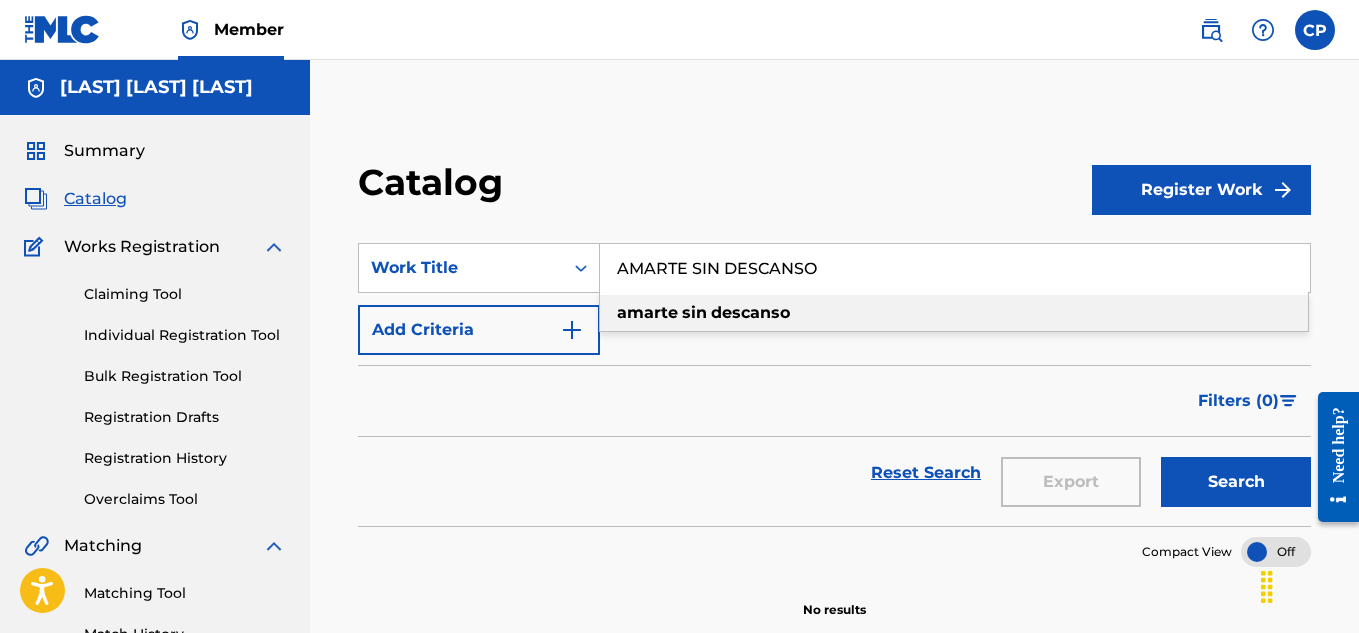 click on "amarte   sin   descanso" at bounding box center [954, 313] 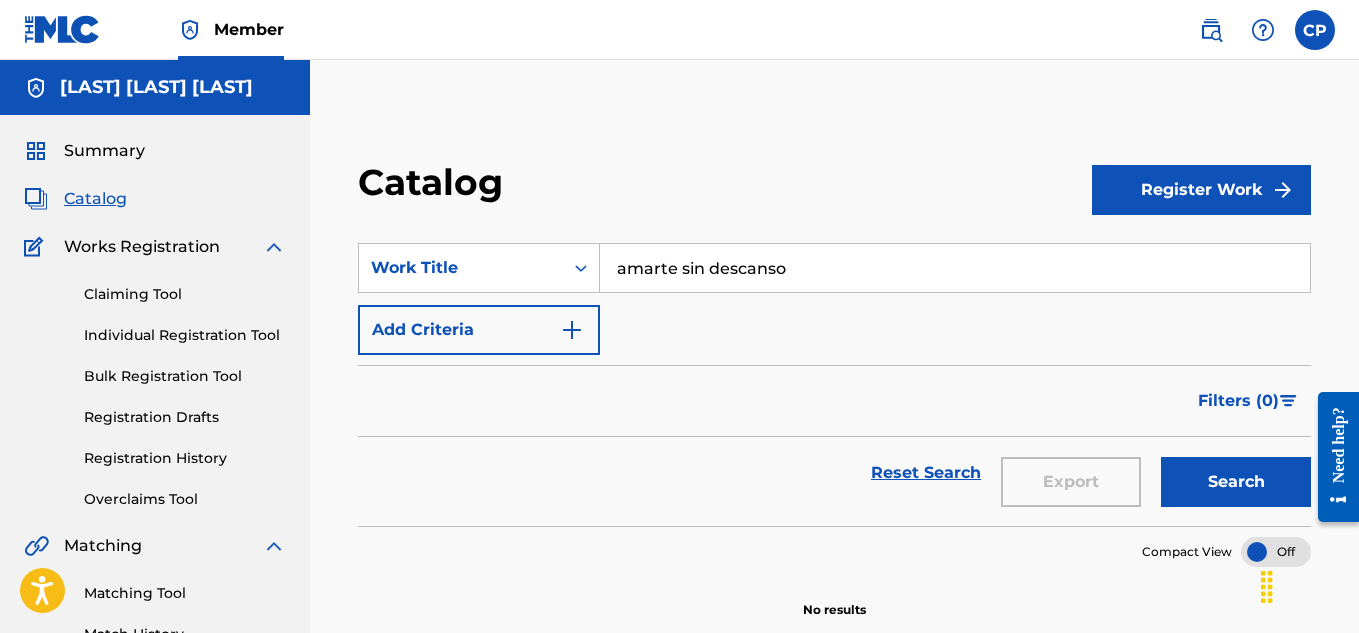 click on "Search" at bounding box center (1236, 482) 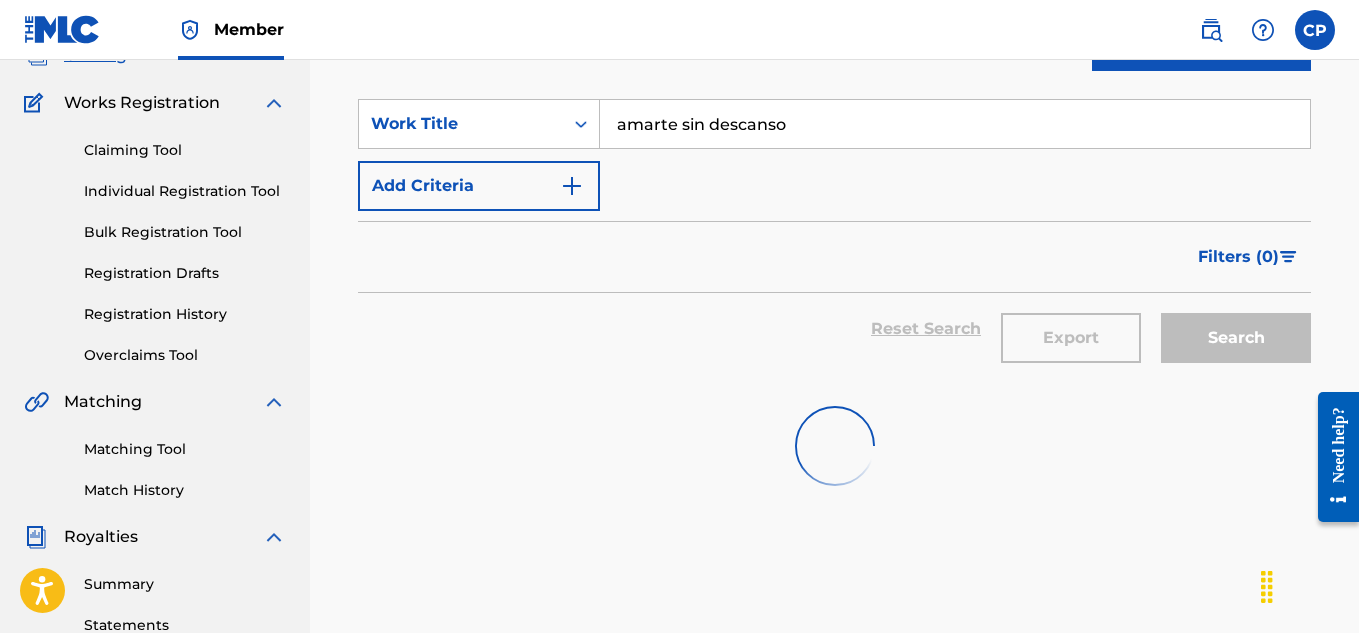 scroll, scrollTop: 300, scrollLeft: 0, axis: vertical 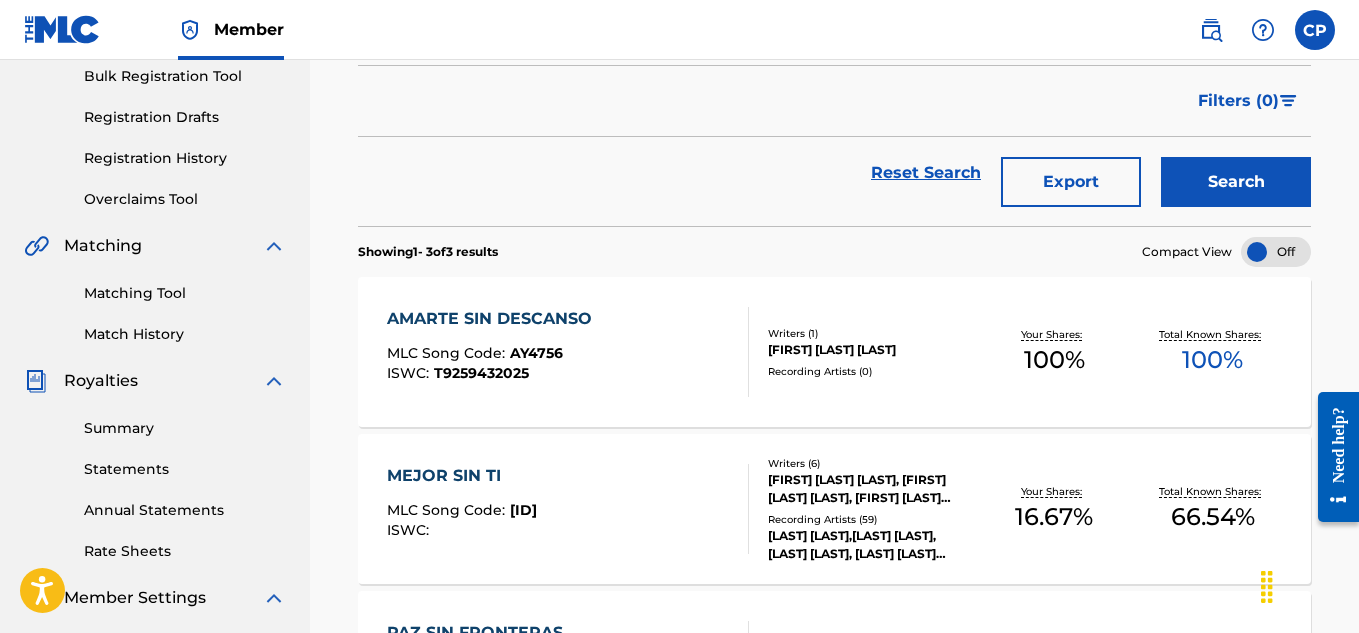 click on "AMARTE SIN DESCANSO" at bounding box center (494, 319) 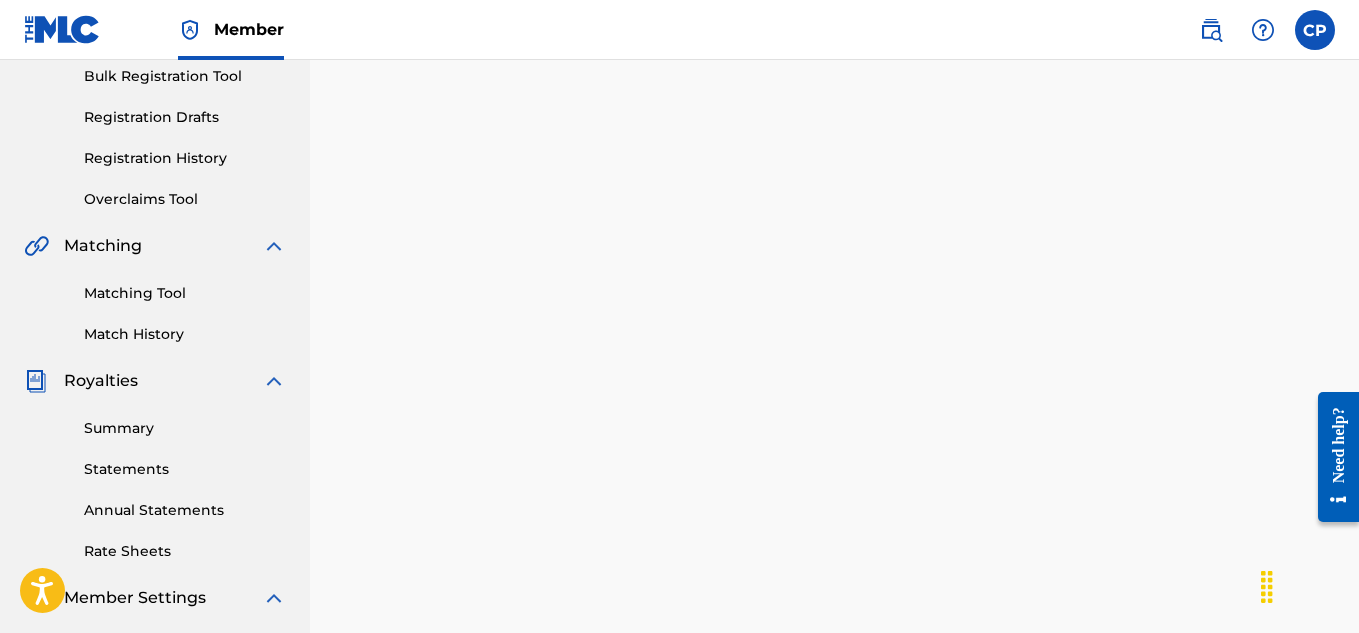 scroll, scrollTop: 0, scrollLeft: 0, axis: both 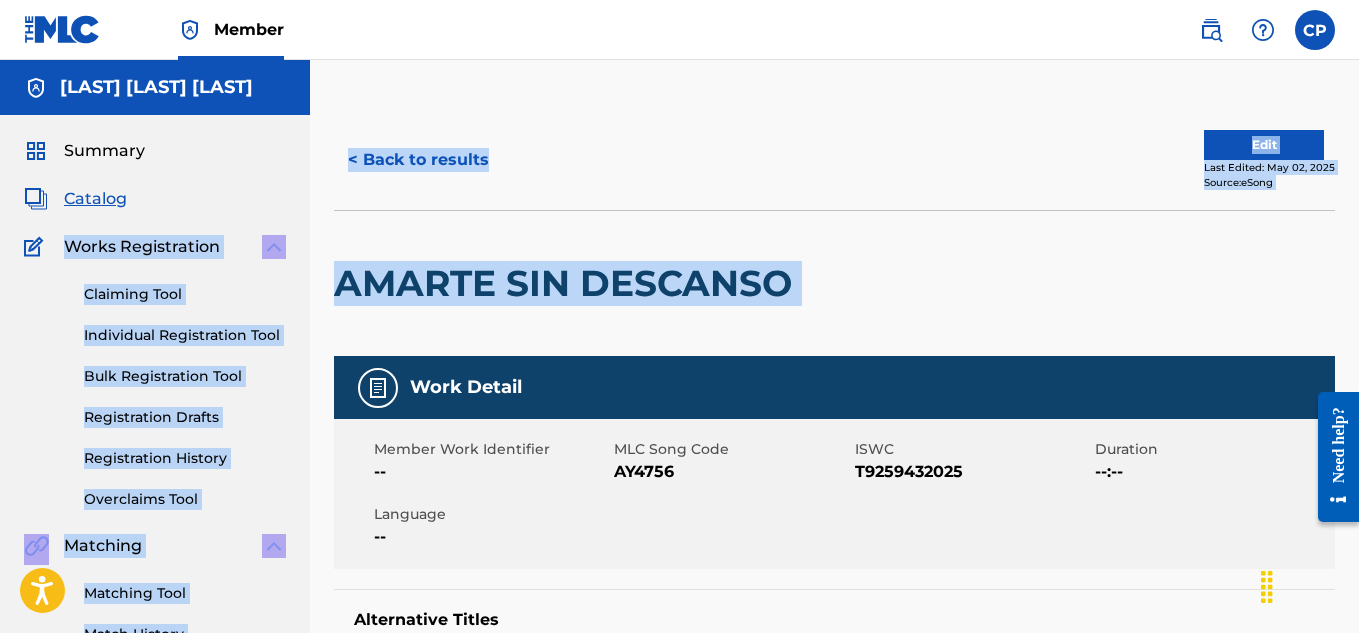 drag, startPoint x: 526, startPoint y: 261, endPoint x: 402, endPoint y: 242, distance: 125.4472 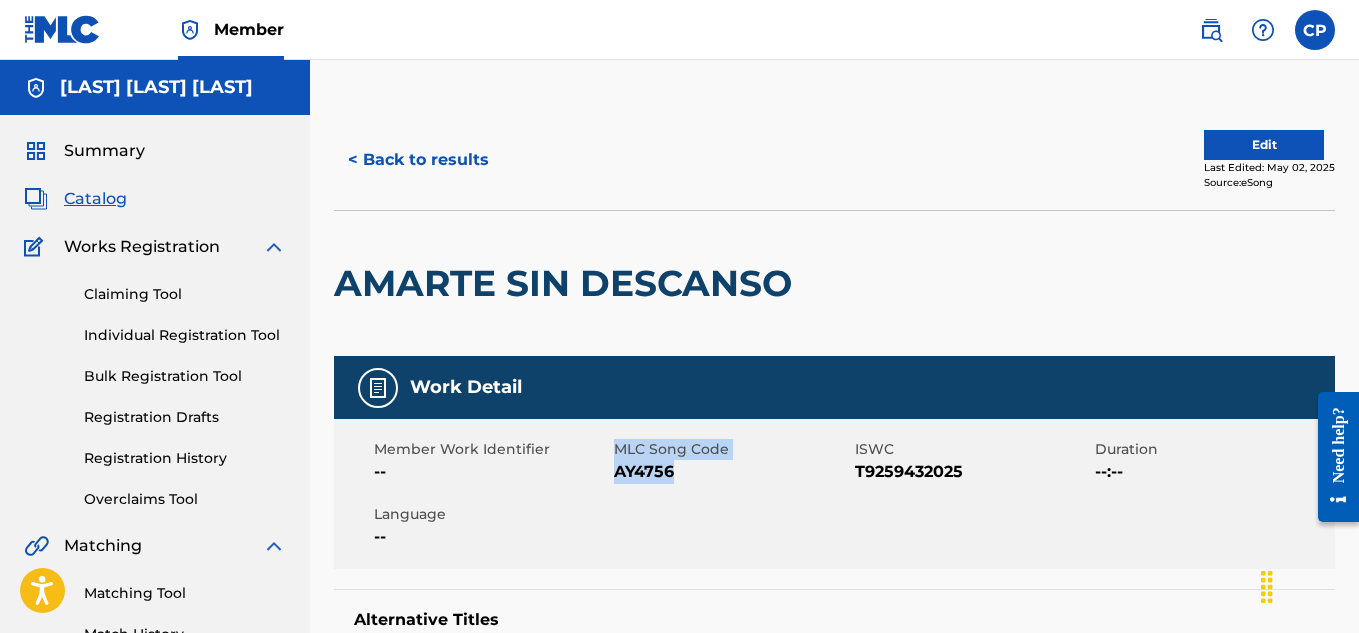 drag, startPoint x: 685, startPoint y: 471, endPoint x: 613, endPoint y: 480, distance: 72.56032 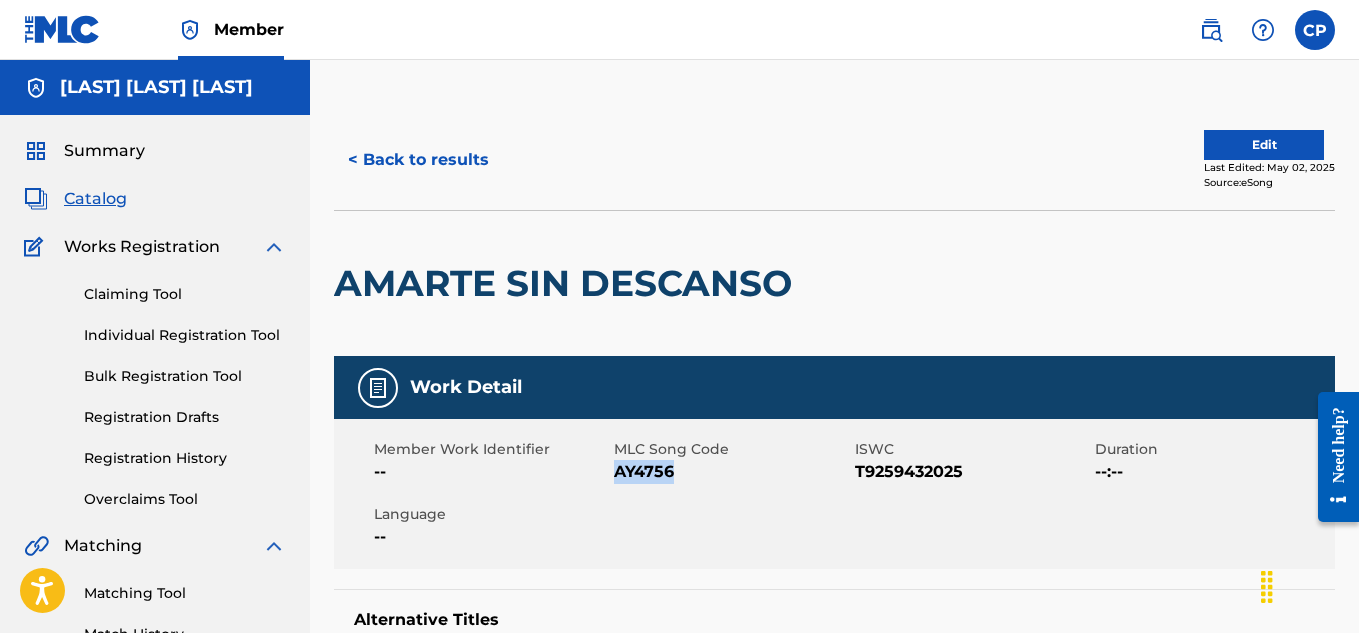 drag, startPoint x: 674, startPoint y: 473, endPoint x: 615, endPoint y: 484, distance: 60.016663 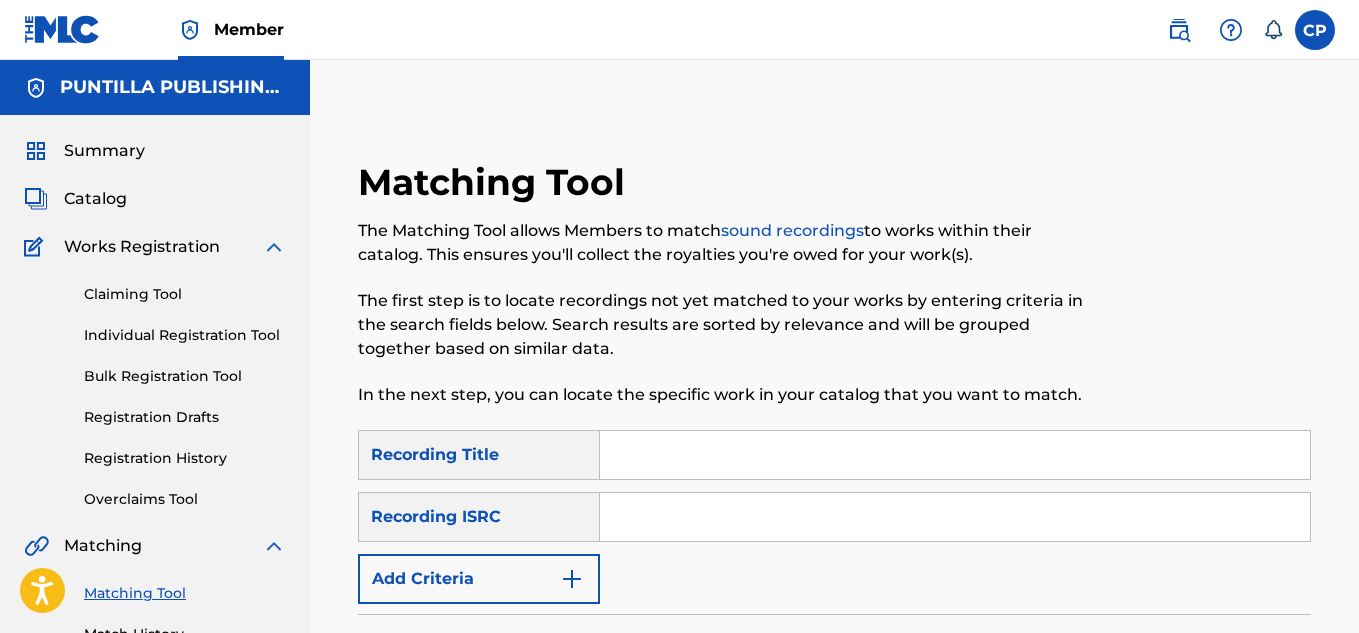 scroll, scrollTop: 0, scrollLeft: 0, axis: both 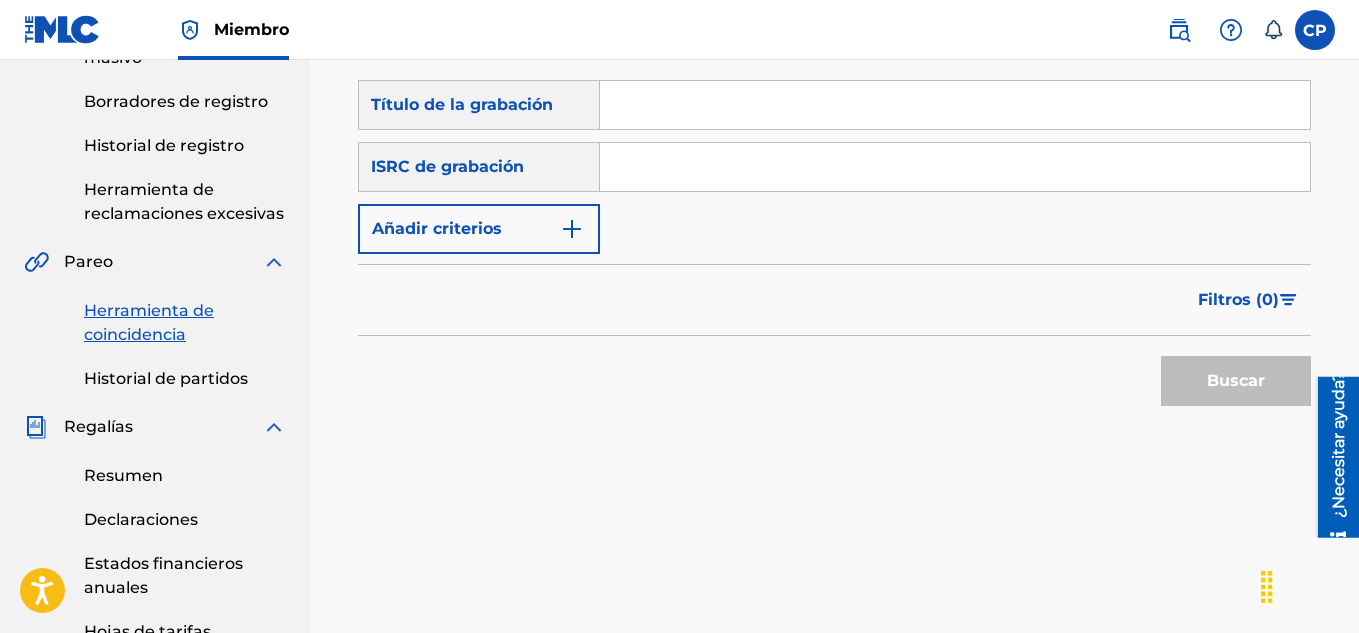 click on "Historial de partidos" at bounding box center [166, 378] 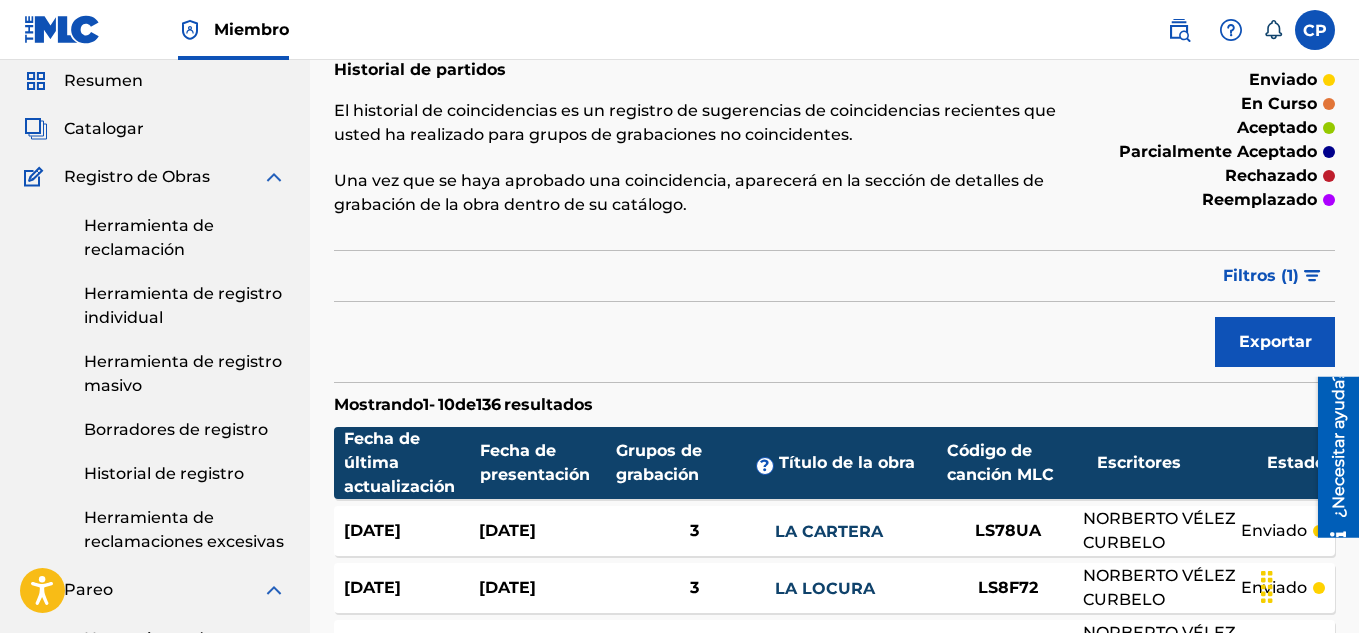 scroll, scrollTop: 100, scrollLeft: 0, axis: vertical 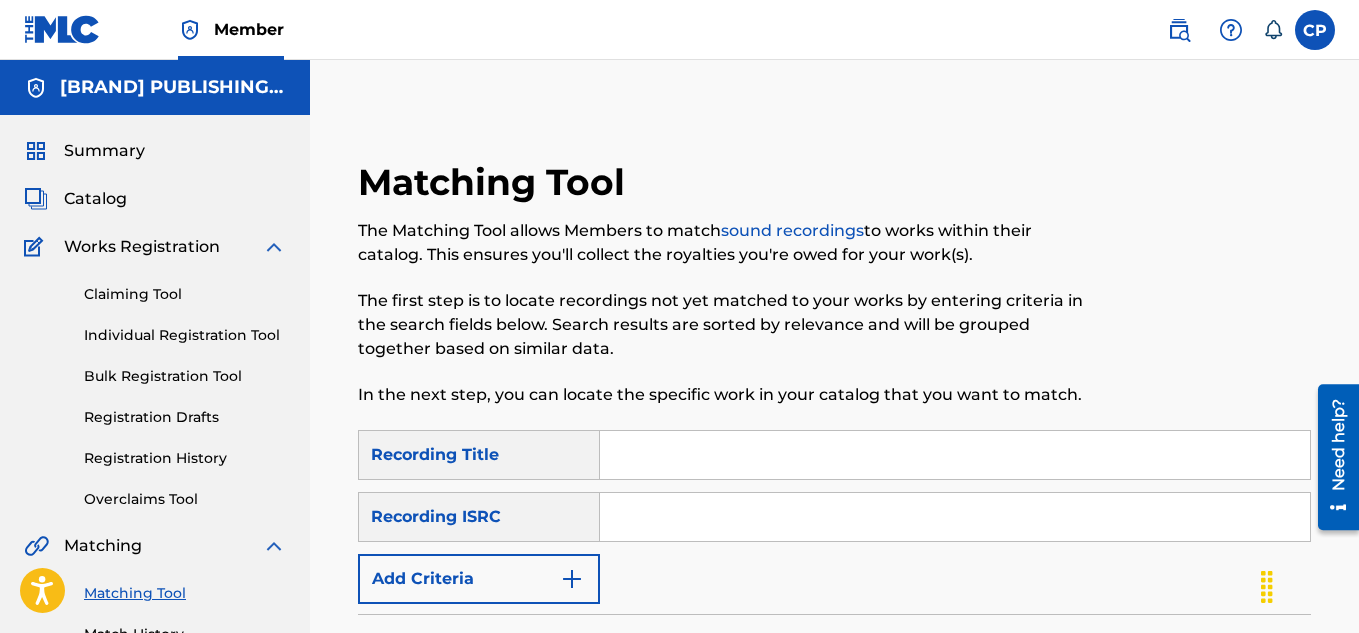 click at bounding box center (955, 455) 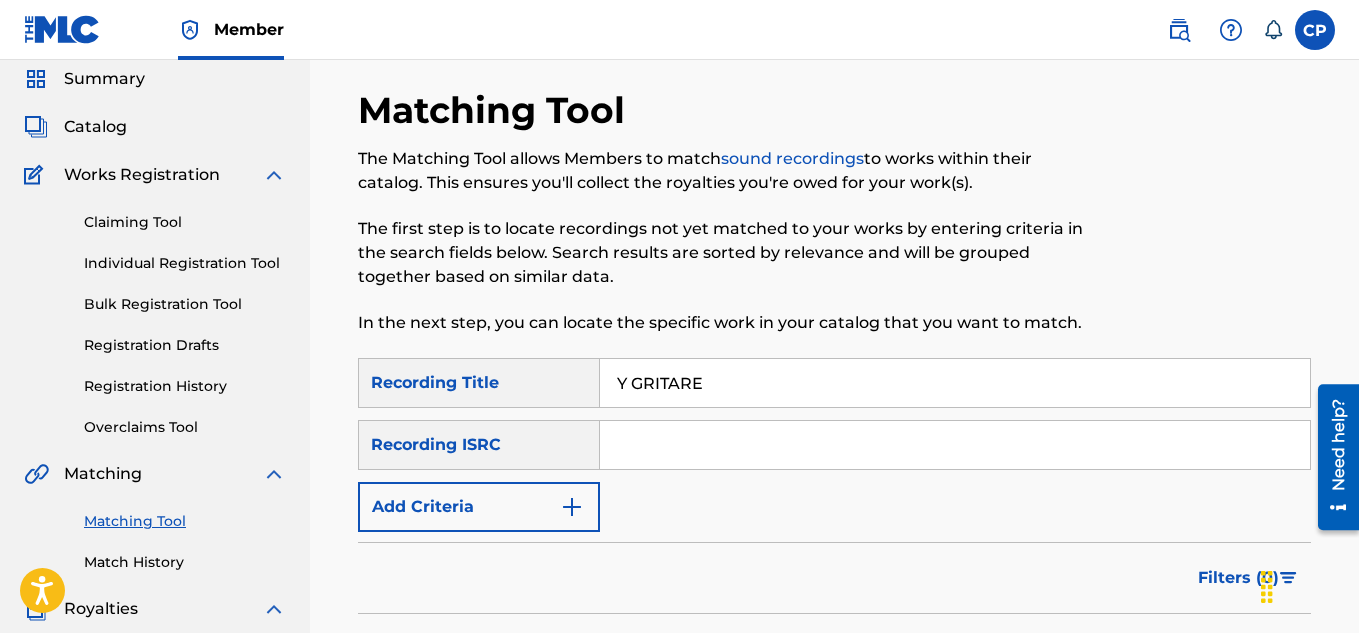 scroll, scrollTop: 200, scrollLeft: 0, axis: vertical 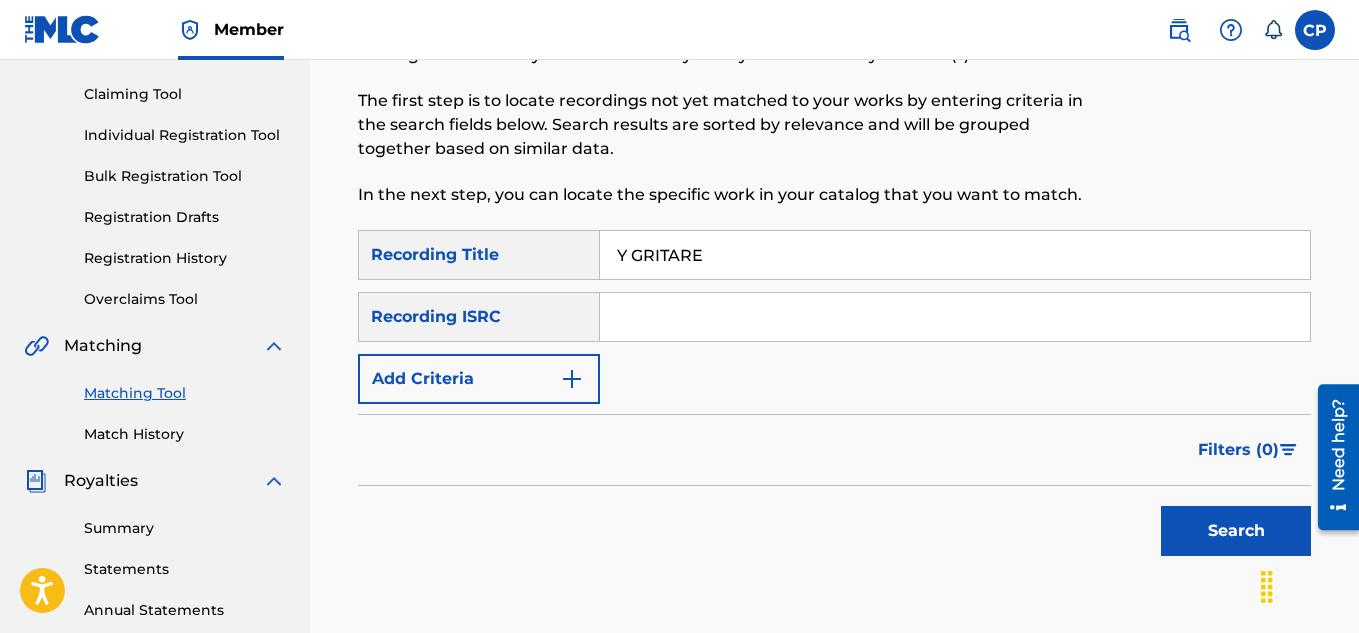 type on "Y GRITARE" 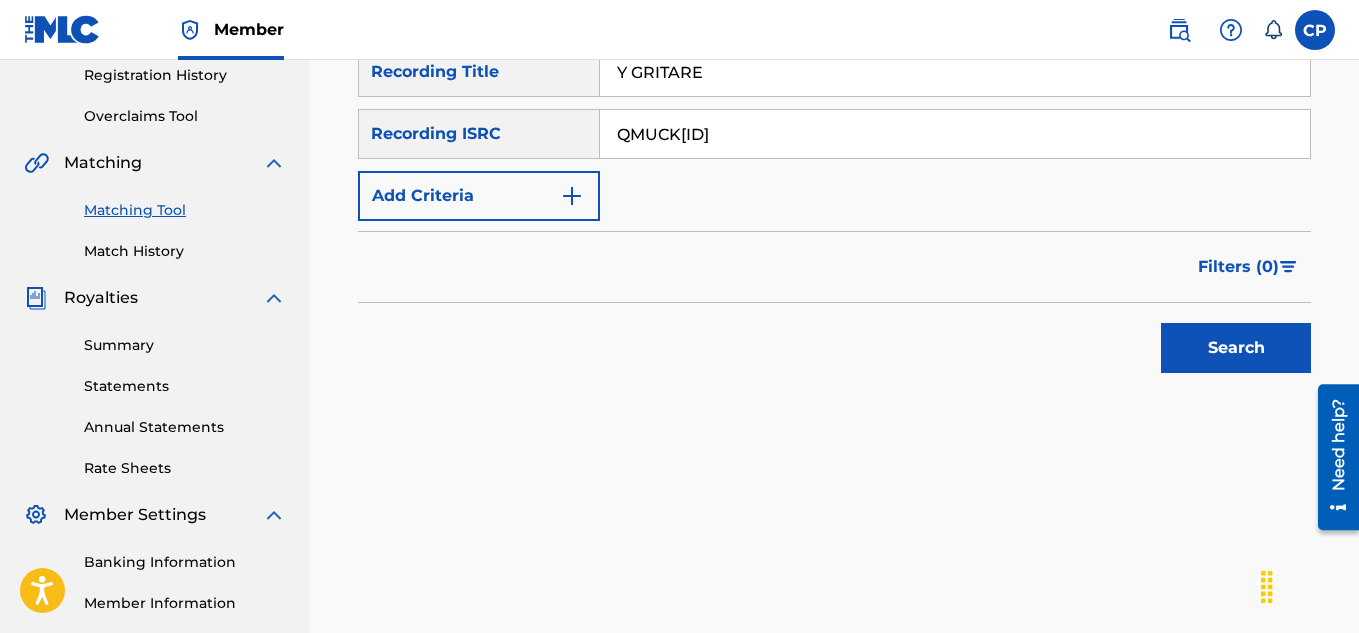 scroll, scrollTop: 400, scrollLeft: 0, axis: vertical 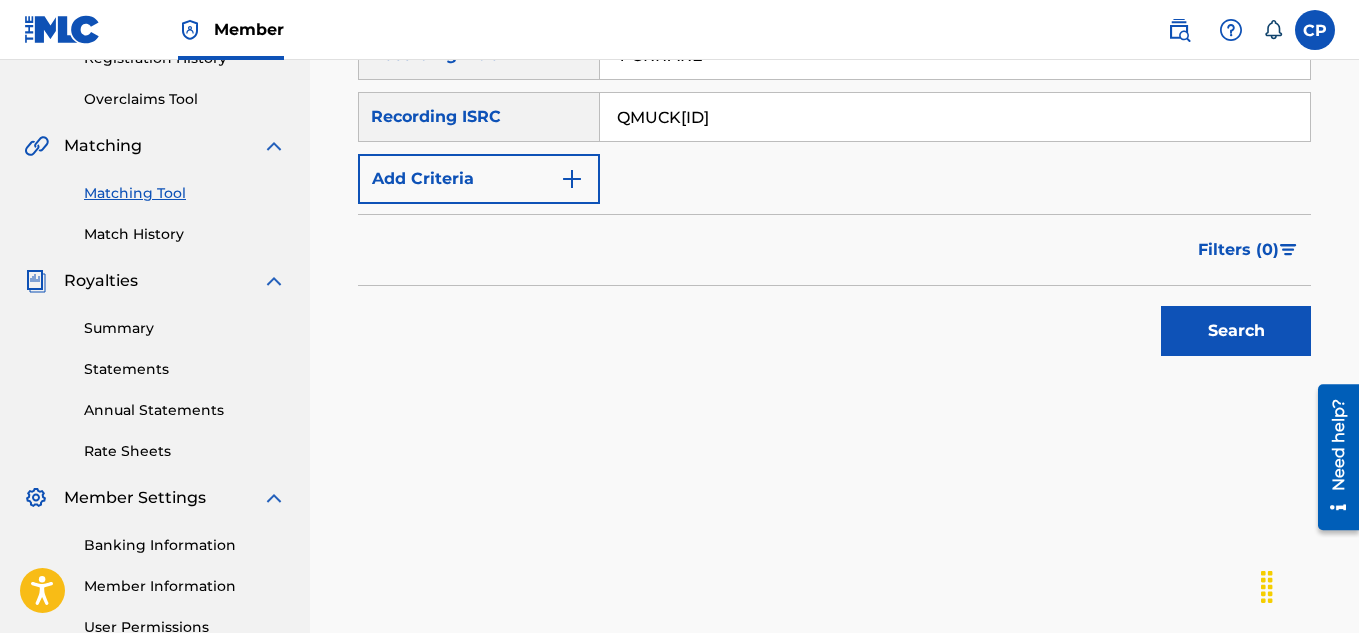 type on "QMUCK1250288" 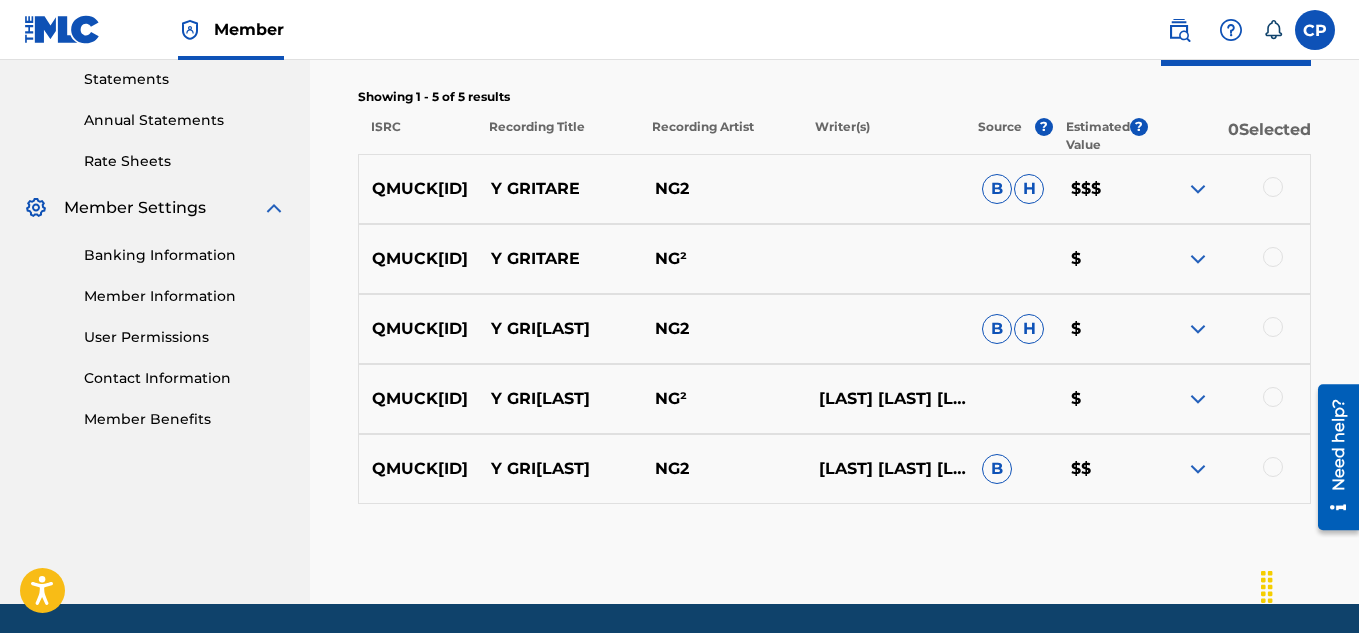scroll, scrollTop: 700, scrollLeft: 0, axis: vertical 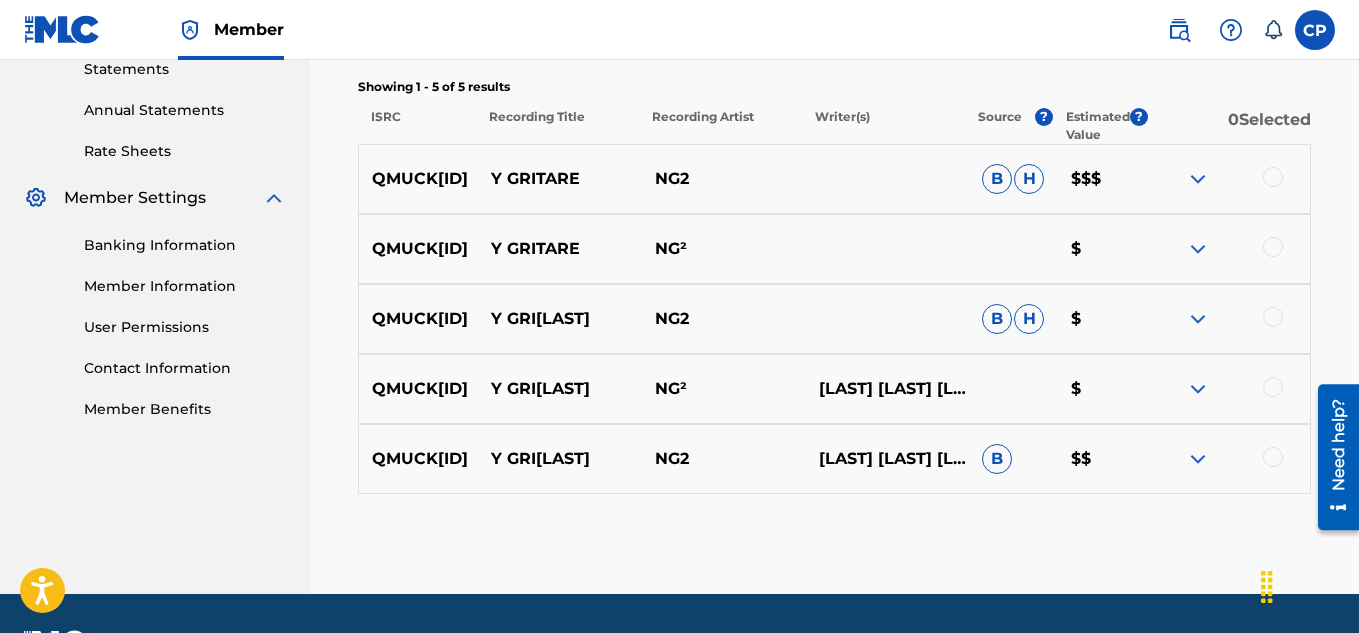 click at bounding box center [1273, 177] 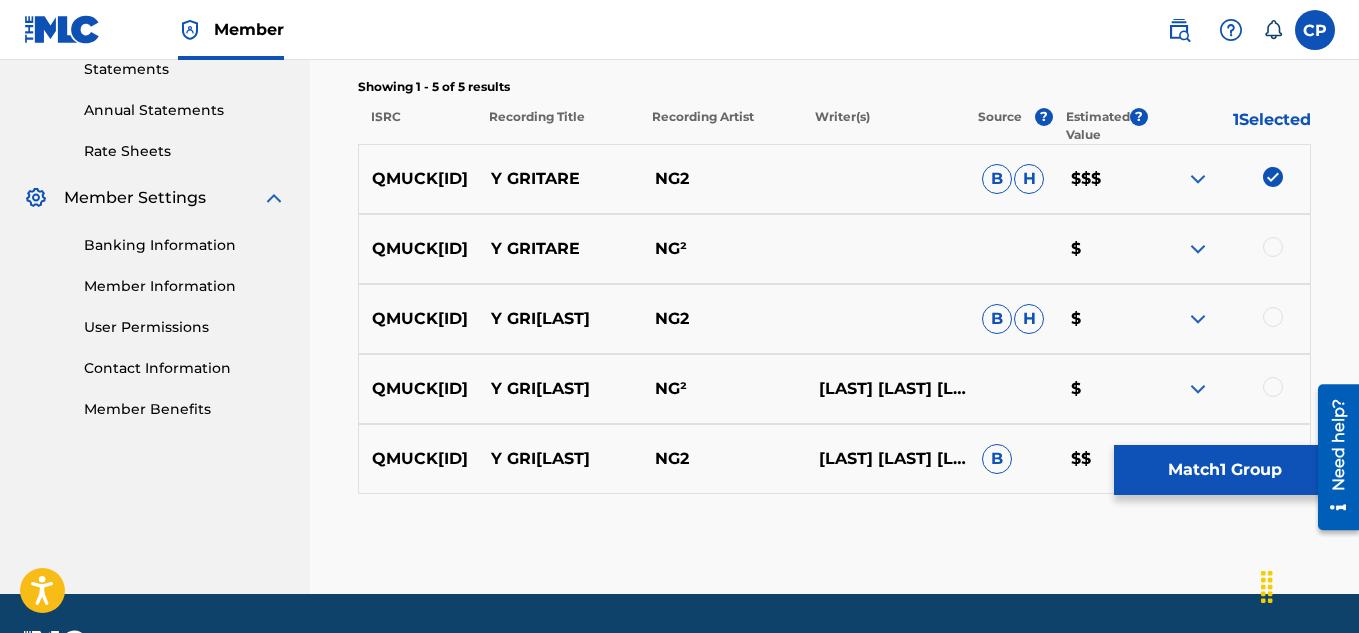 click at bounding box center [1273, 247] 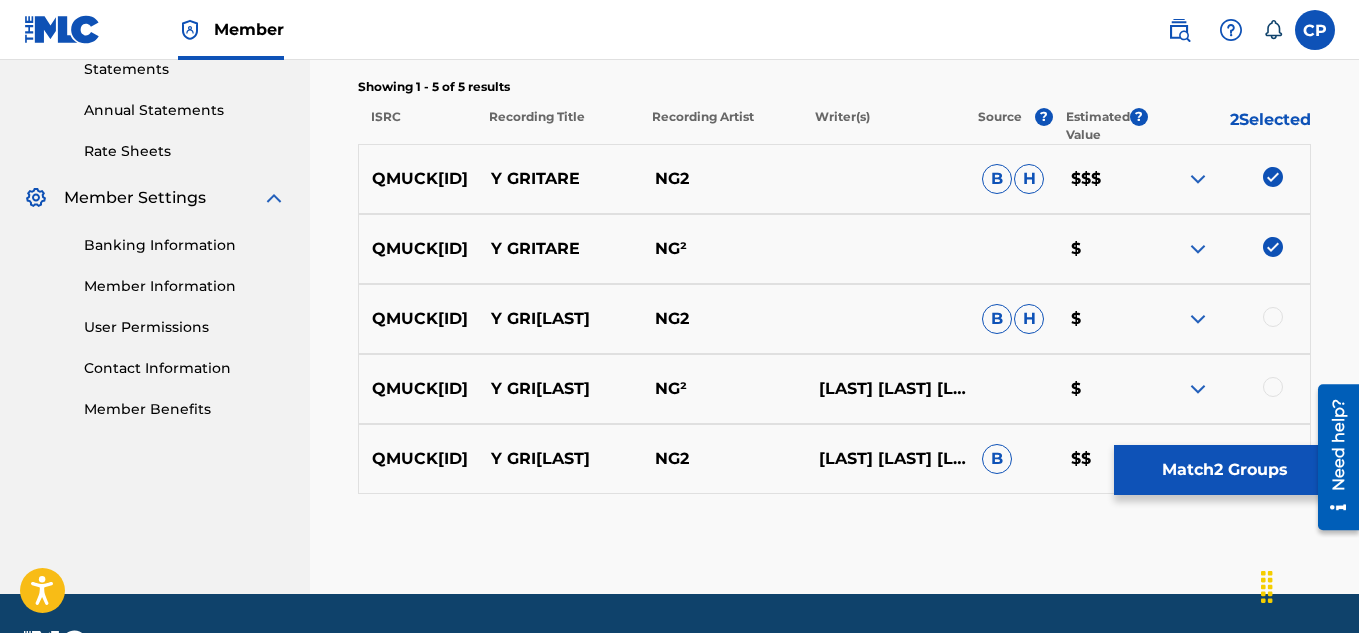 click at bounding box center (1228, 319) 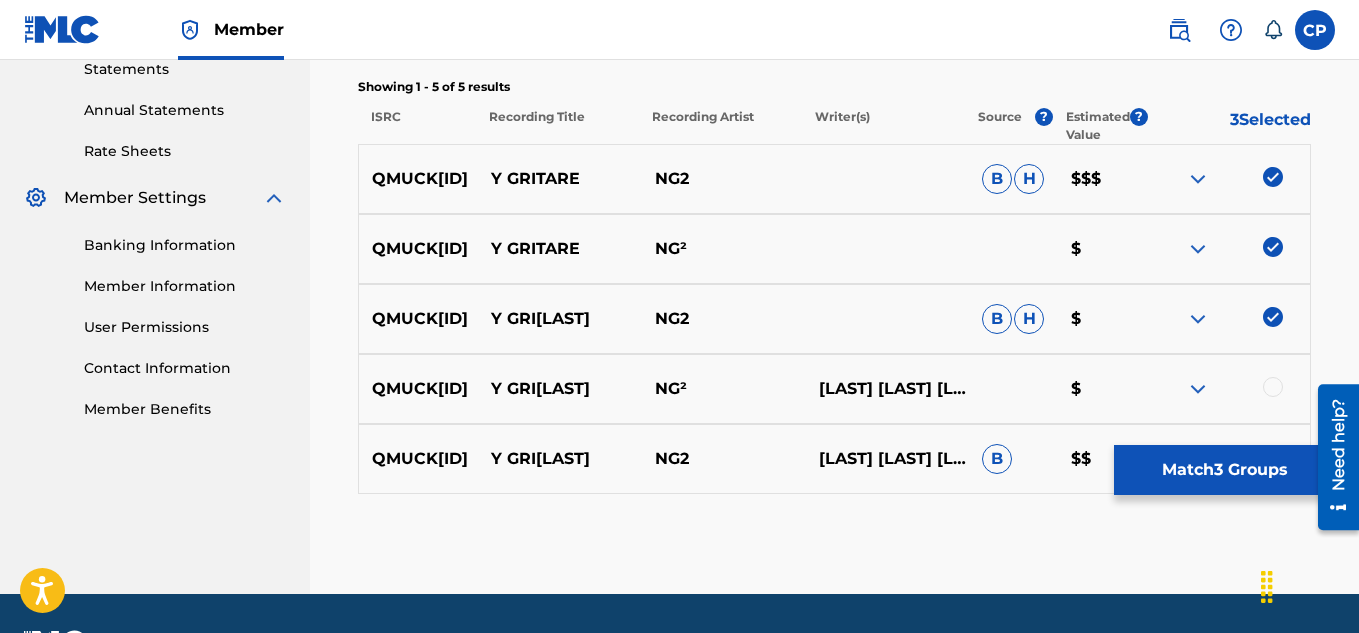 click at bounding box center (1273, 387) 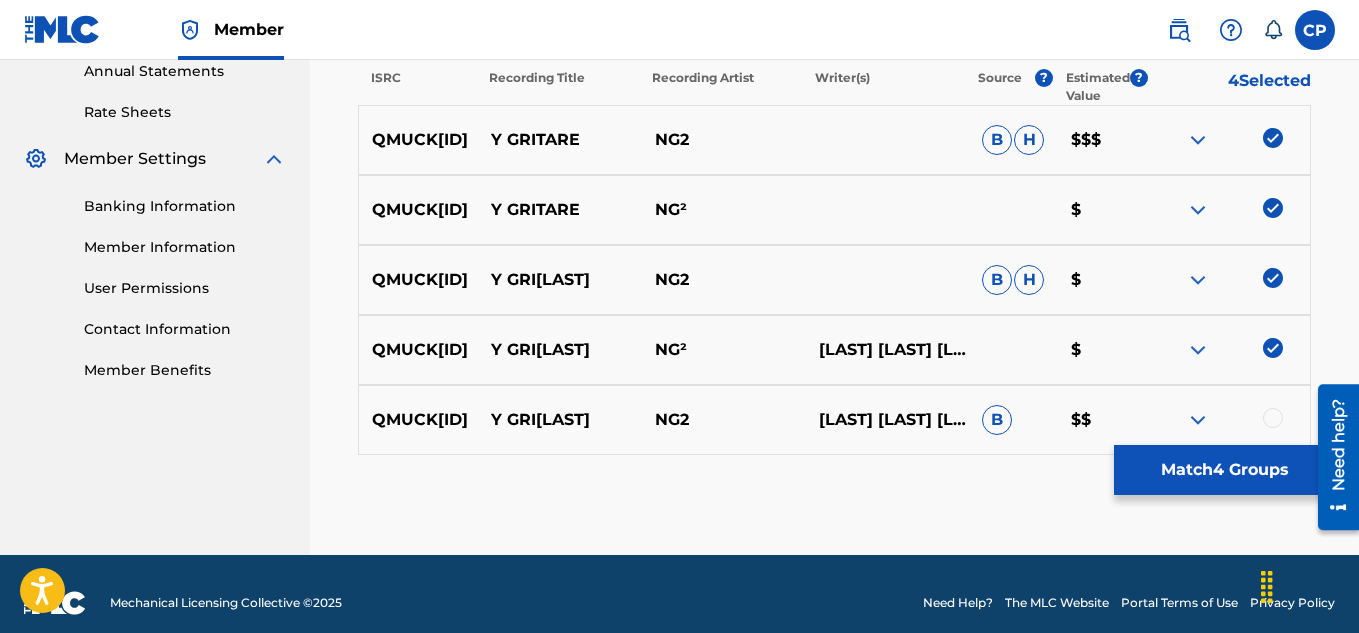 scroll, scrollTop: 757, scrollLeft: 0, axis: vertical 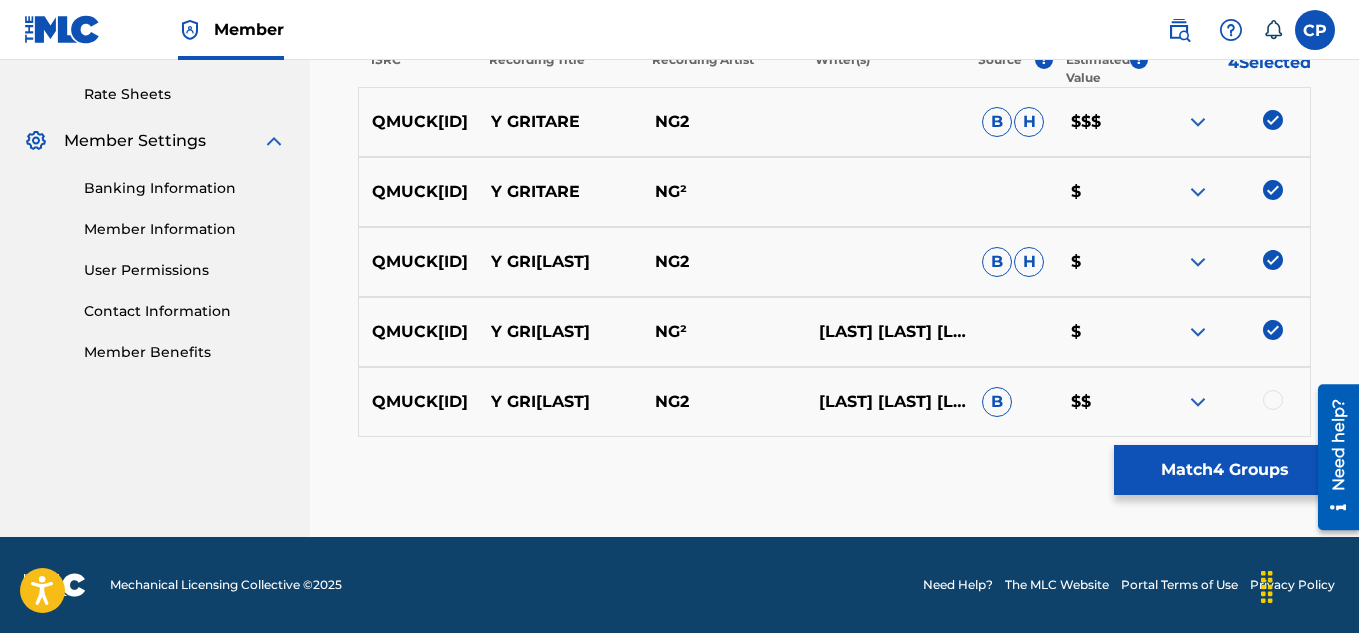 click at bounding box center [1273, 400] 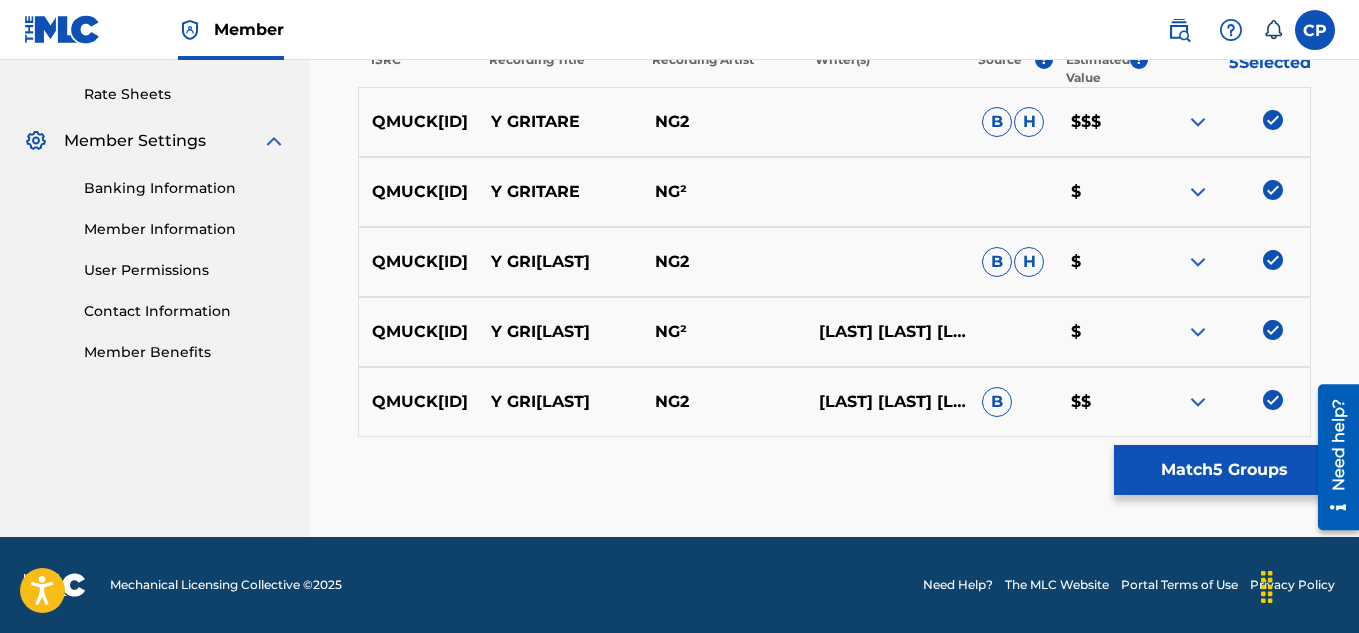 click on "Match  5 Groups" at bounding box center [1224, 470] 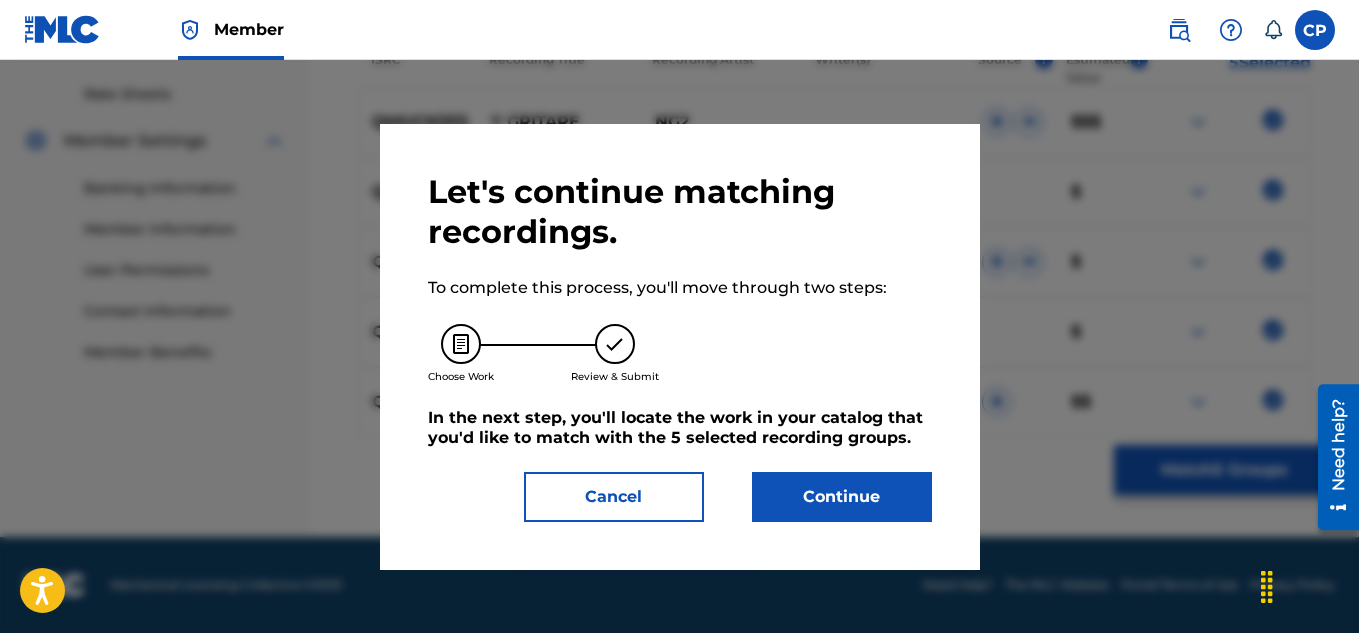click on "Continue" at bounding box center (842, 497) 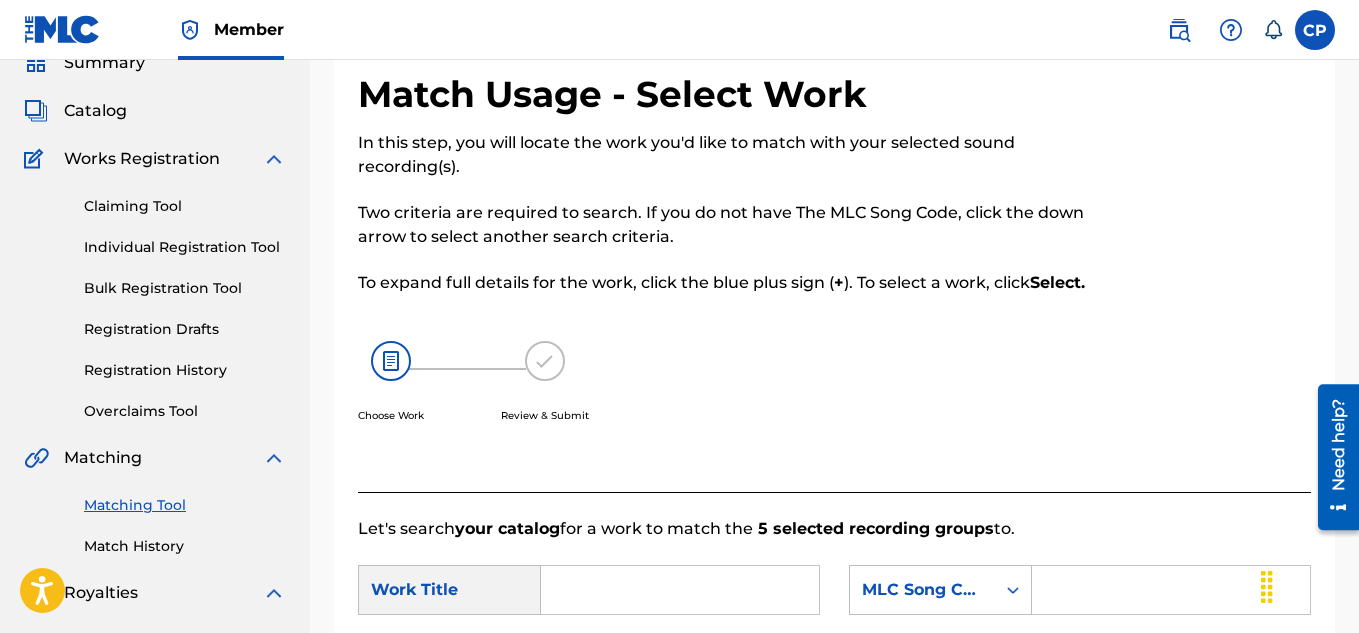 scroll, scrollTop: 300, scrollLeft: 0, axis: vertical 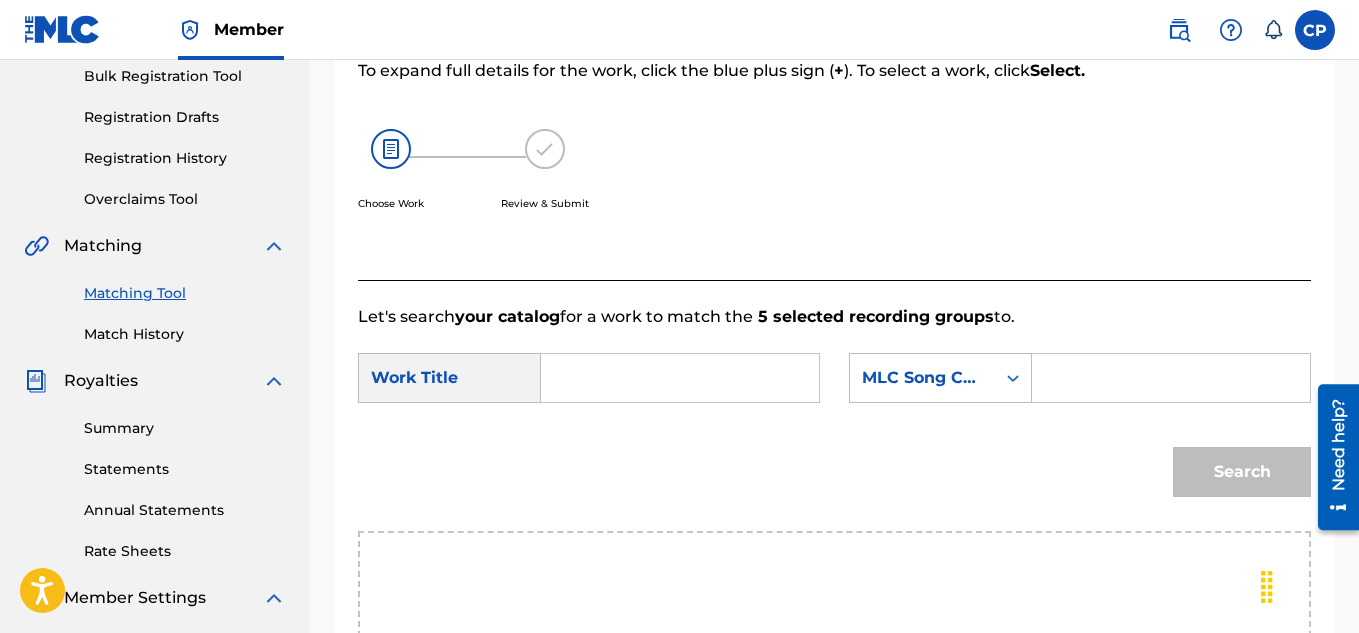 click at bounding box center [1171, 378] 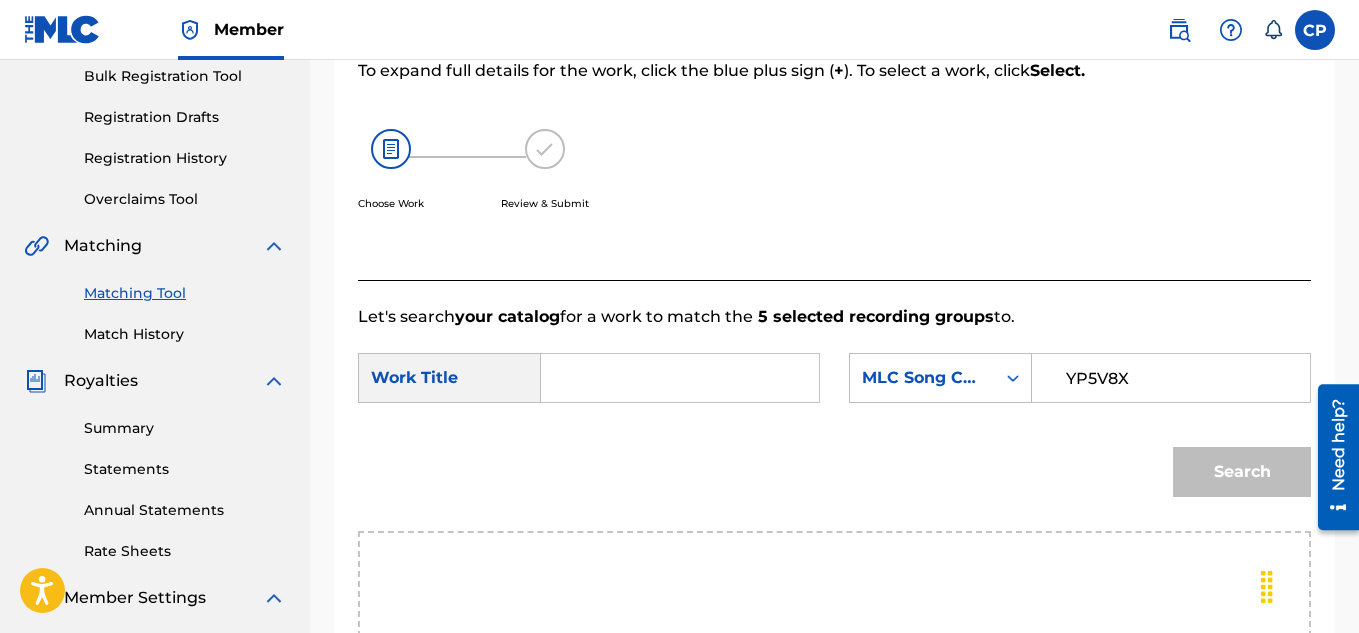type on "YP5V8X" 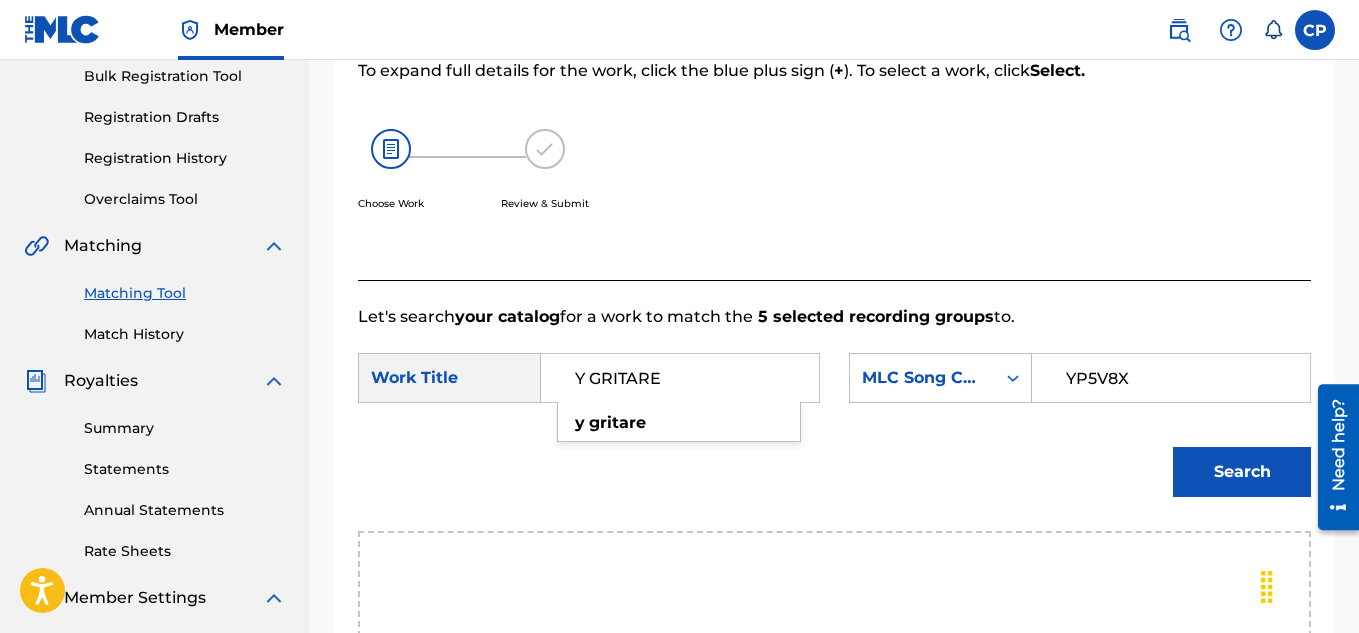 type on "Y GRITARE" 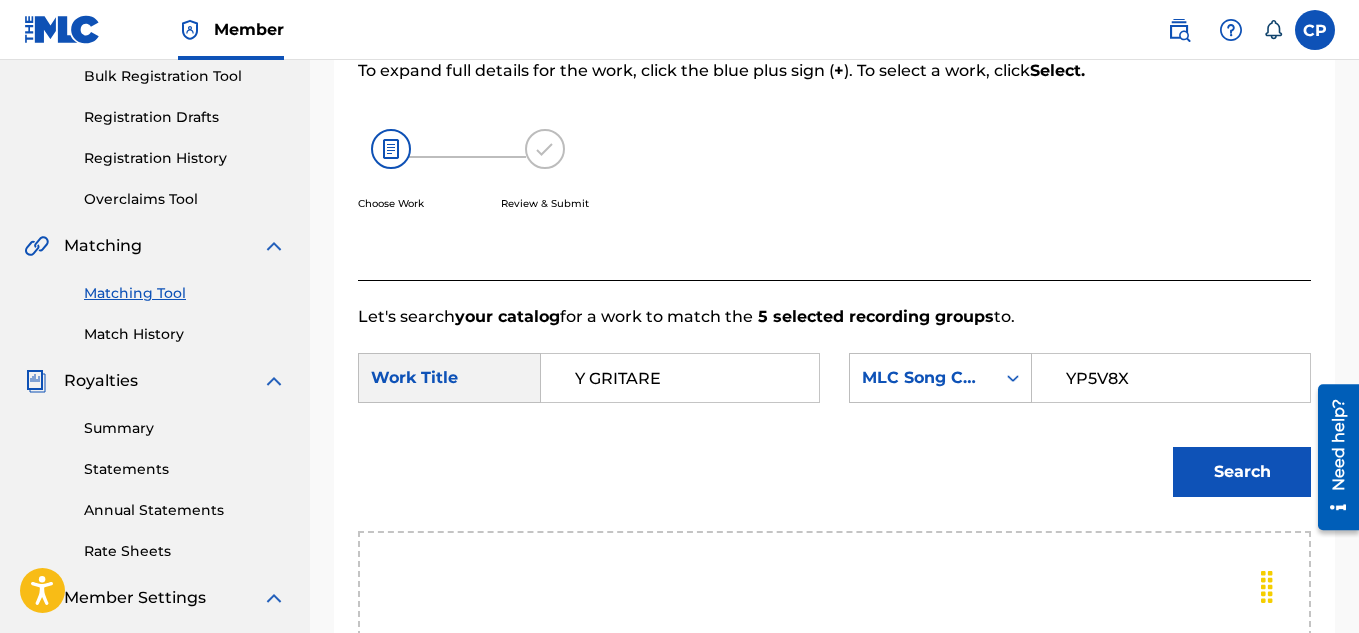 click on "Search" at bounding box center (834, 479) 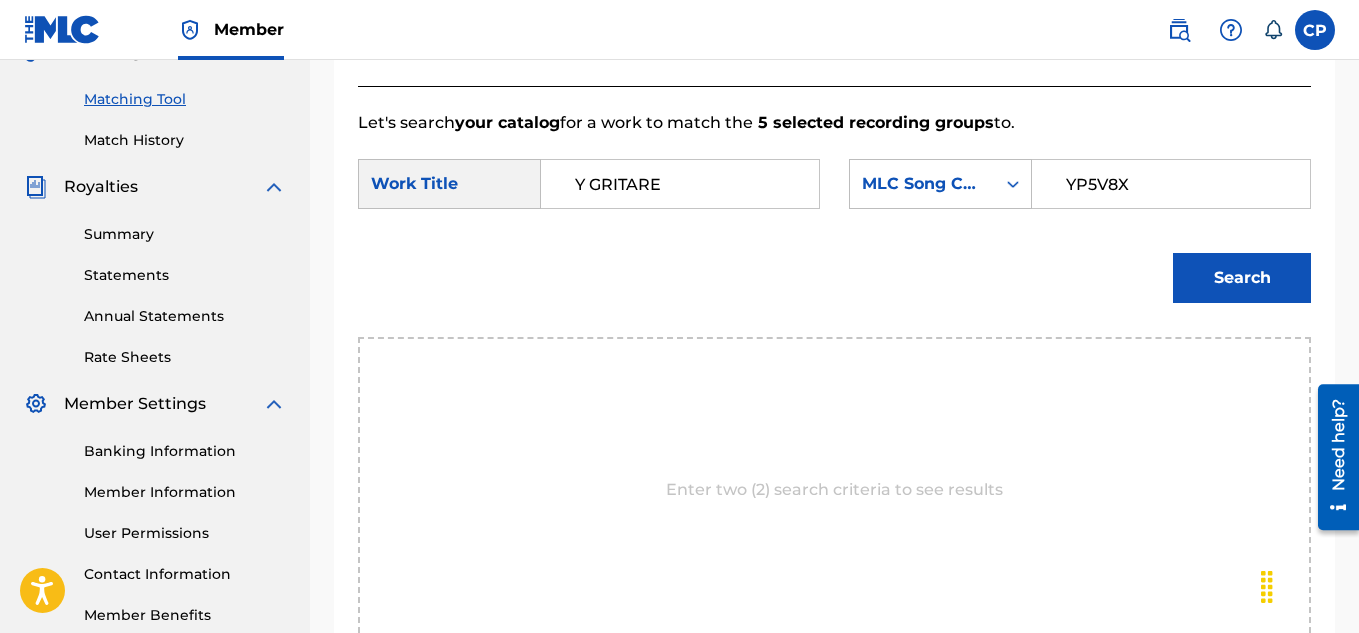scroll, scrollTop: 500, scrollLeft: 0, axis: vertical 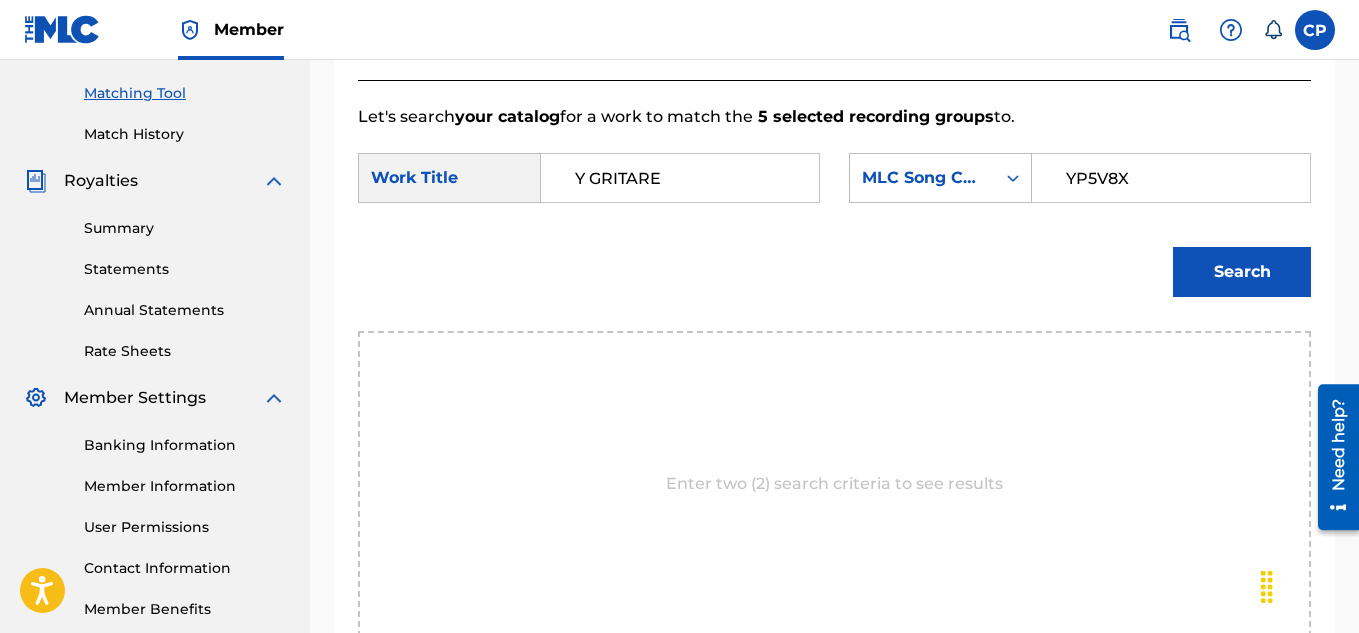 click on "Search" at bounding box center (1242, 272) 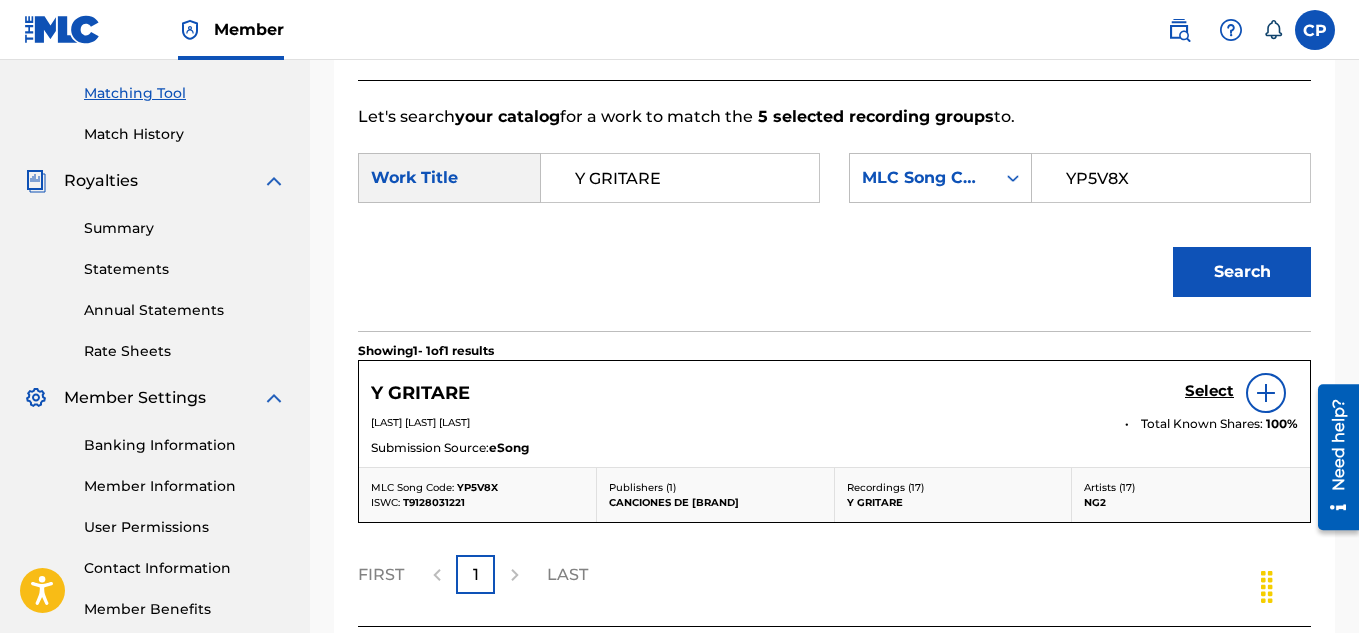 click on "Select" at bounding box center [1209, 391] 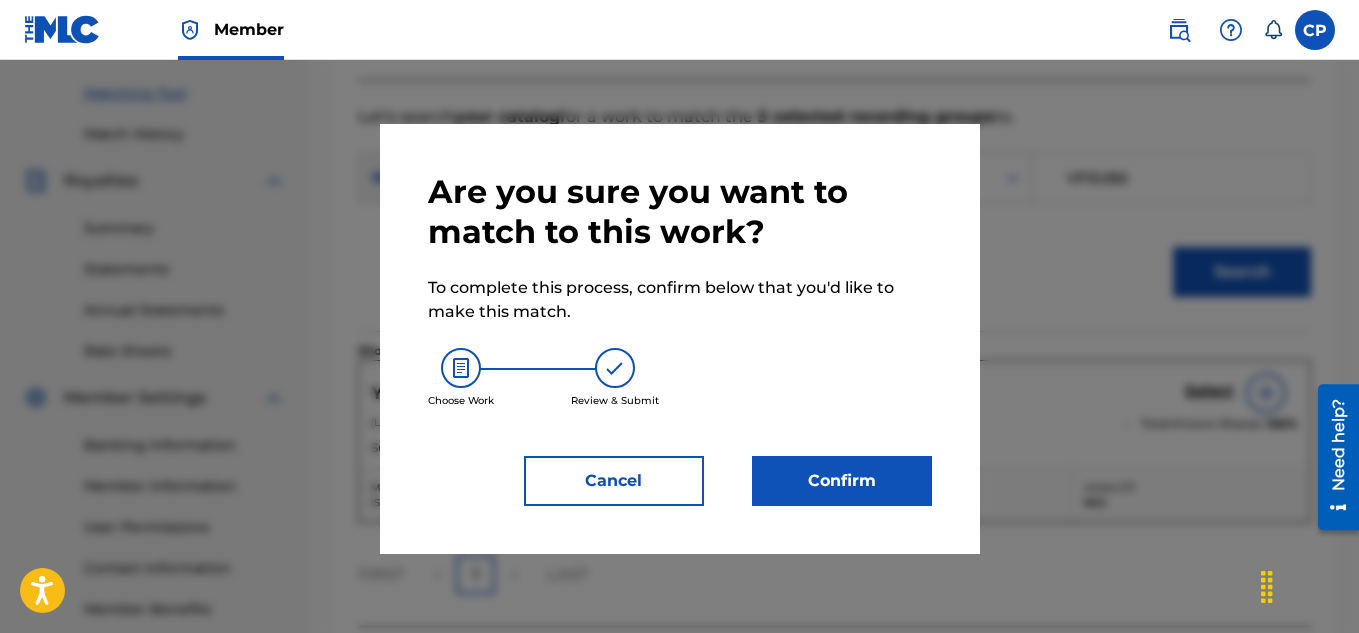 click on "Confirm" at bounding box center (842, 481) 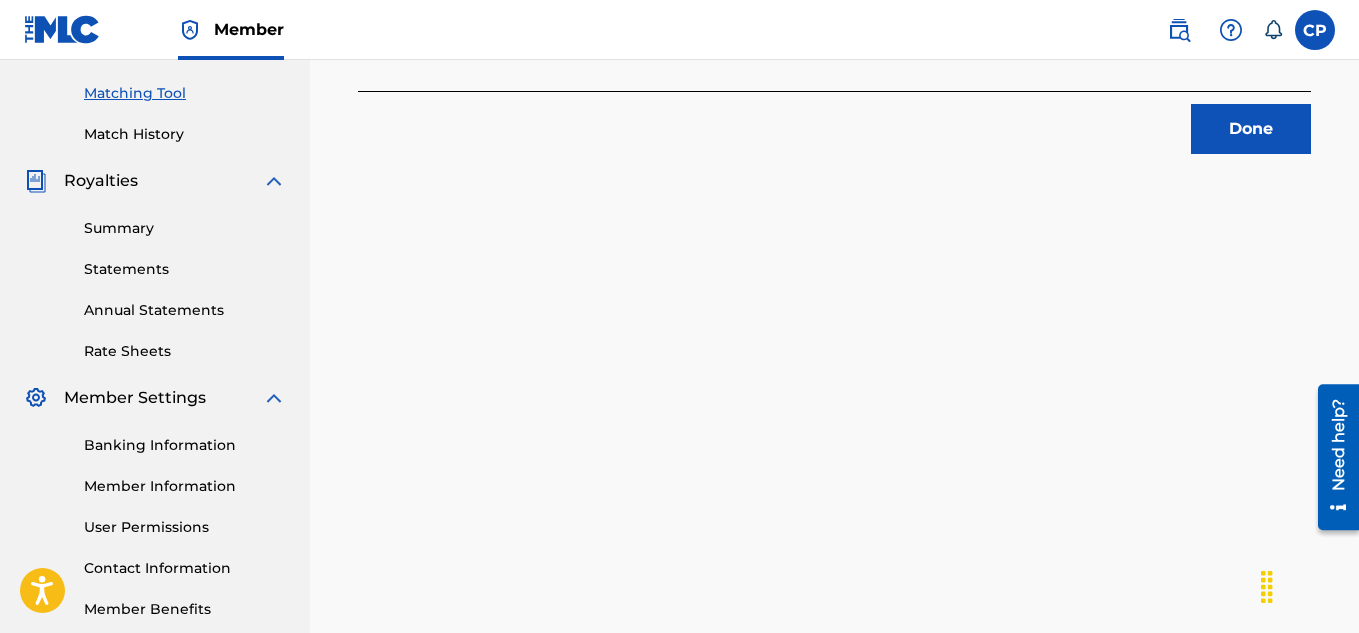 click on "Done" at bounding box center (1251, 129) 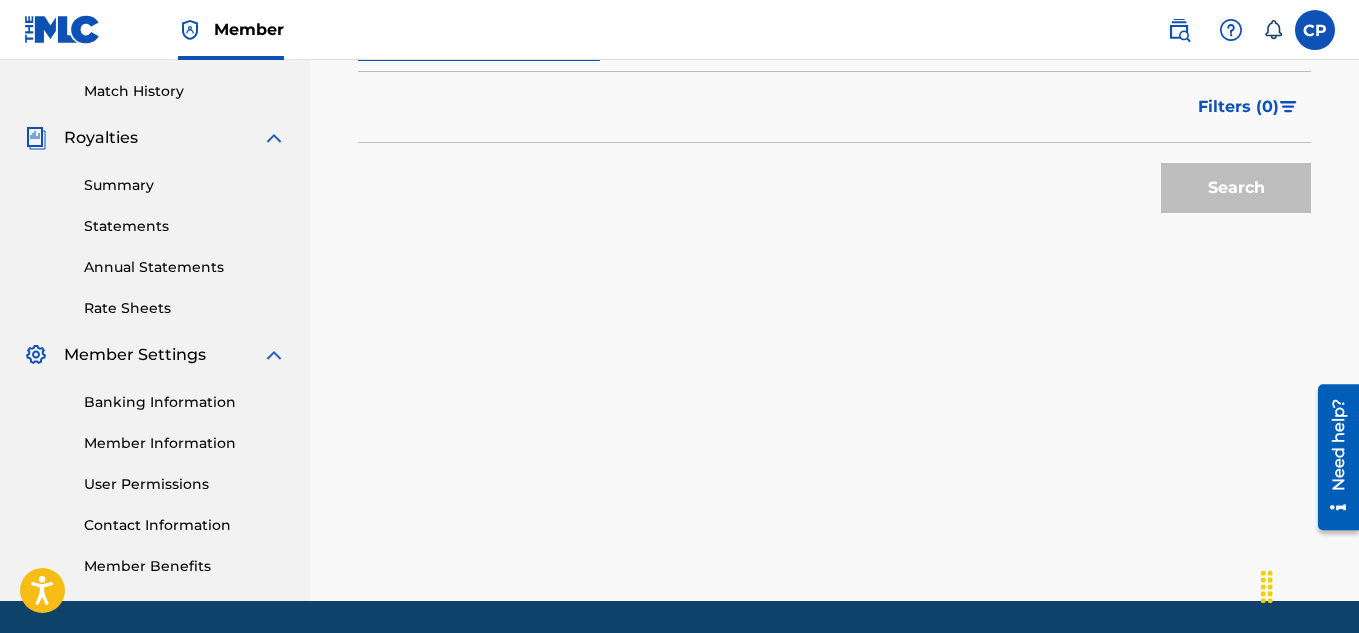 scroll, scrollTop: 300, scrollLeft: 0, axis: vertical 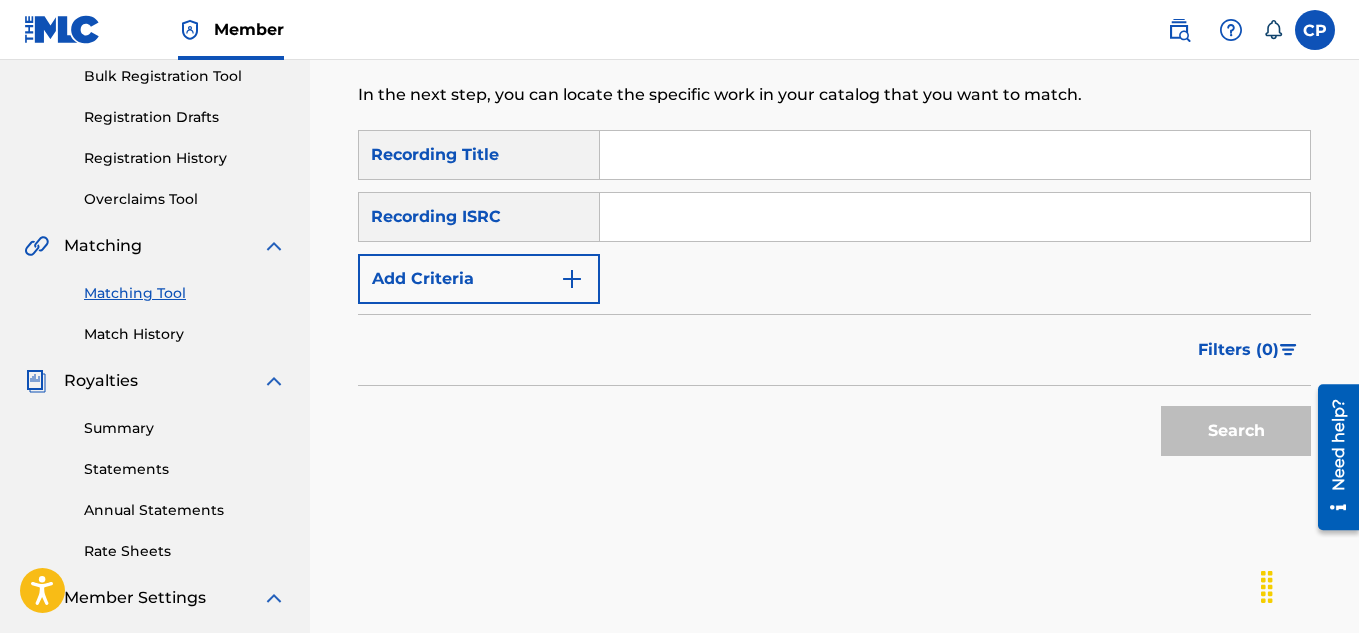 click at bounding box center [955, 155] 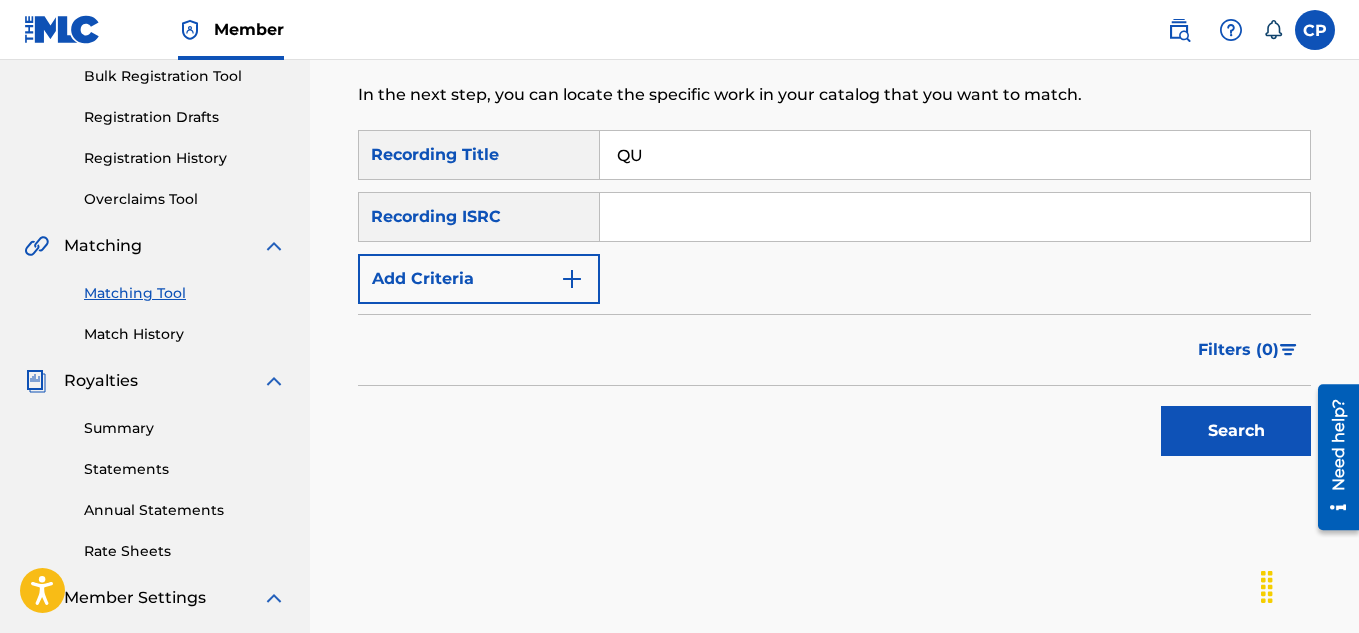 type on "QUIEN TE QUIERA MAS QUE YO" 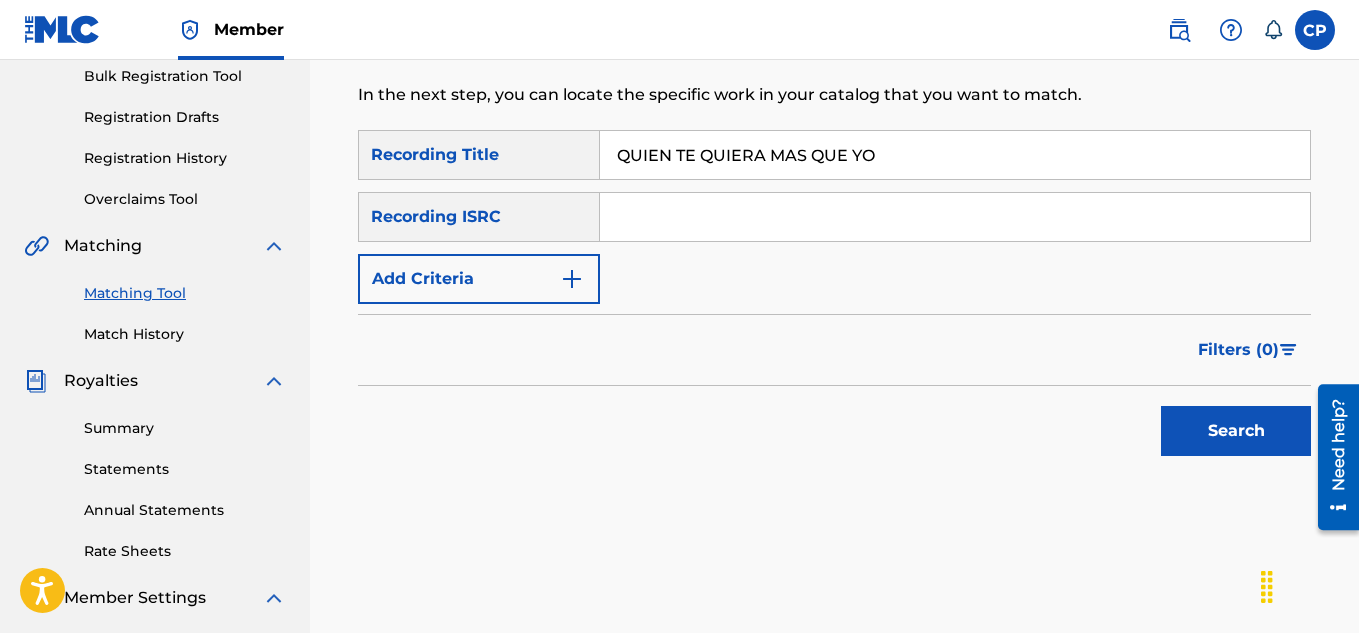 click at bounding box center (955, 217) 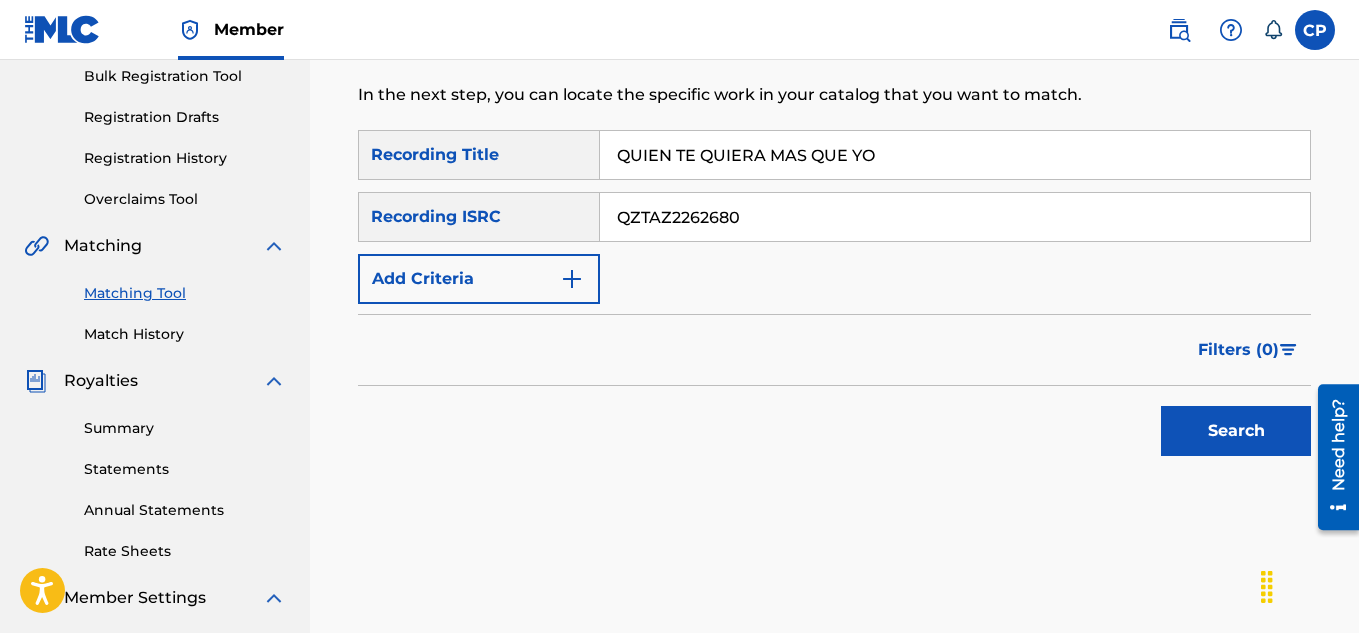 type on "QZTAZ2262680" 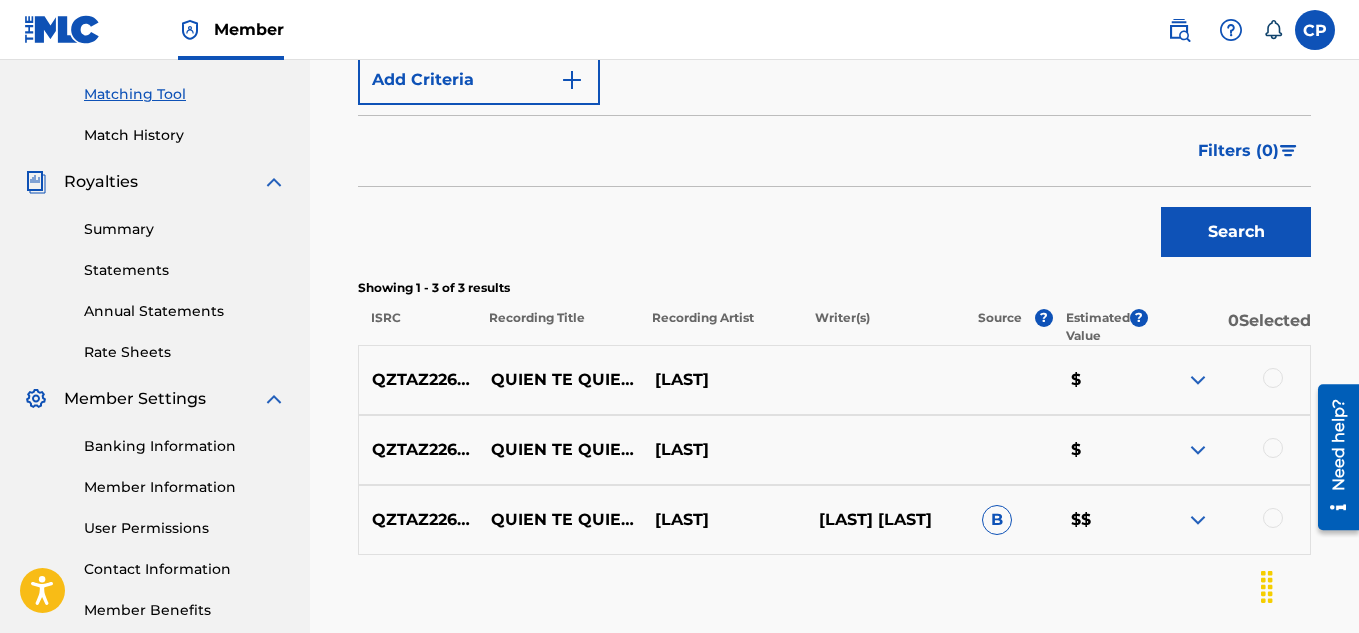 scroll, scrollTop: 500, scrollLeft: 0, axis: vertical 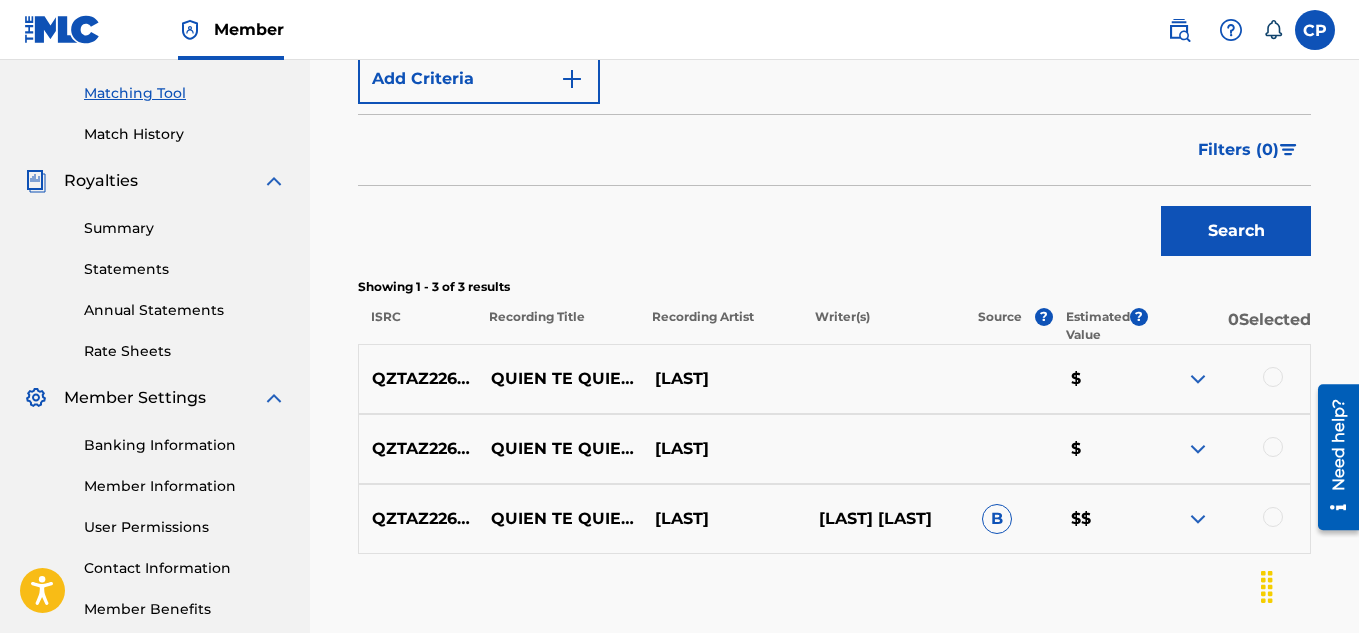 click at bounding box center [1273, 377] 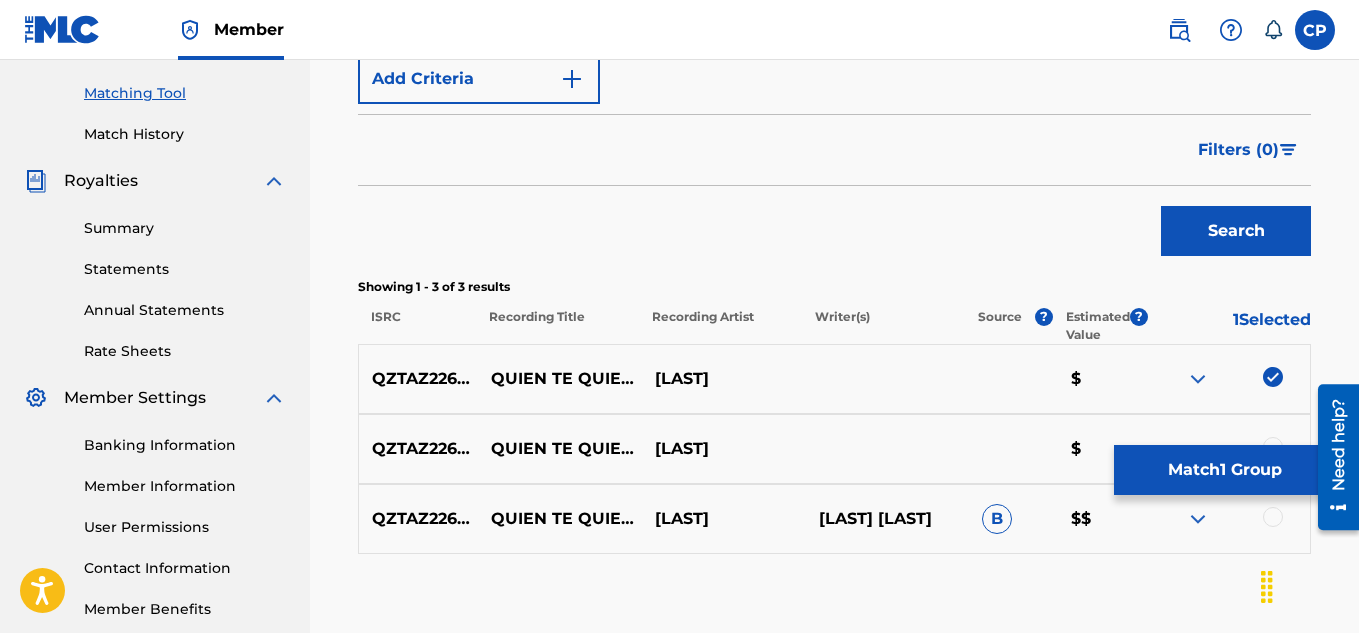 click on "Match  1 Group" at bounding box center (1224, 470) 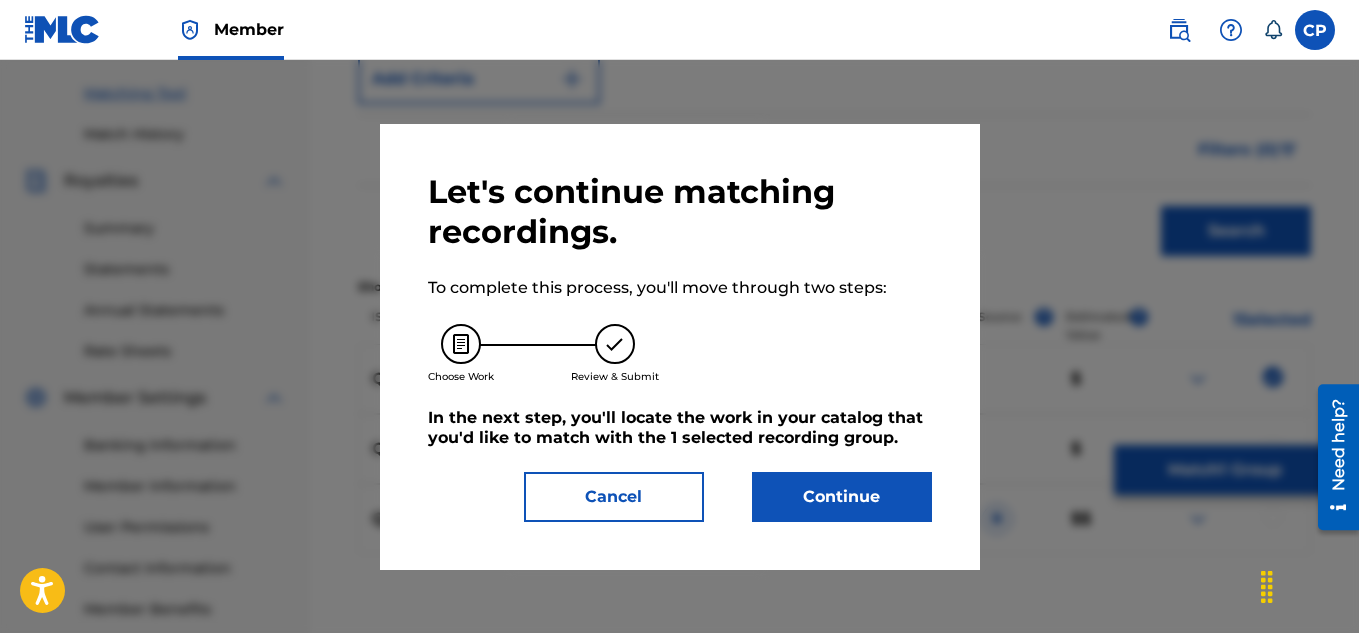 click on "Cancel" at bounding box center [614, 497] 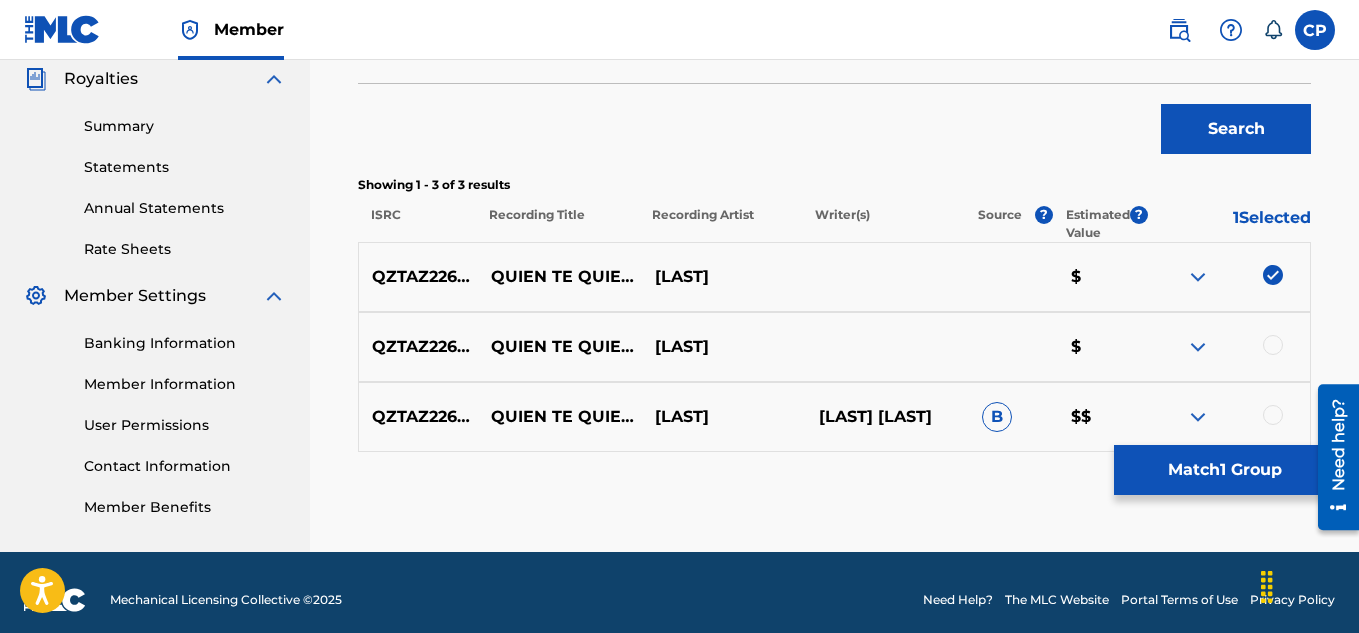 scroll, scrollTop: 617, scrollLeft: 0, axis: vertical 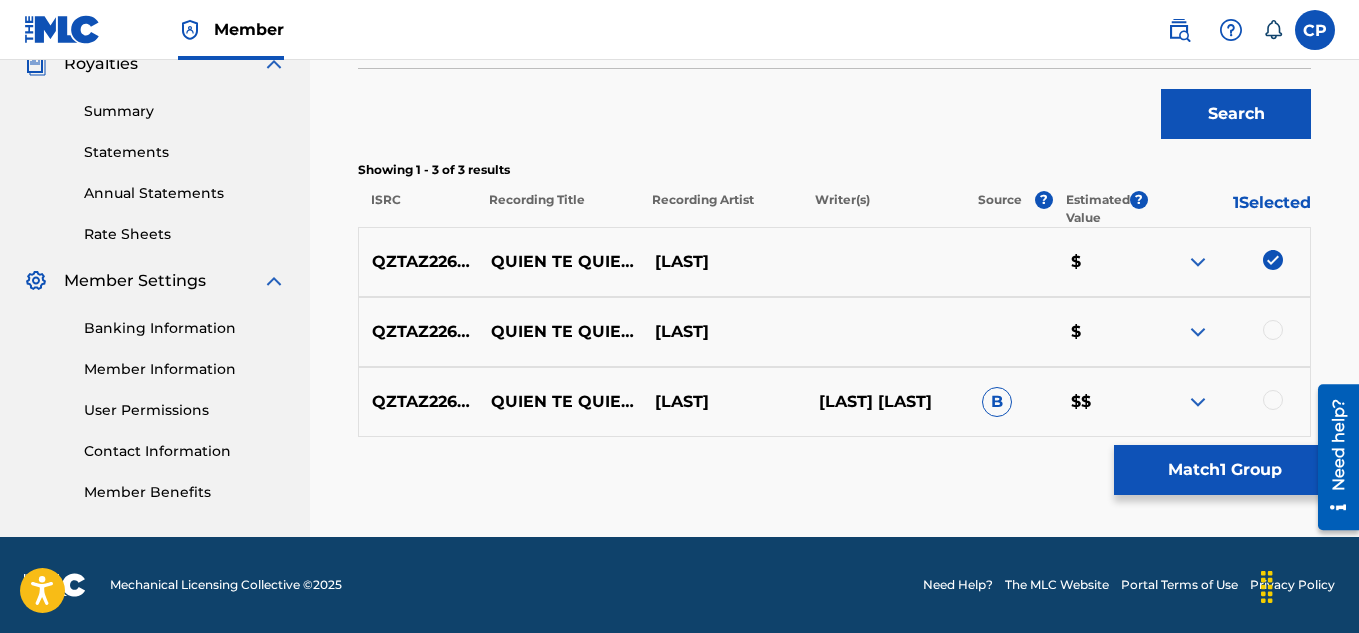 click at bounding box center [1273, 330] 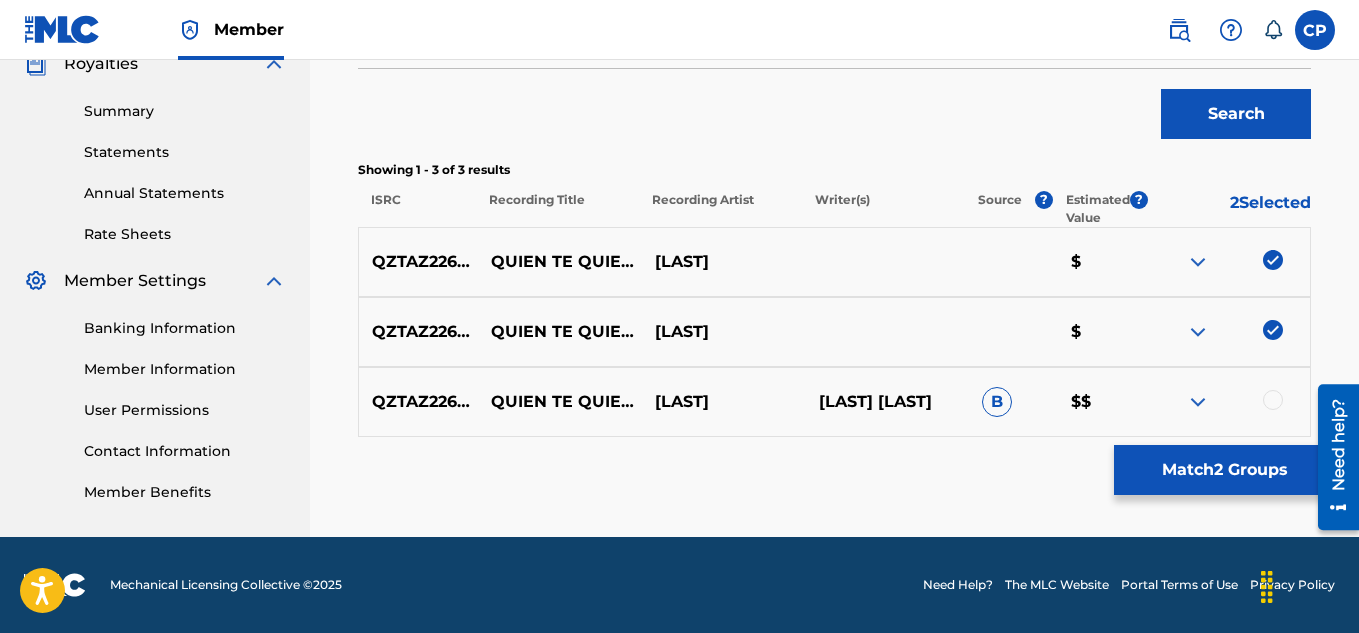 click at bounding box center [1273, 400] 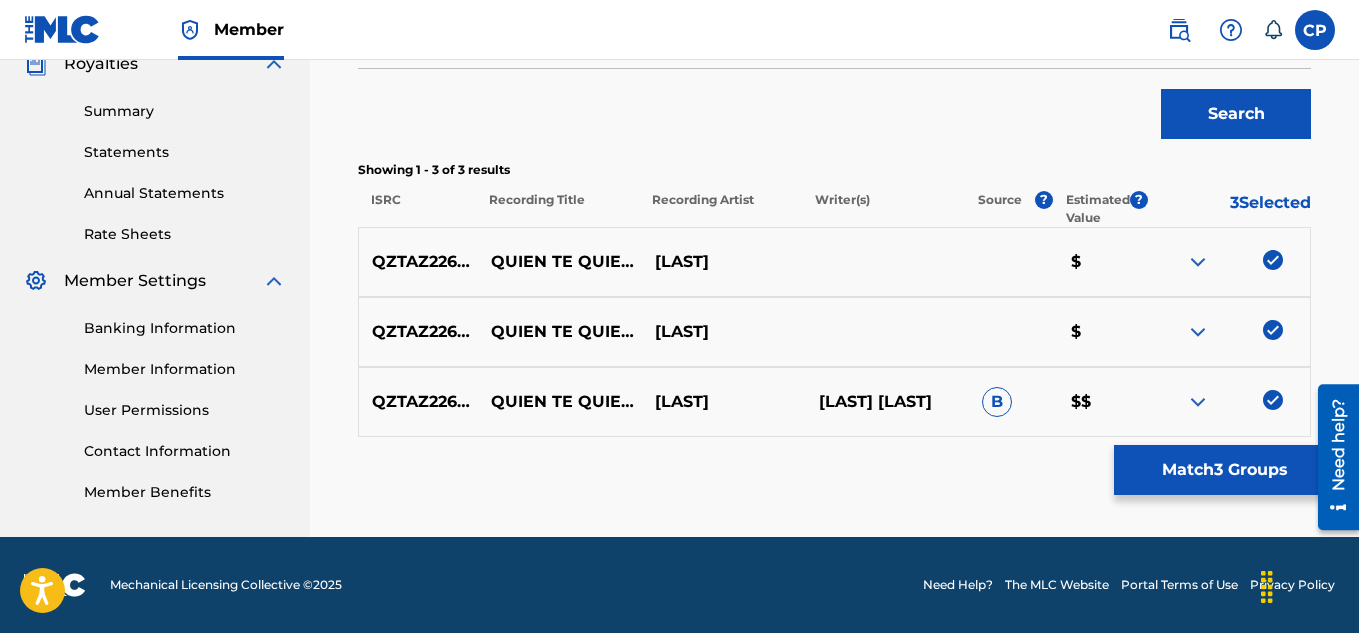 click on "Match  3 Groups" at bounding box center [1224, 470] 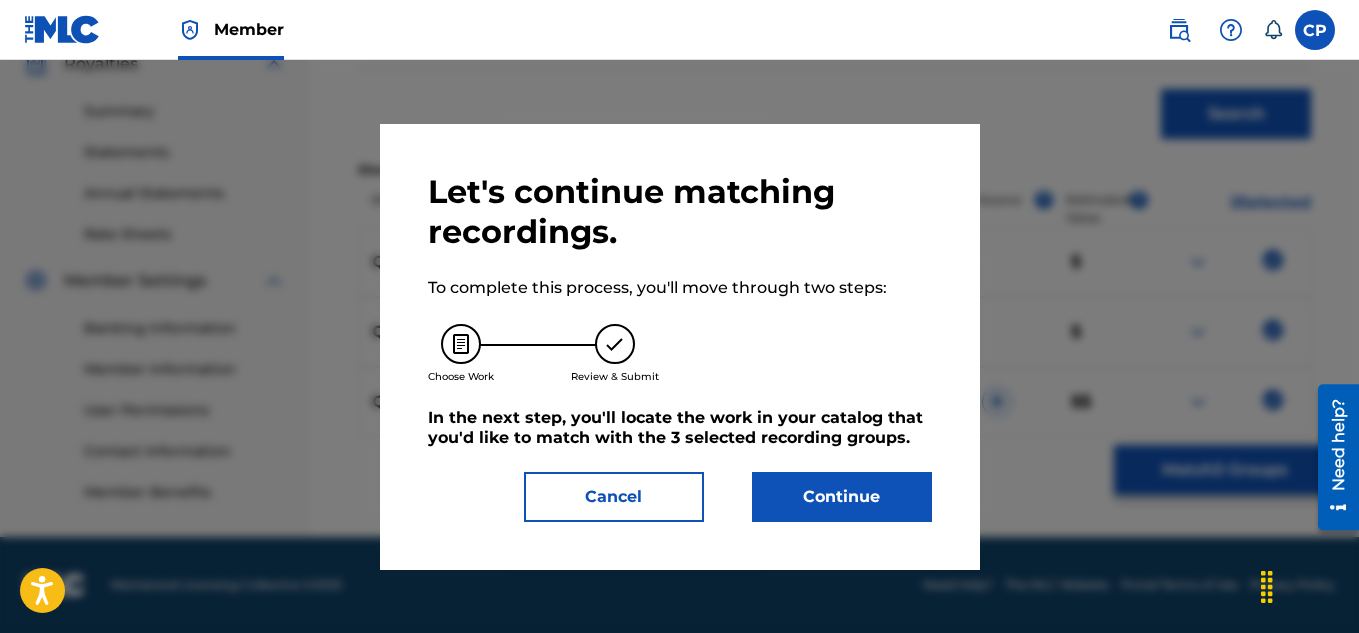 click on "Continue" at bounding box center (842, 497) 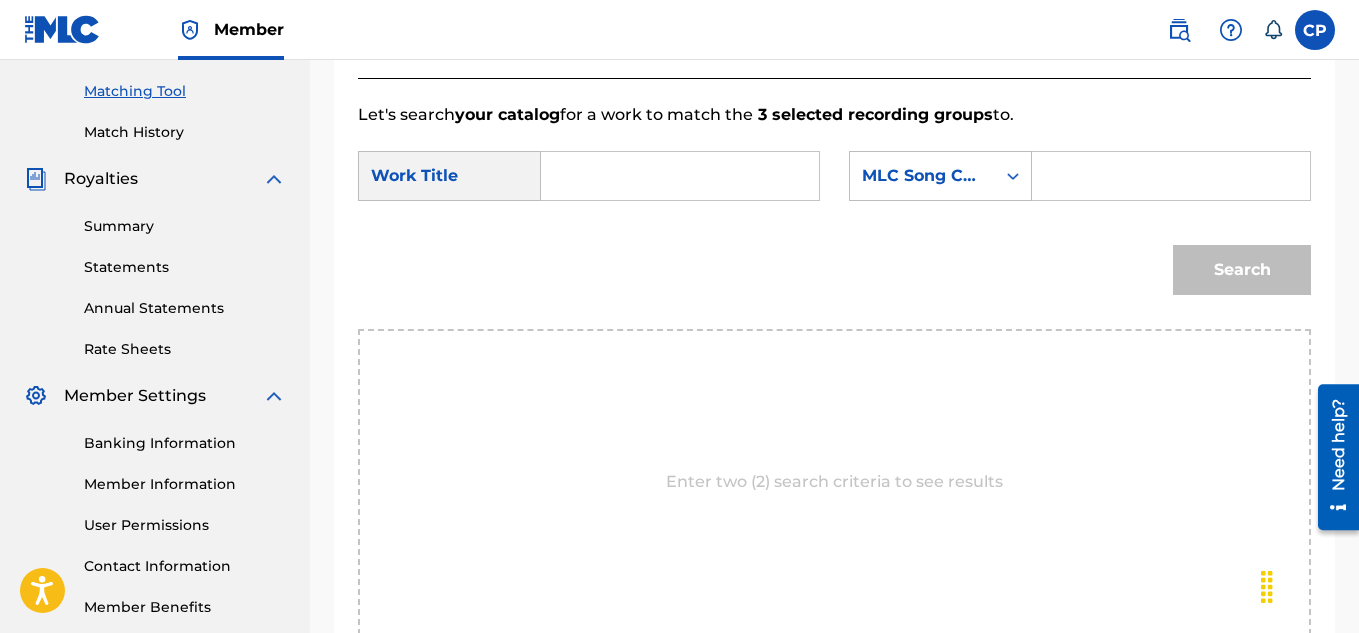 scroll, scrollTop: 417, scrollLeft: 0, axis: vertical 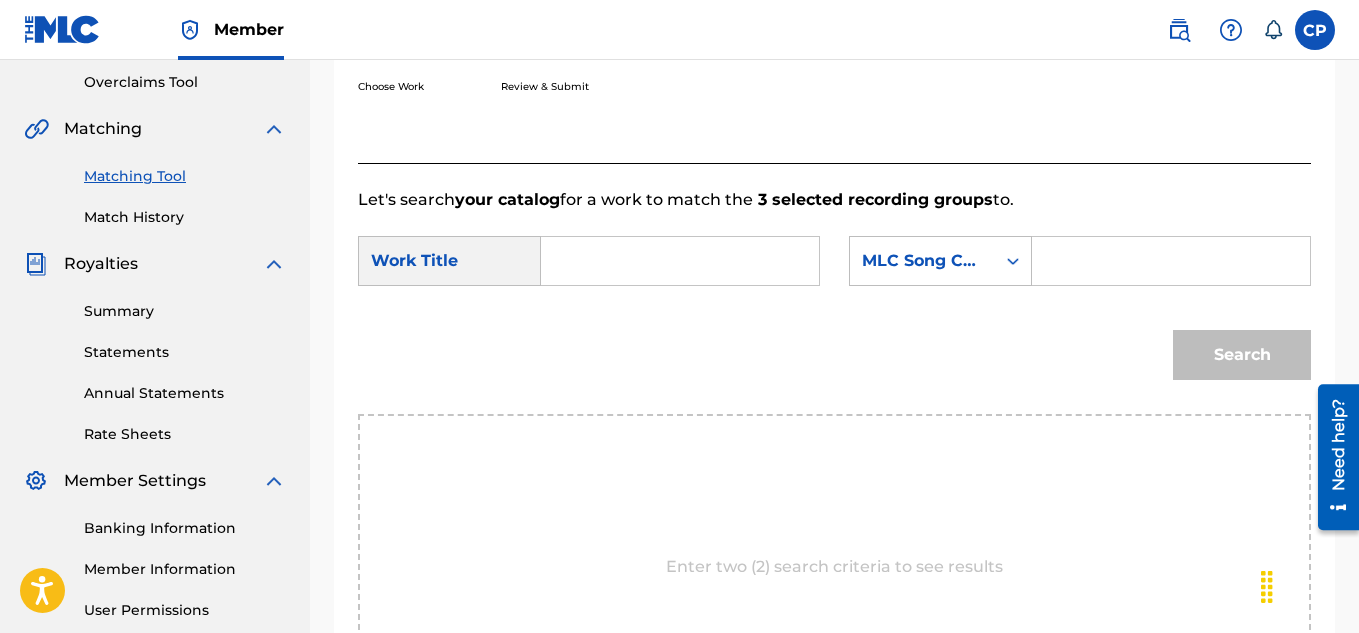 click at bounding box center [1171, 261] 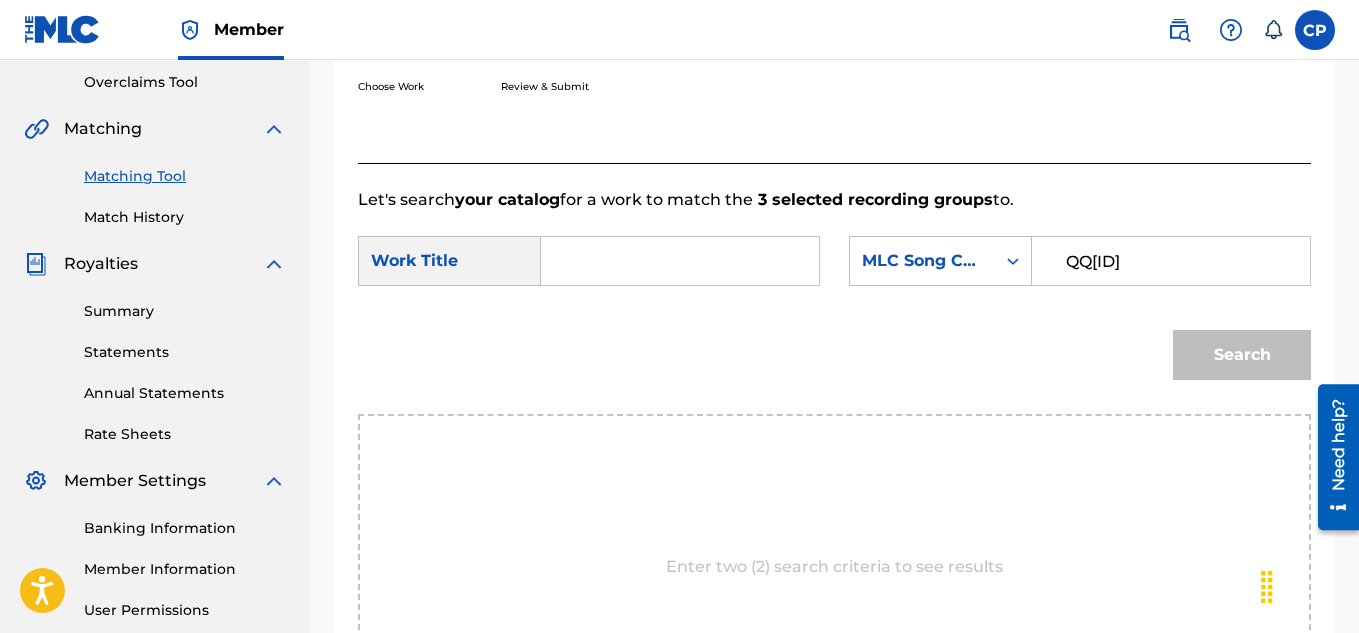 type on "QQ2FQG" 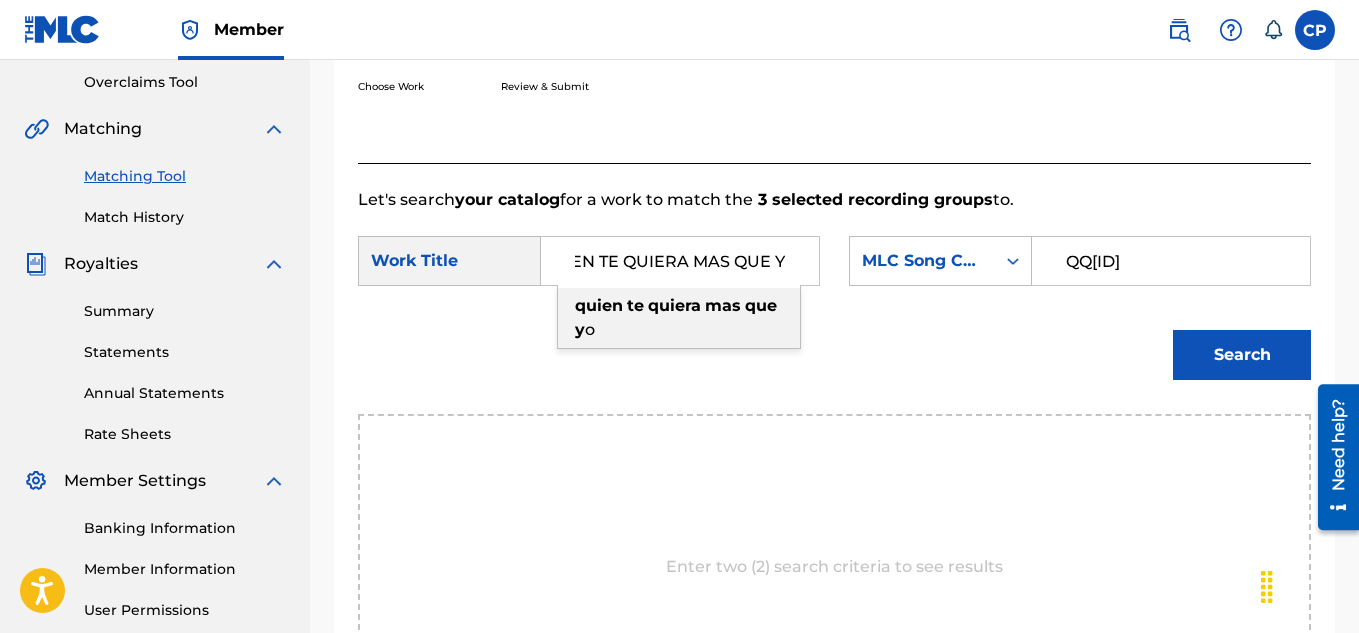 scroll, scrollTop: 0, scrollLeft: 48, axis: horizontal 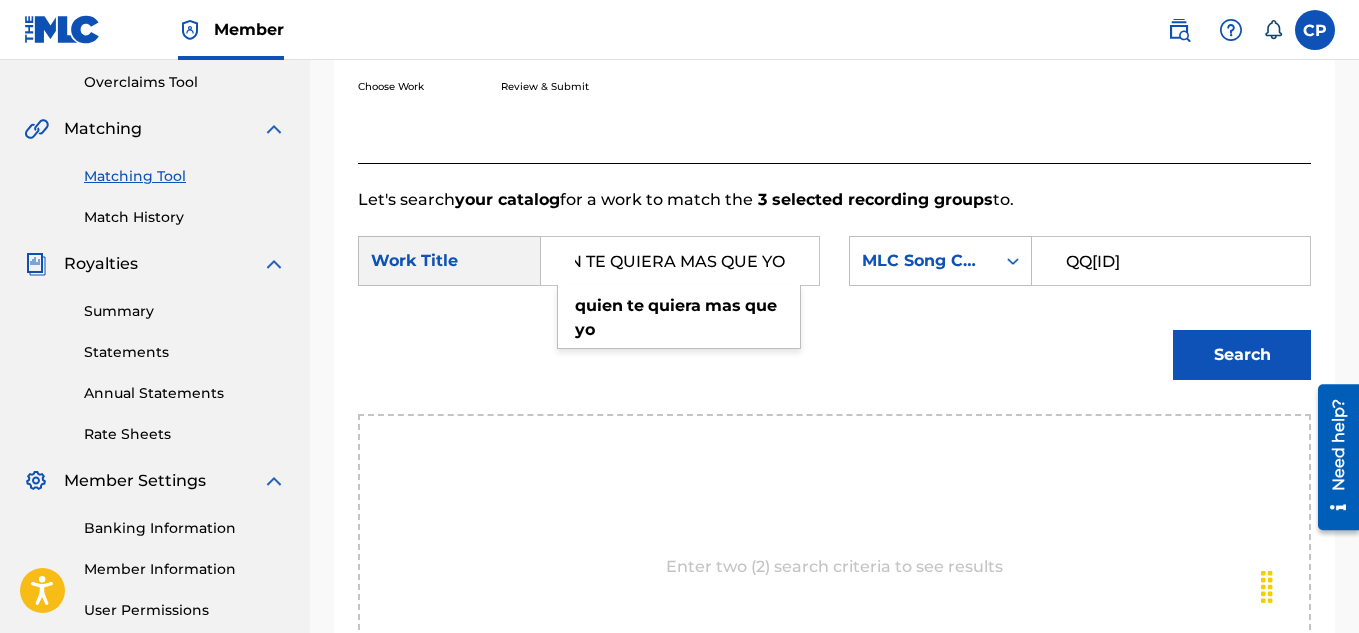 type on "QUIEN TE QUIERA MAS QUE YO" 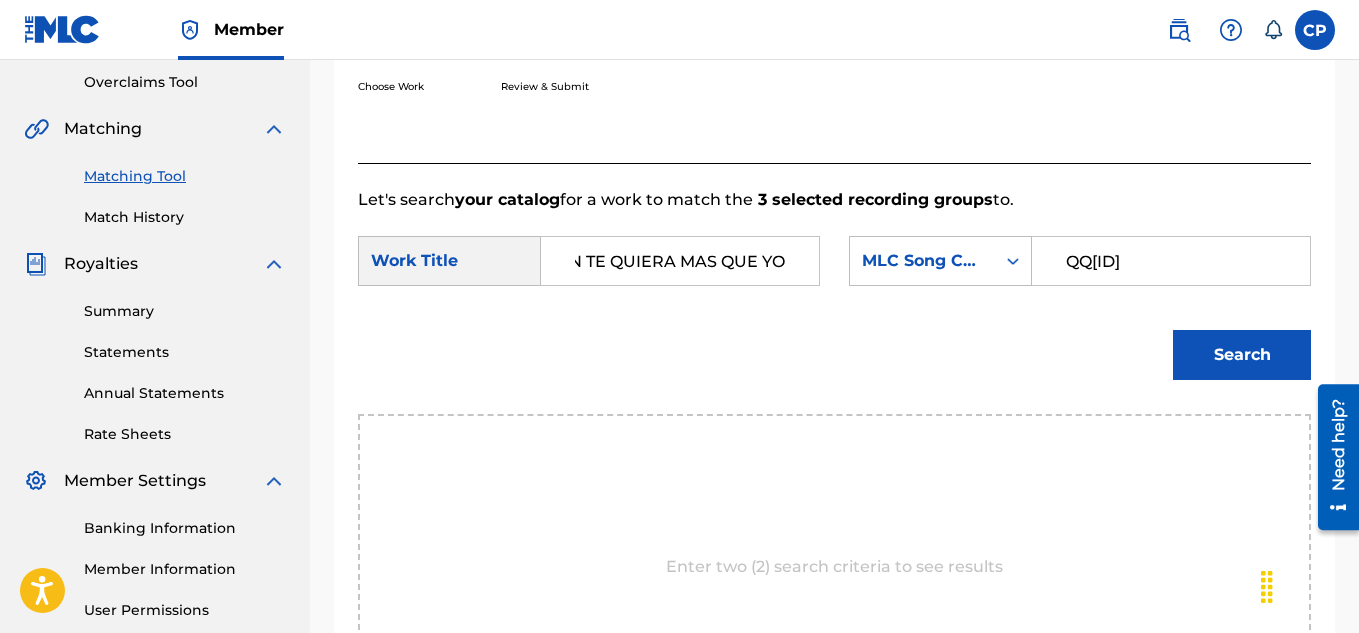 scroll, scrollTop: 0, scrollLeft: 0, axis: both 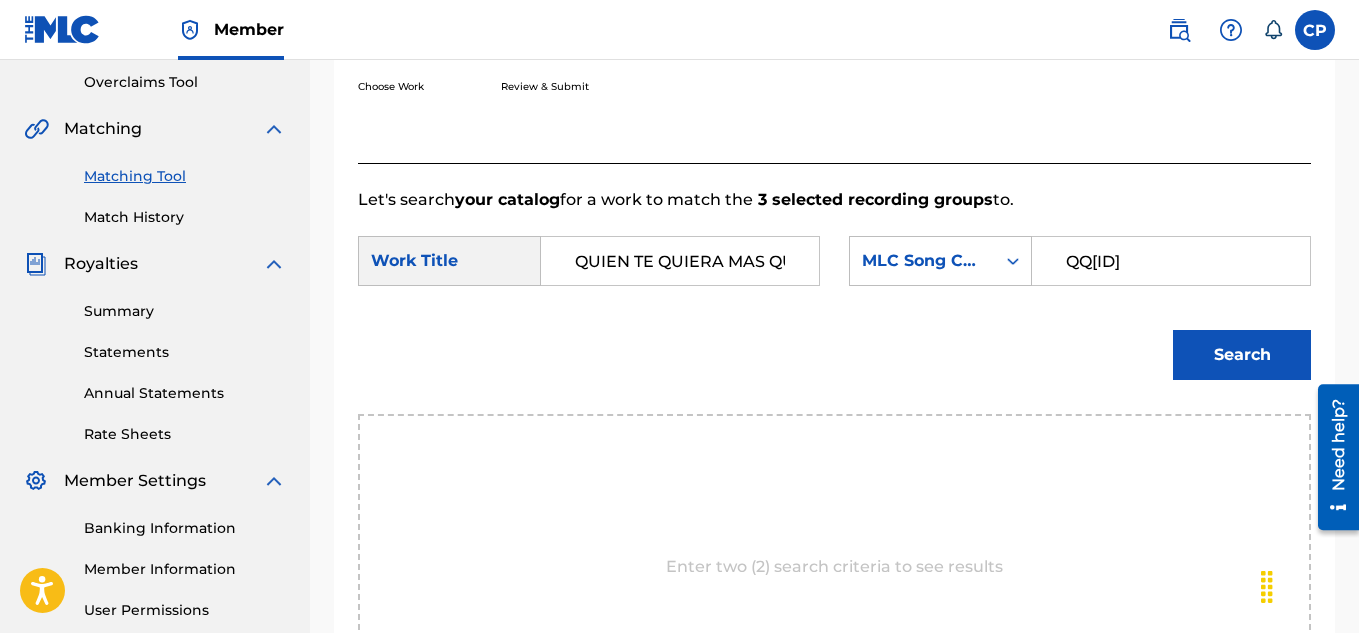 click on "Search" at bounding box center [834, 362] 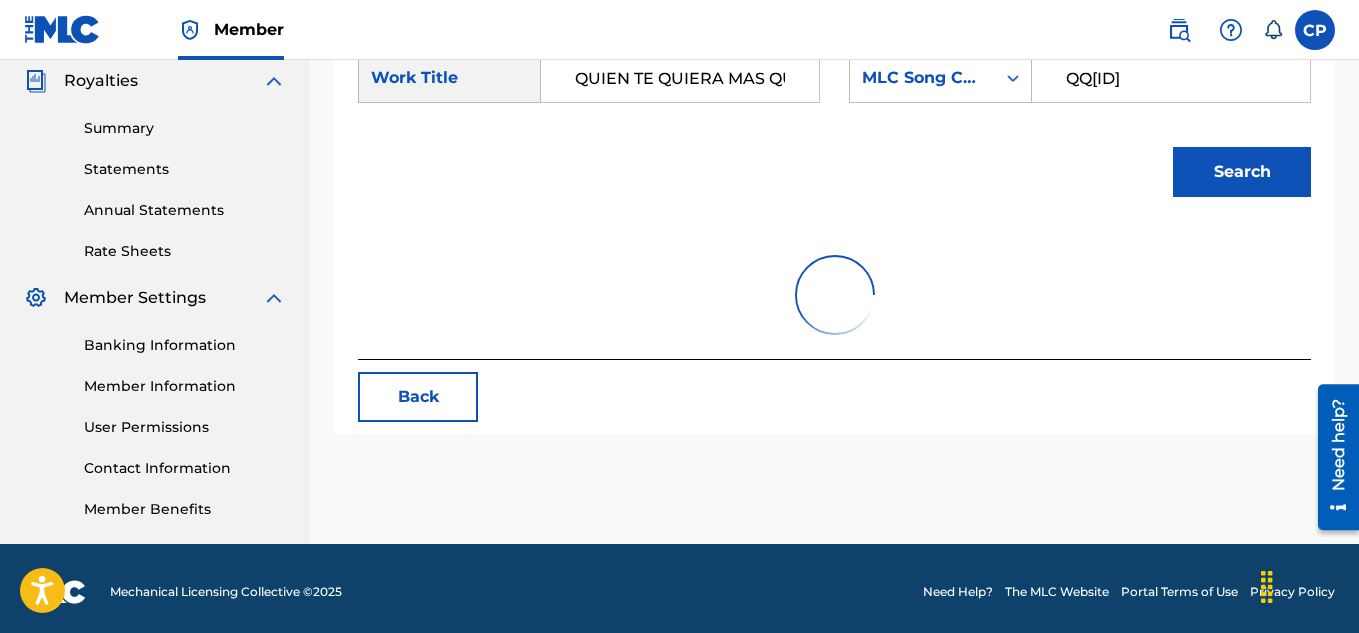 scroll, scrollTop: 607, scrollLeft: 0, axis: vertical 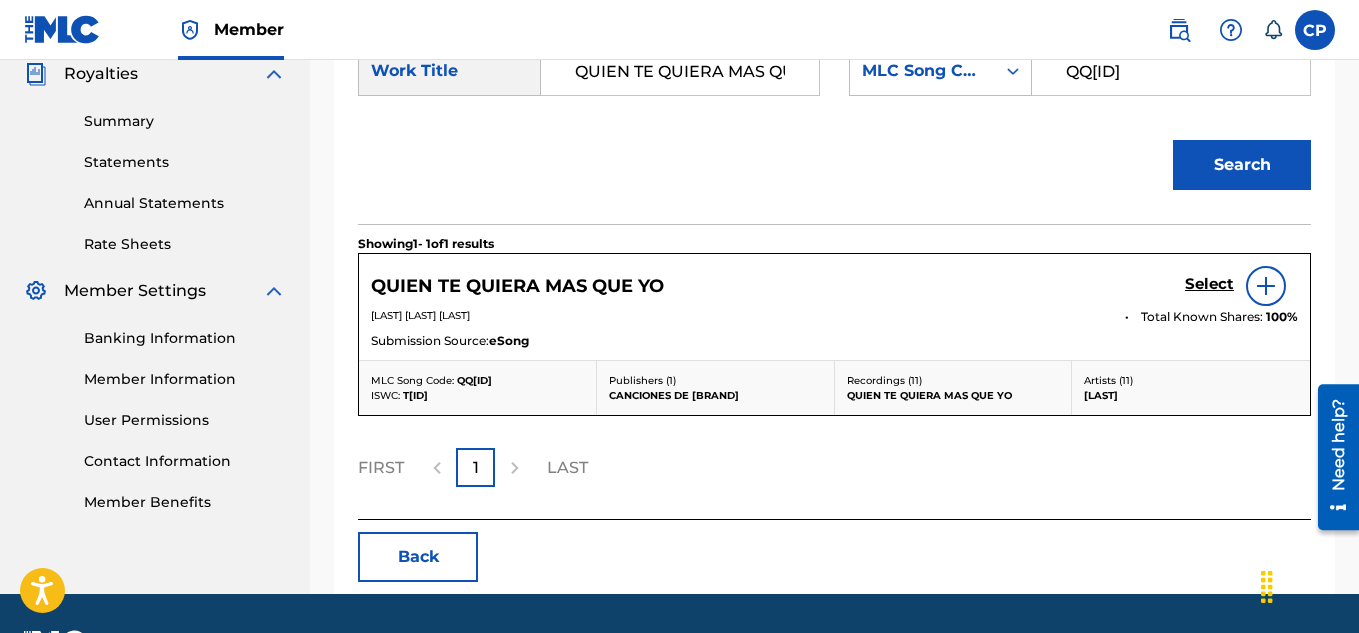 click on "Select" at bounding box center (1209, 284) 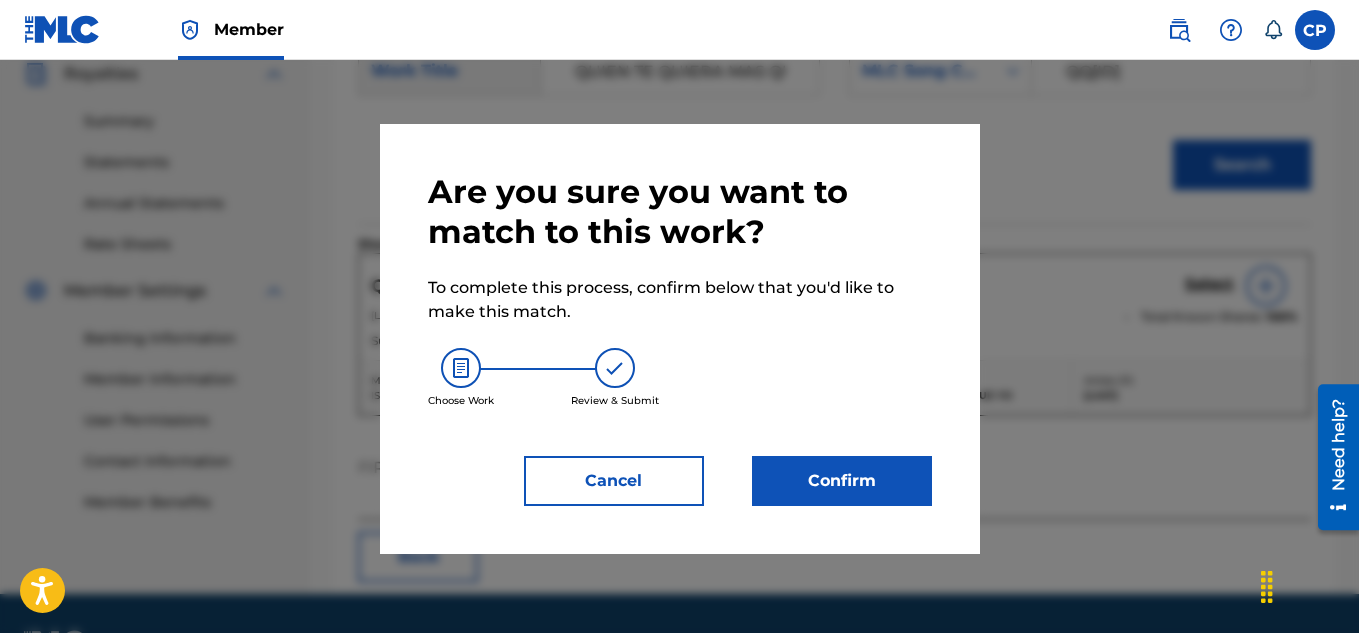 click on "Confirm" at bounding box center [842, 481] 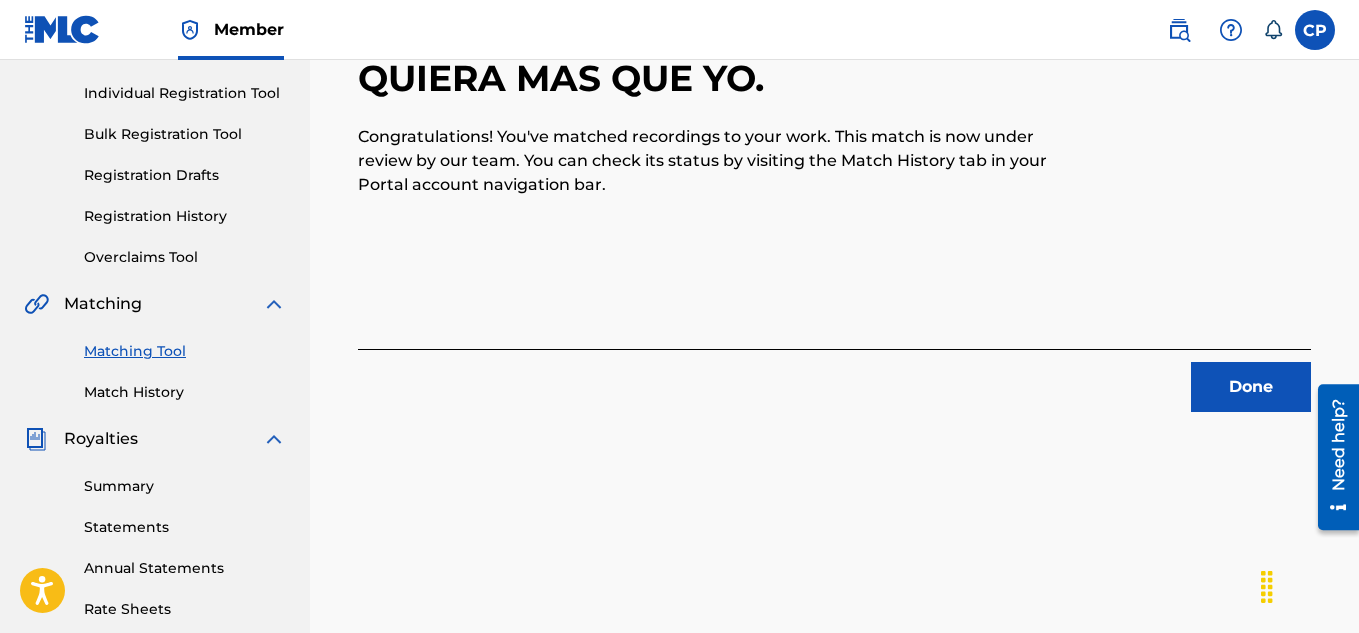 scroll, scrollTop: 207, scrollLeft: 0, axis: vertical 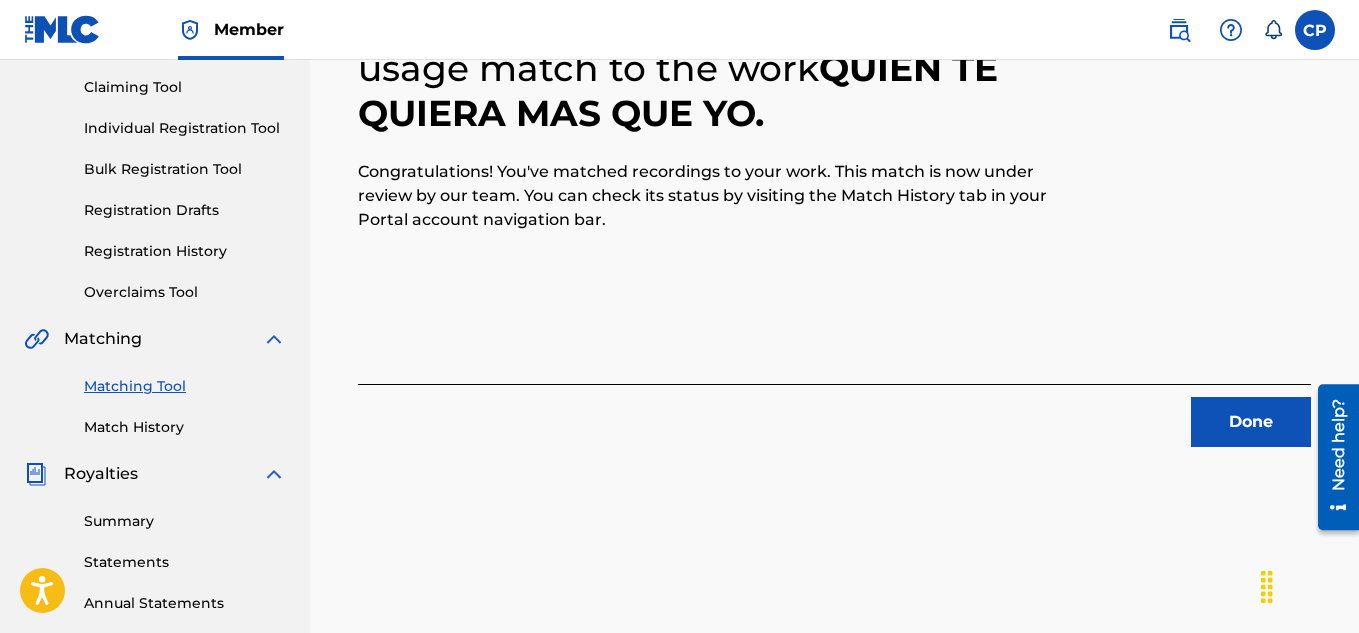 click on "Done" at bounding box center [1251, 422] 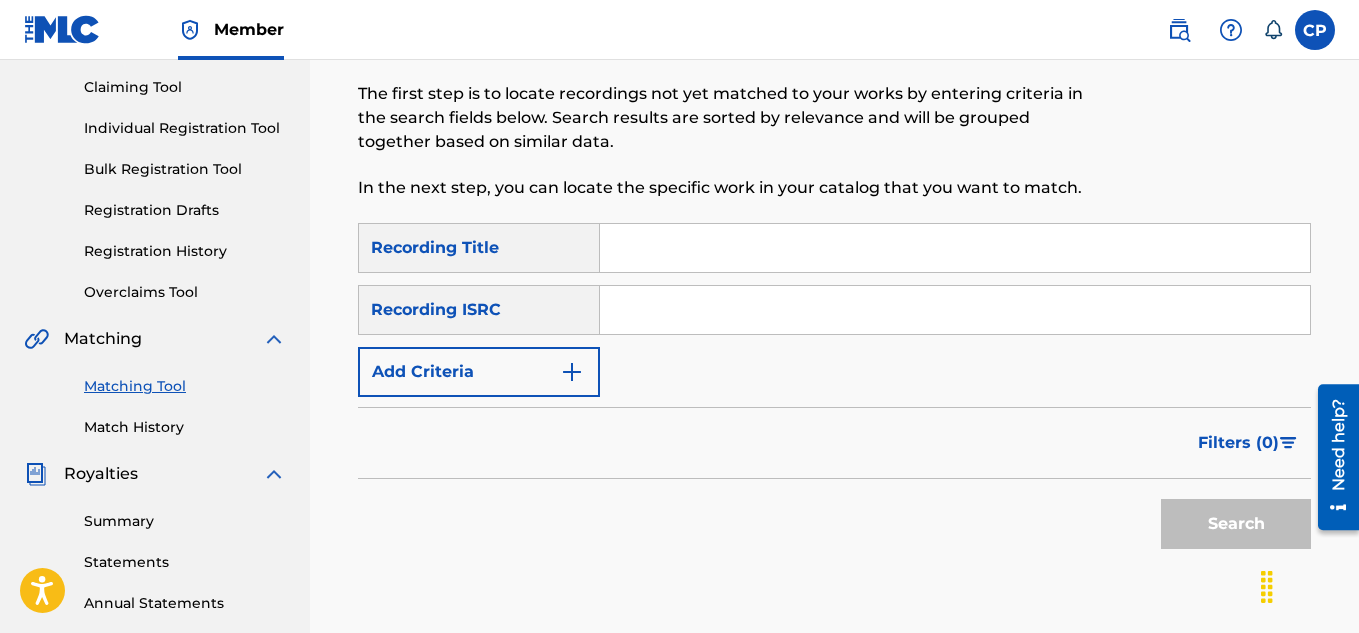 drag, startPoint x: 625, startPoint y: 254, endPoint x: 638, endPoint y: 244, distance: 16.40122 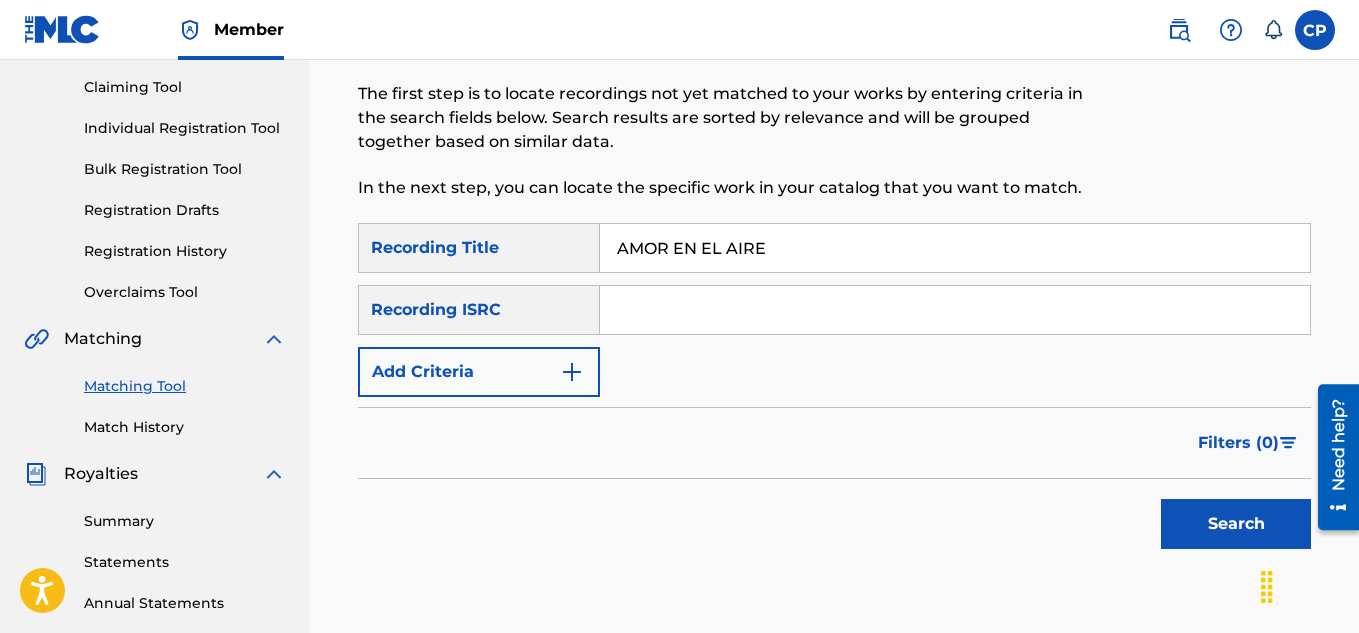 type on "AMOR EN EL AIRE" 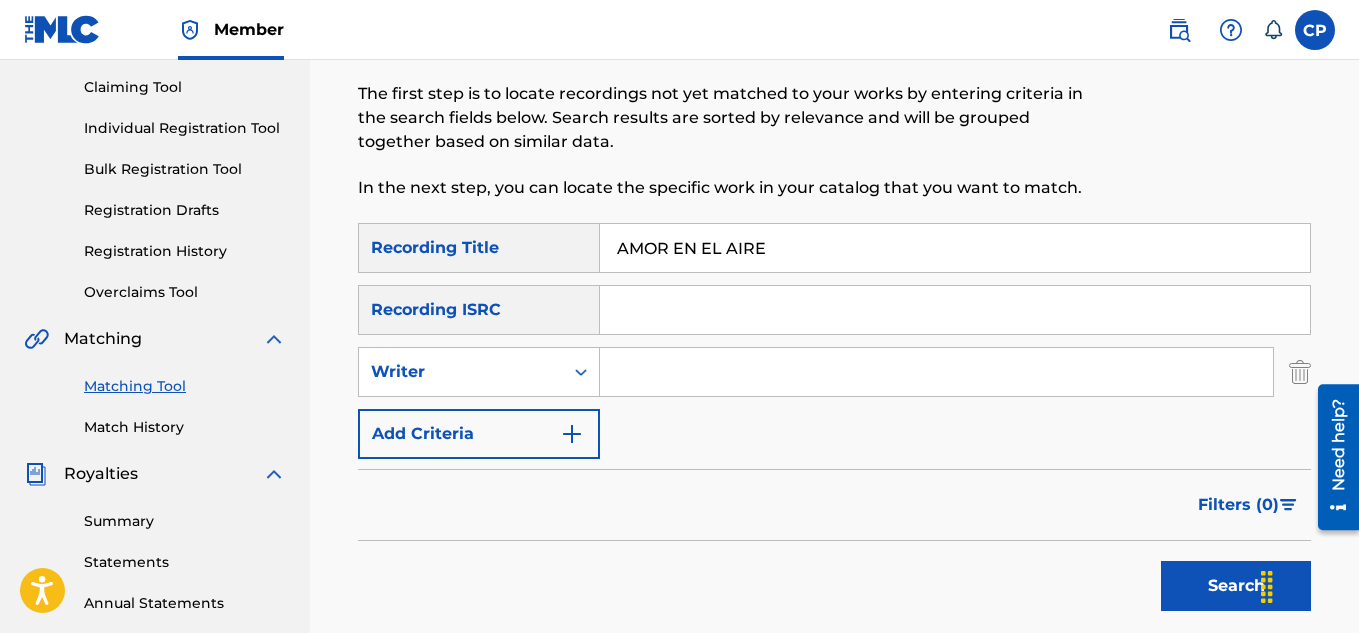 click at bounding box center (936, 372) 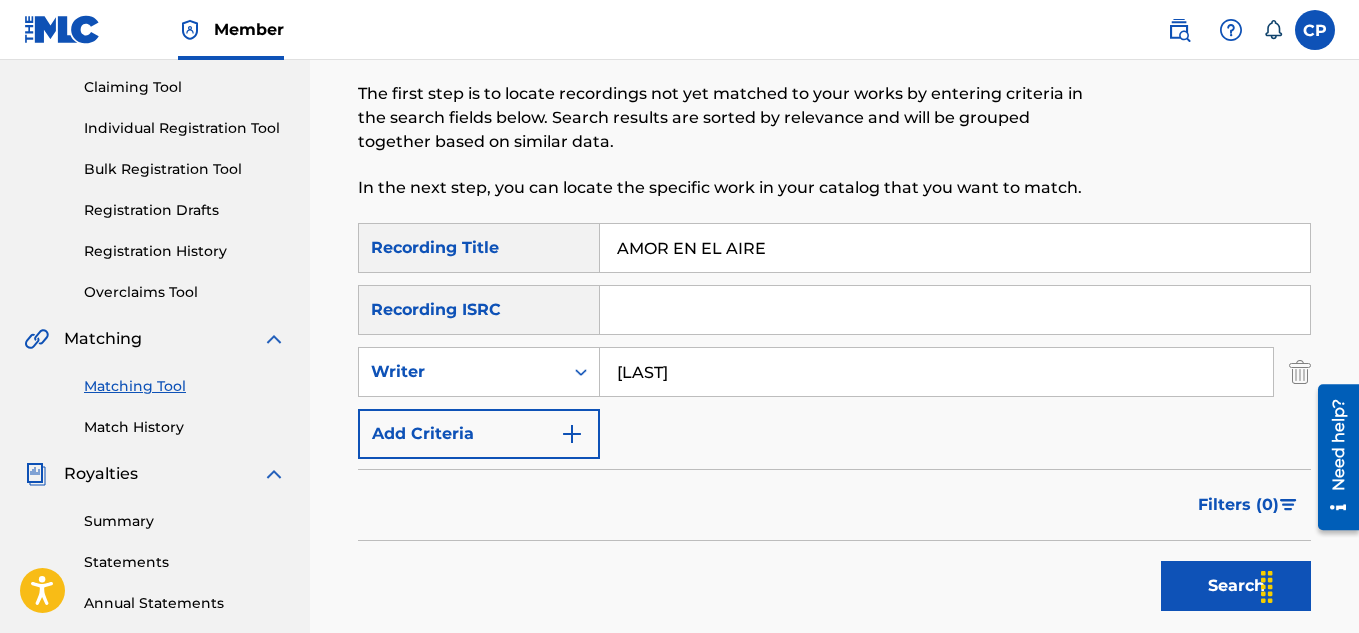 type on "NORBERTO VELEZ CURBELO" 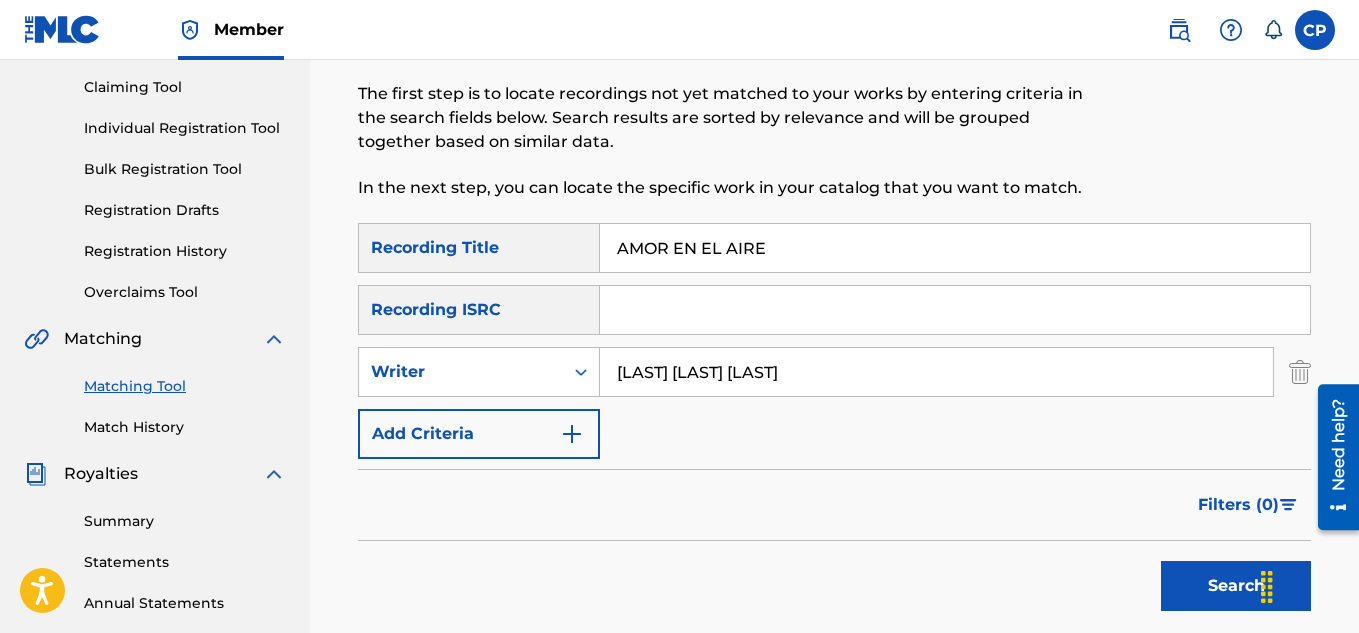 click on "Search" at bounding box center [1236, 586] 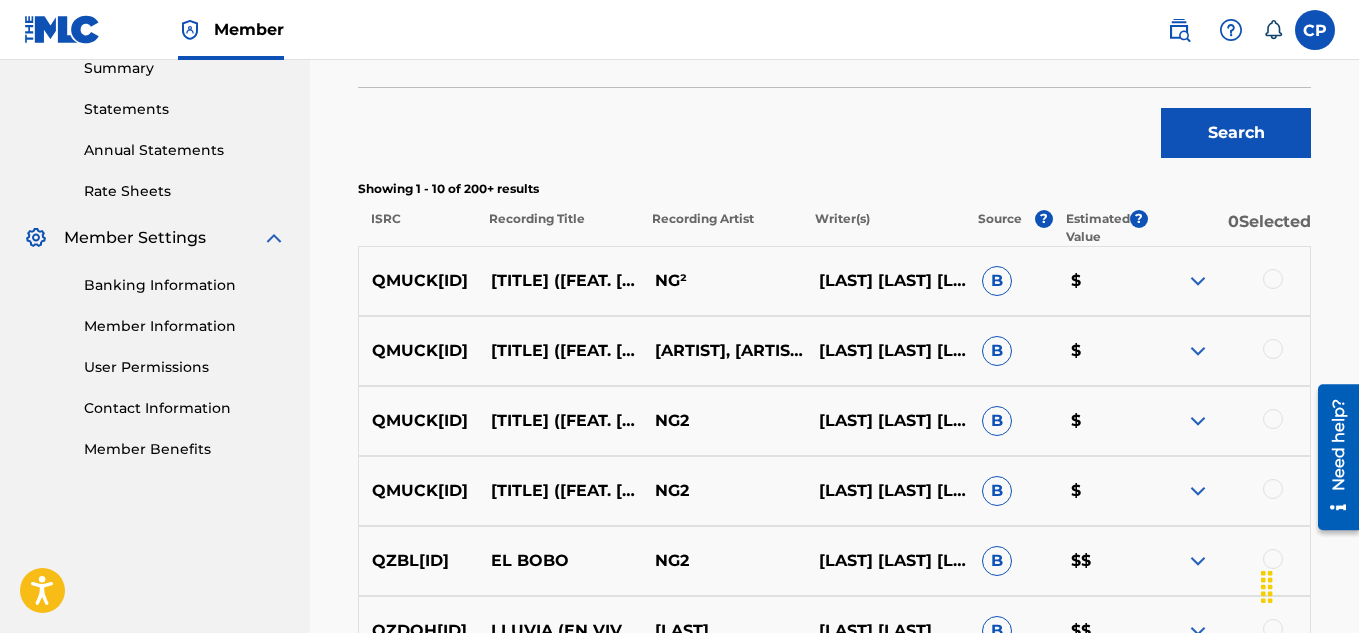 scroll, scrollTop: 707, scrollLeft: 0, axis: vertical 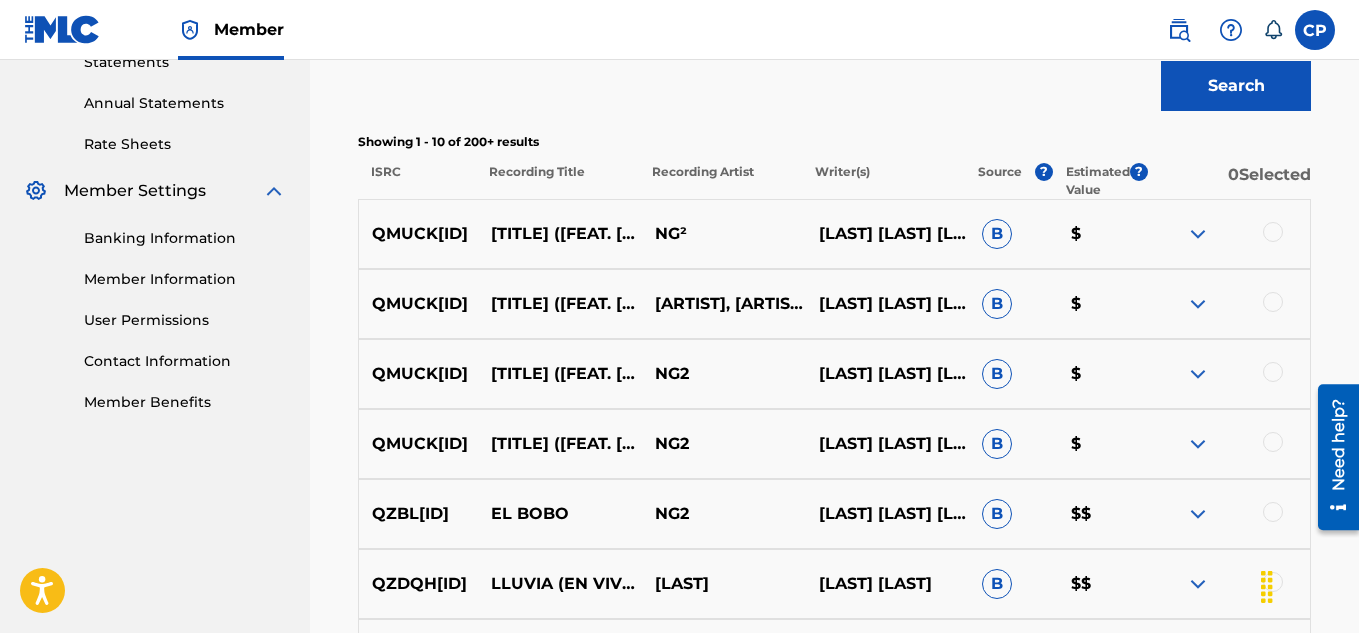 click on "QZBL71800006 EL BOBO NG2 NORBERTO VELEZ CURBELO B $$" at bounding box center [834, 514] 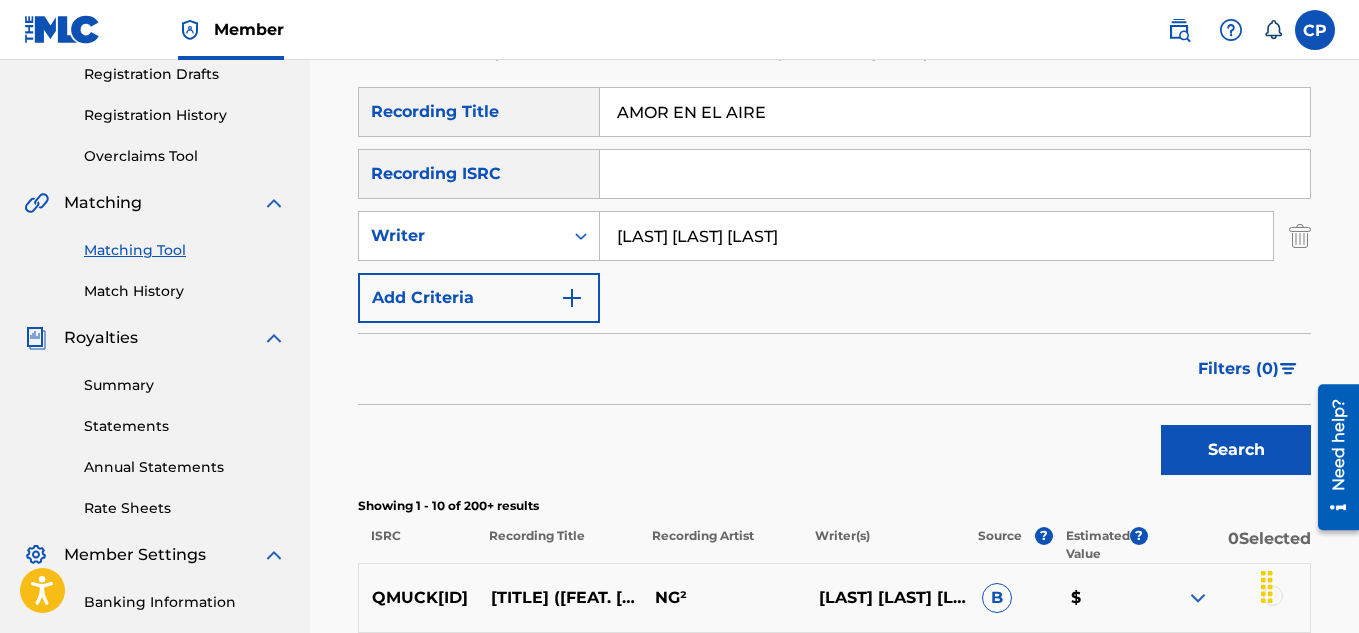 scroll, scrollTop: 307, scrollLeft: 0, axis: vertical 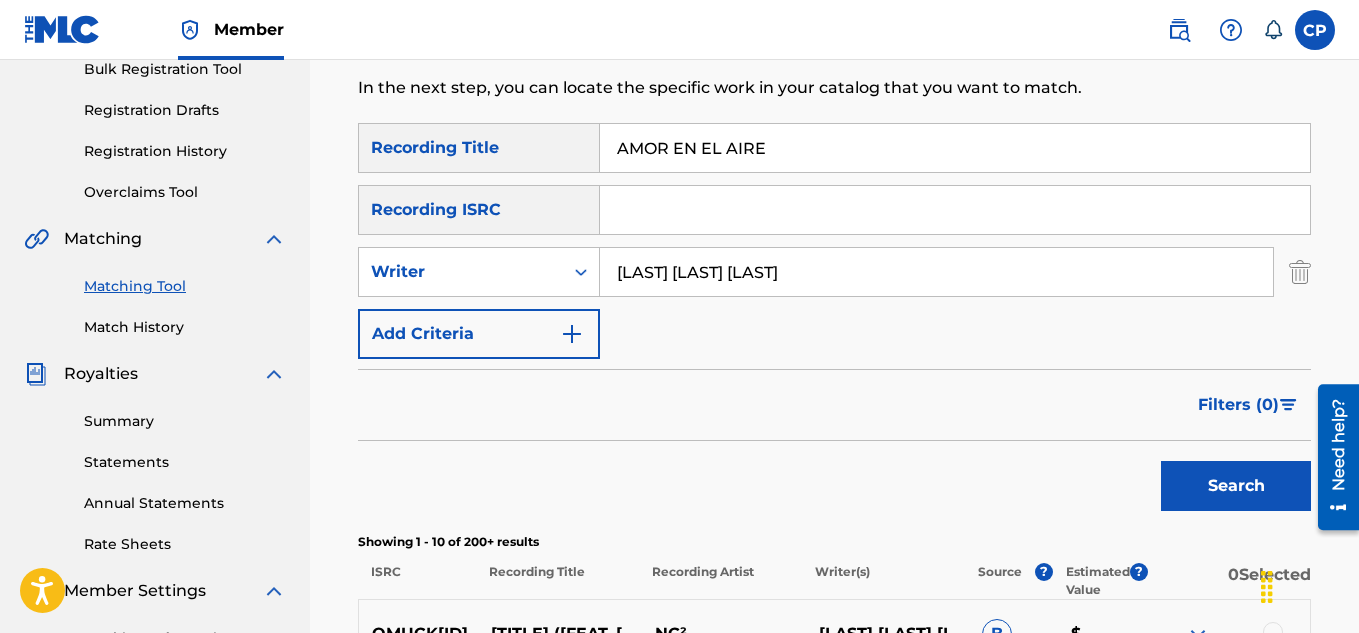 drag, startPoint x: 763, startPoint y: 150, endPoint x: 562, endPoint y: 147, distance: 201.02238 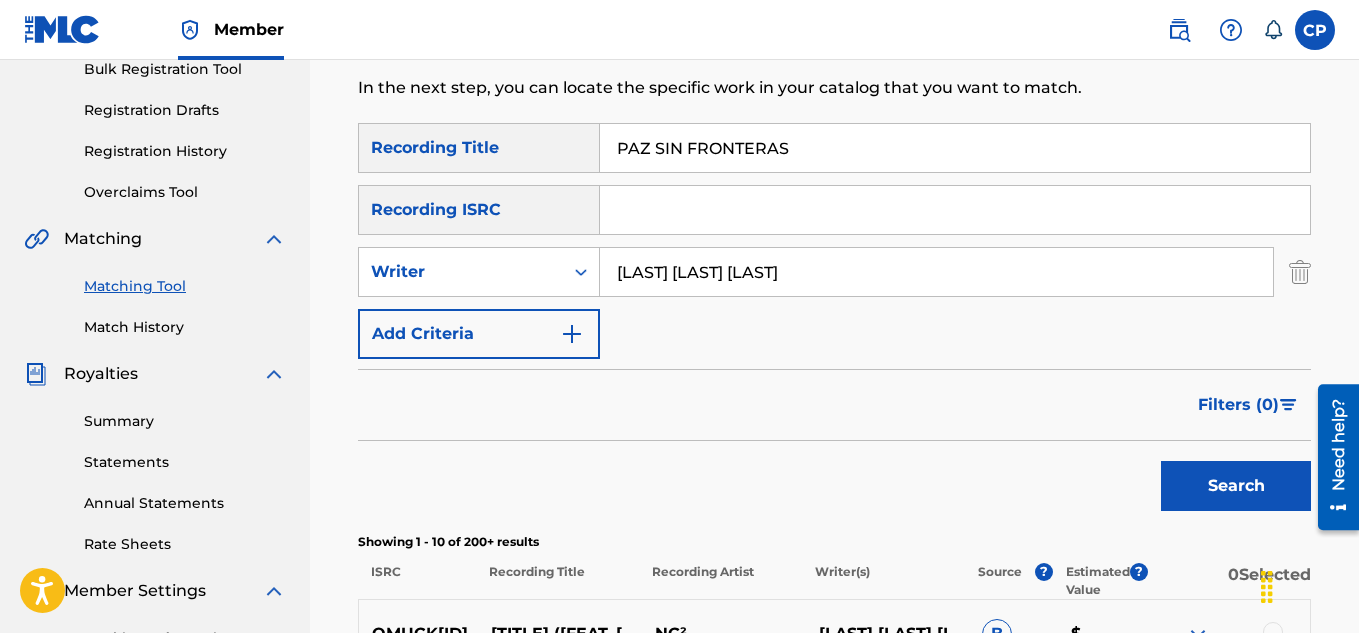type on "PAZ SIN FRONTERAS" 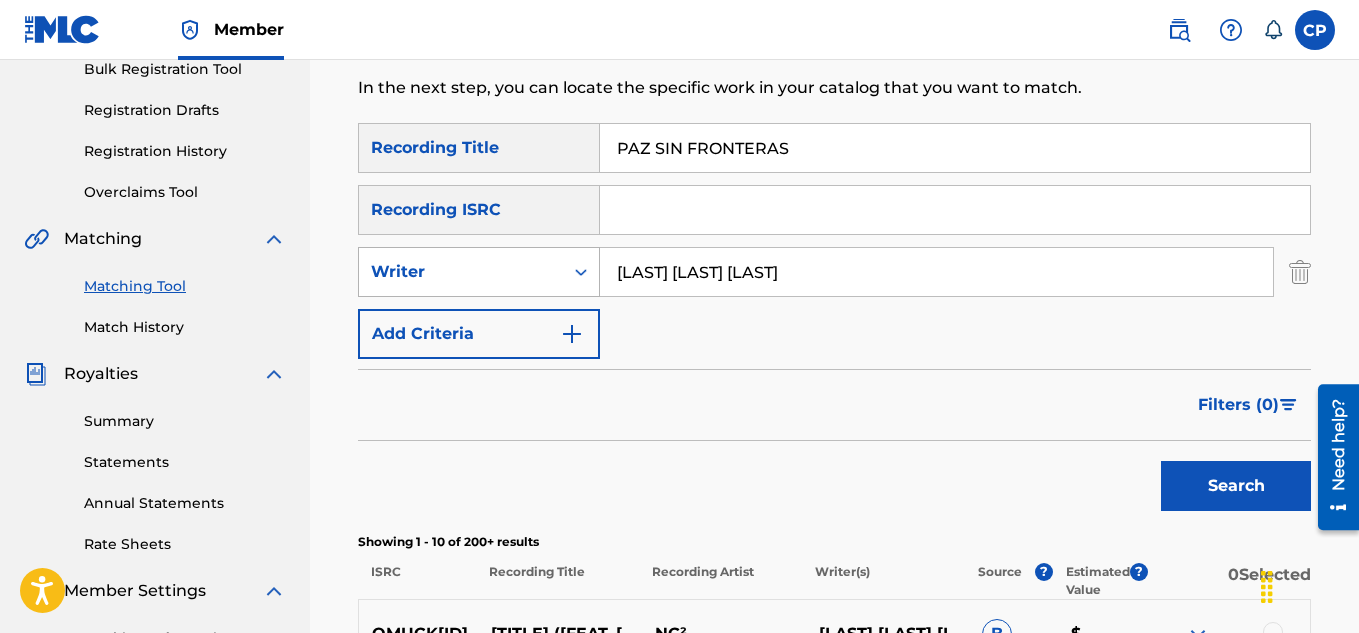 drag, startPoint x: 875, startPoint y: 268, endPoint x: 595, endPoint y: 250, distance: 280.57797 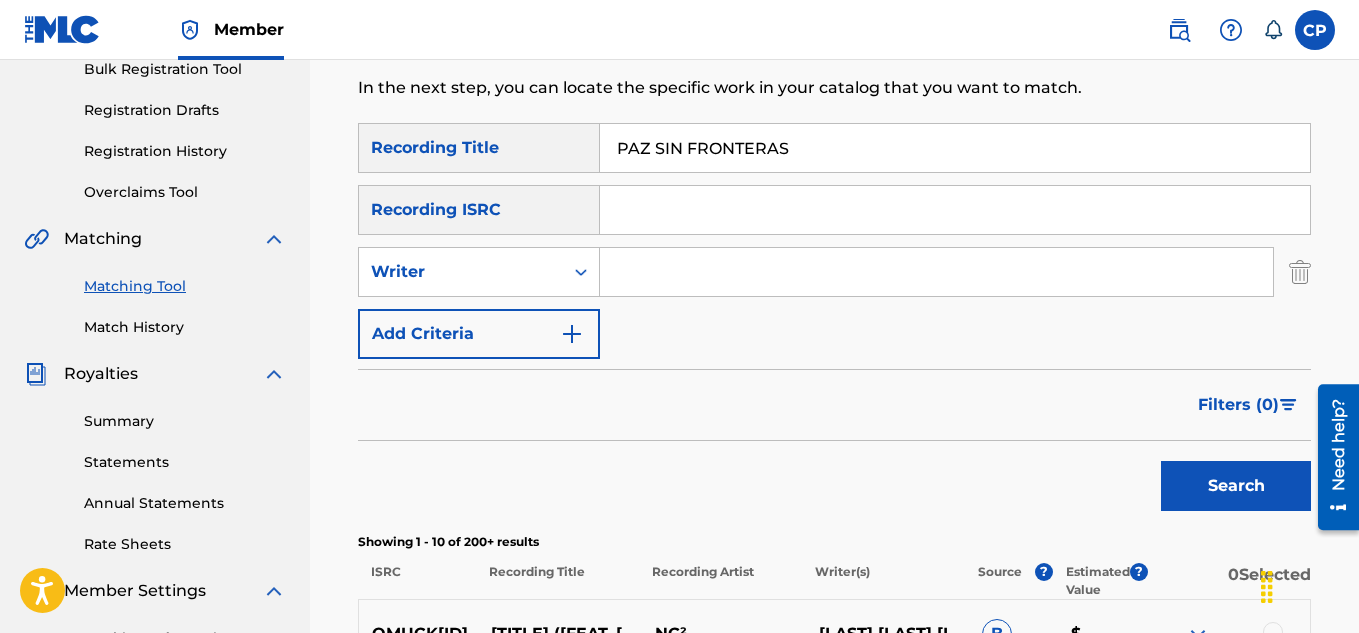 type 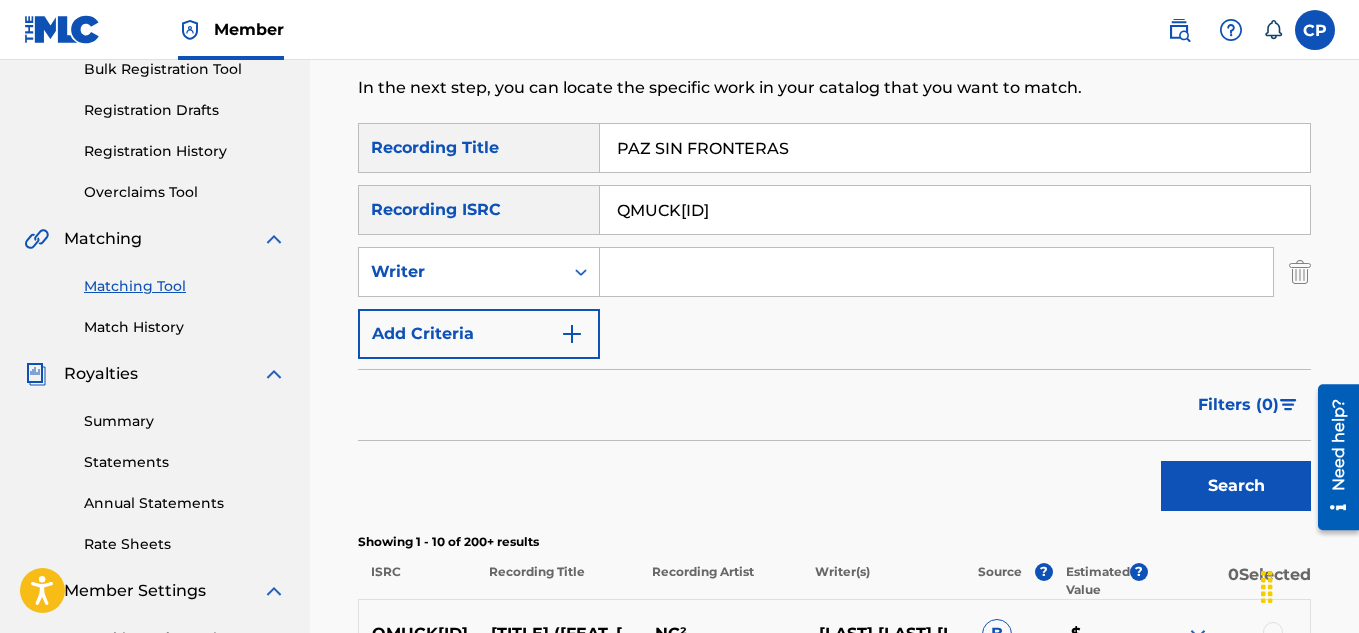 type on "QMUCK1250290" 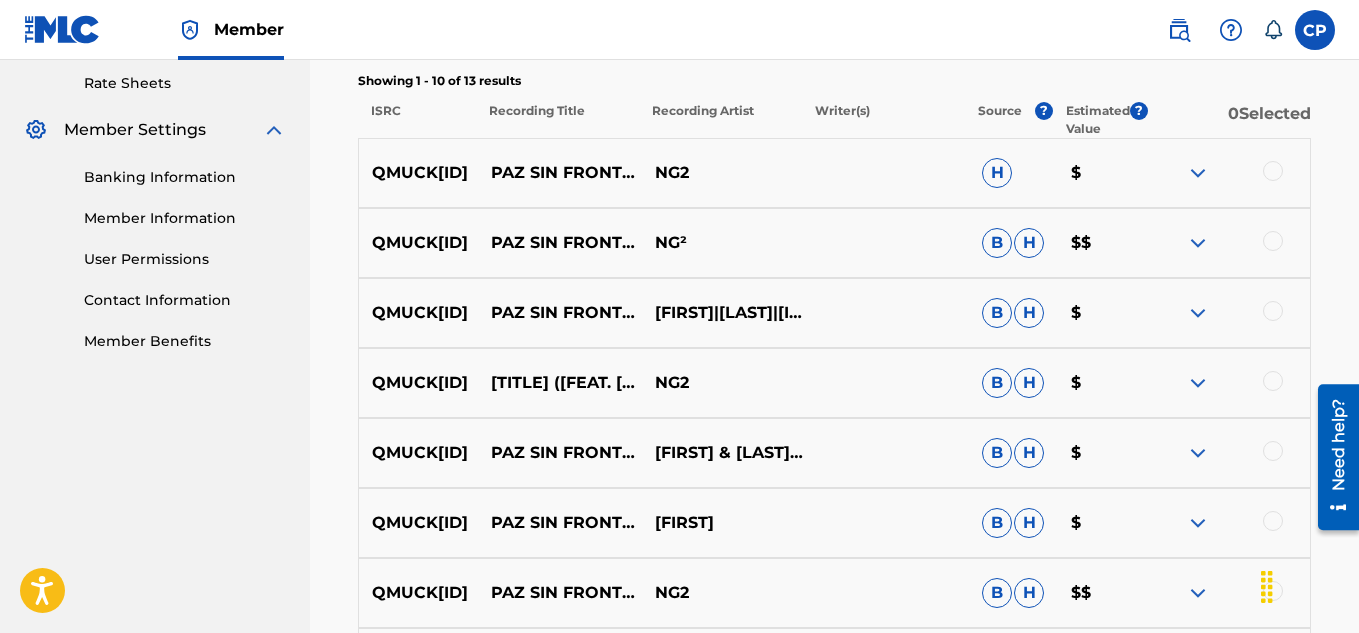 scroll, scrollTop: 807, scrollLeft: 0, axis: vertical 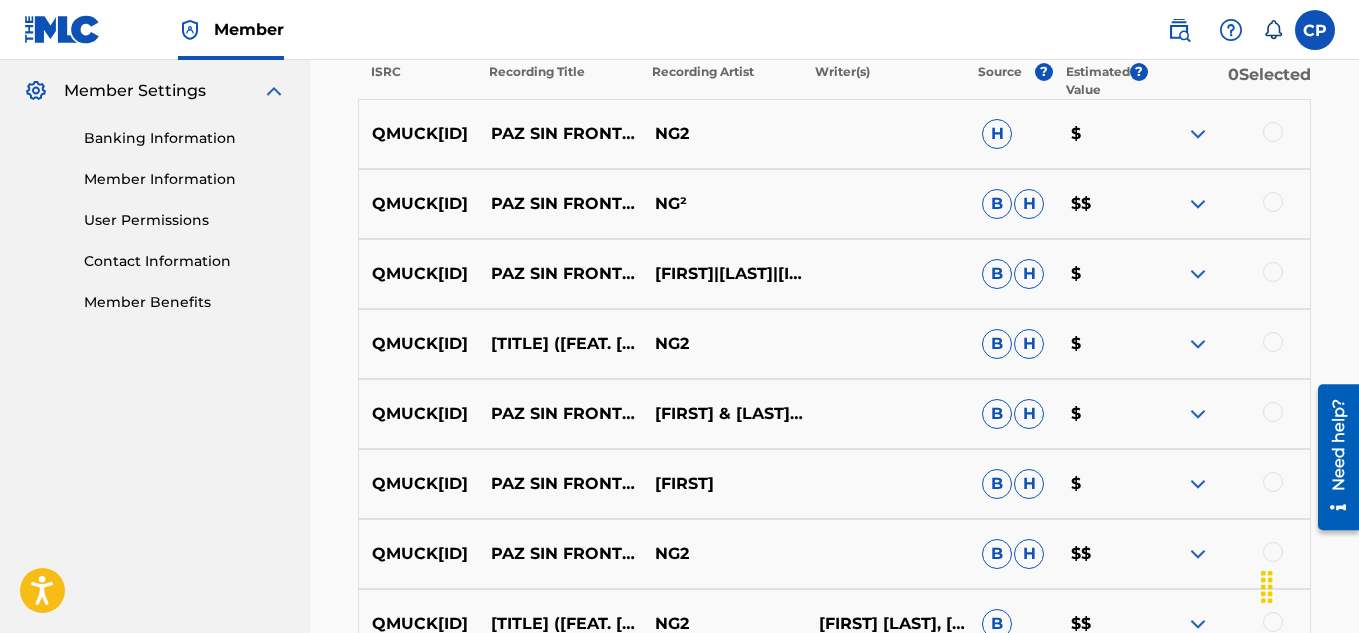click at bounding box center [1273, 132] 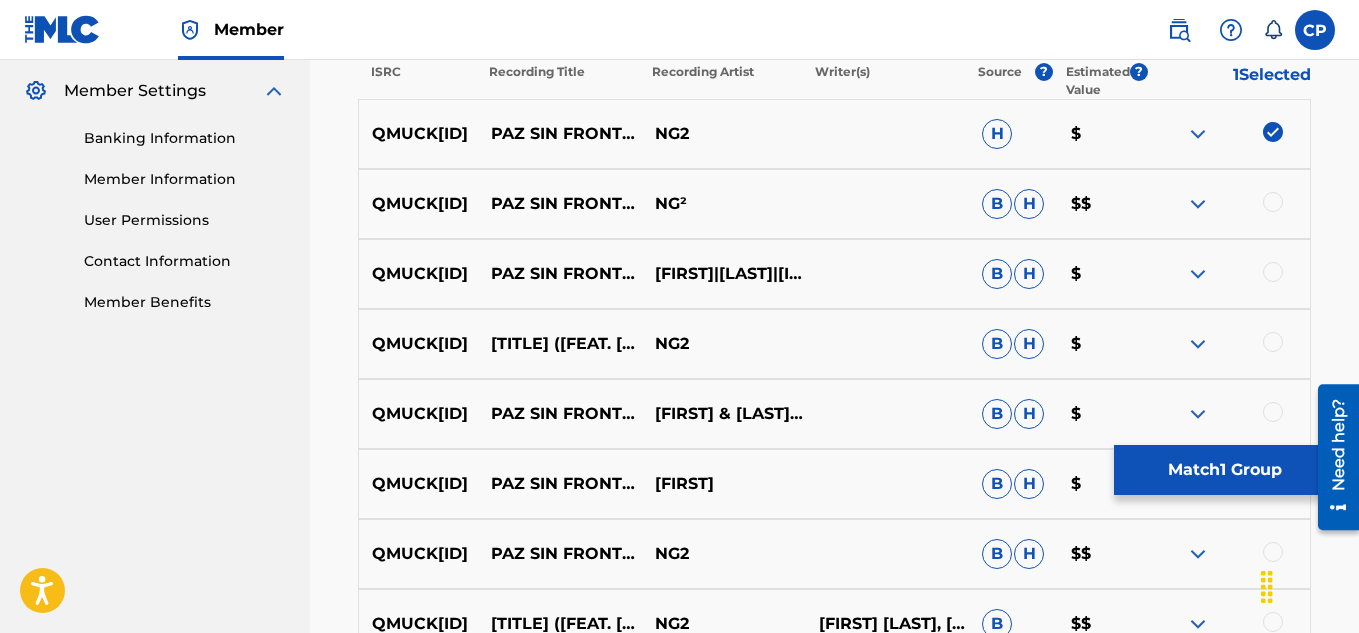 click at bounding box center (1273, 202) 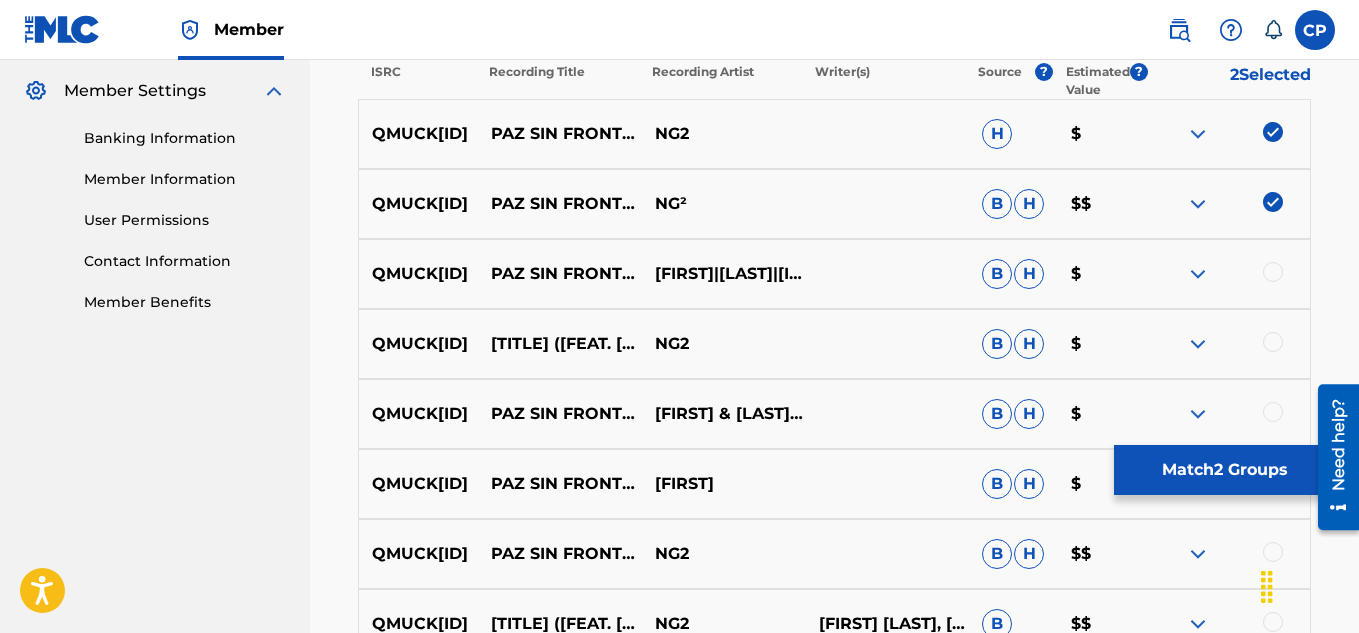 click at bounding box center (1273, 272) 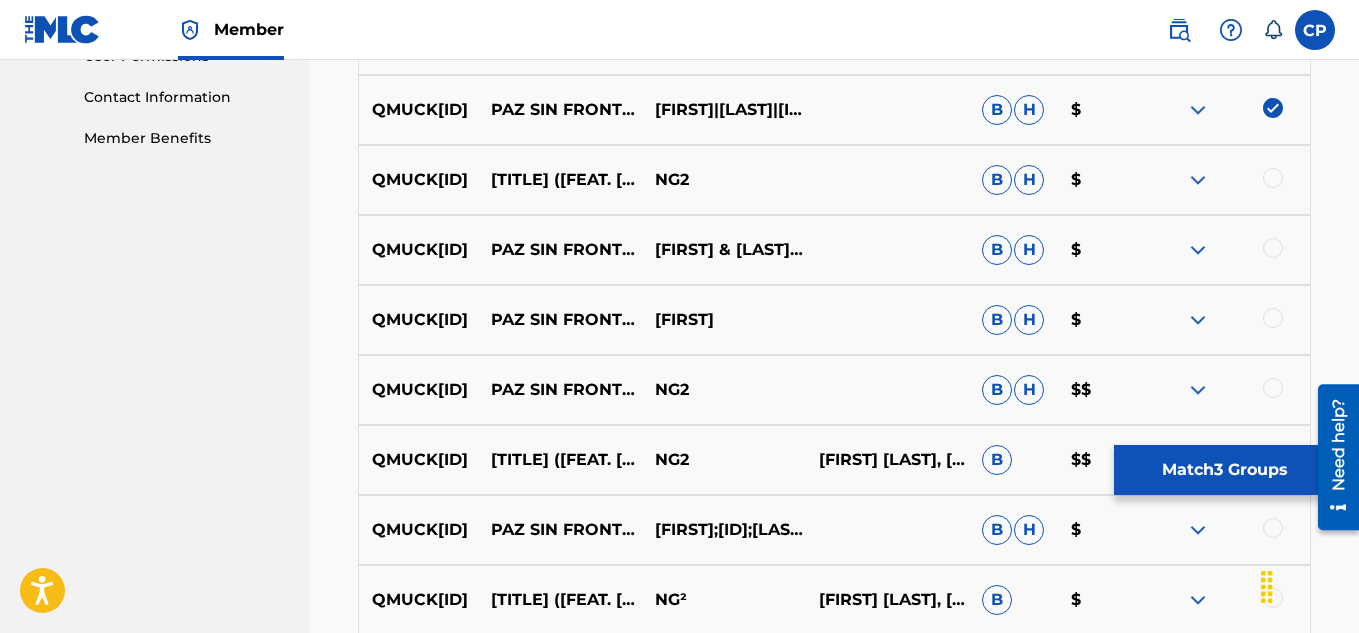 scroll, scrollTop: 1007, scrollLeft: 0, axis: vertical 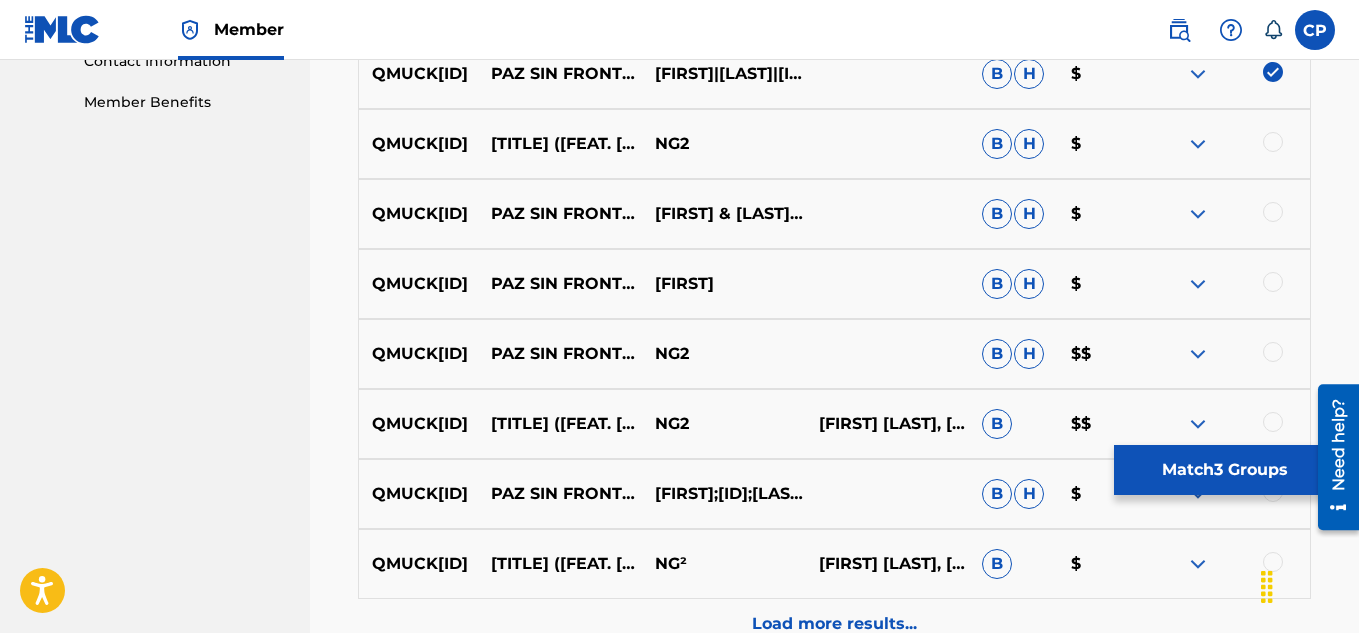 click at bounding box center (1273, 212) 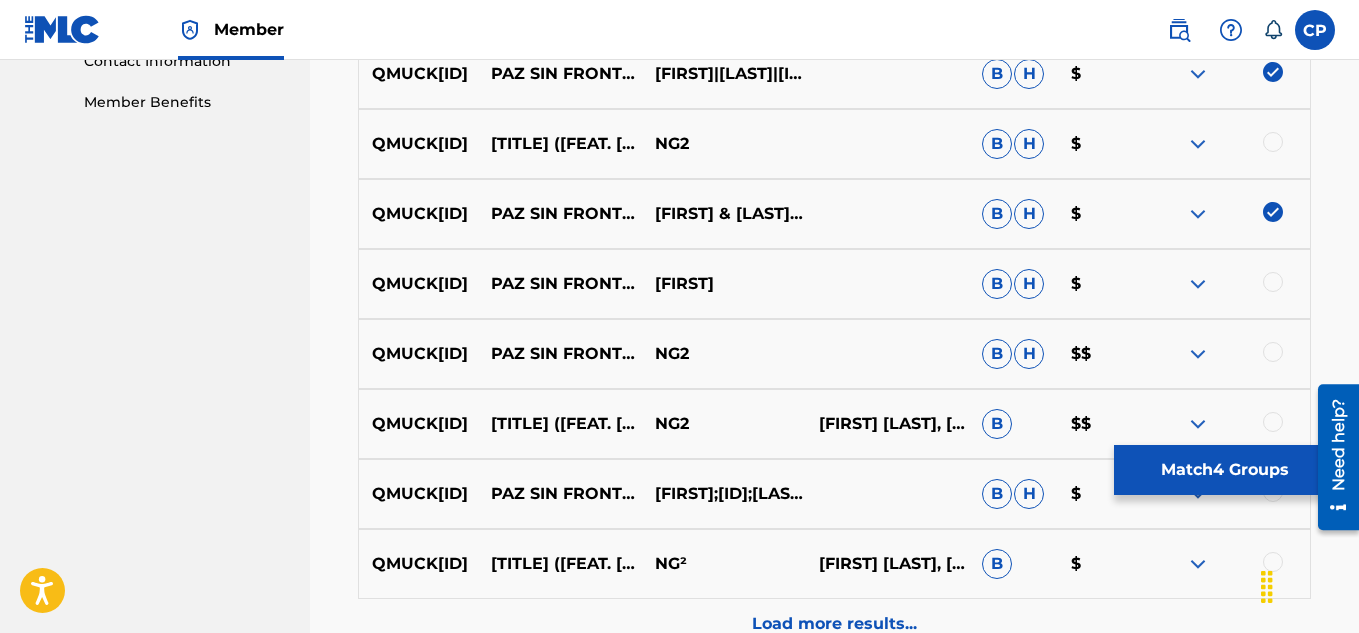 click at bounding box center [1273, 142] 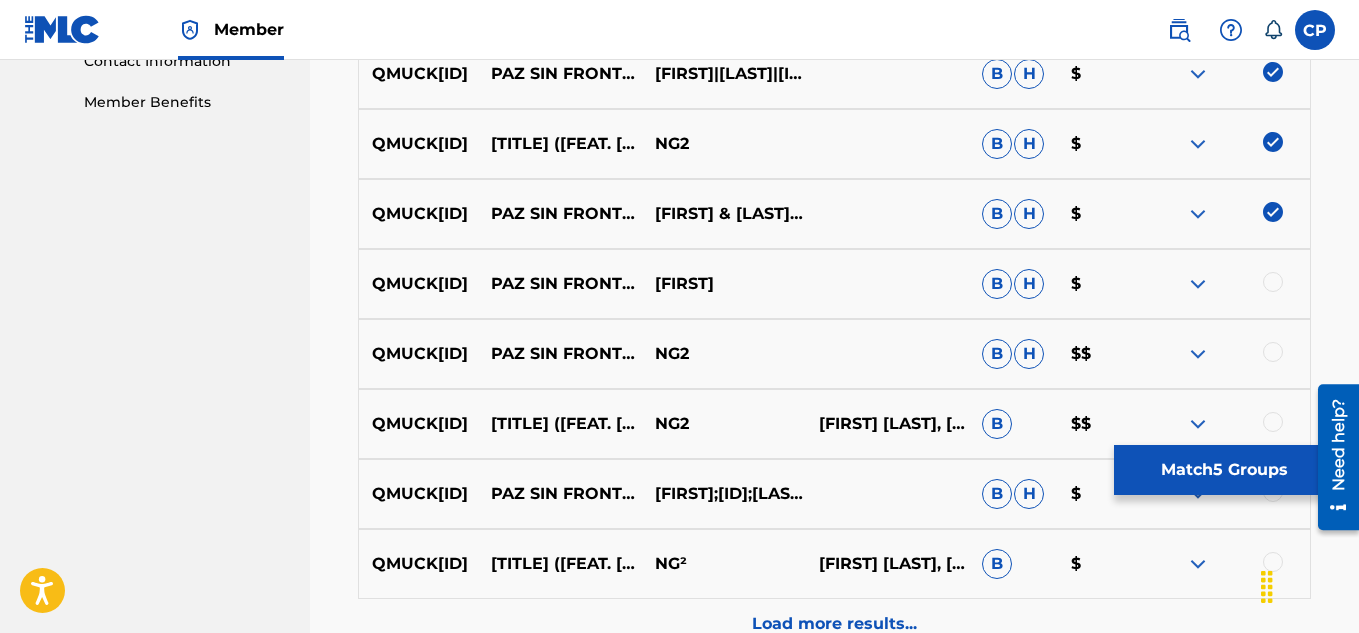click at bounding box center (1228, 284) 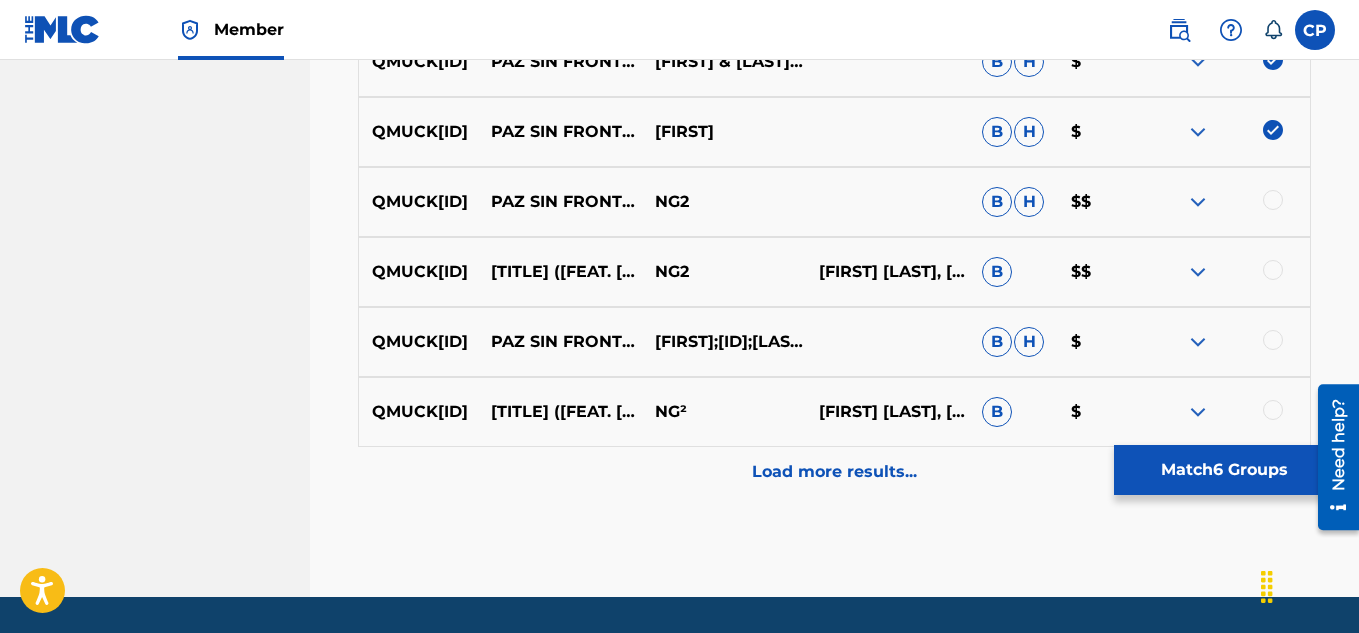 scroll, scrollTop: 1207, scrollLeft: 0, axis: vertical 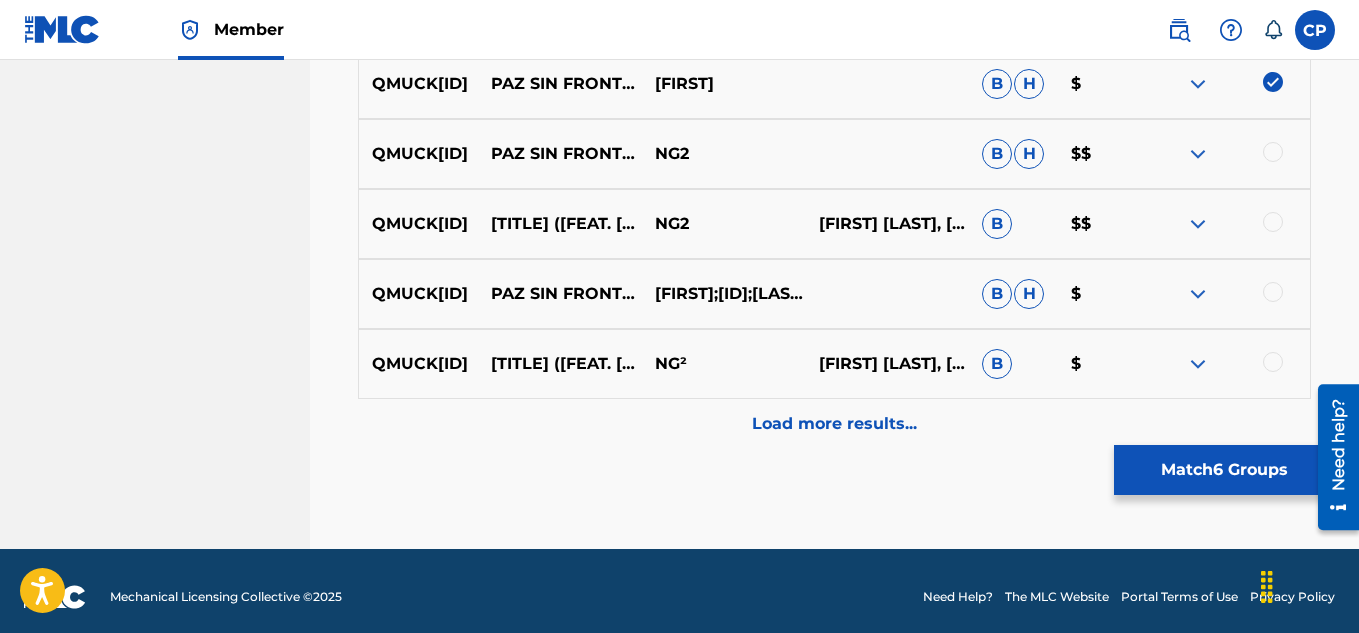 click at bounding box center [1273, 152] 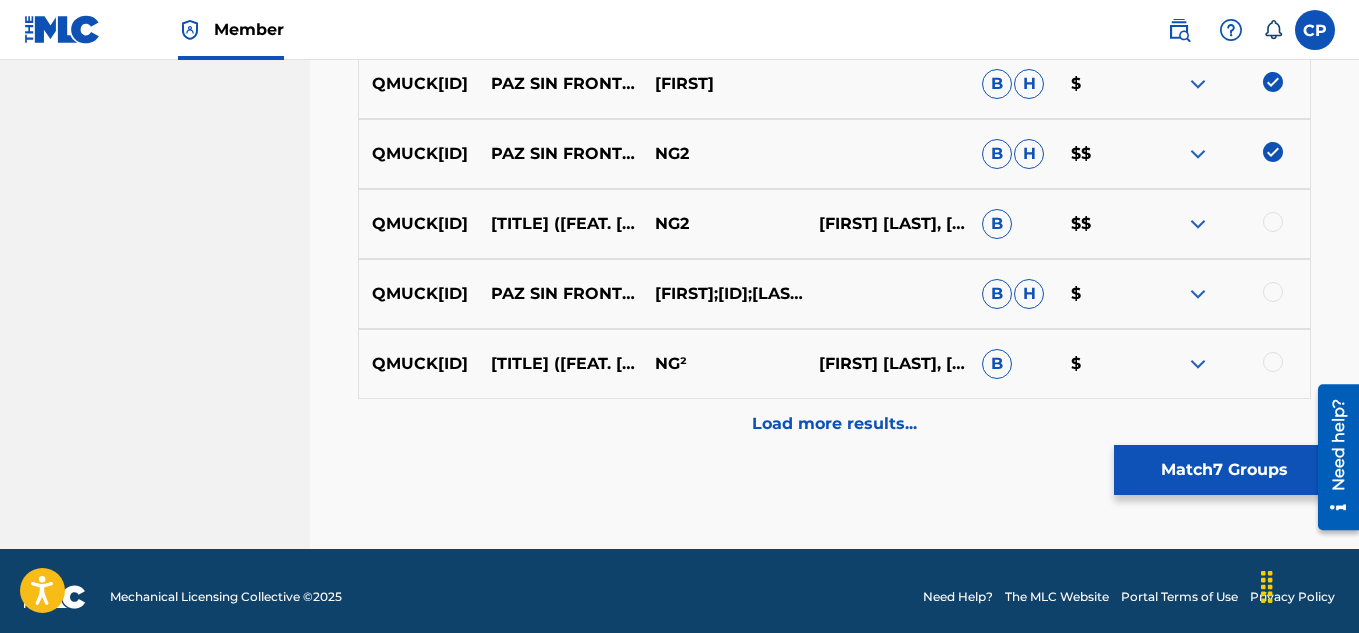 click at bounding box center [1228, 224] 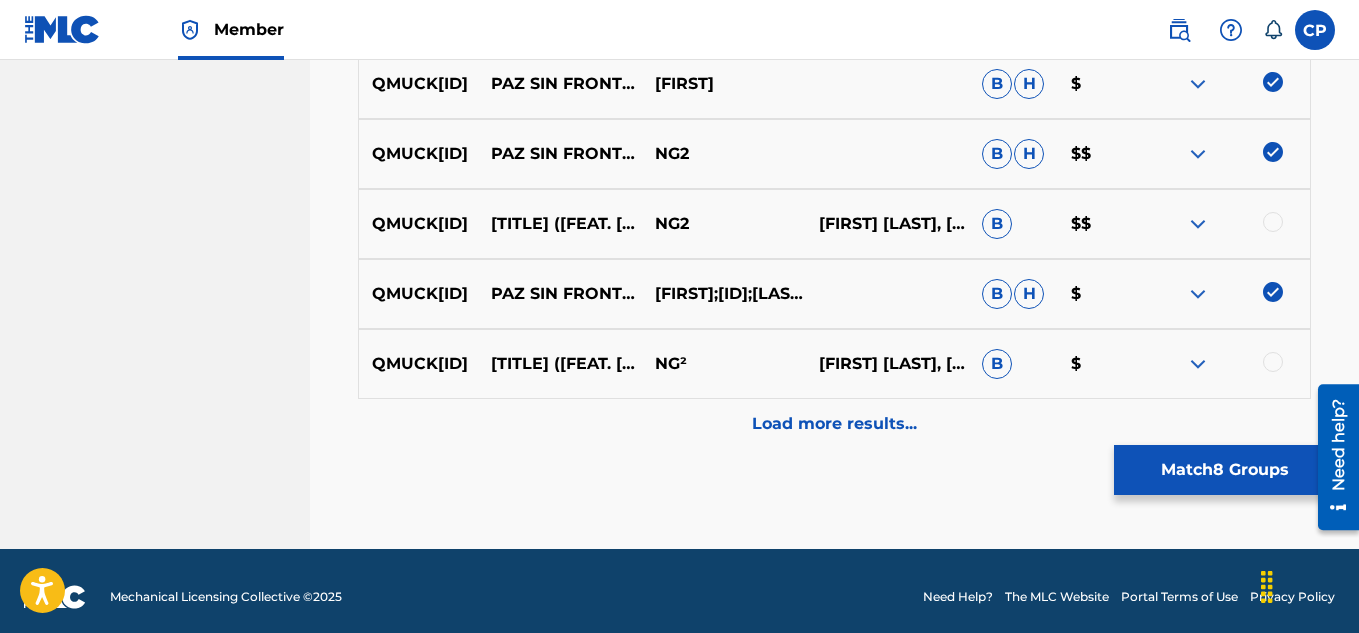 click at bounding box center (1273, 222) 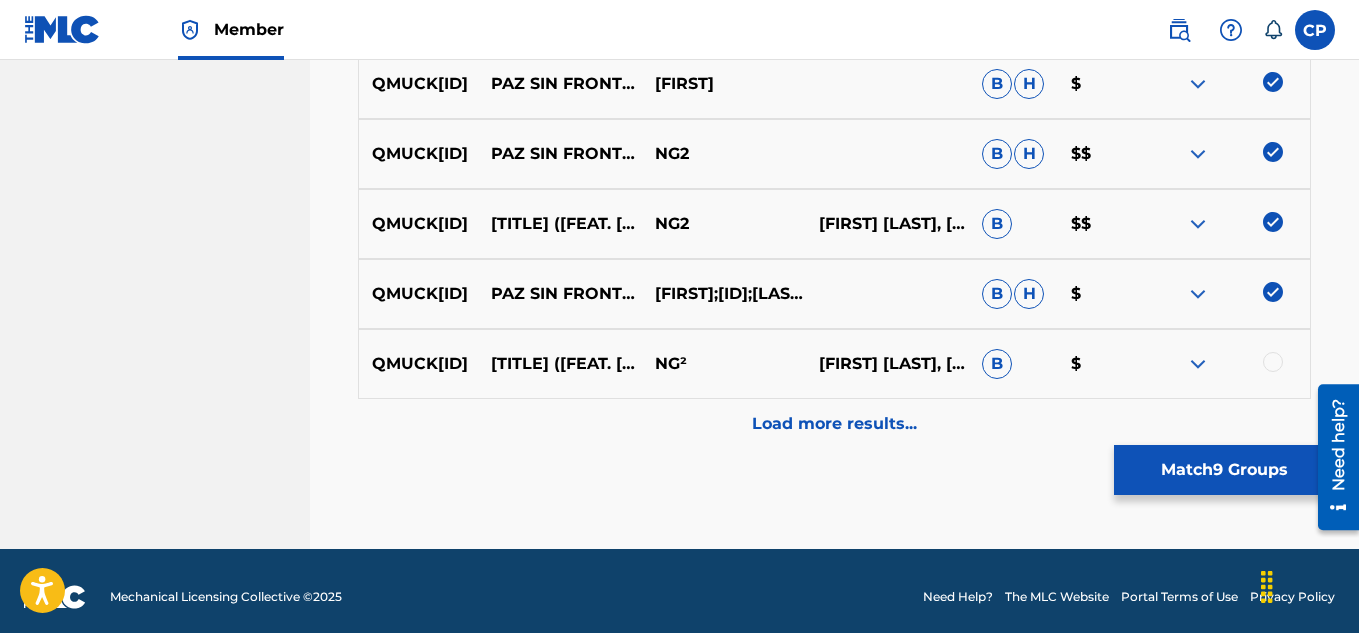 click at bounding box center (1273, 362) 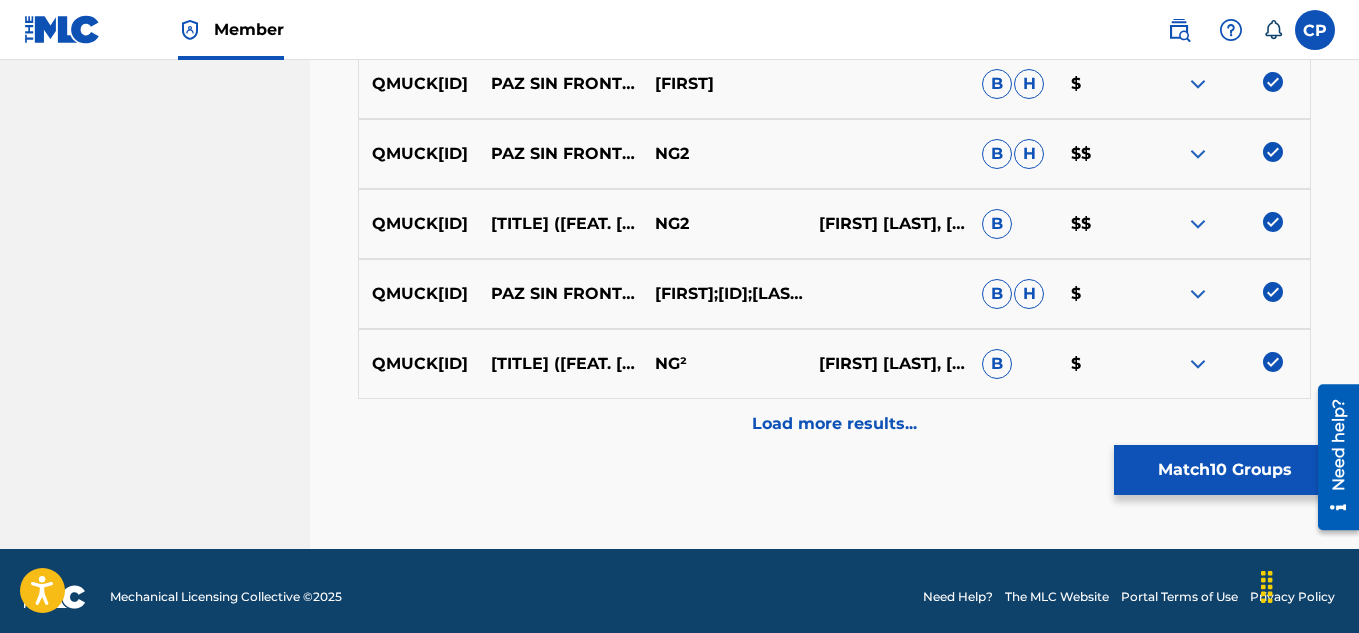 click on "Load more results..." at bounding box center [834, 424] 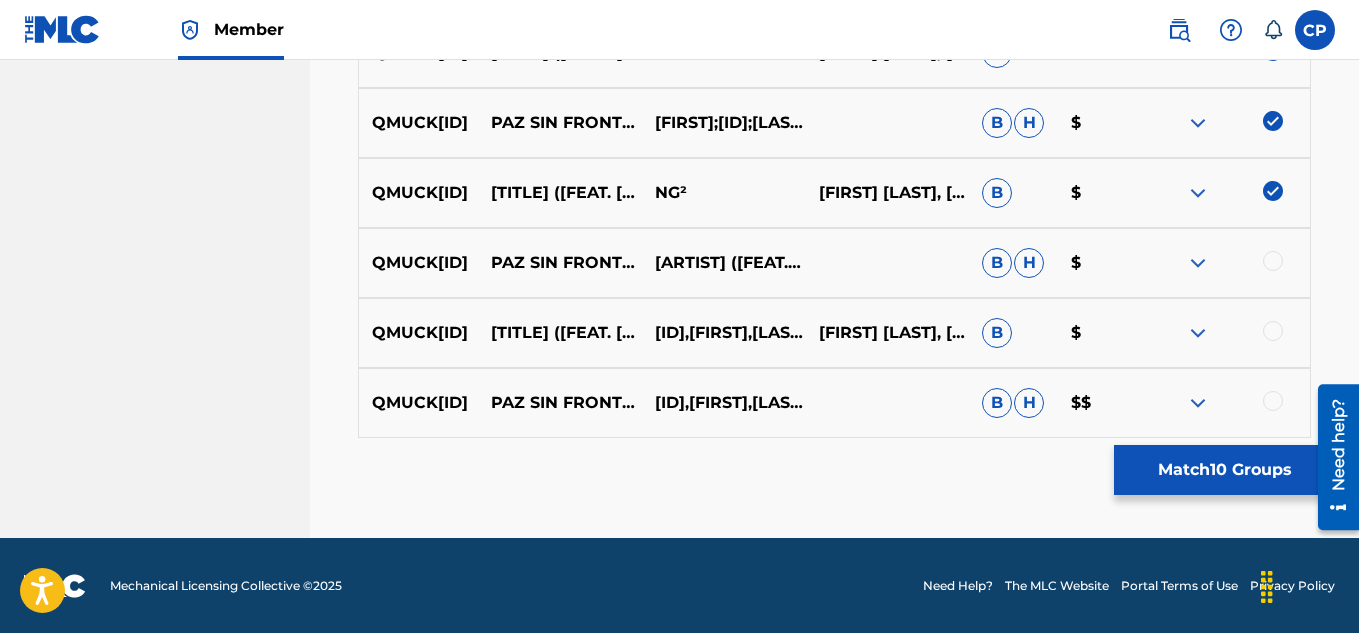 scroll, scrollTop: 1379, scrollLeft: 0, axis: vertical 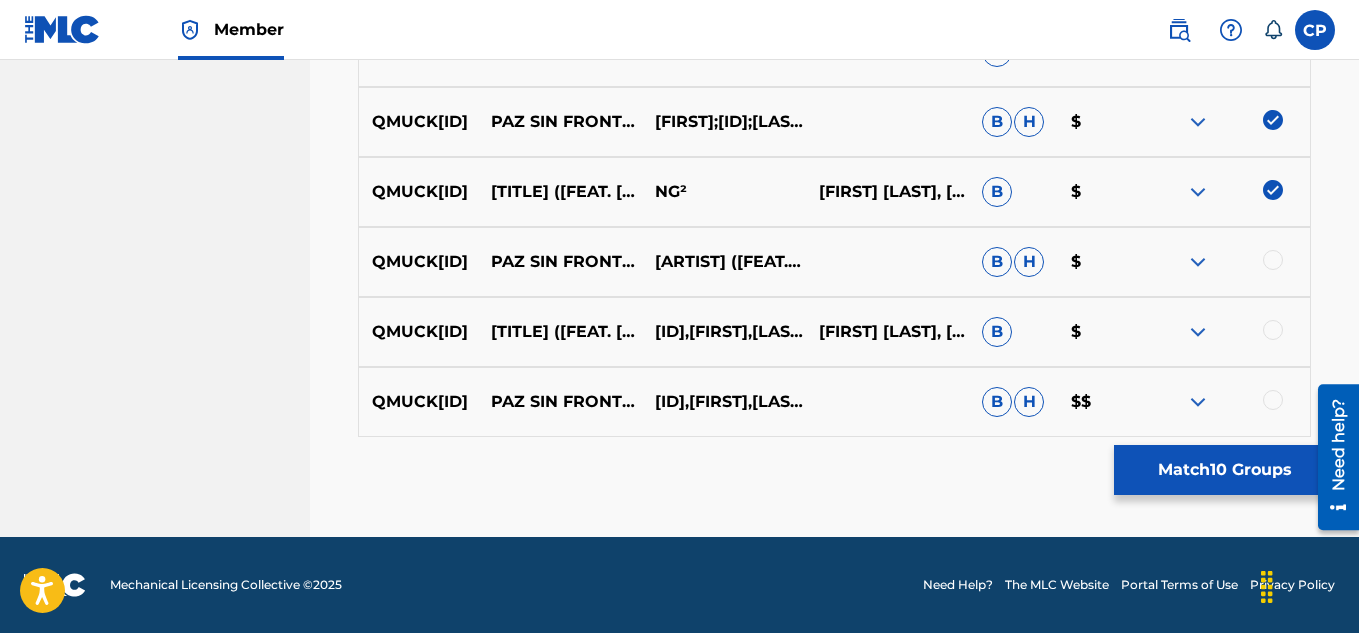 click at bounding box center [1273, 260] 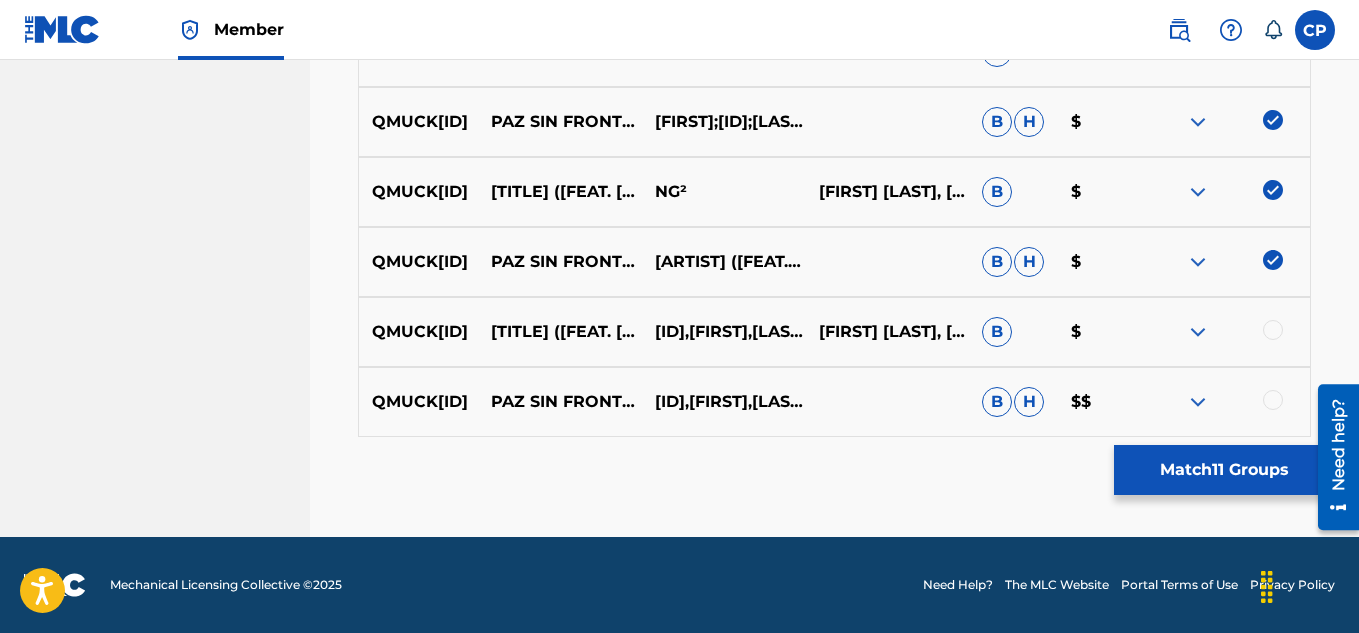 click at bounding box center [1273, 330] 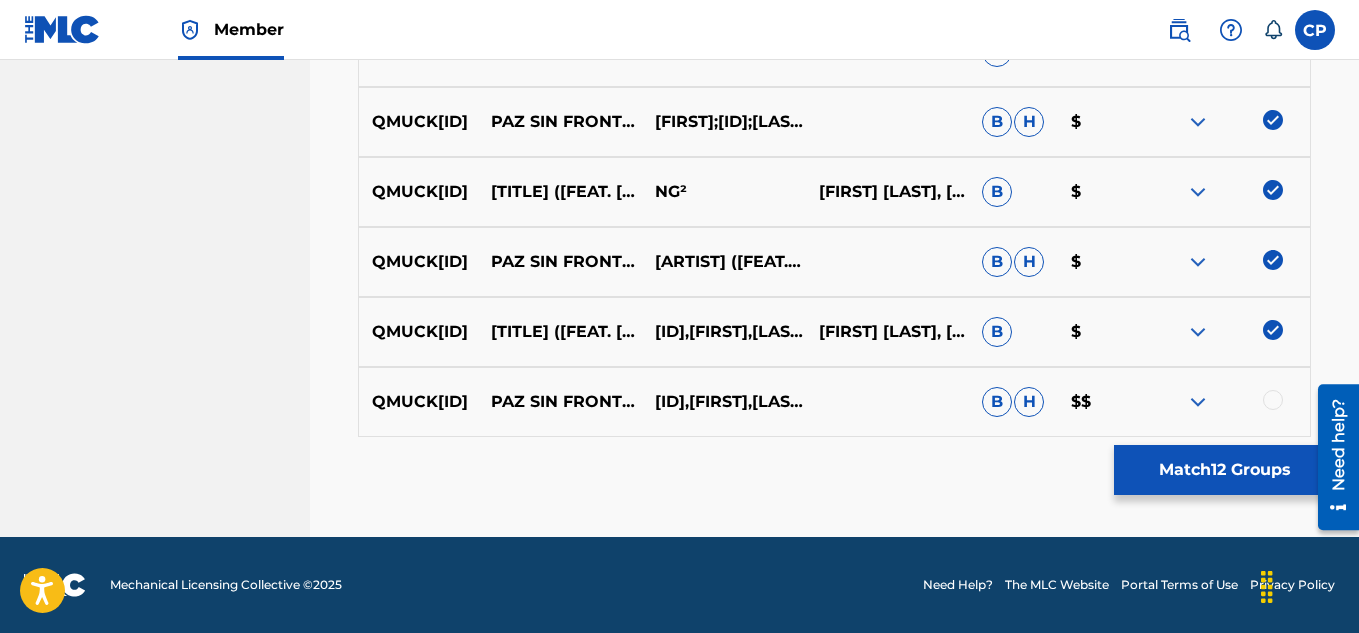 click at bounding box center (1273, 400) 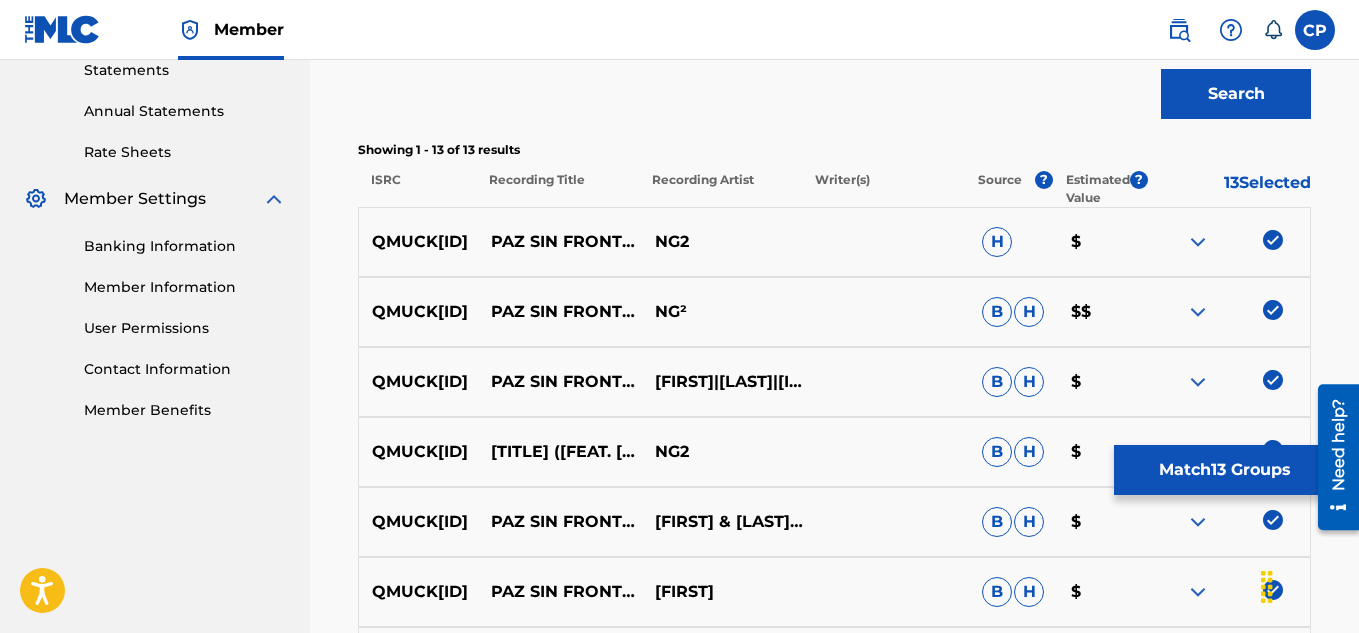 scroll, scrollTop: 679, scrollLeft: 0, axis: vertical 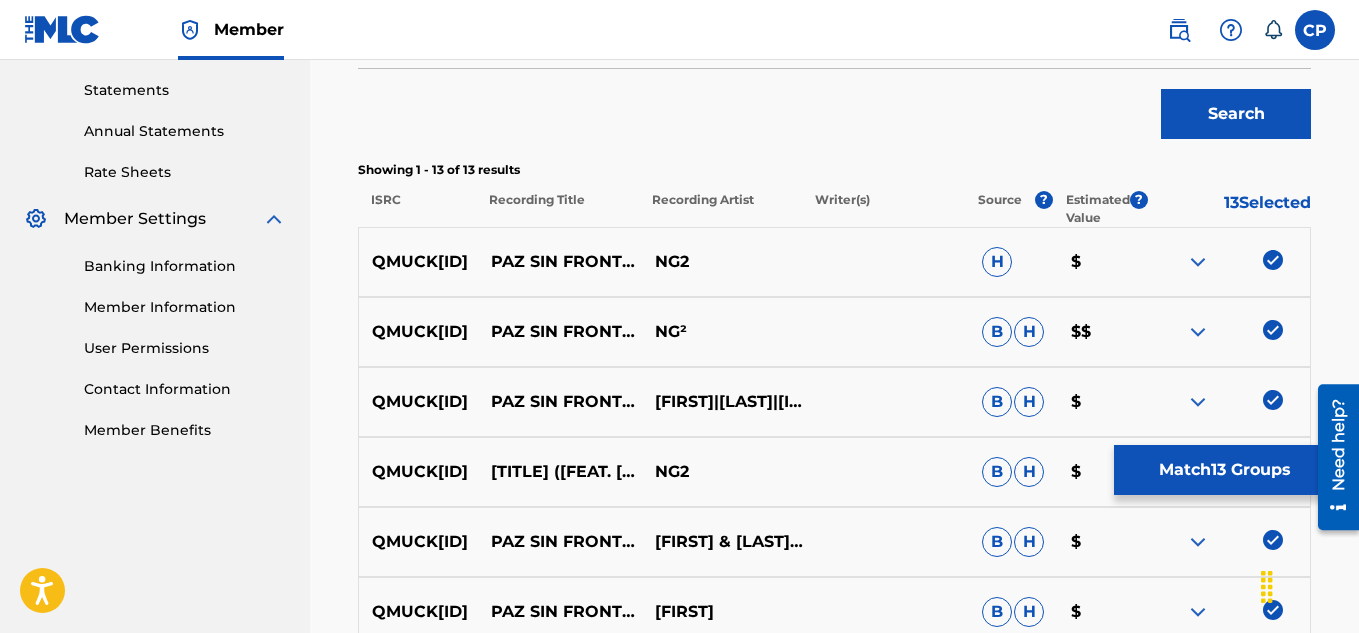 click on "Match  13 Groups" at bounding box center (1224, 470) 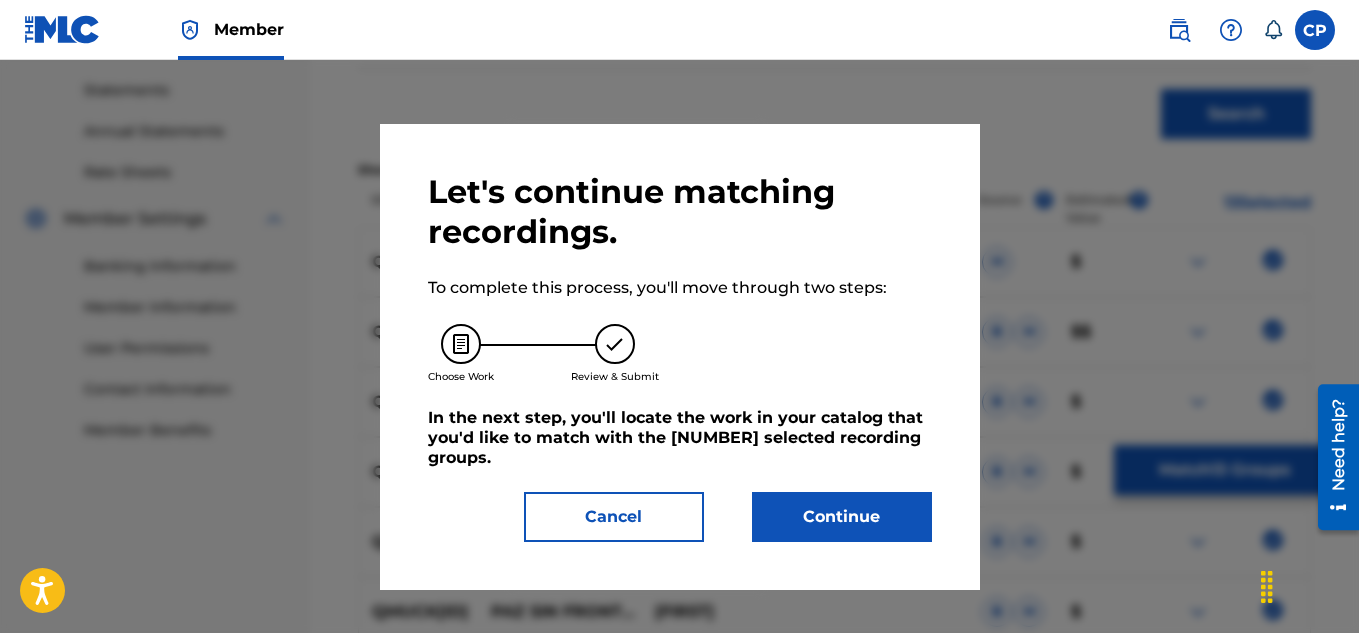 click on "Continue" at bounding box center (842, 517) 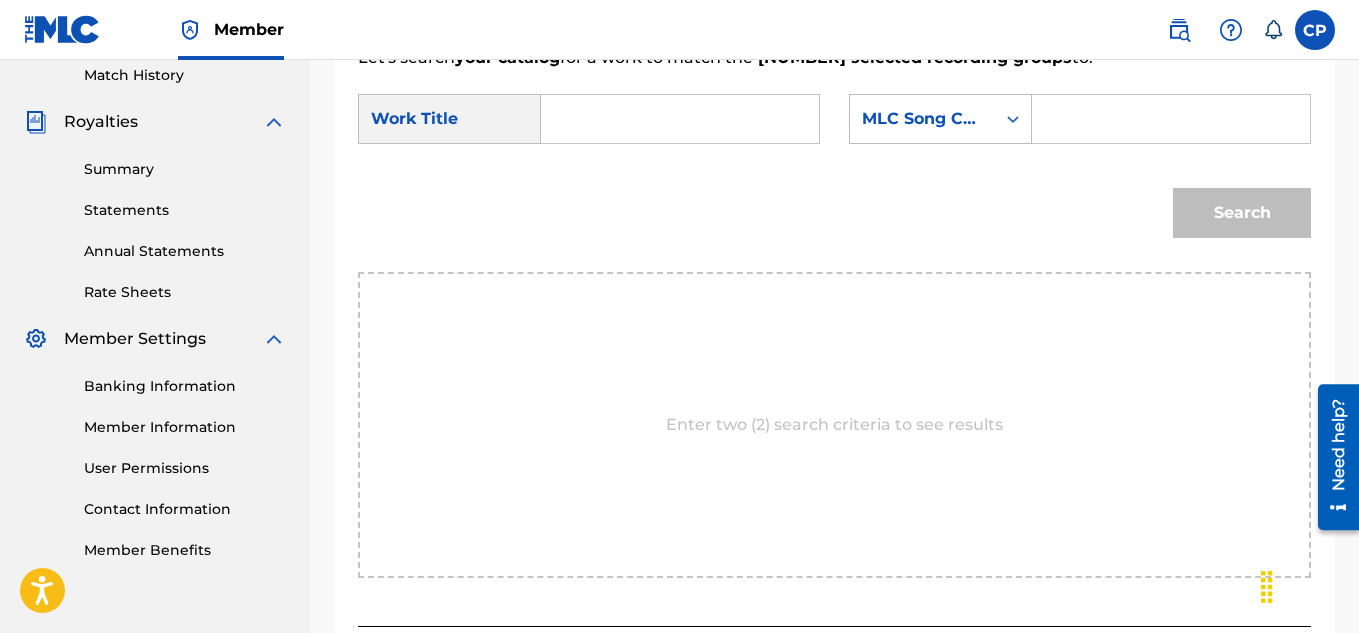 scroll, scrollTop: 279, scrollLeft: 0, axis: vertical 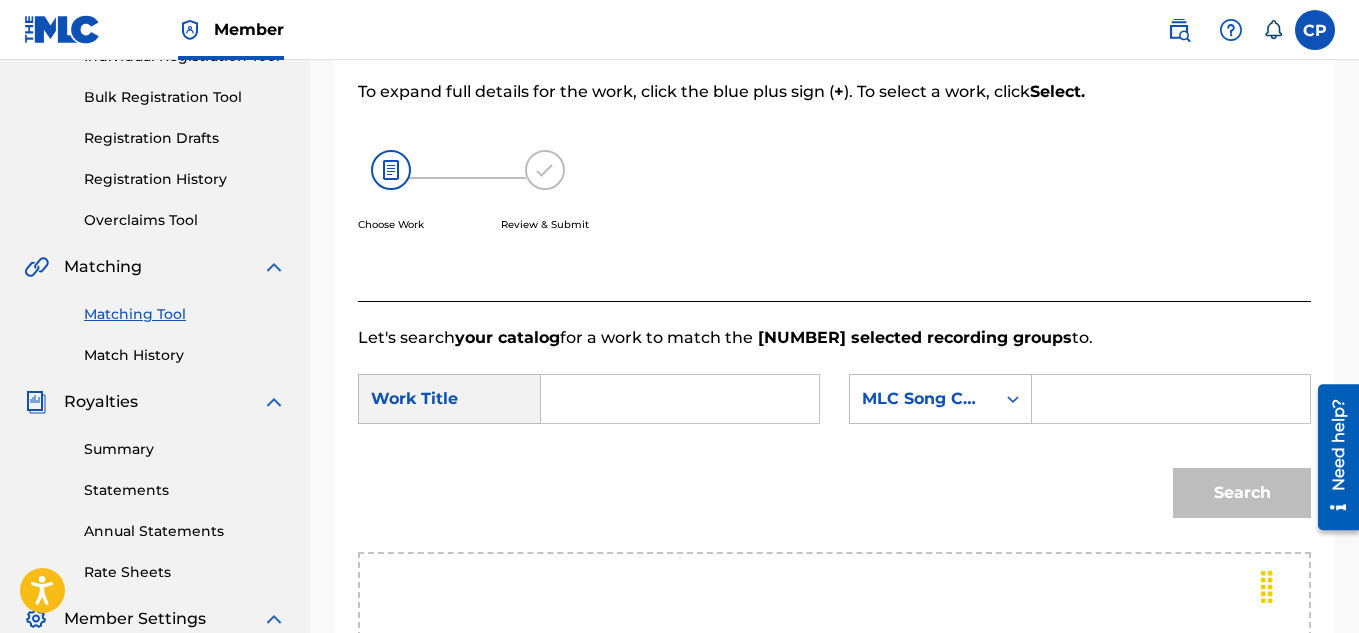 click at bounding box center (680, 399) 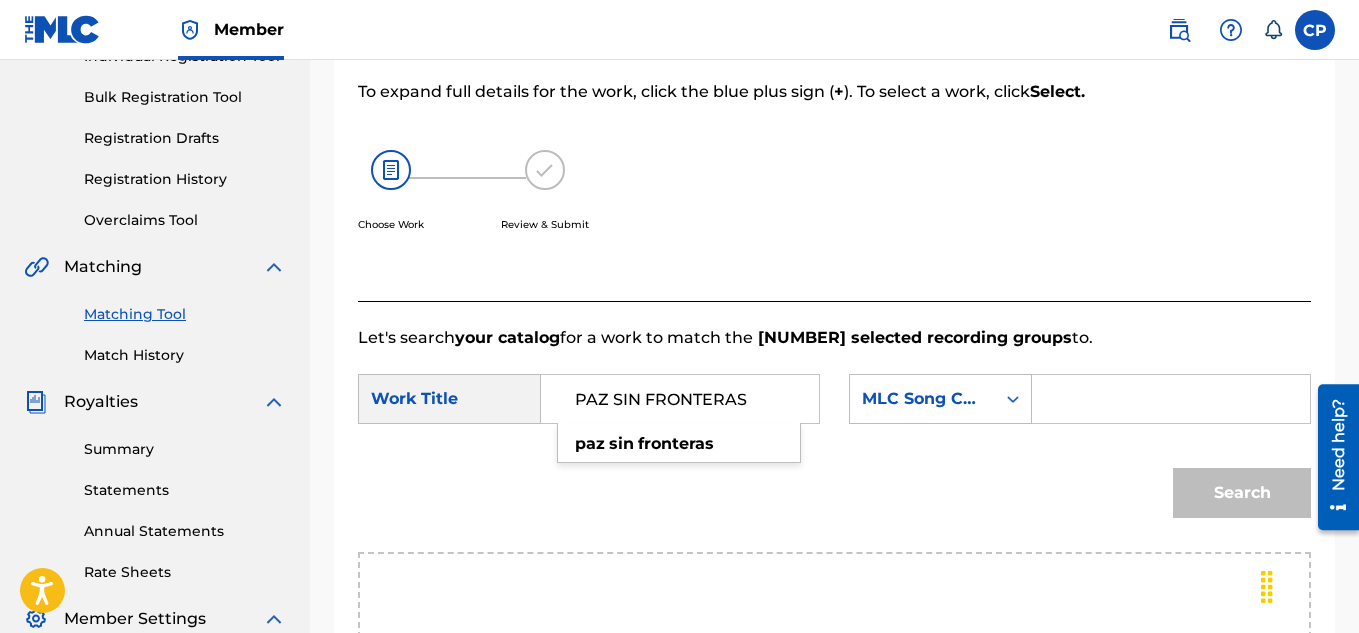 type on "PAZ SIN FRONTERAS" 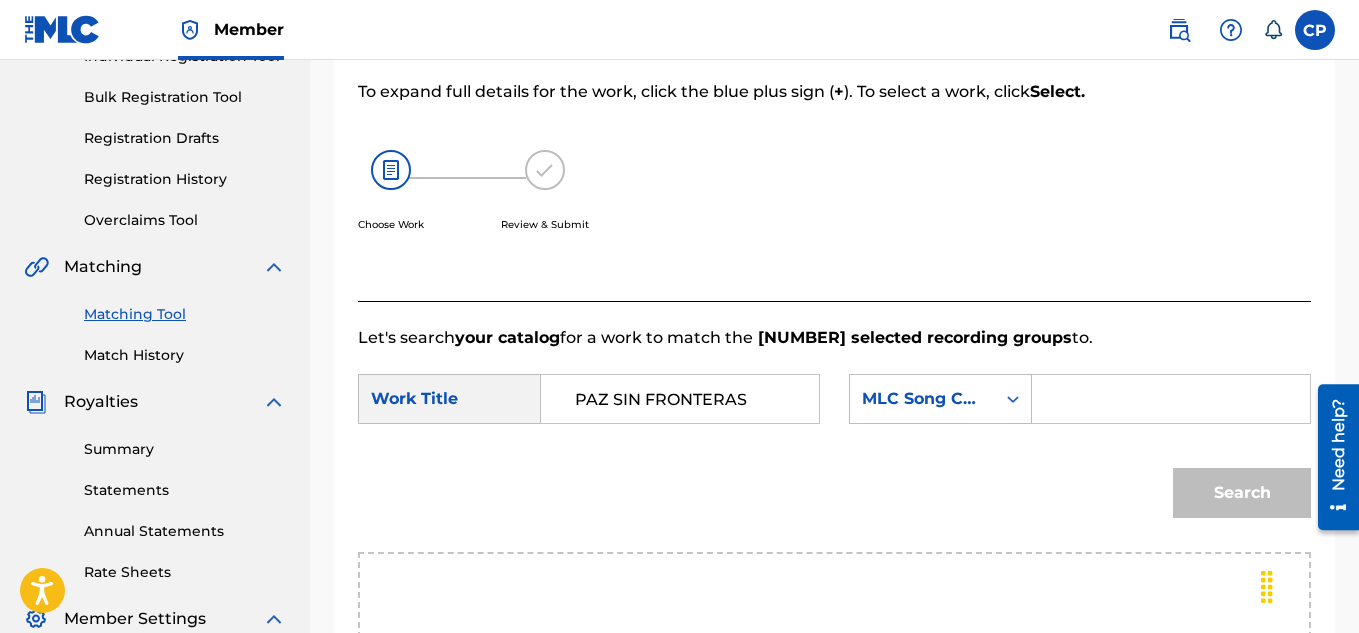 click at bounding box center [1171, 399] 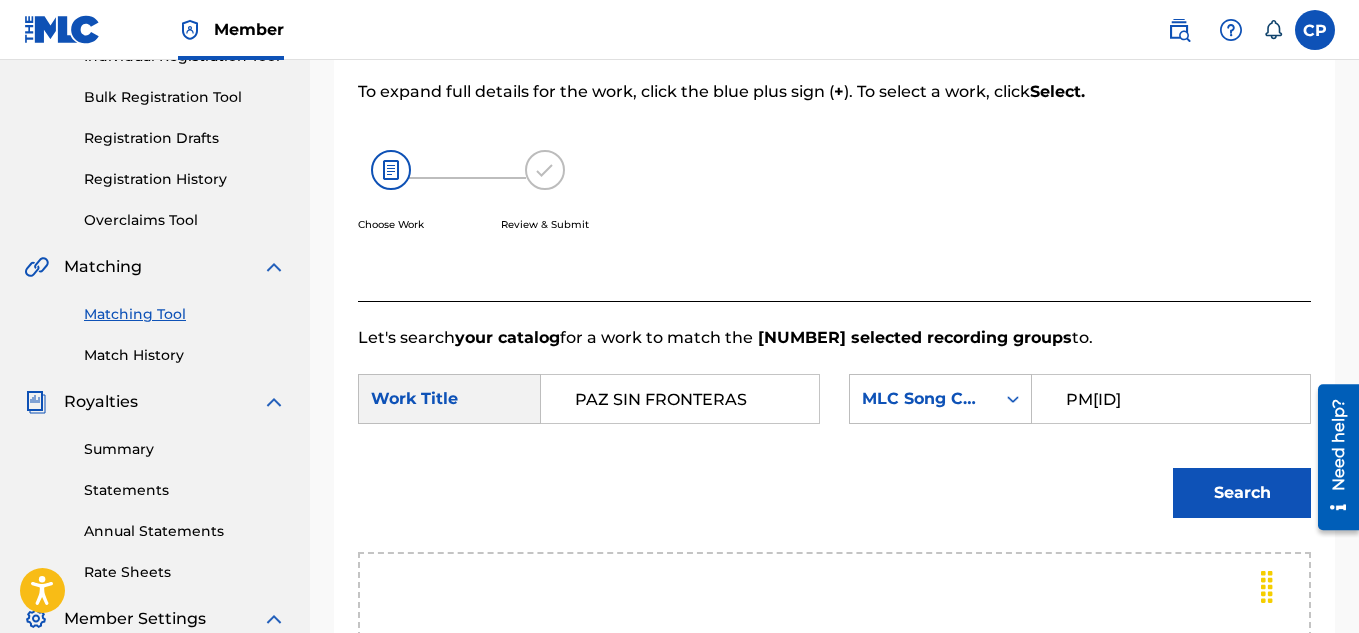 type on "PM9GTV" 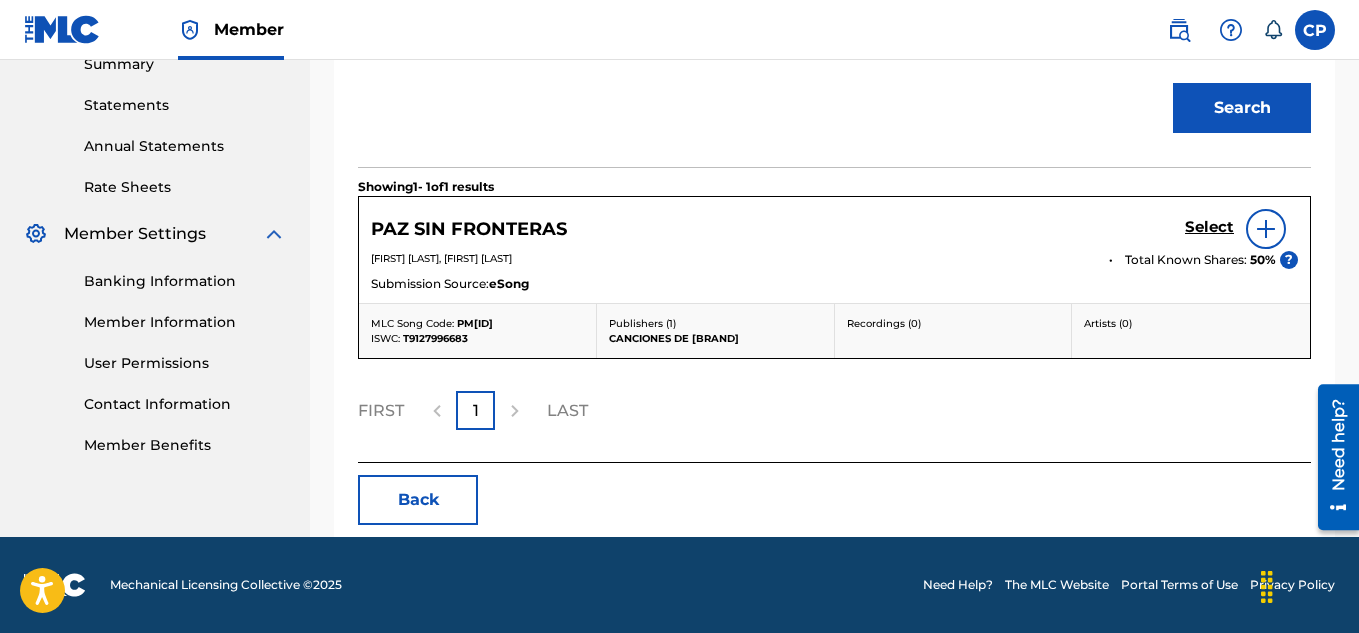 scroll, scrollTop: 688, scrollLeft: 0, axis: vertical 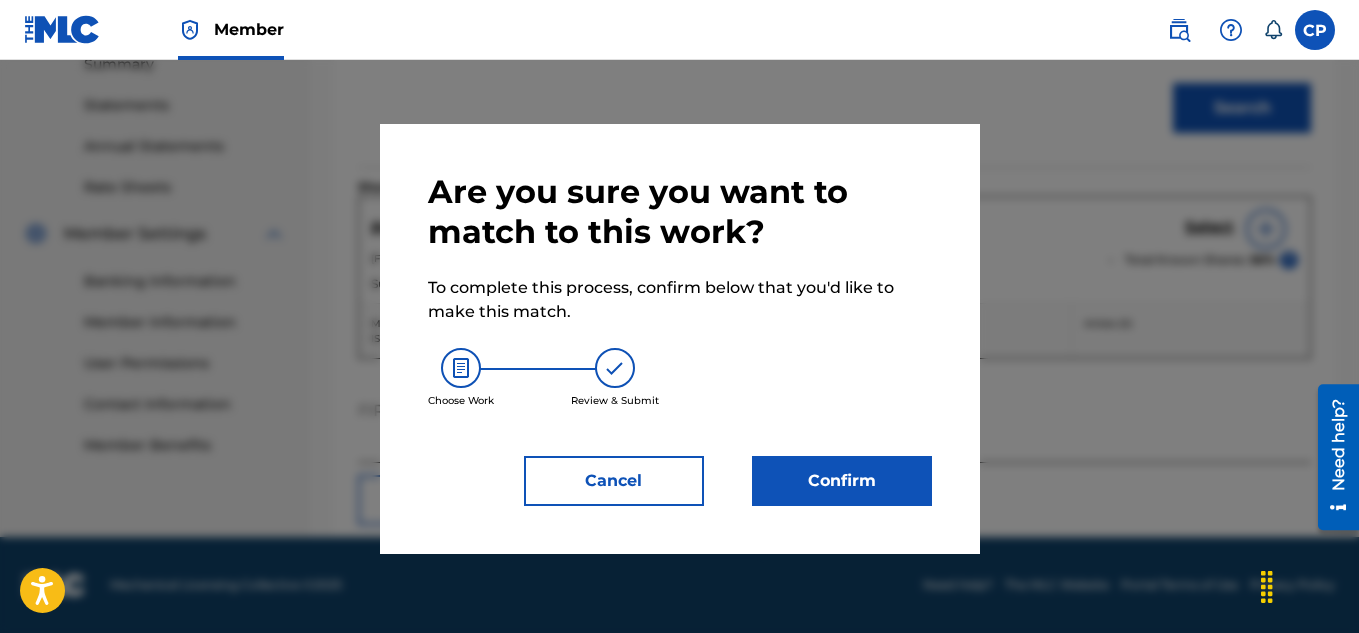 click on "Confirm" at bounding box center [842, 481] 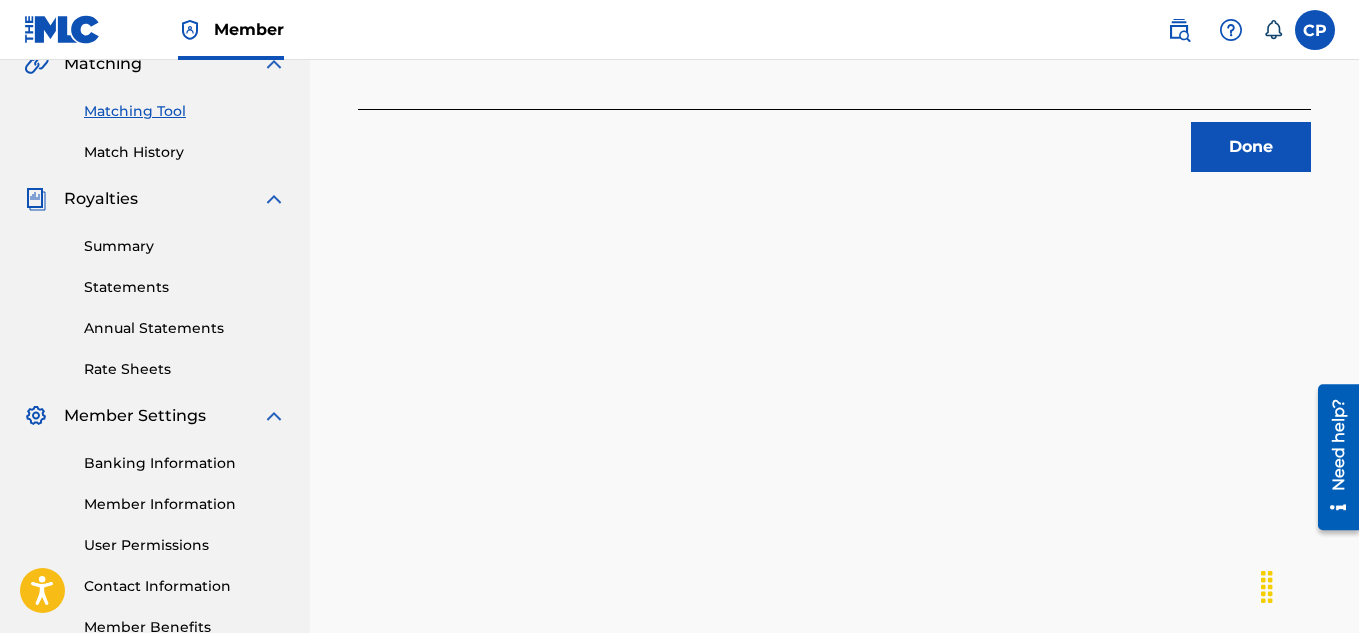 scroll, scrollTop: 207, scrollLeft: 0, axis: vertical 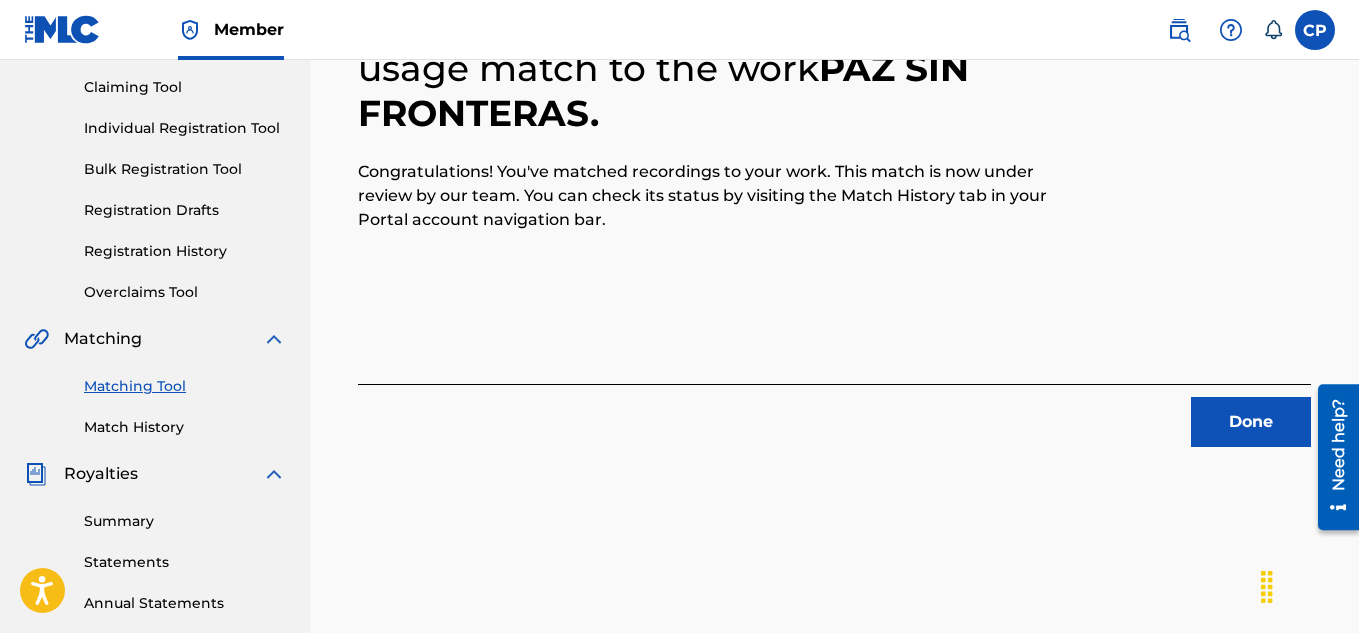 click on "Done" at bounding box center [1251, 422] 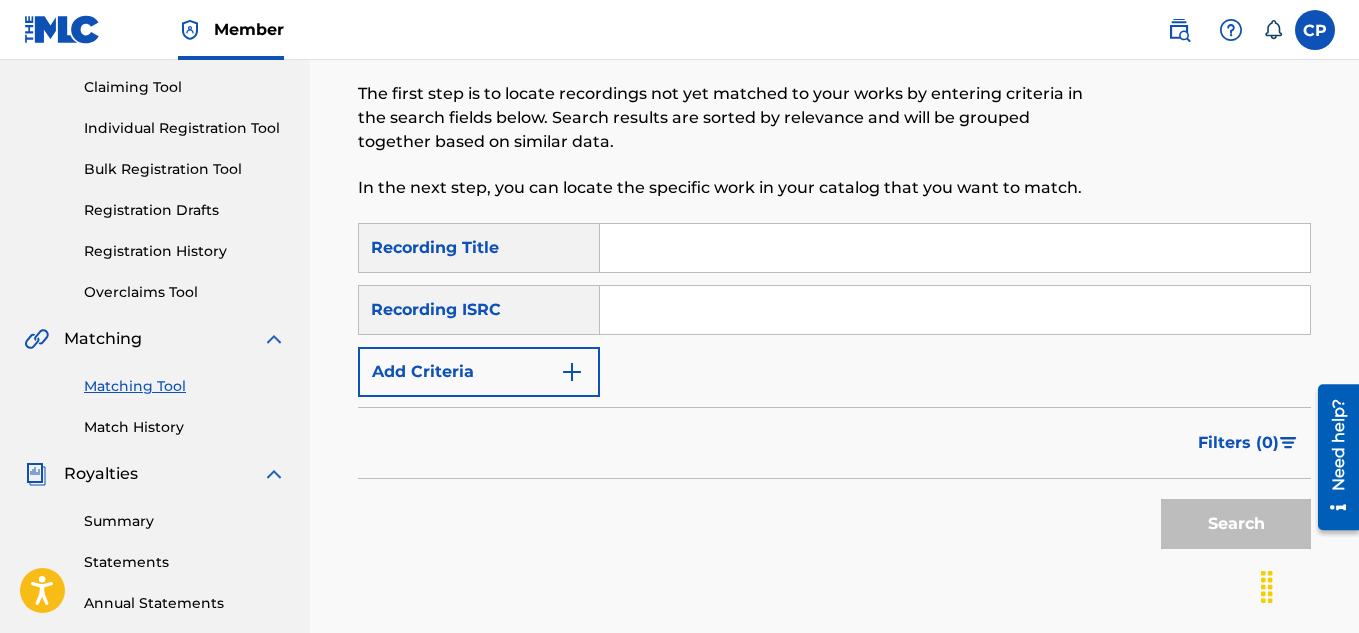 click at bounding box center (955, 248) 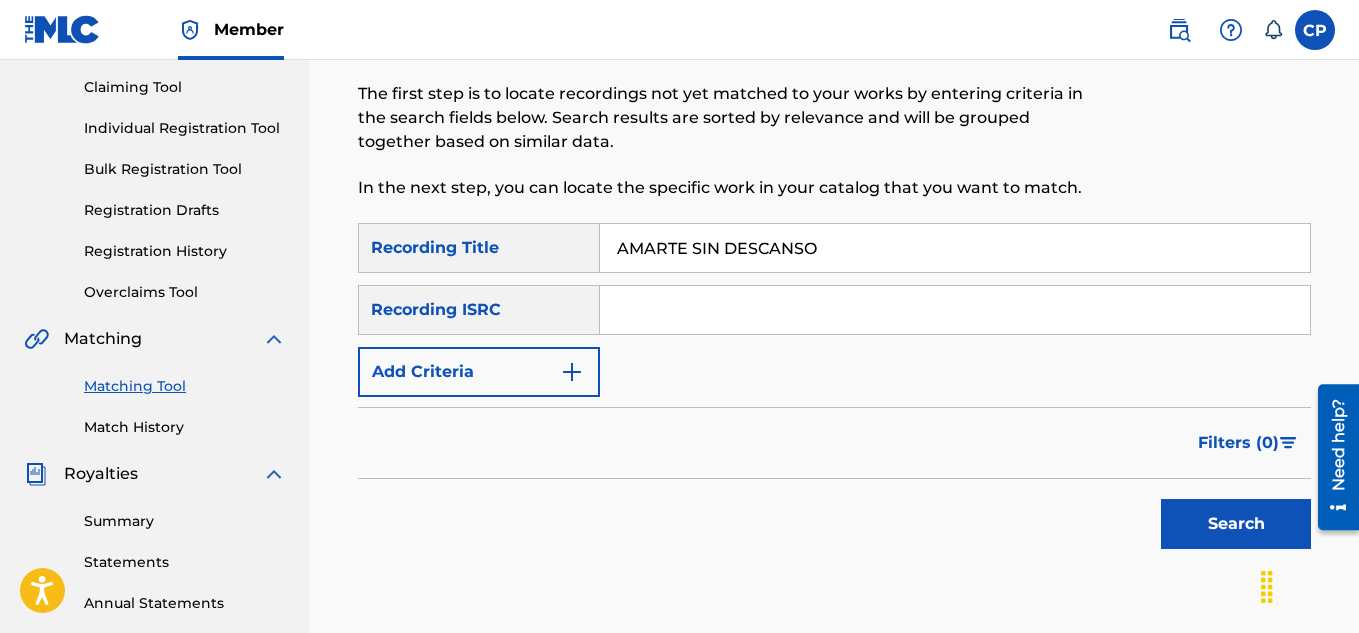 type on "AMARTE SIN DESCANSO" 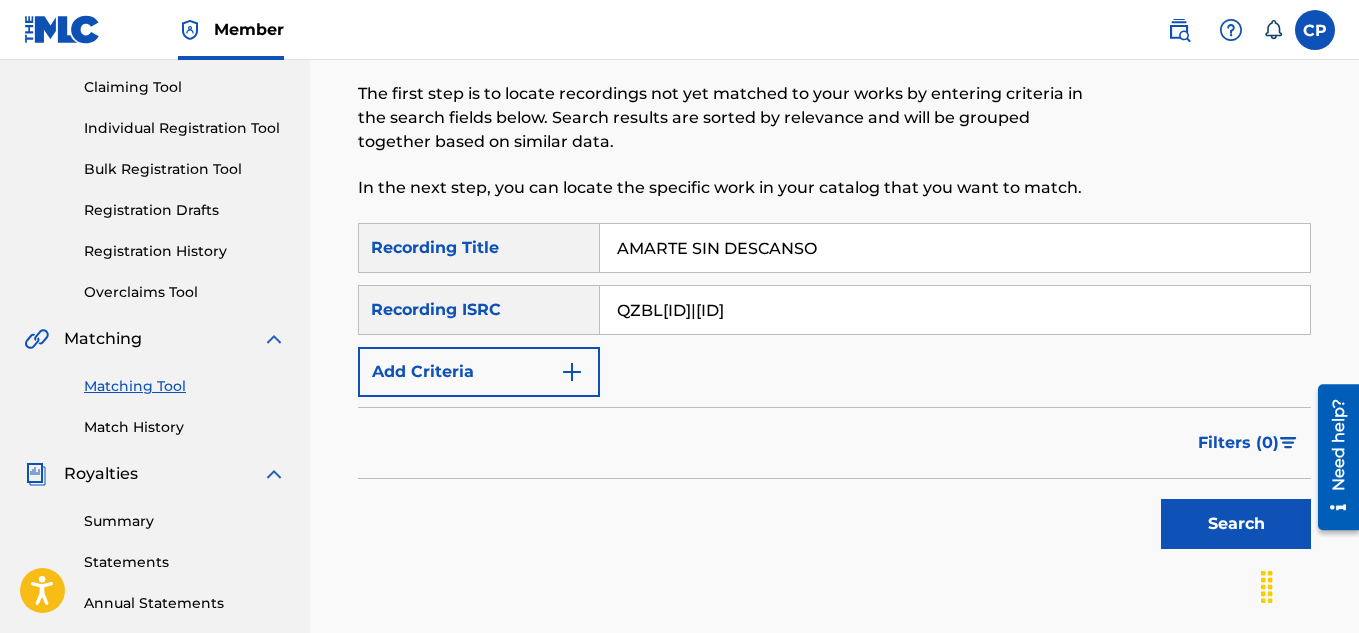 drag, startPoint x: 877, startPoint y: 314, endPoint x: 738, endPoint y: 305, distance: 139.29106 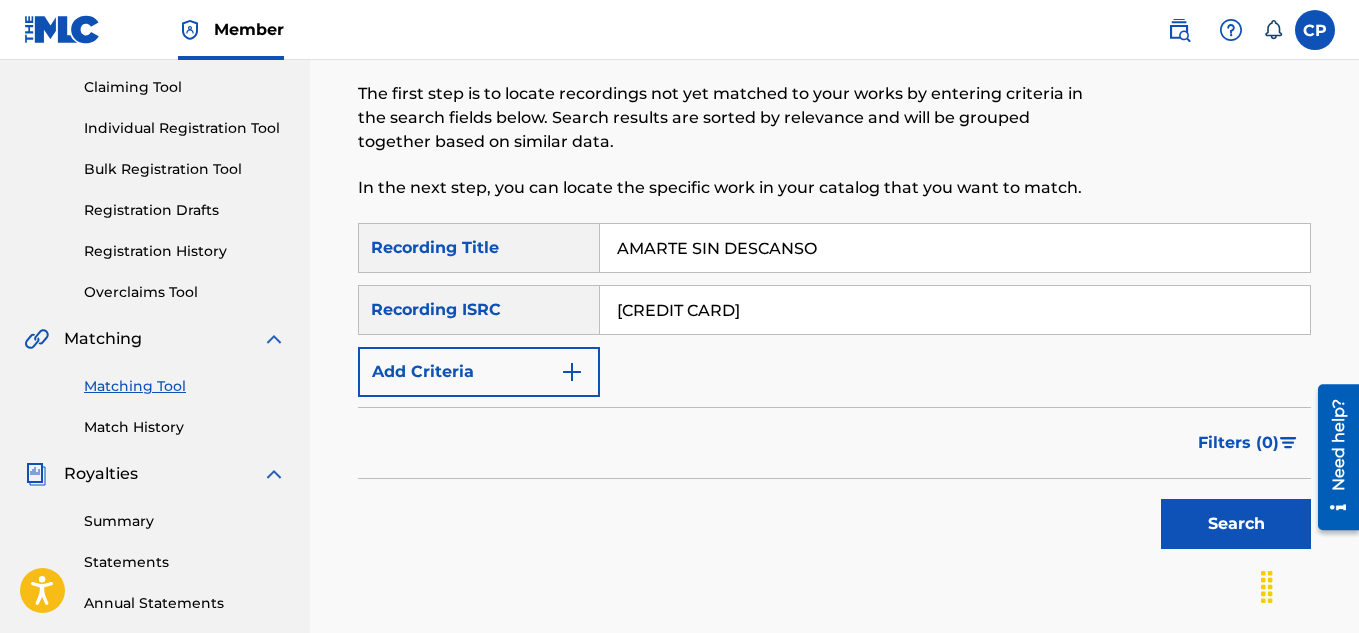 type on "QZBL71800050" 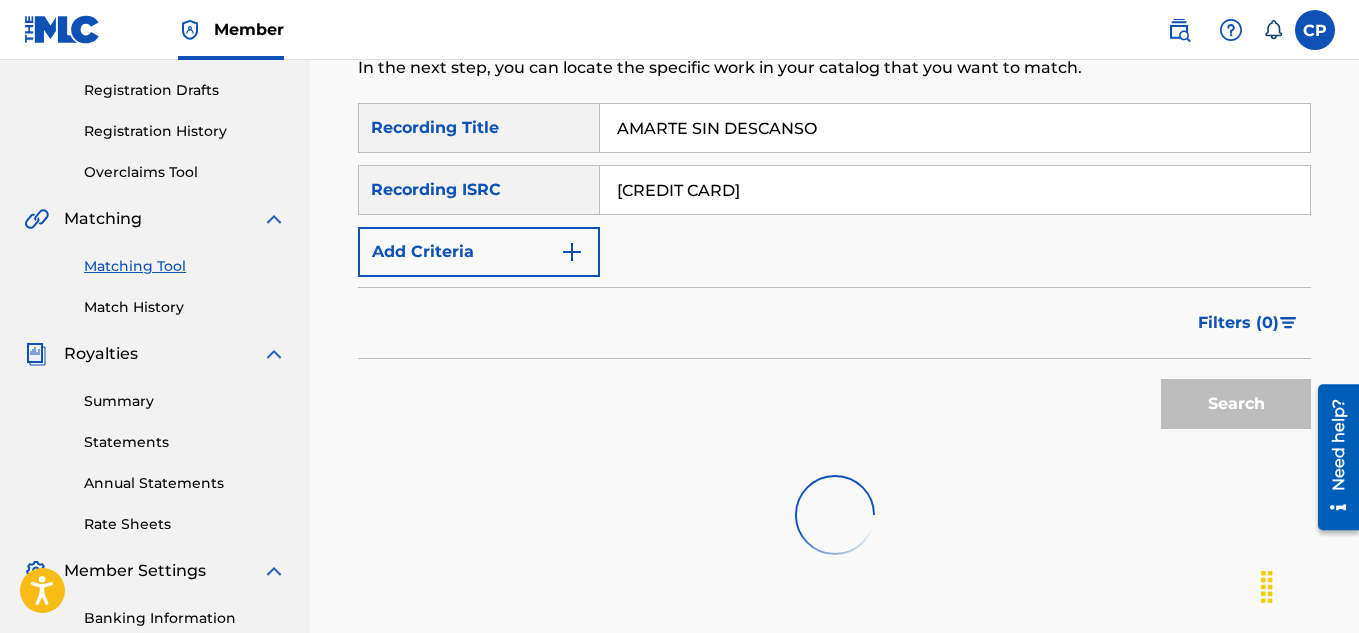 scroll, scrollTop: 607, scrollLeft: 0, axis: vertical 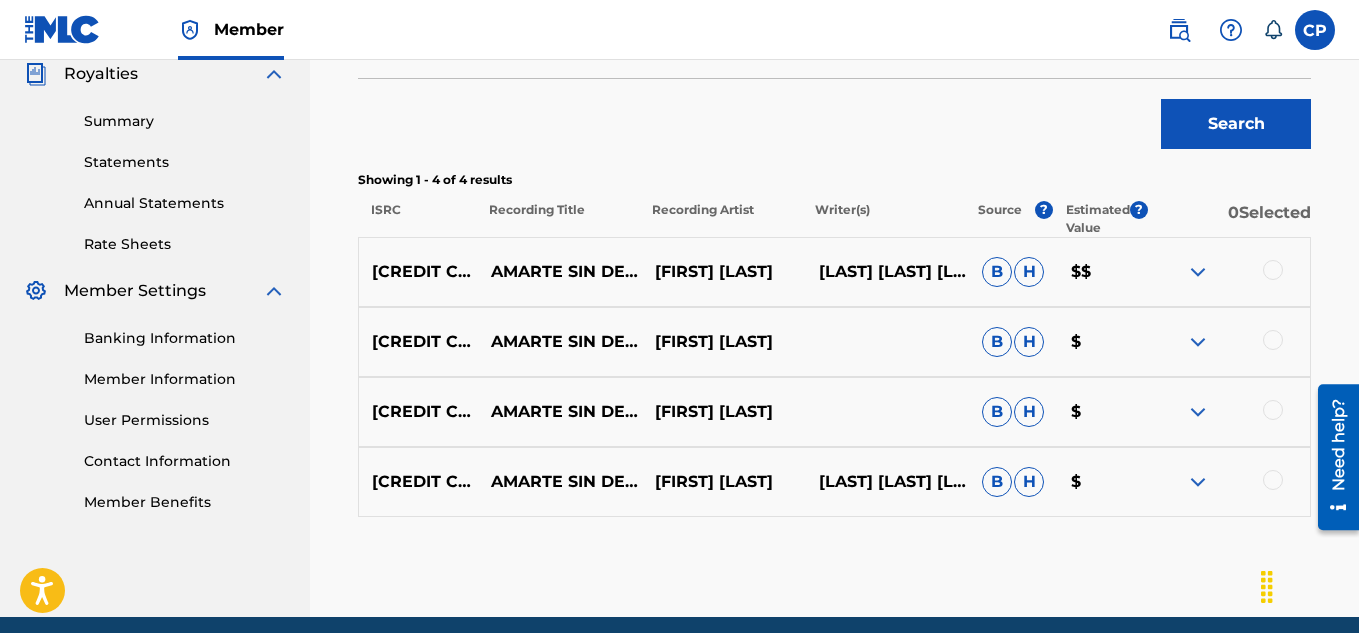 click at bounding box center (1273, 270) 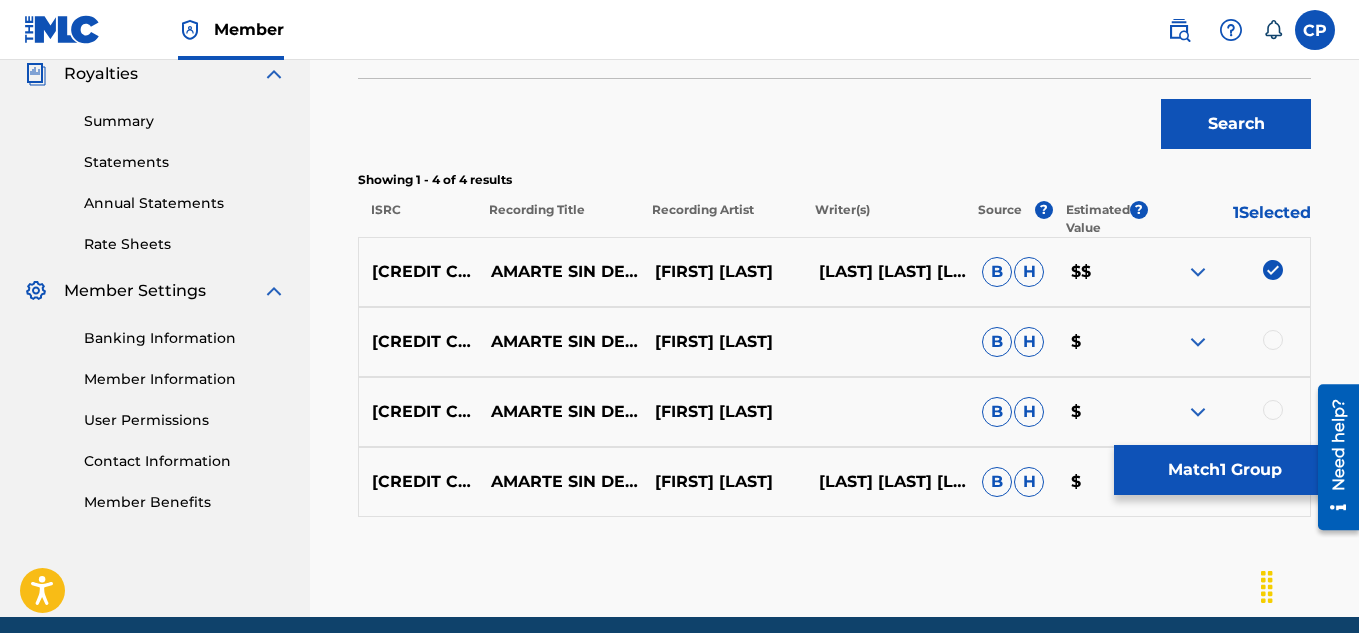 drag, startPoint x: 1276, startPoint y: 337, endPoint x: 1278, endPoint y: 366, distance: 29.068884 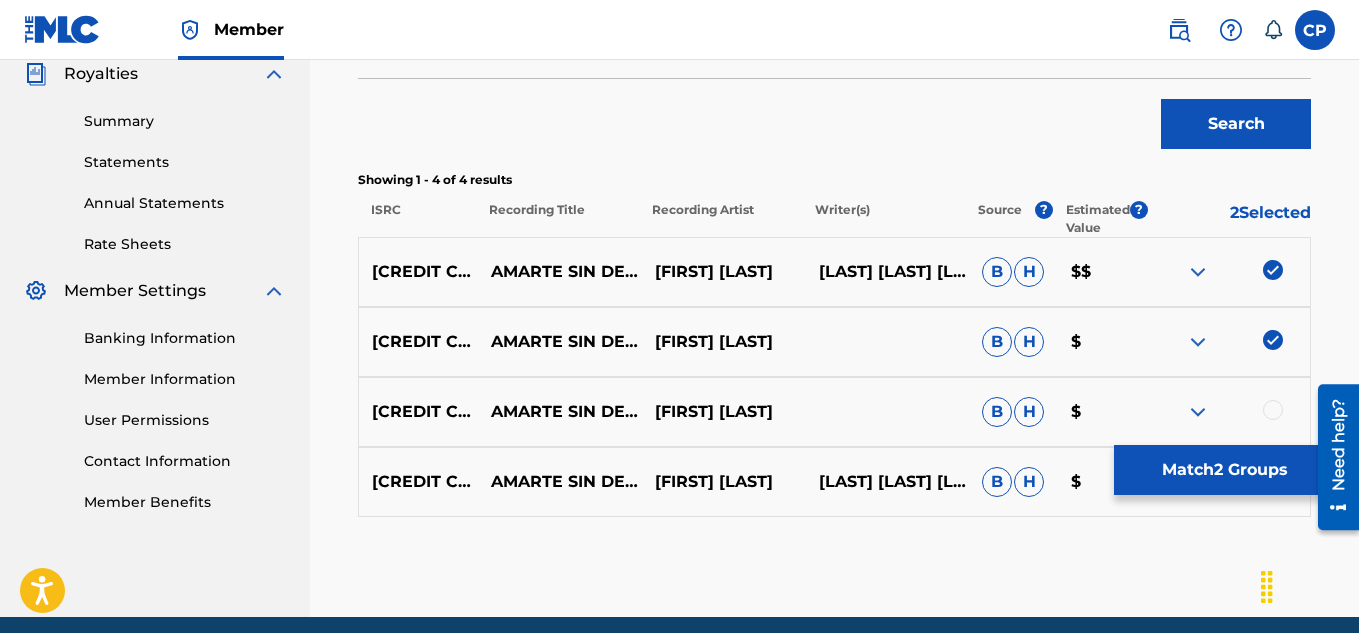 click at bounding box center [1273, 410] 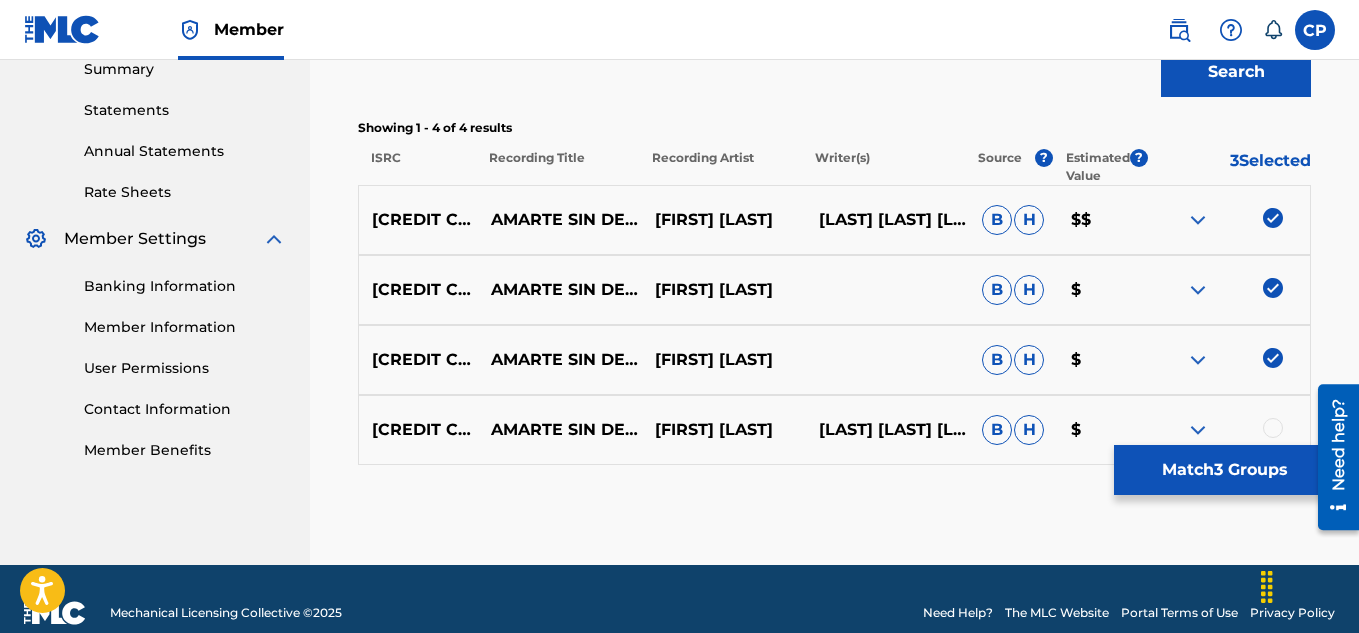 scroll, scrollTop: 687, scrollLeft: 0, axis: vertical 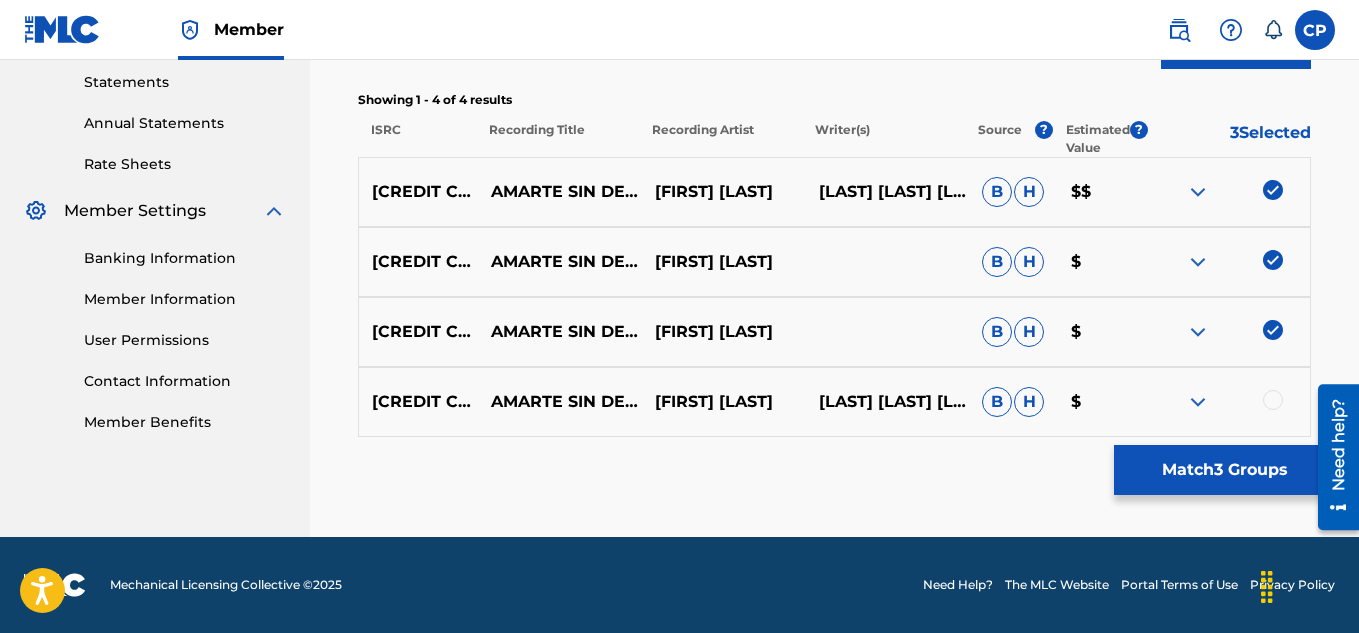 click at bounding box center (1273, 400) 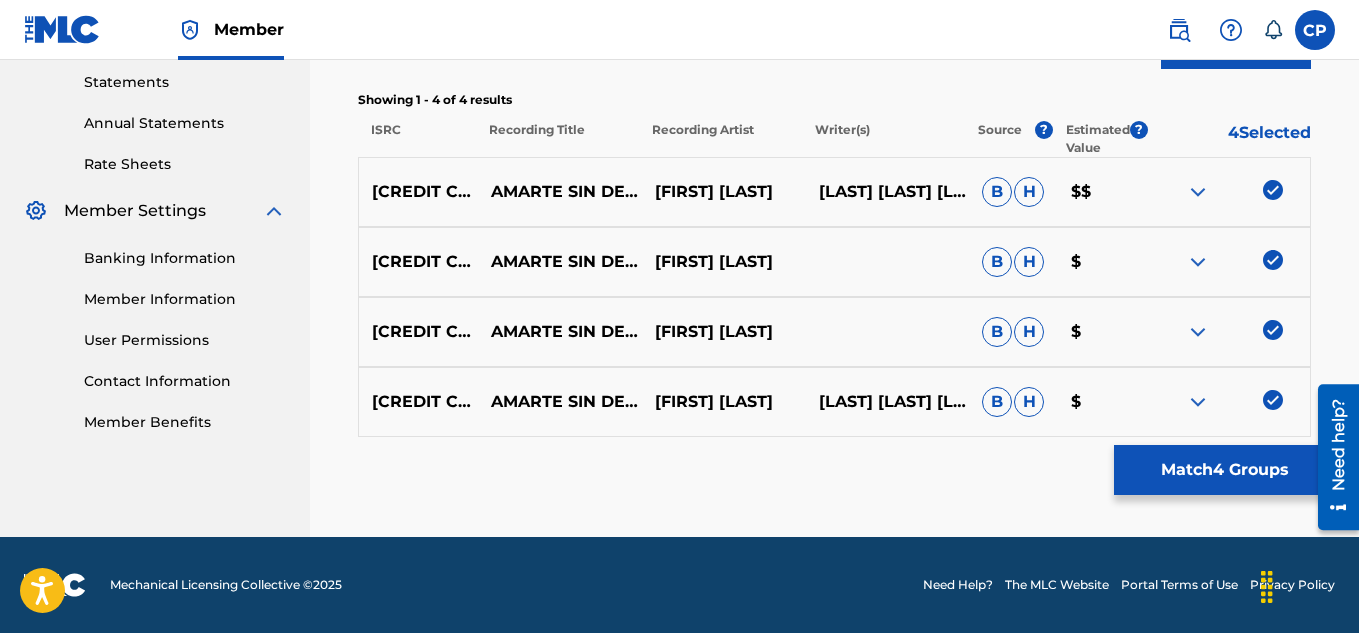 click on "Match  4 Groups" at bounding box center [1224, 470] 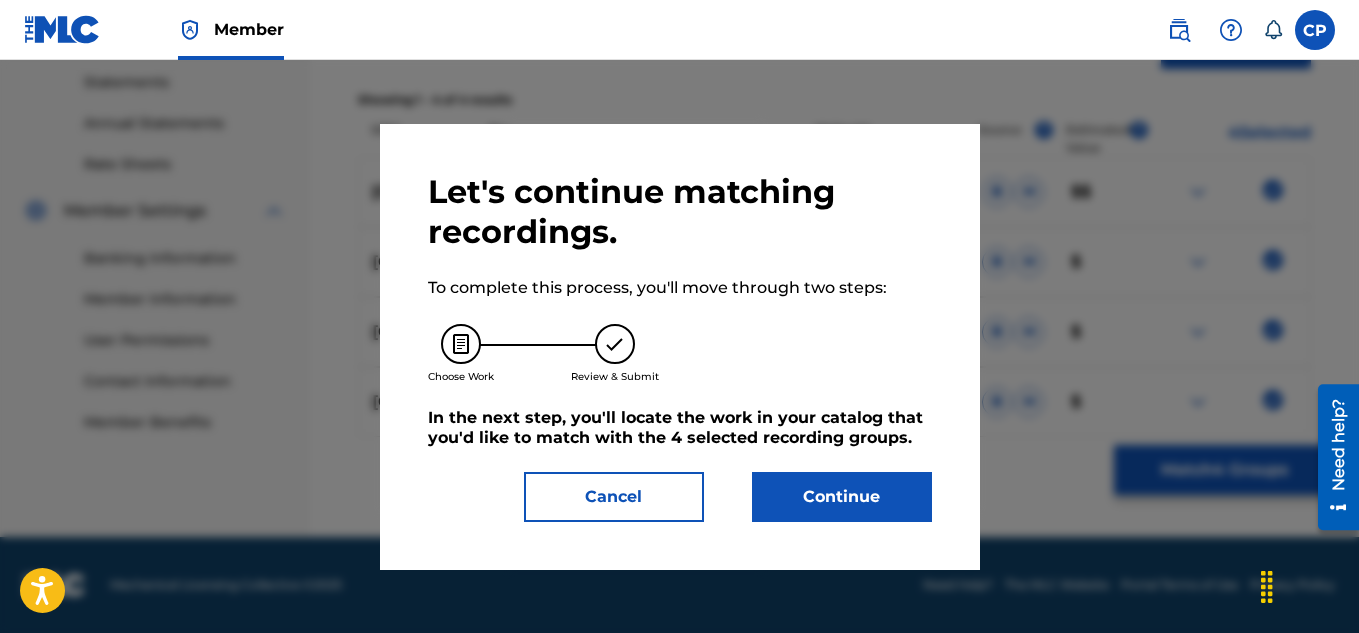 click on "Continue" at bounding box center (842, 497) 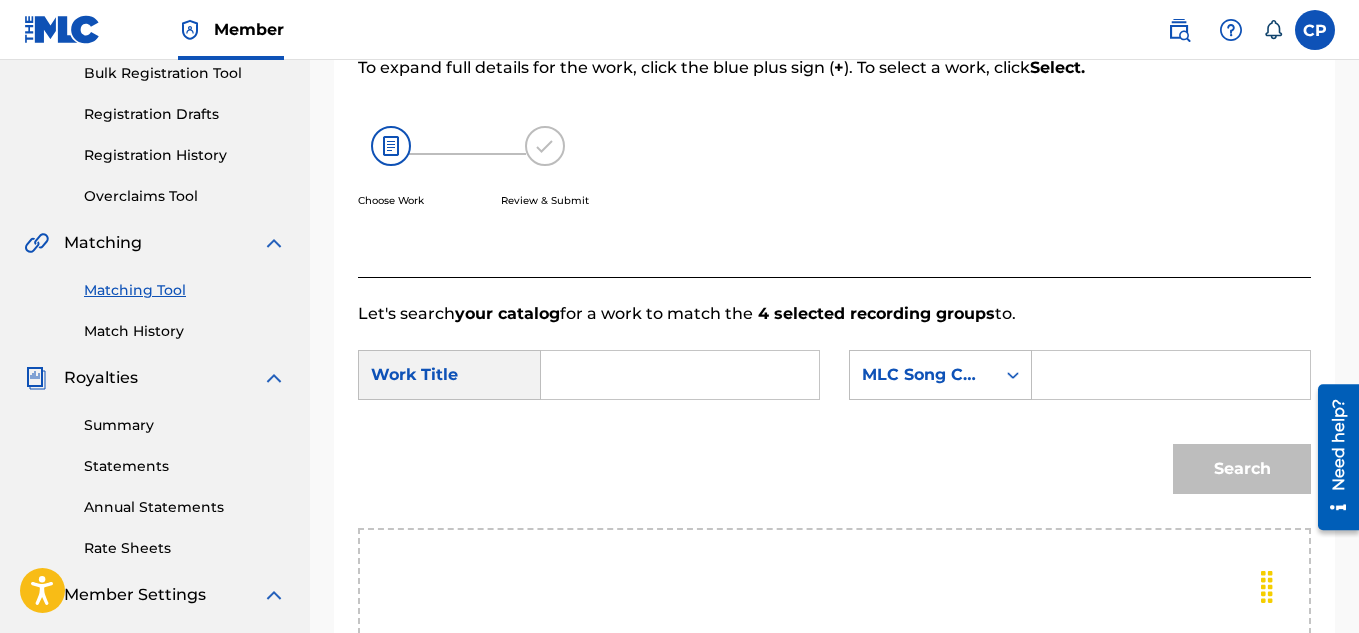 scroll, scrollTop: 287, scrollLeft: 0, axis: vertical 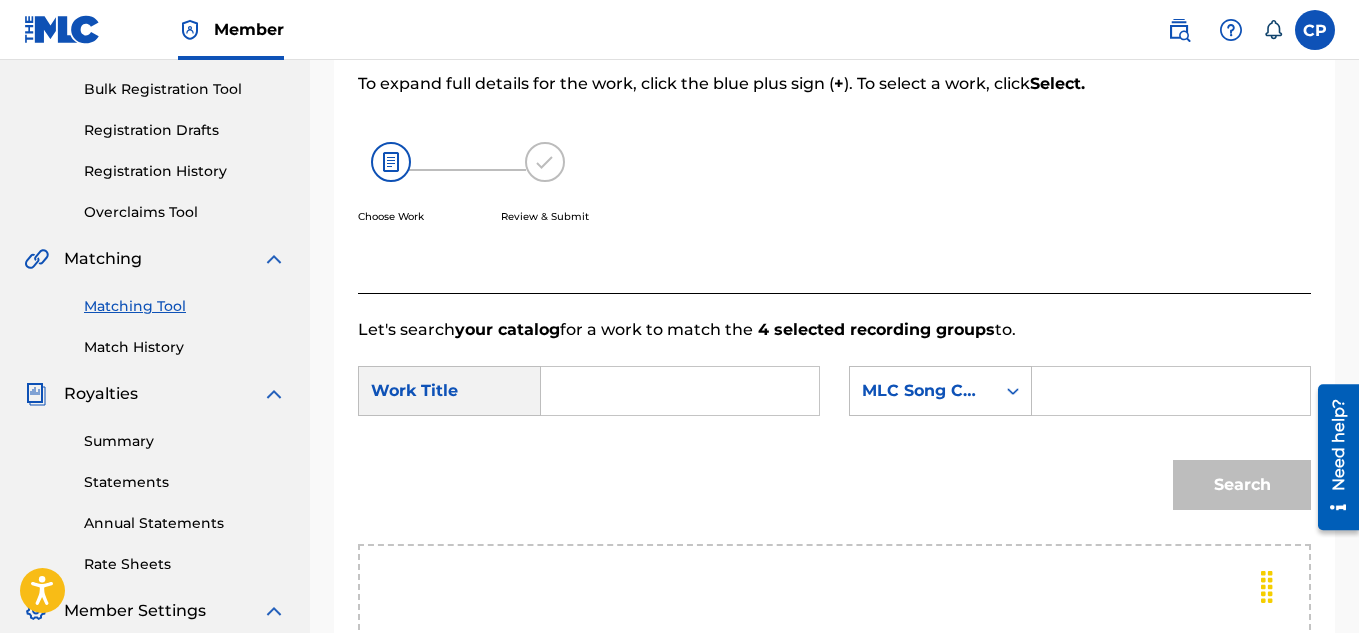 click at bounding box center (680, 391) 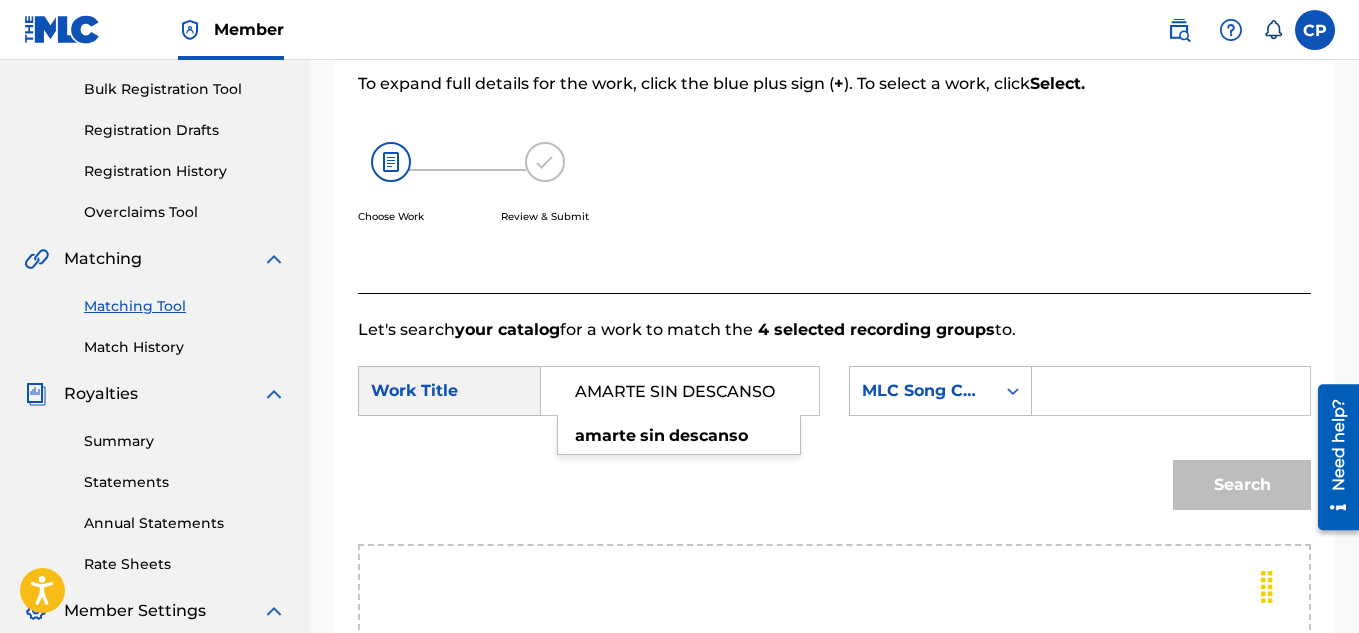 type on "AMARTE SIN DESCANSO" 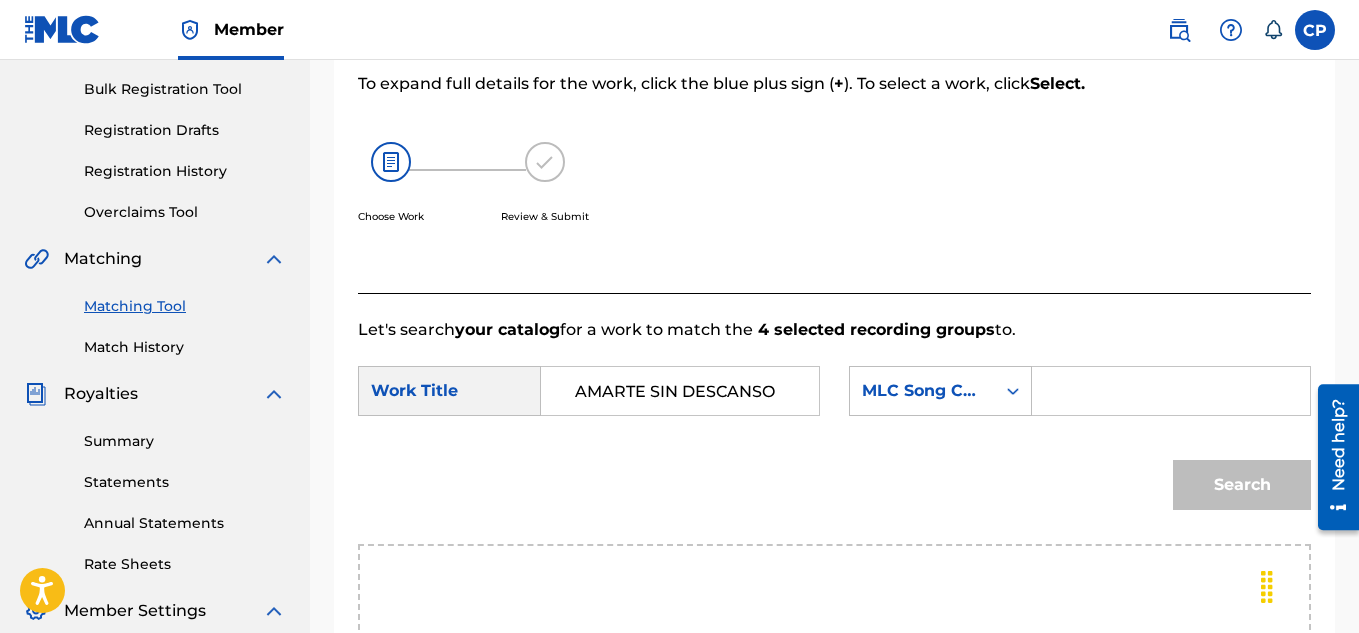 click at bounding box center [1171, 391] 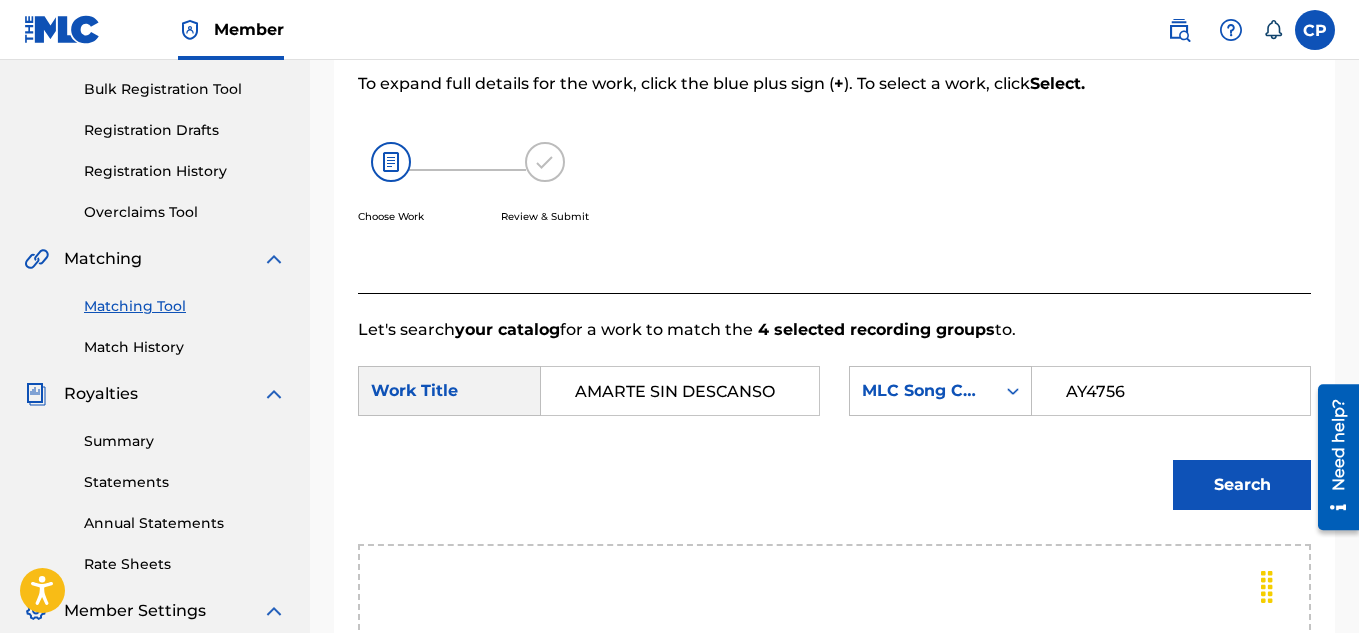 type on "AY4756" 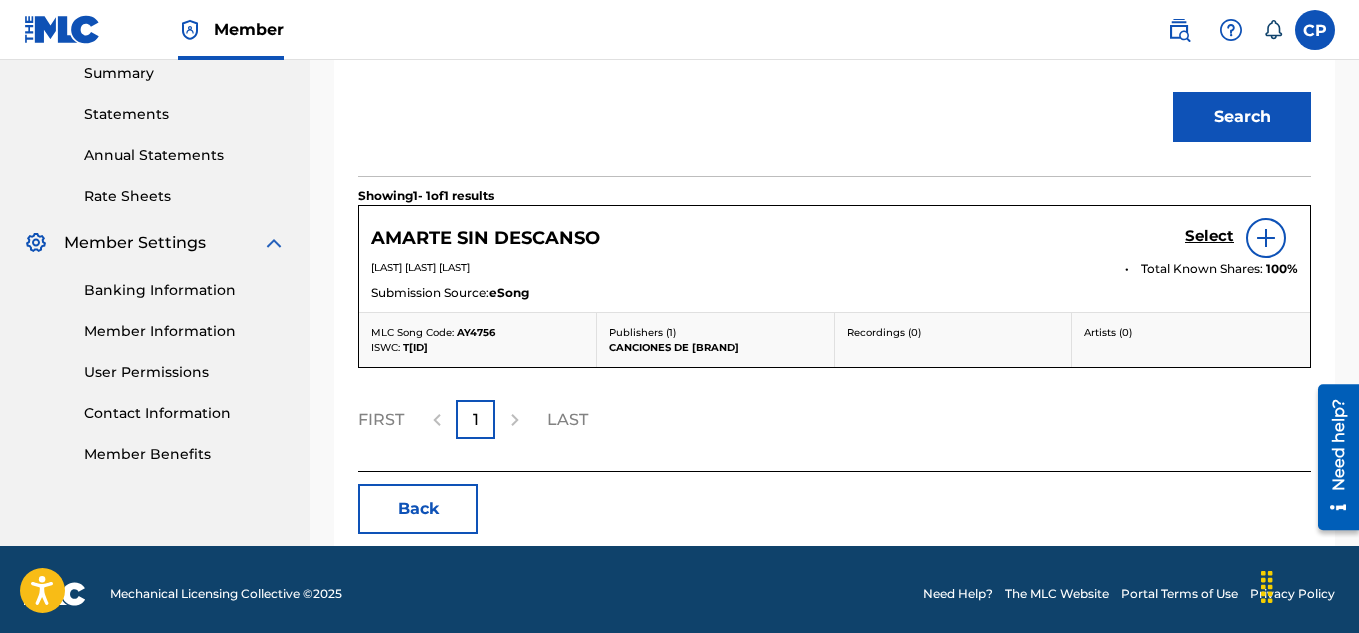 scroll, scrollTop: 687, scrollLeft: 0, axis: vertical 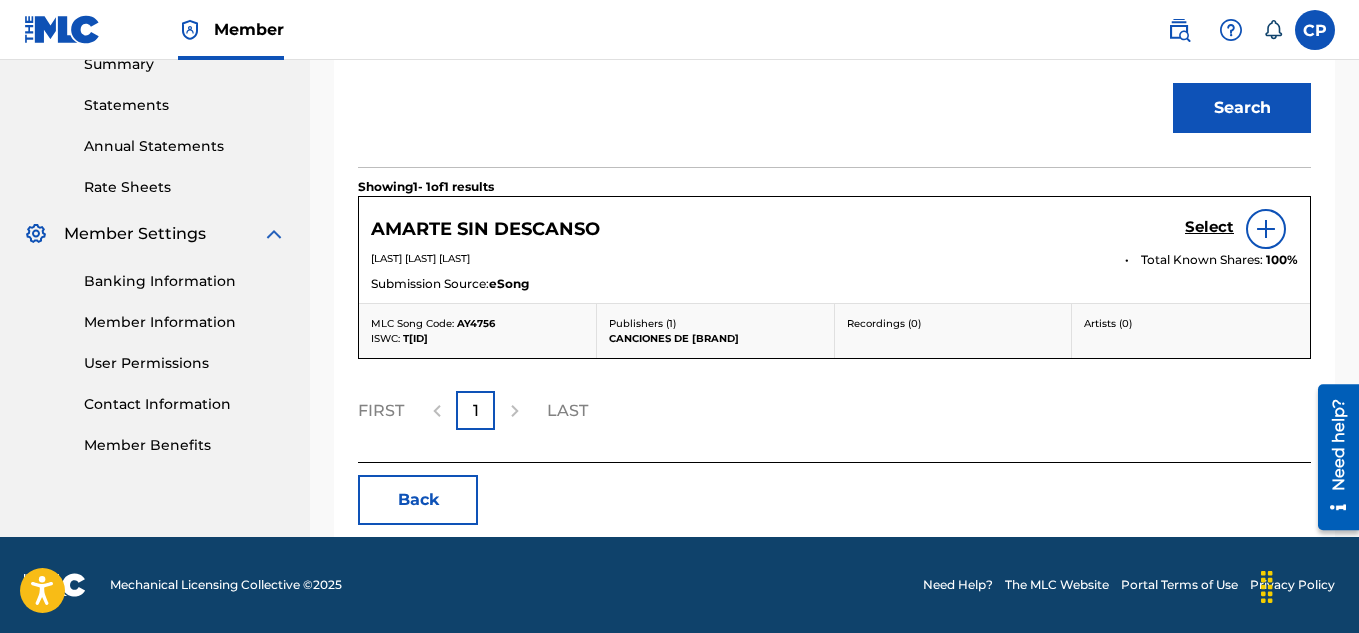 click on "Select" at bounding box center (1209, 227) 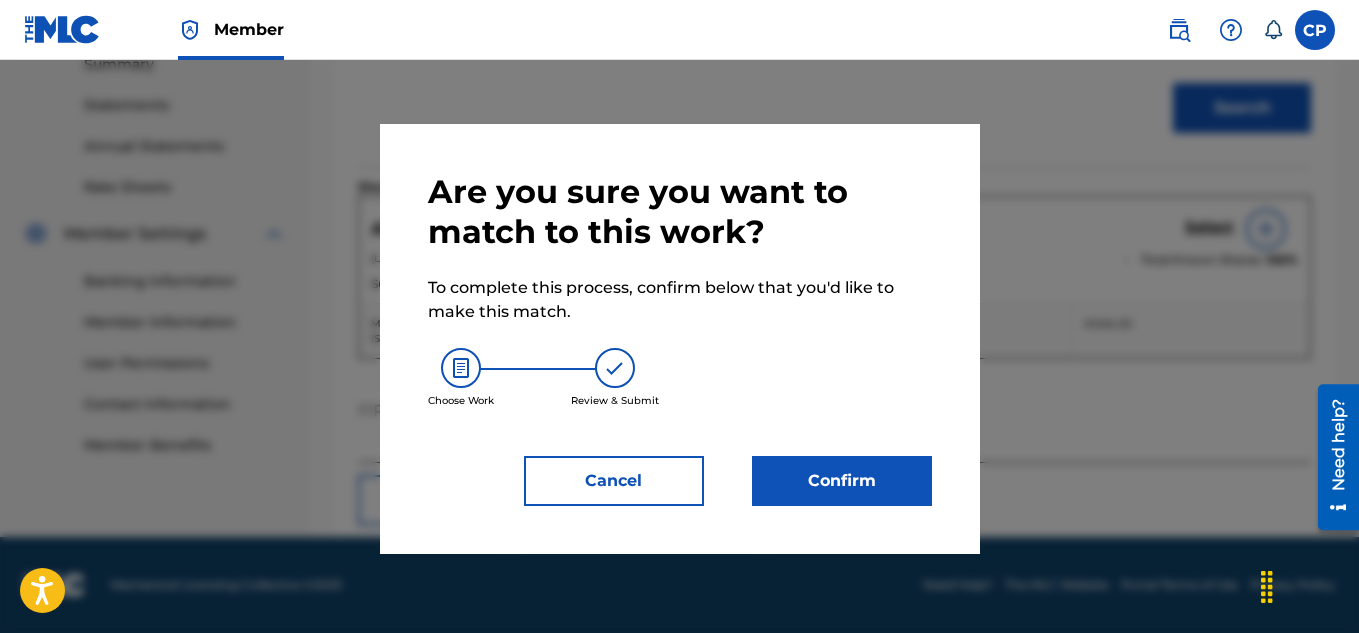 click on "Confirm" at bounding box center (842, 481) 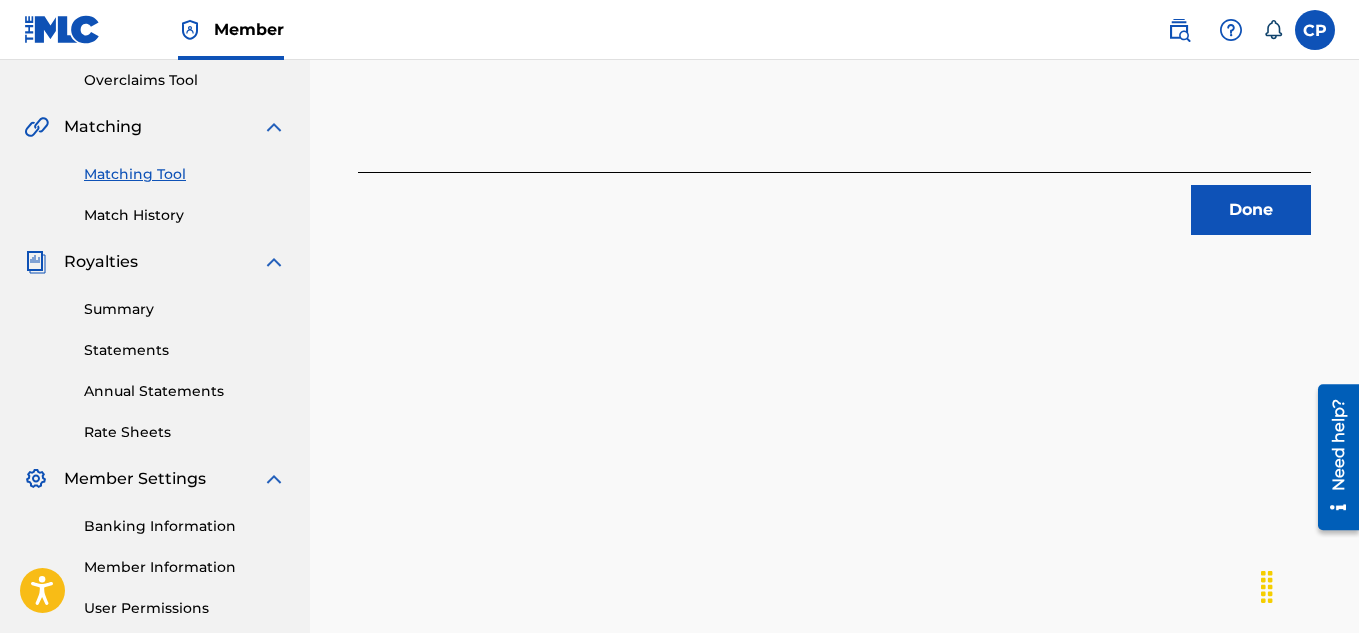 scroll, scrollTop: 407, scrollLeft: 0, axis: vertical 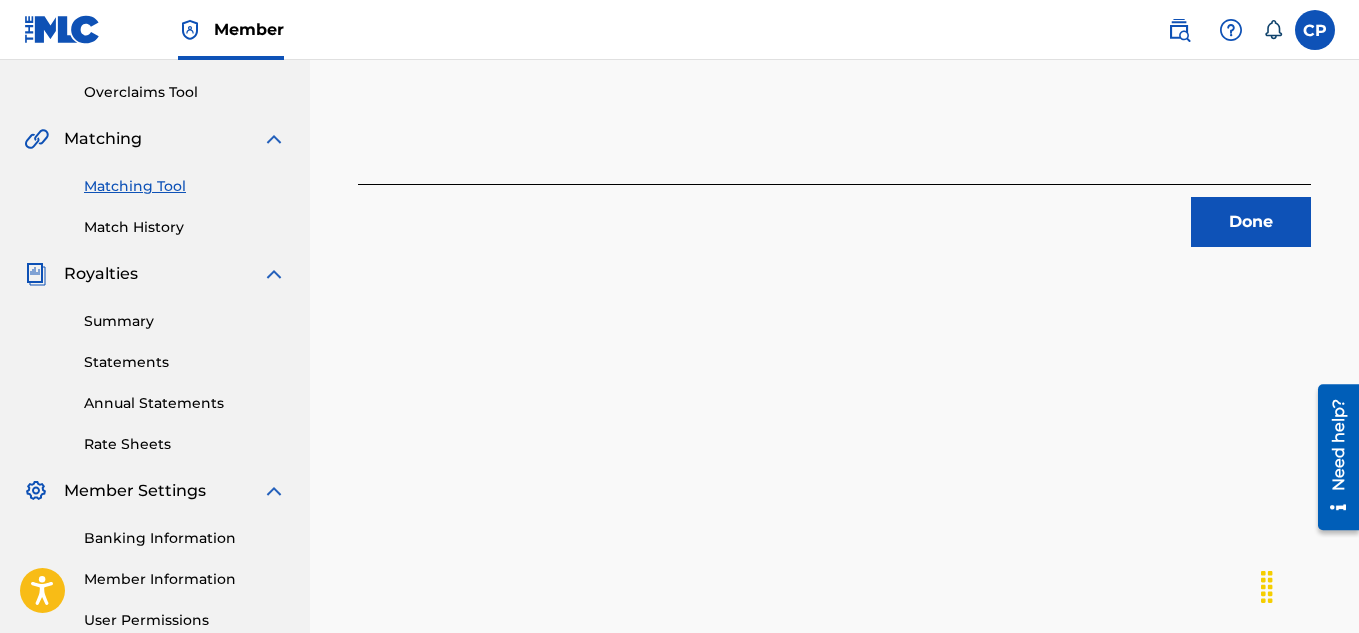 click on "Done" at bounding box center [1251, 222] 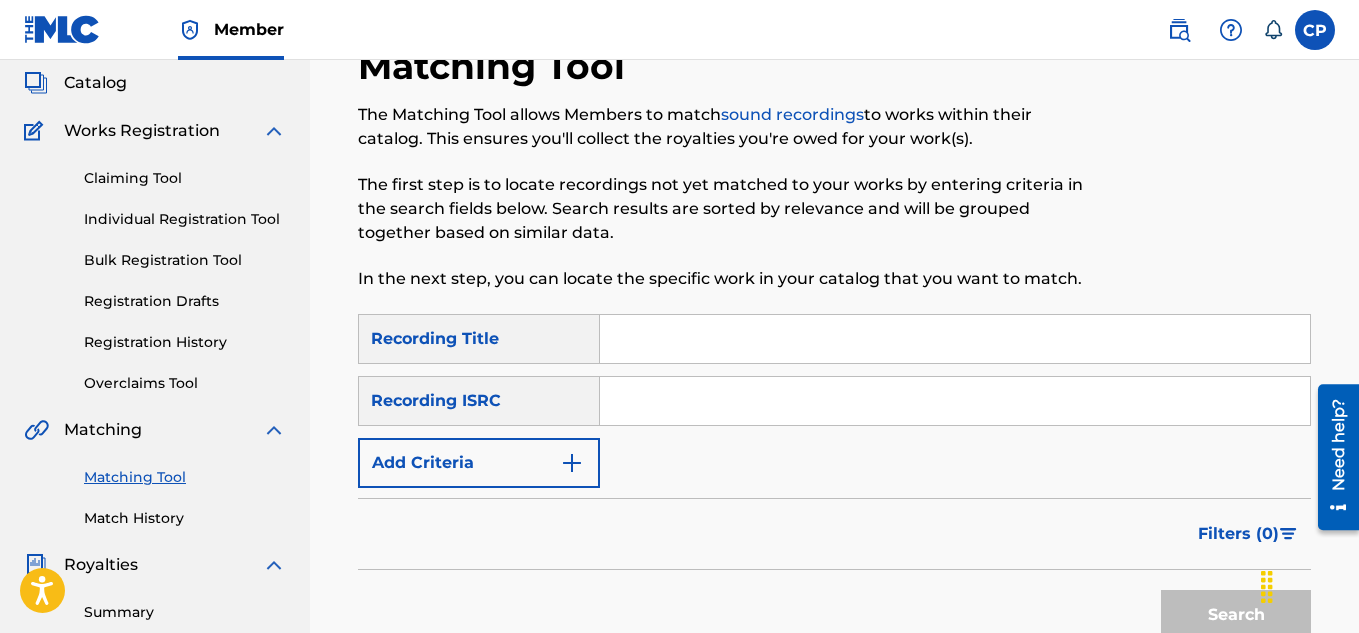 scroll, scrollTop: 107, scrollLeft: 0, axis: vertical 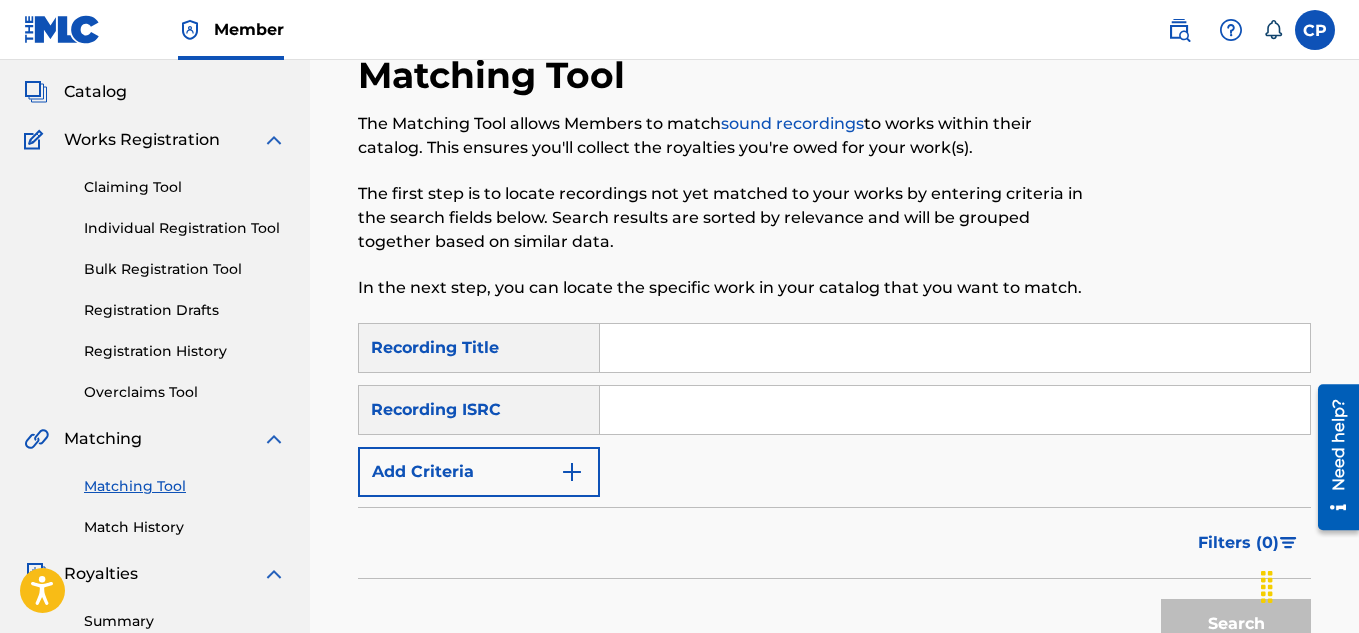 click at bounding box center (955, 348) 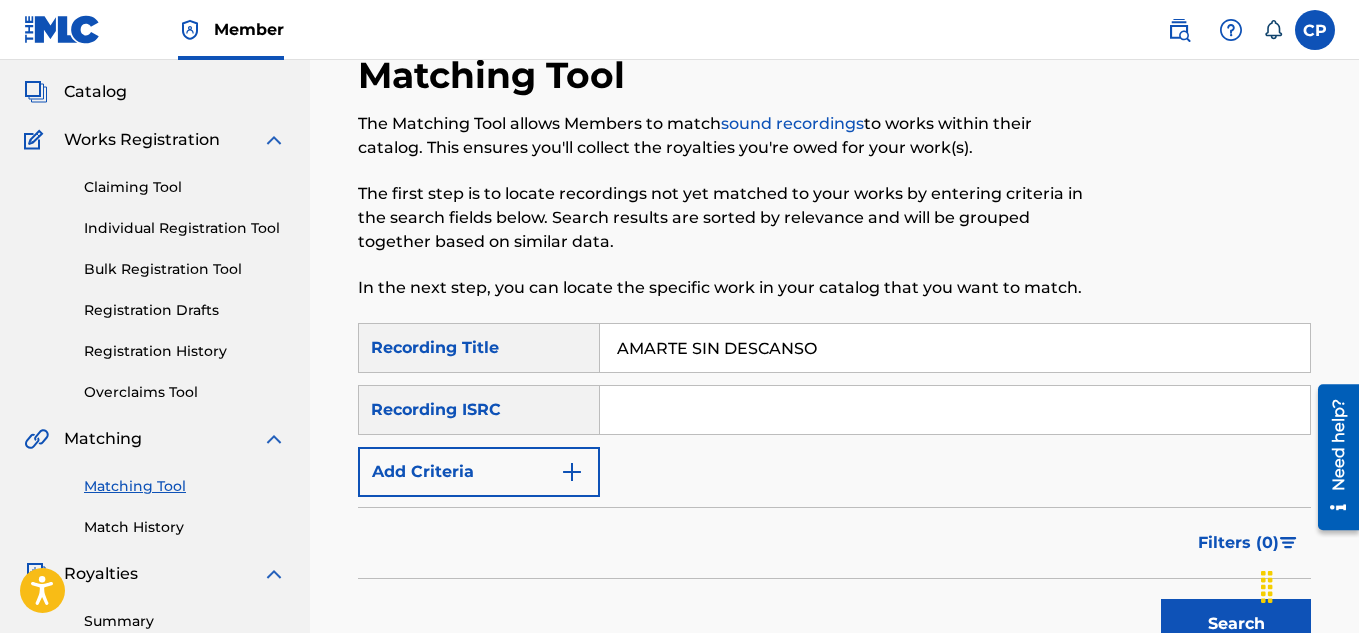 type on "AMARTE SIN DESCANSO" 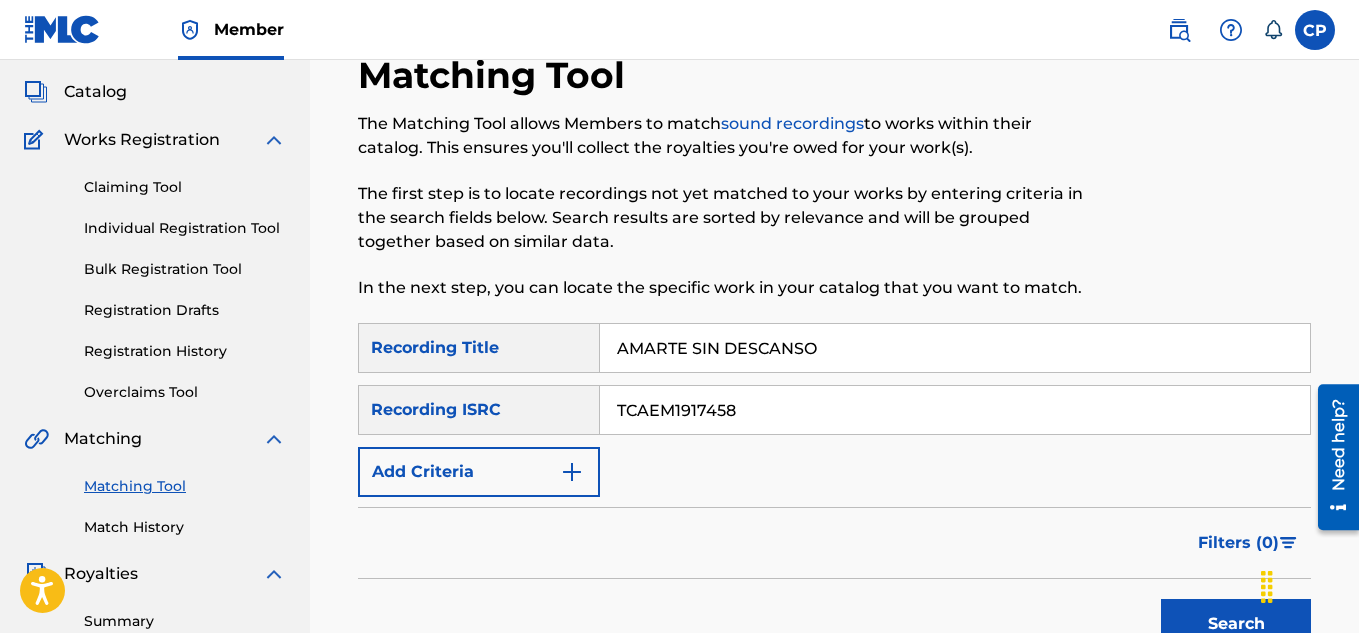 type on "TCAEM1917458" 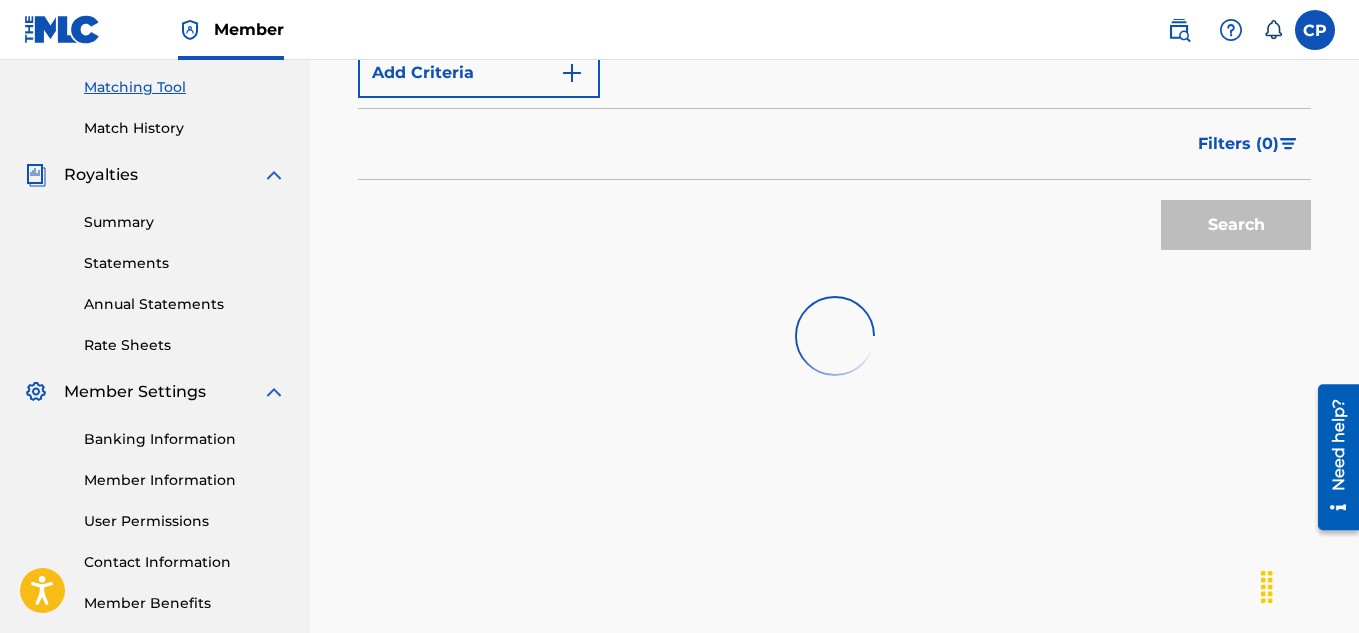 scroll, scrollTop: 507, scrollLeft: 0, axis: vertical 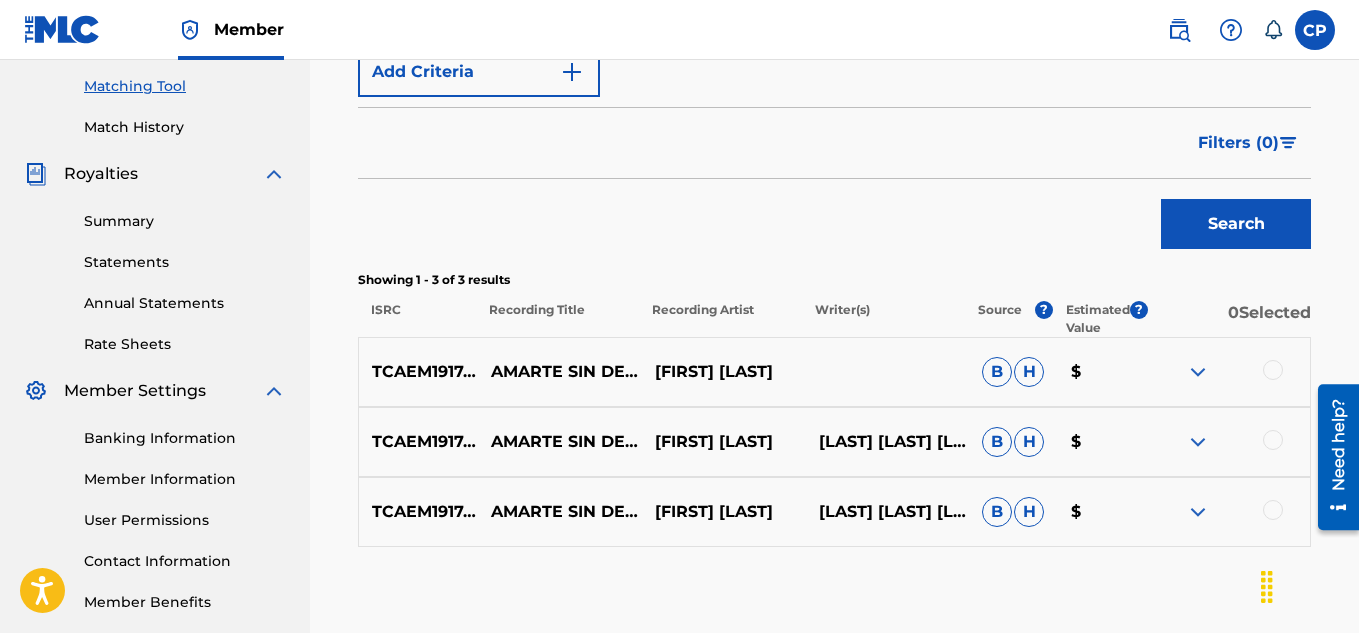 click at bounding box center (1273, 370) 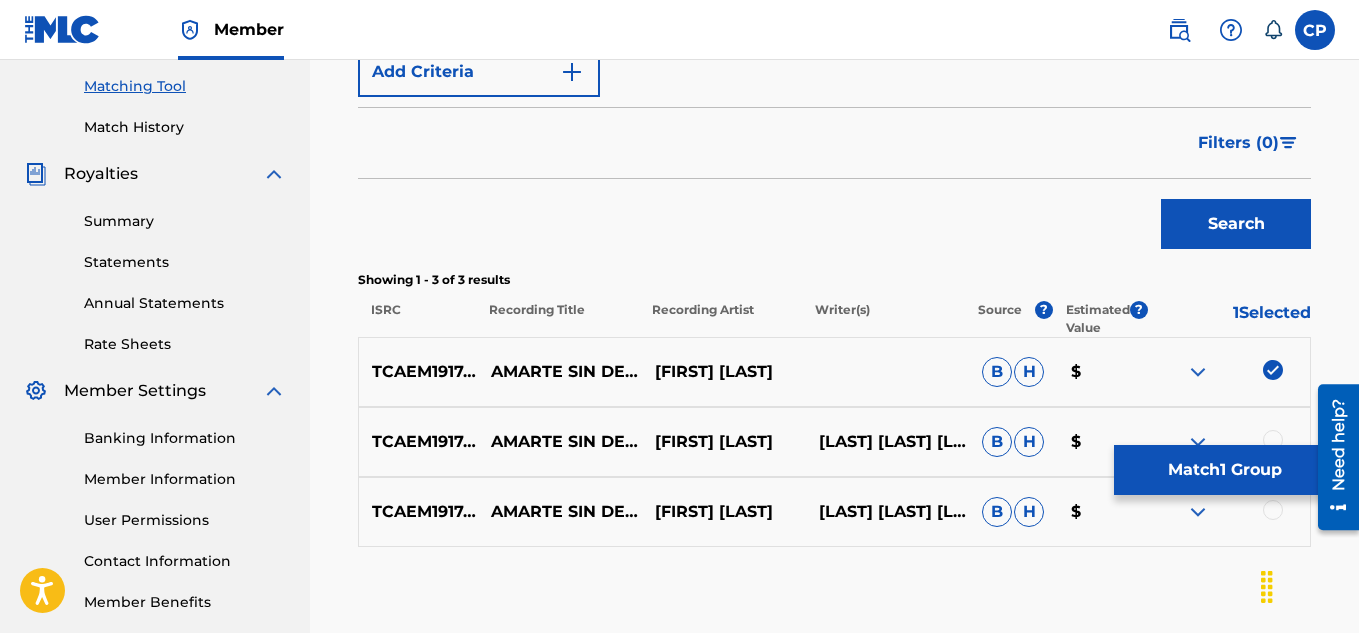 click at bounding box center [1273, 440] 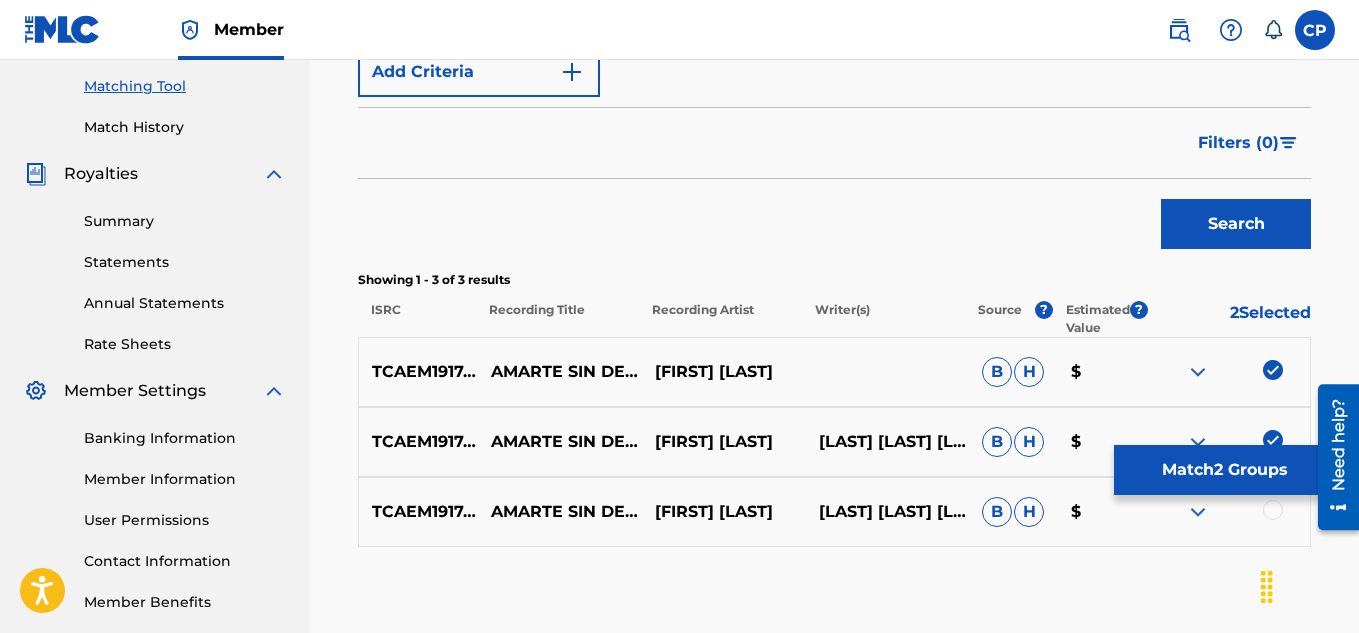 click at bounding box center (1273, 510) 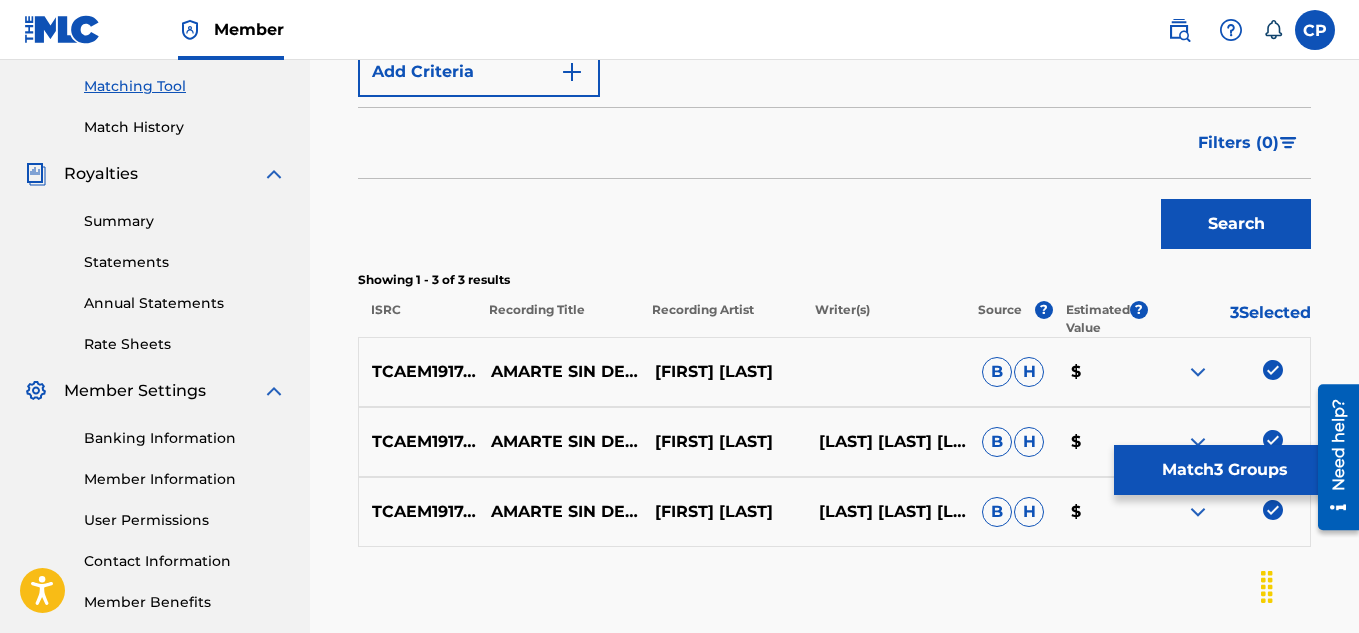 click on "Match  3 Groups" at bounding box center (1224, 470) 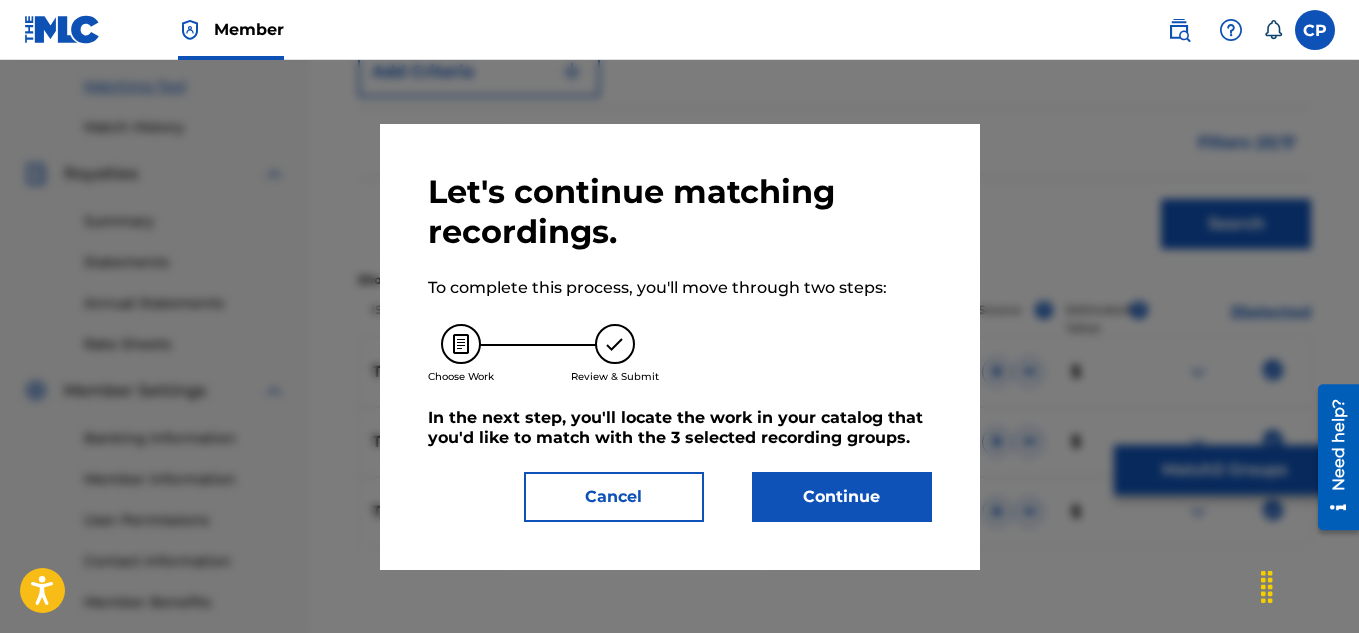 click on "Continue" at bounding box center (842, 497) 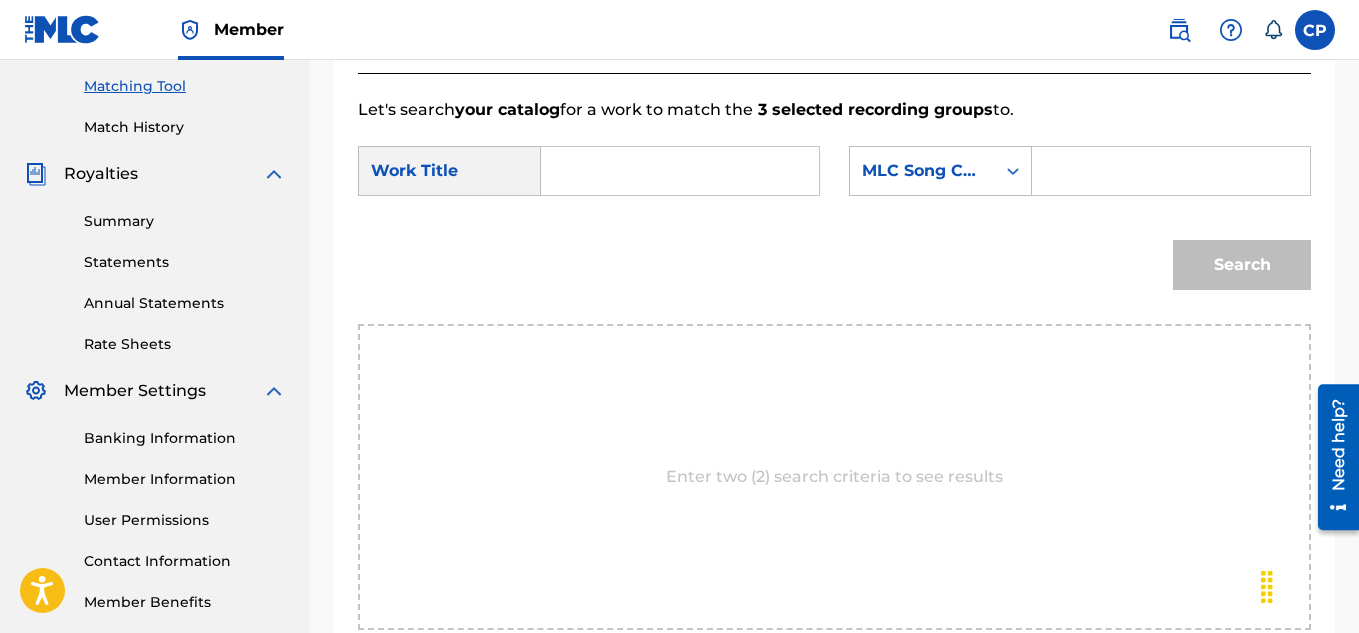 click at bounding box center [680, 171] 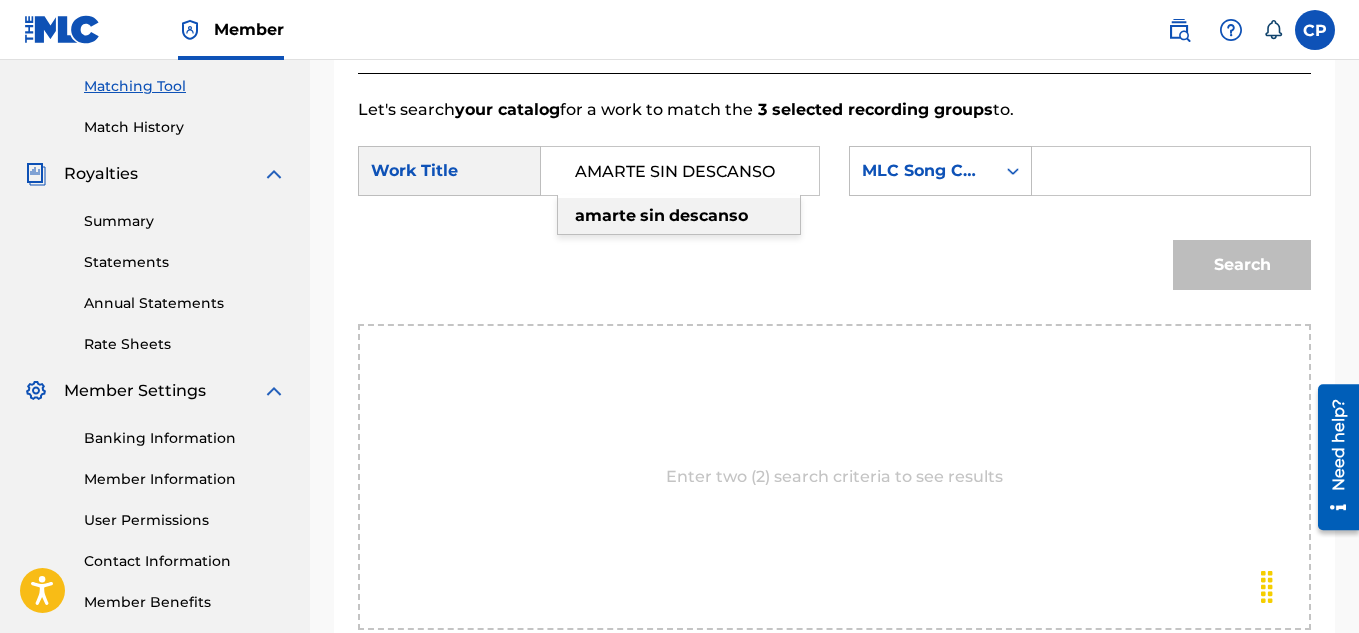 click on "sin" at bounding box center (652, 215) 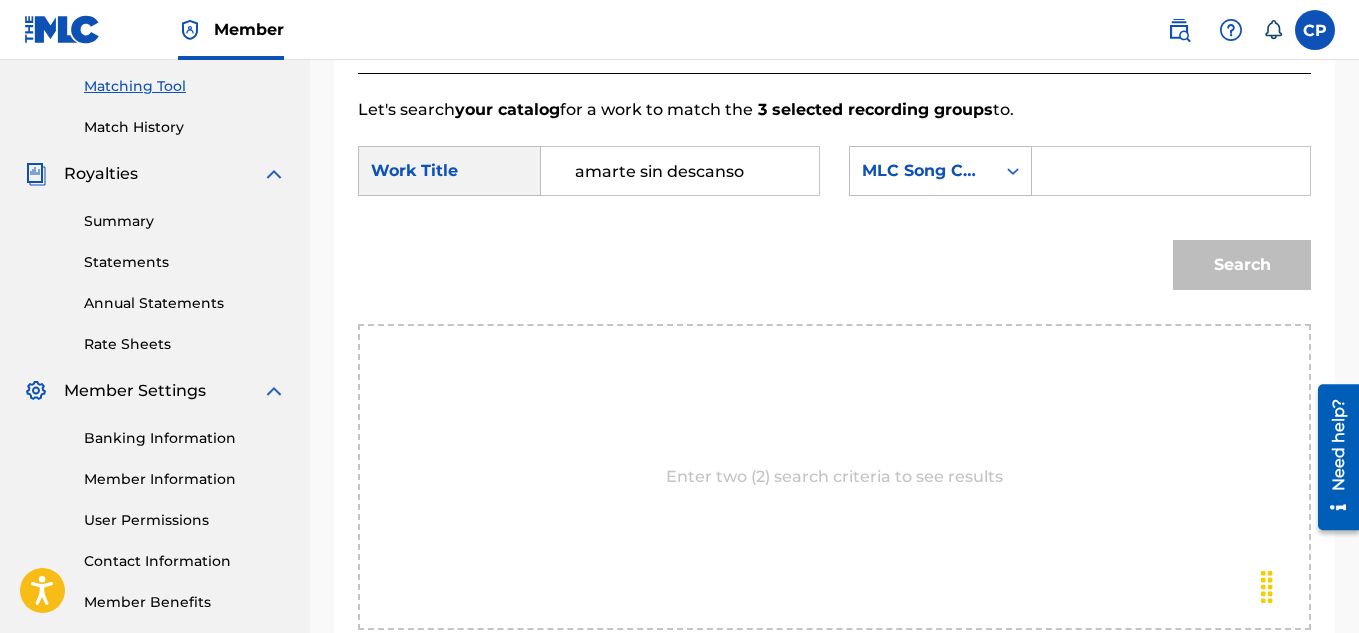 click at bounding box center [1171, 171] 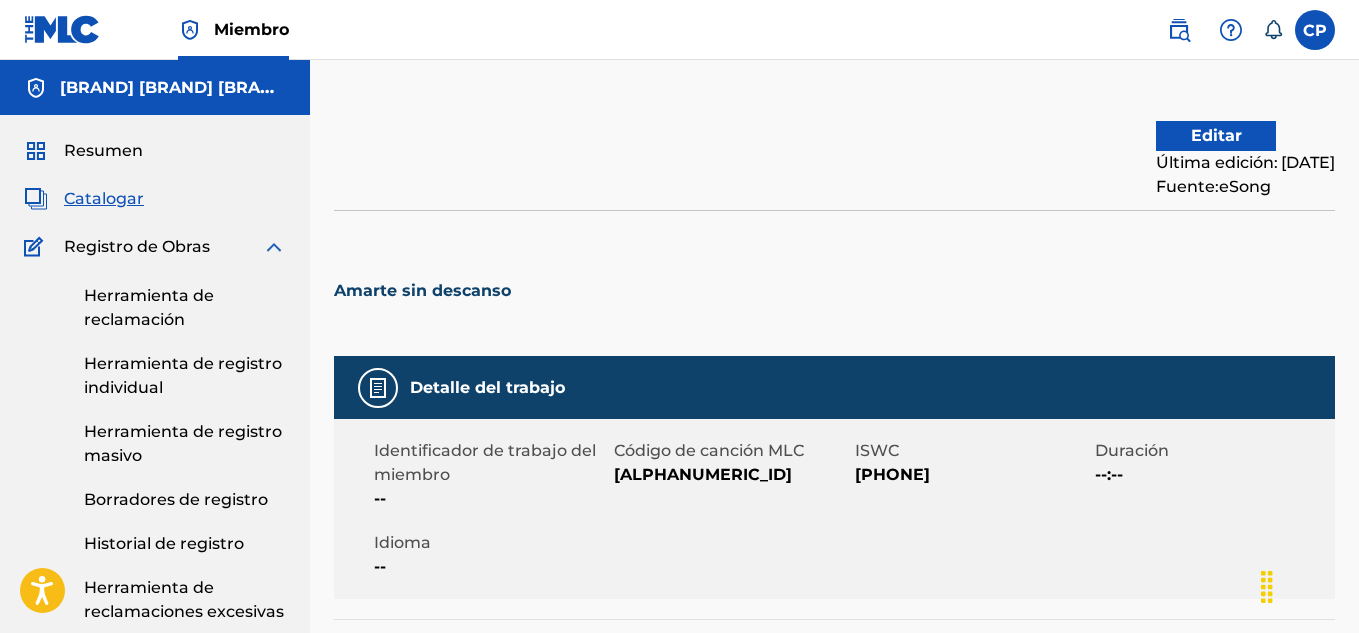 scroll, scrollTop: 0, scrollLeft: 0, axis: both 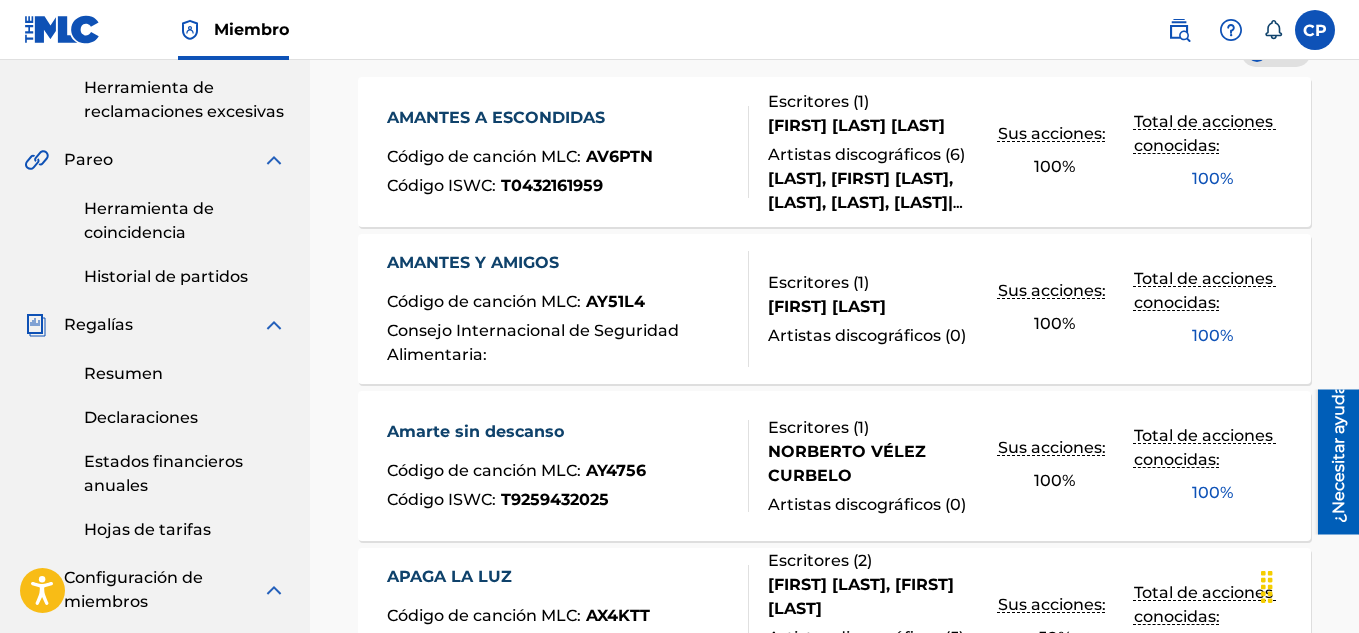 click on "Amarte sin descanso" at bounding box center (475, 431) 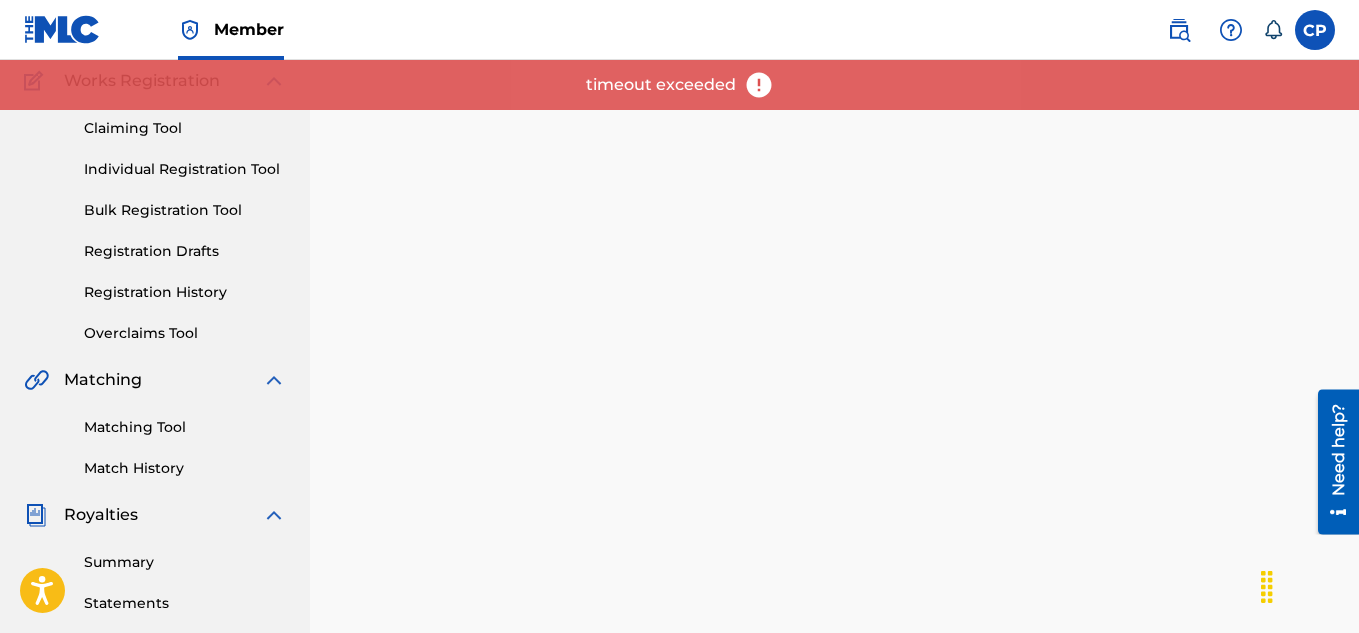 scroll, scrollTop: 200, scrollLeft: 0, axis: vertical 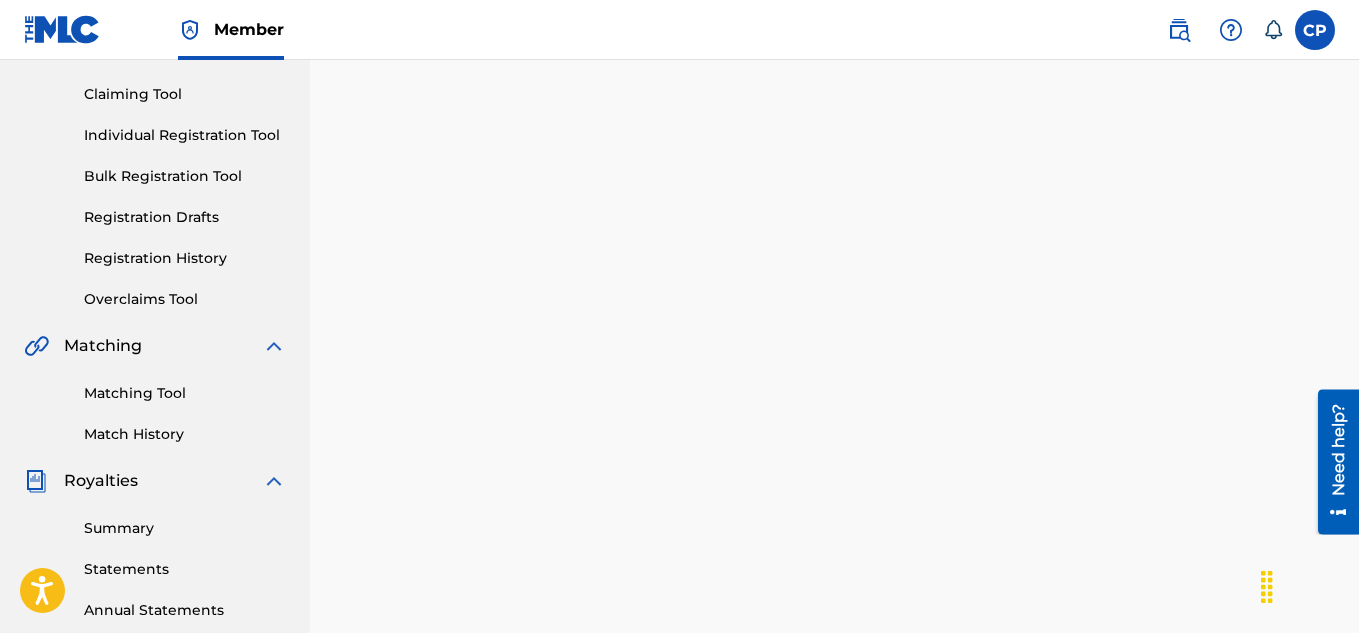 click on "Matching Tool" at bounding box center (185, 393) 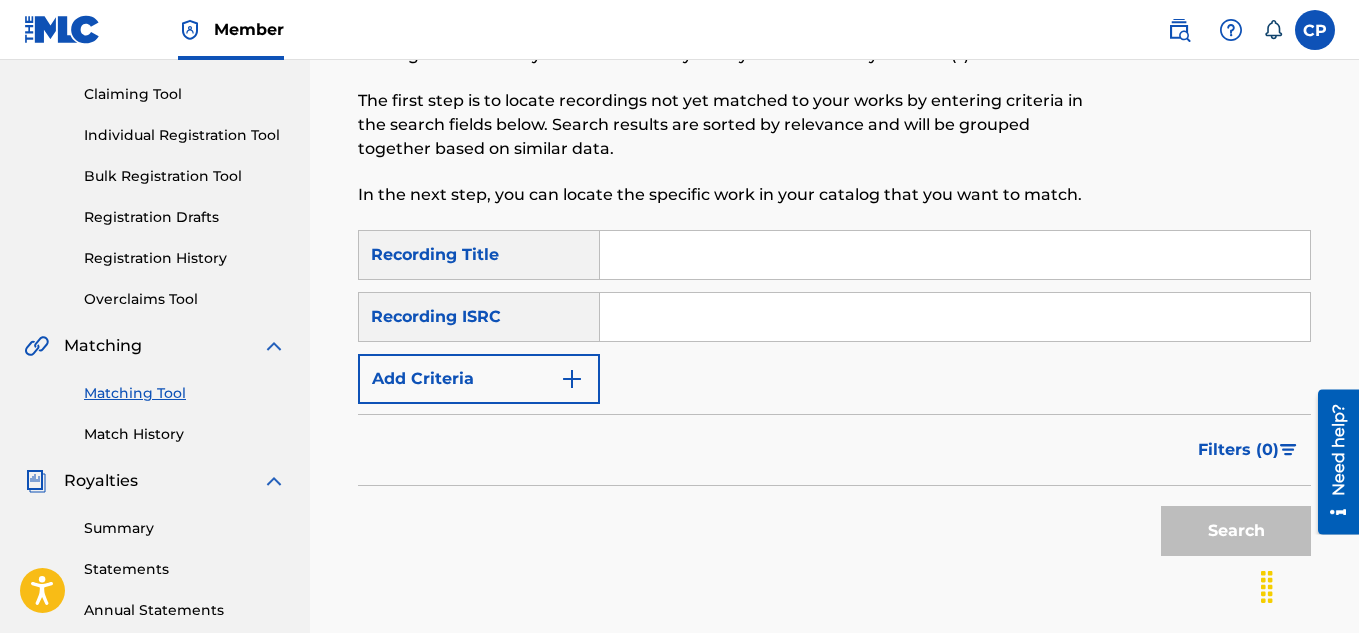 scroll, scrollTop: 0, scrollLeft: 0, axis: both 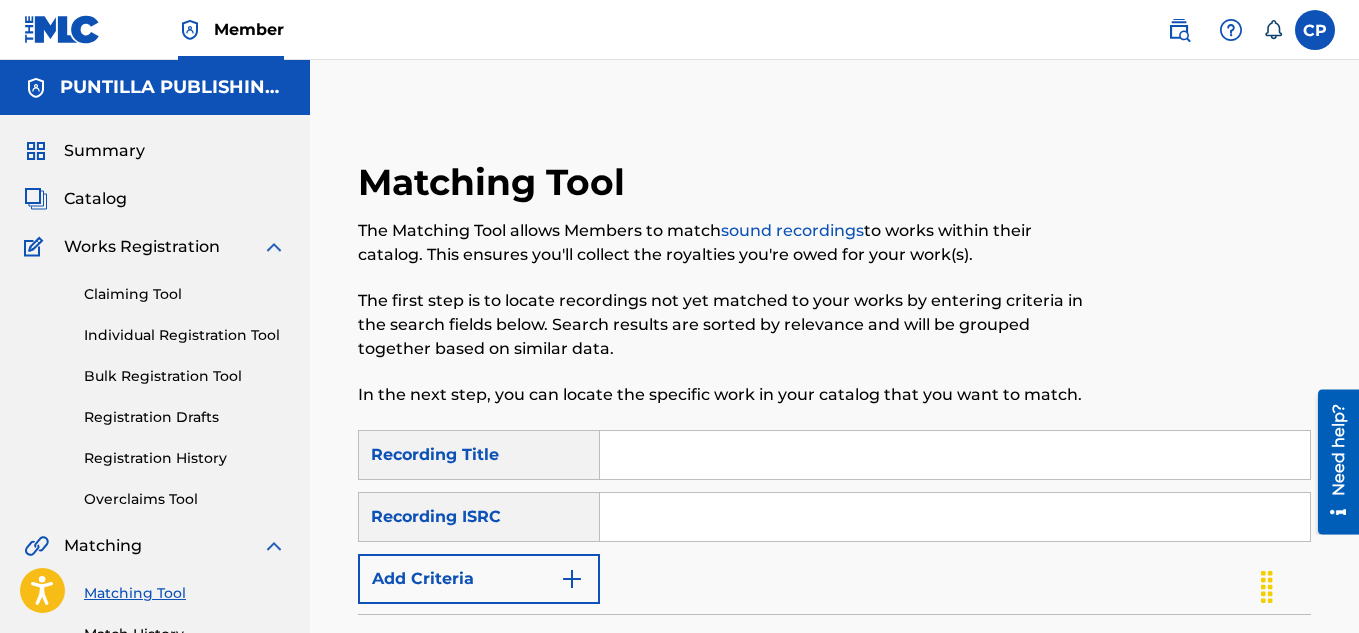 click at bounding box center (955, 455) 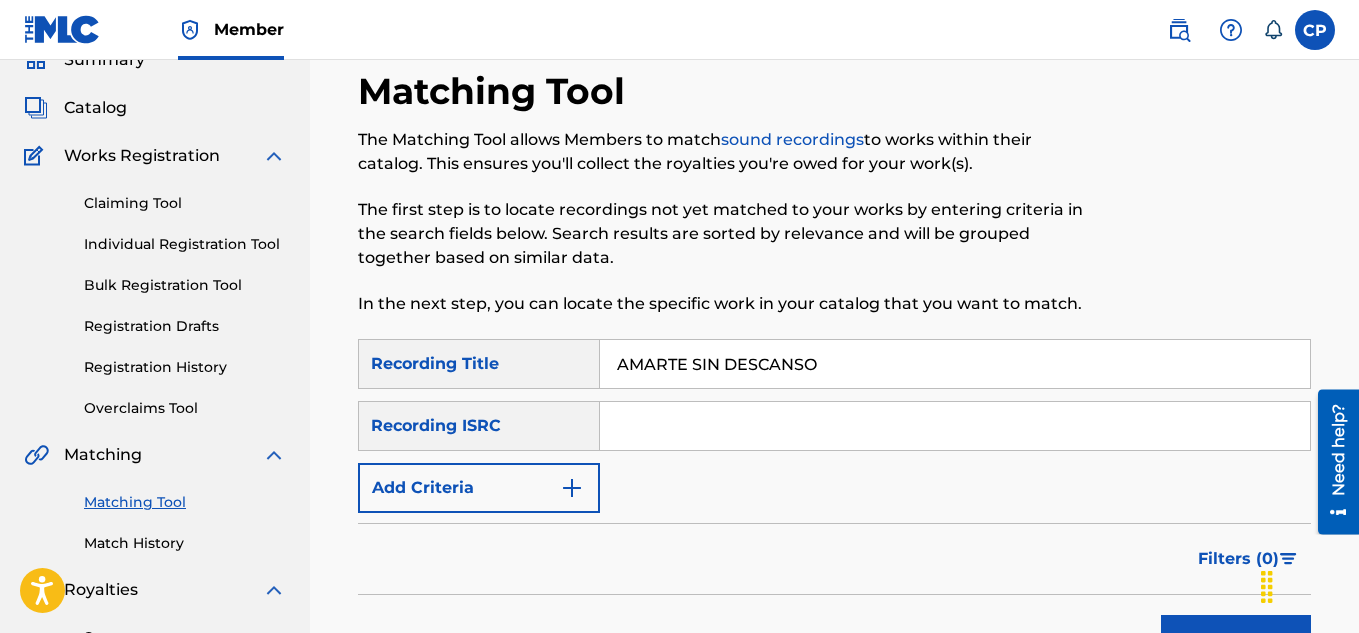 scroll, scrollTop: 200, scrollLeft: 0, axis: vertical 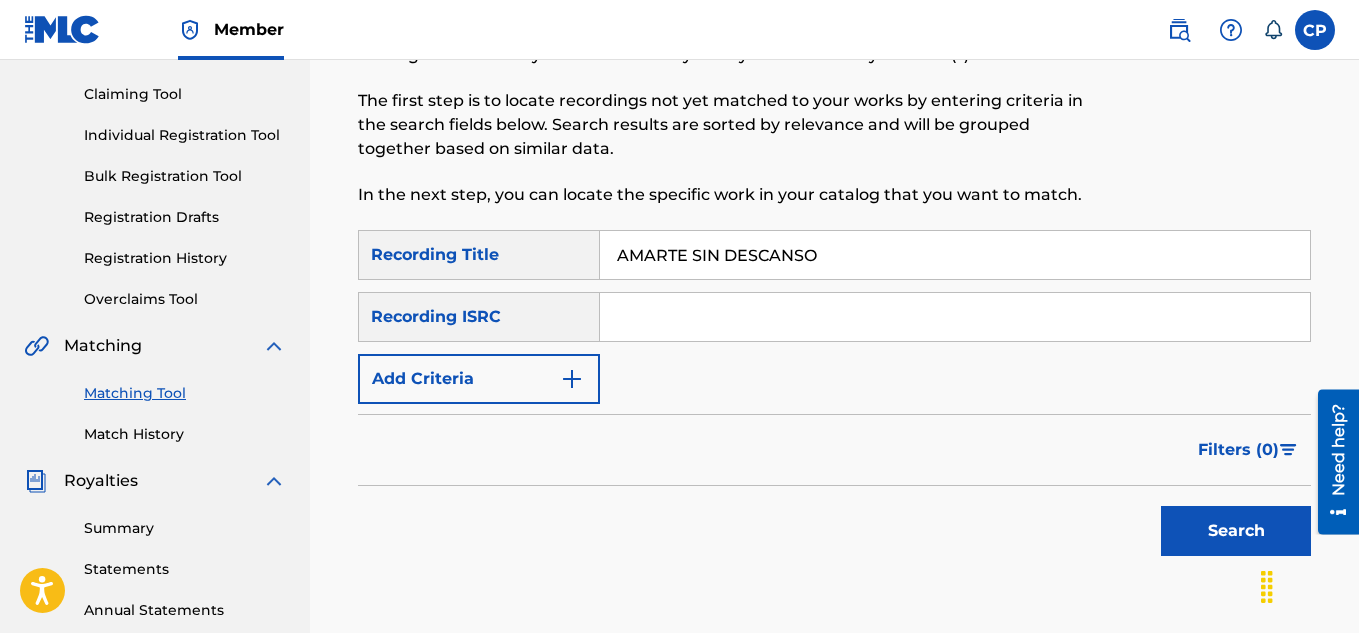 drag, startPoint x: 841, startPoint y: 260, endPoint x: 512, endPoint y: 279, distance: 329.5482 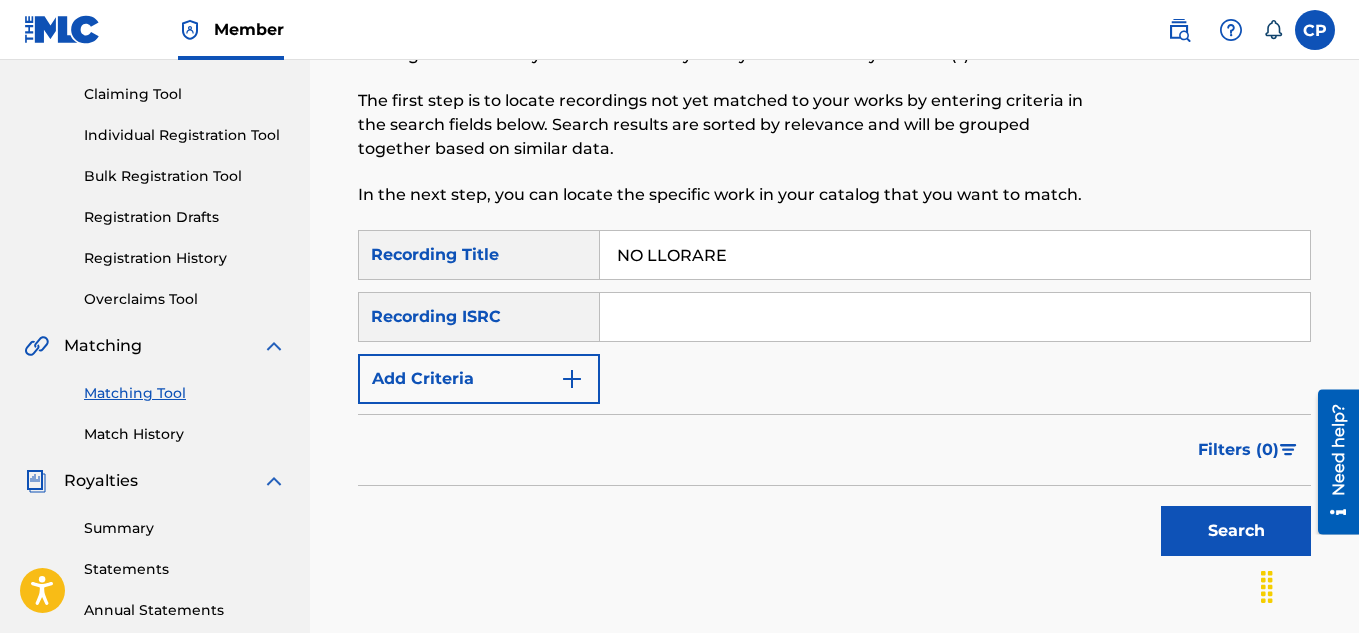 type on "NO LLORARE" 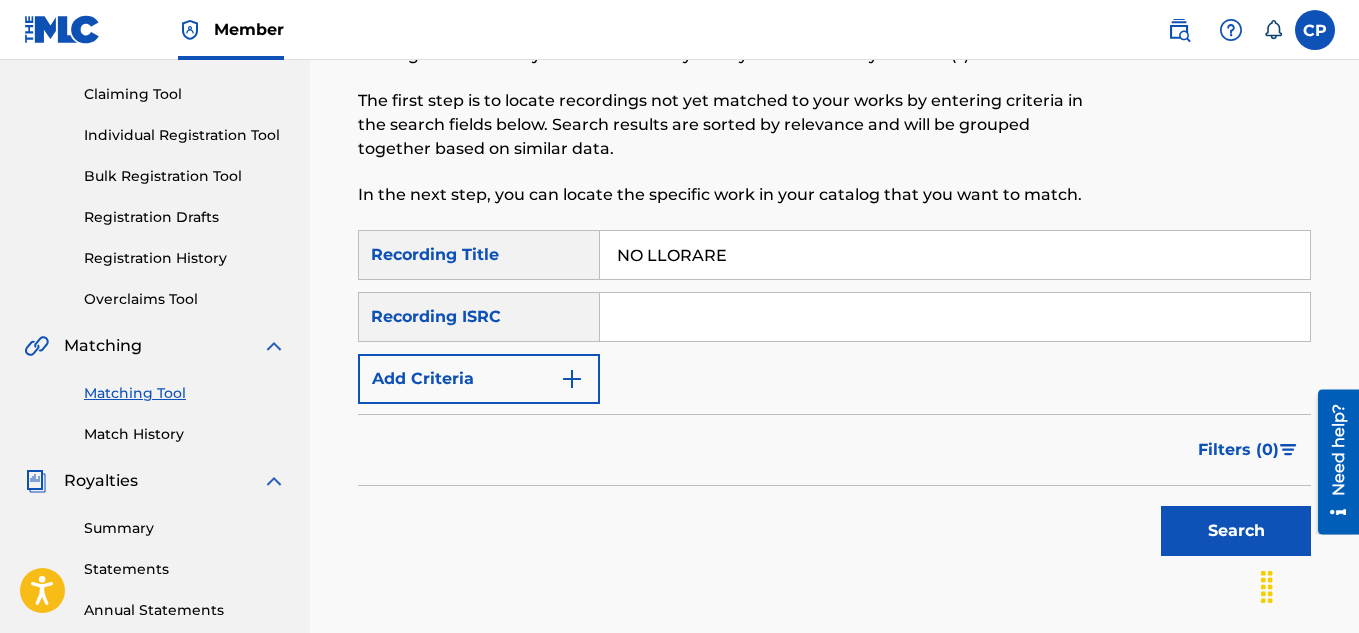 click at bounding box center (955, 317) 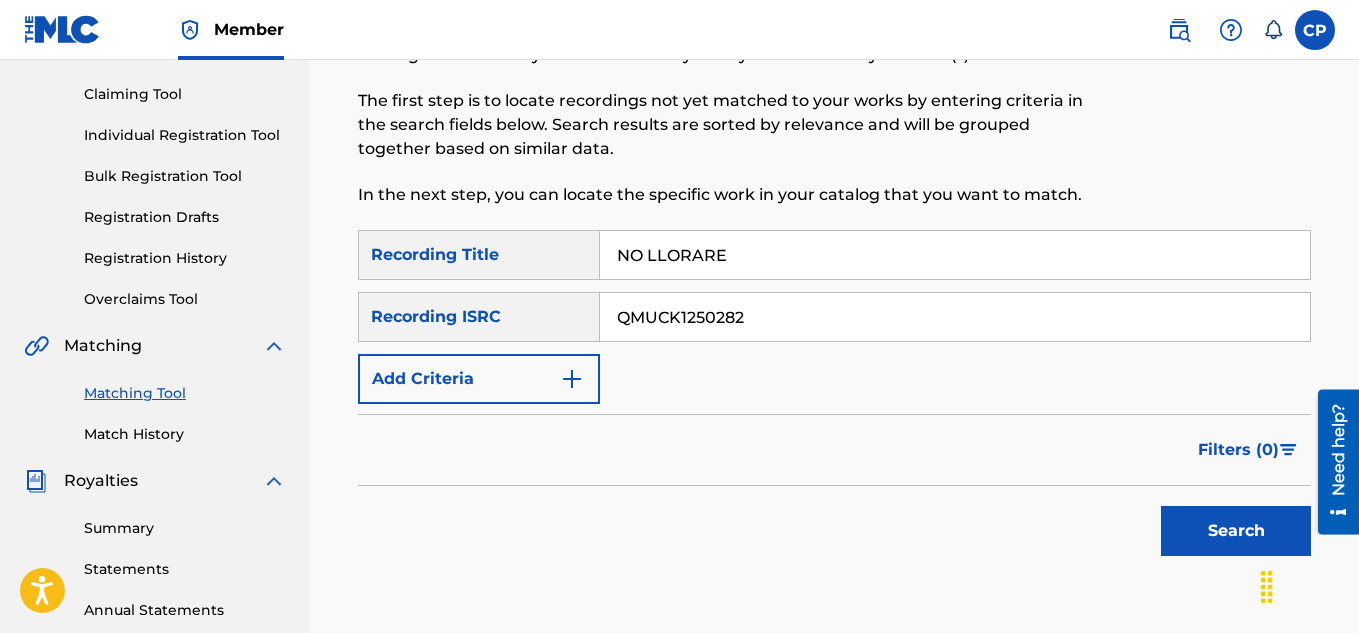 type on "QMUCK1250282" 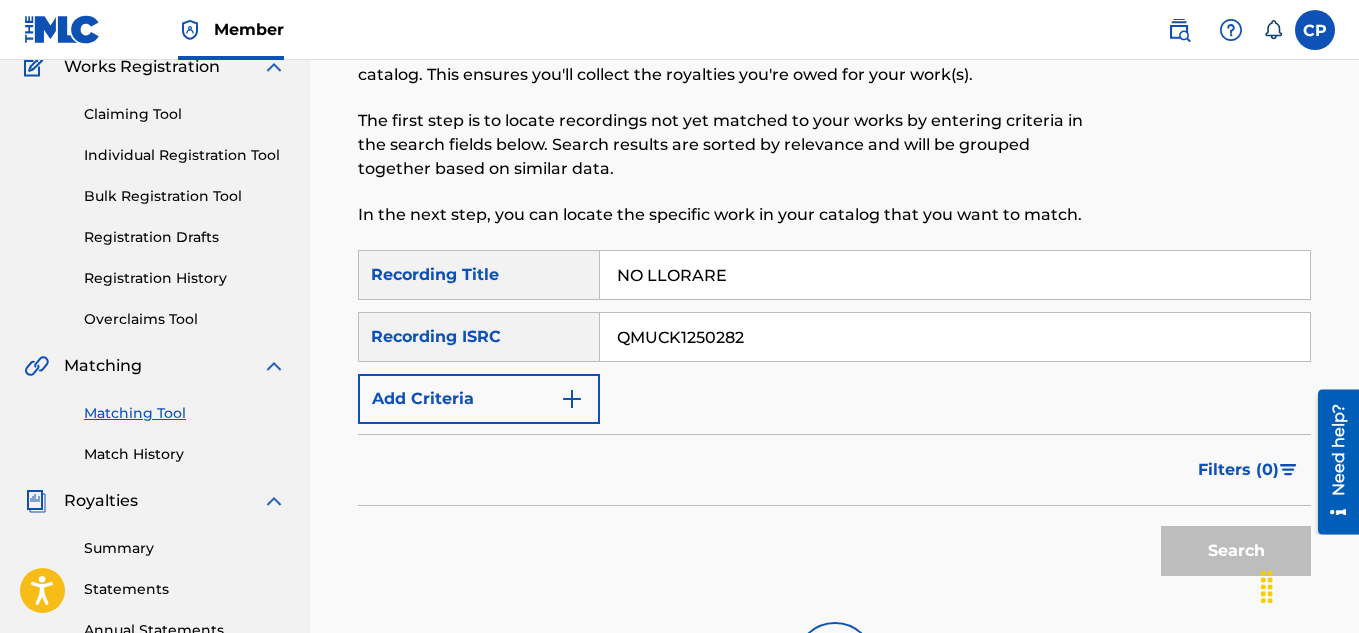 scroll, scrollTop: 200, scrollLeft: 0, axis: vertical 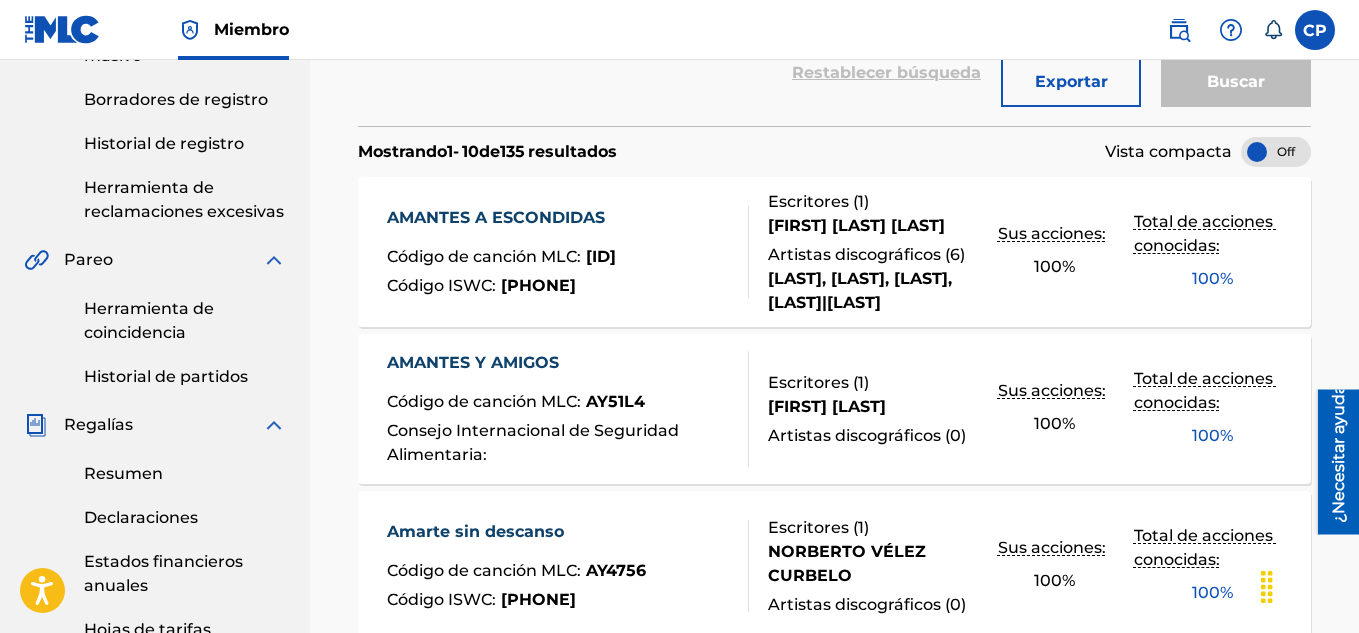 click on "Amarte sin descanso" at bounding box center (475, 531) 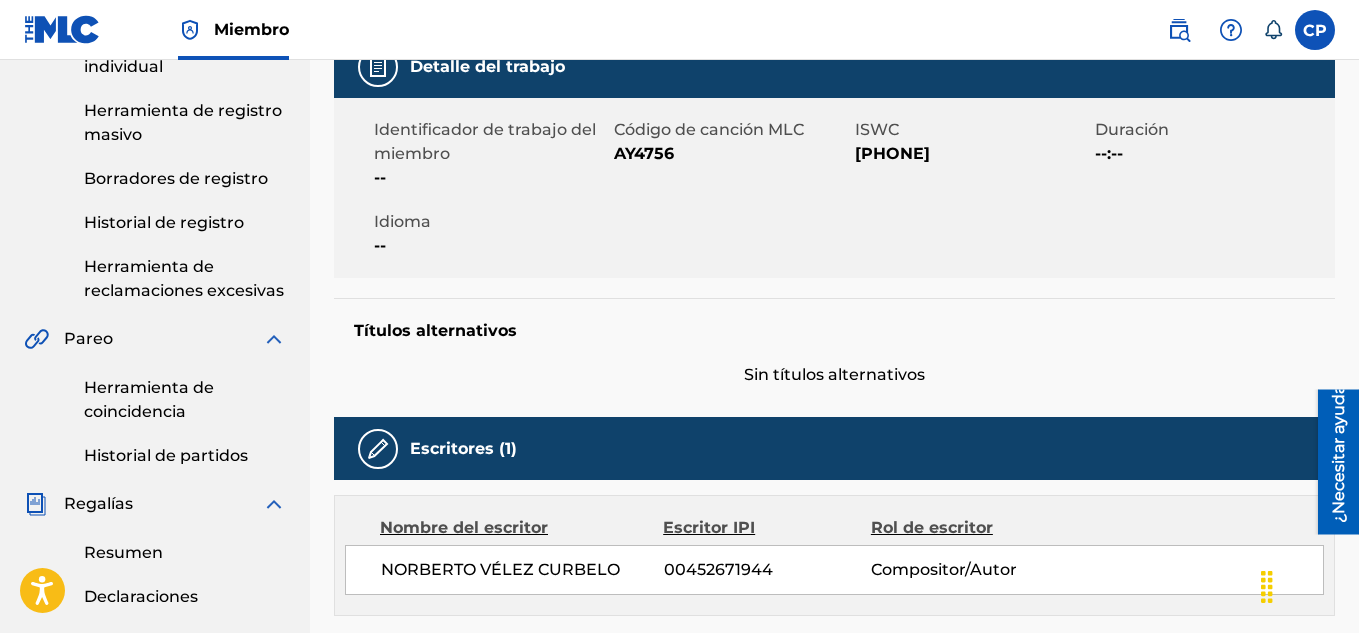 scroll, scrollTop: 300, scrollLeft: 0, axis: vertical 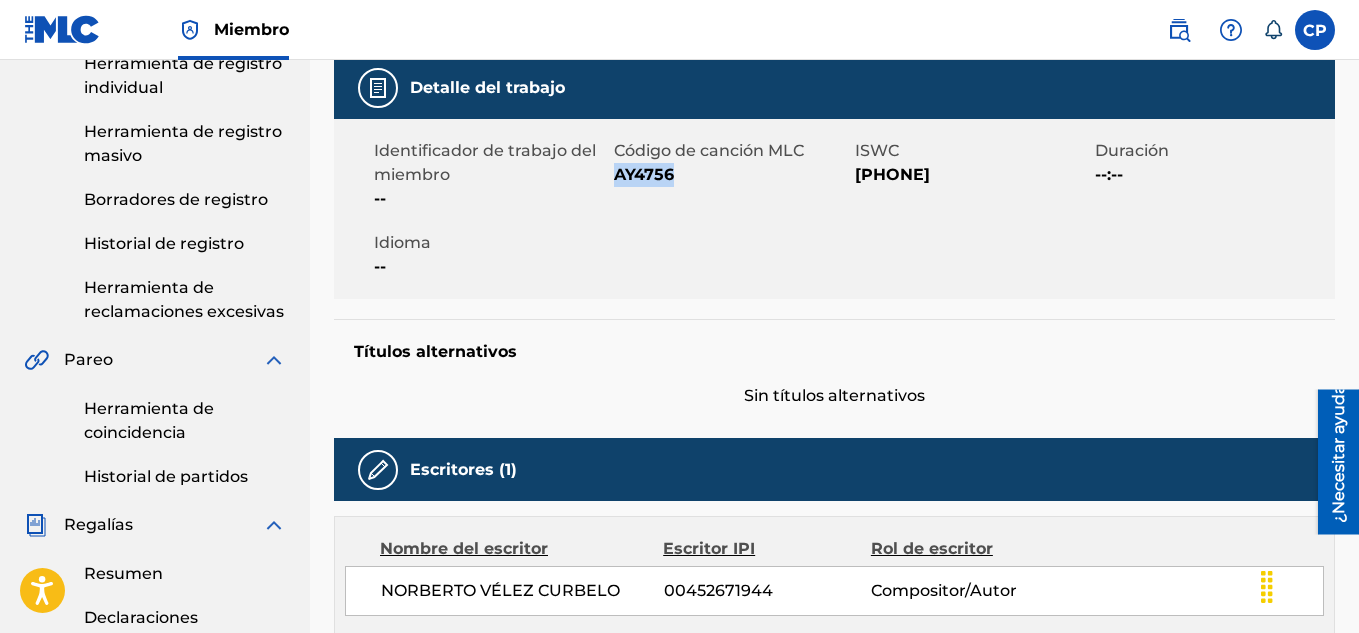drag, startPoint x: 683, startPoint y: 174, endPoint x: 614, endPoint y: 180, distance: 69.260376 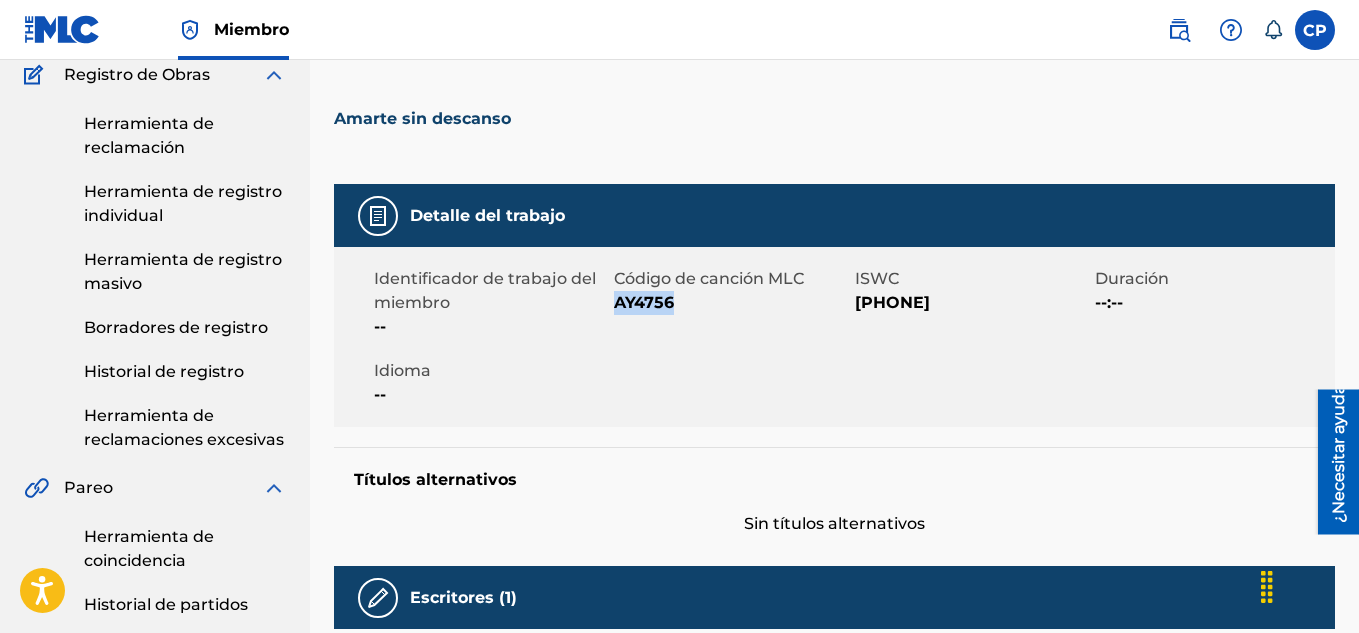 scroll, scrollTop: 0, scrollLeft: 0, axis: both 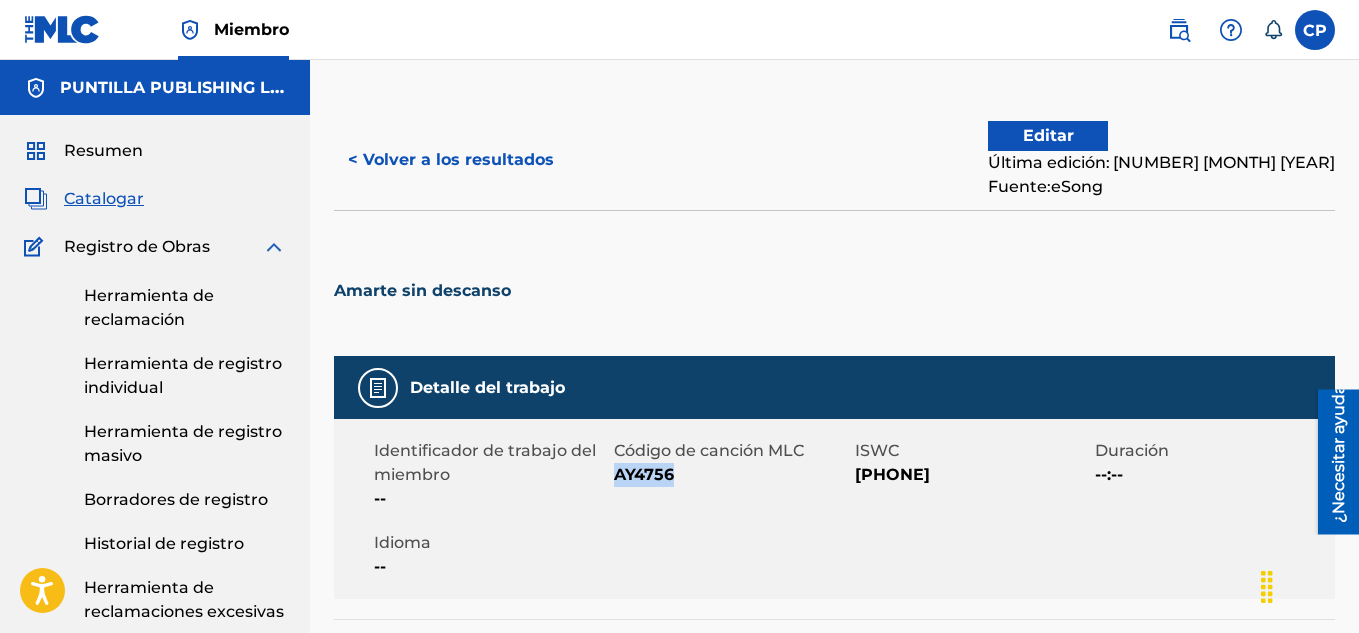 click on "< Volver a los resultados" at bounding box center [451, 159] 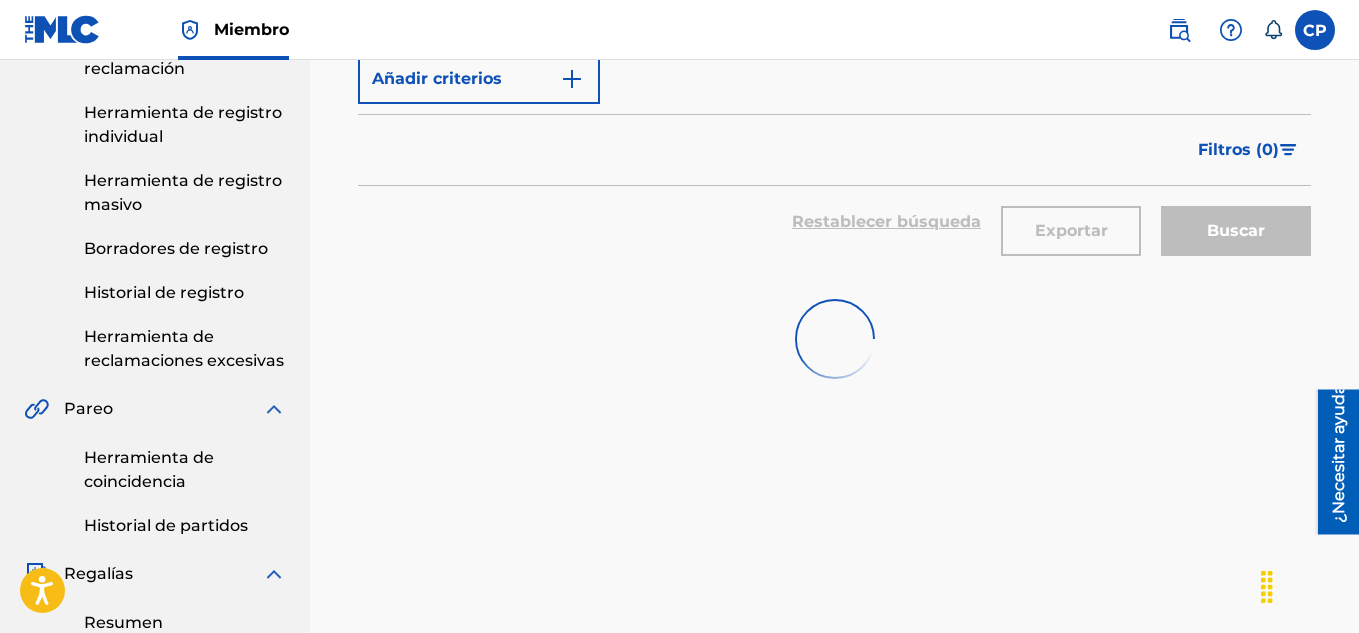 scroll, scrollTop: 0, scrollLeft: 0, axis: both 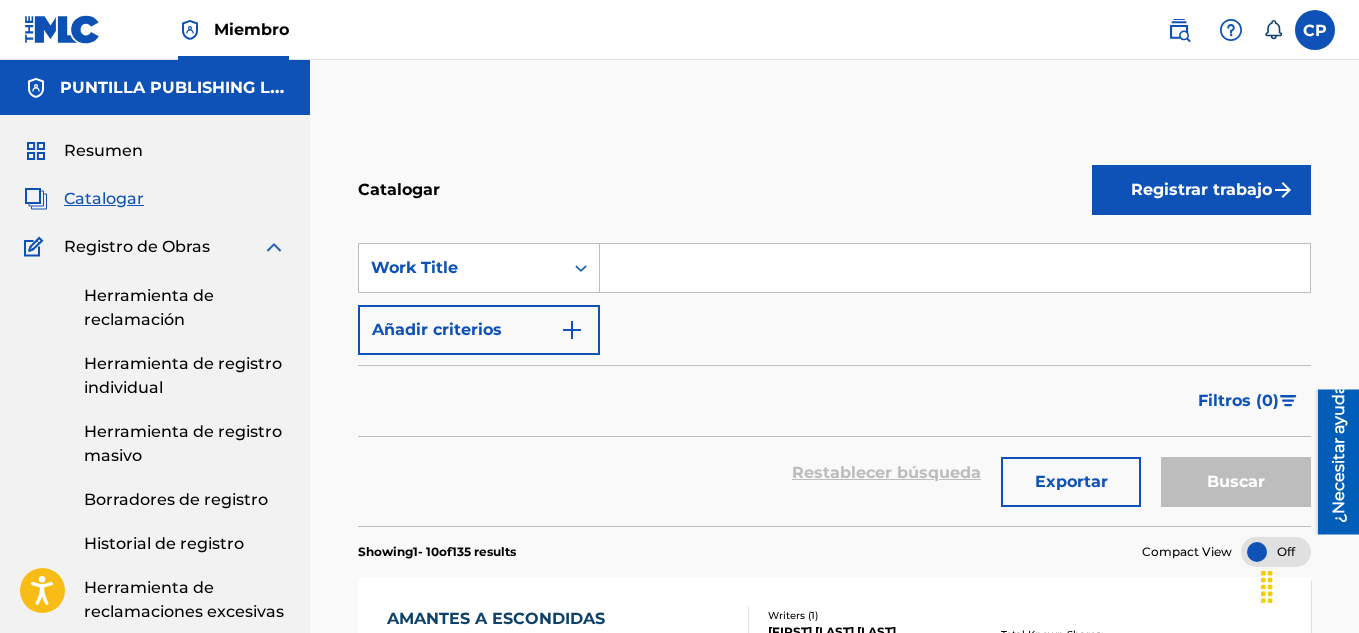 click at bounding box center (955, 268) 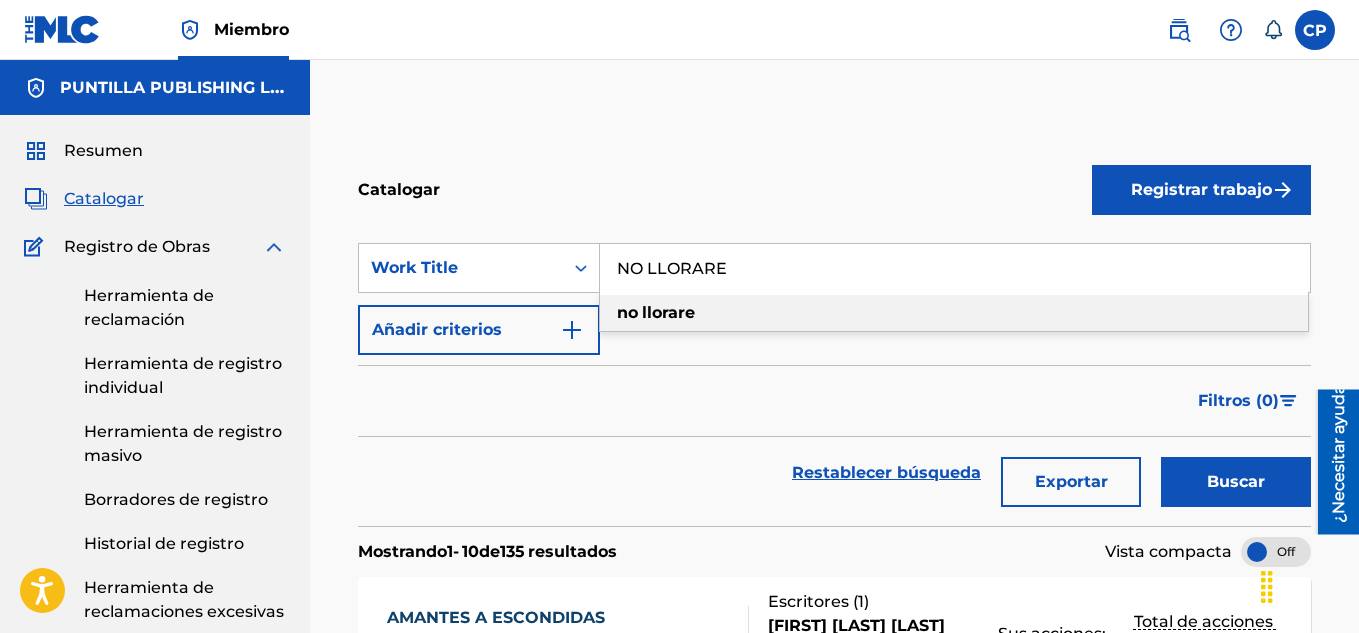 click on "llorare" at bounding box center [668, 312] 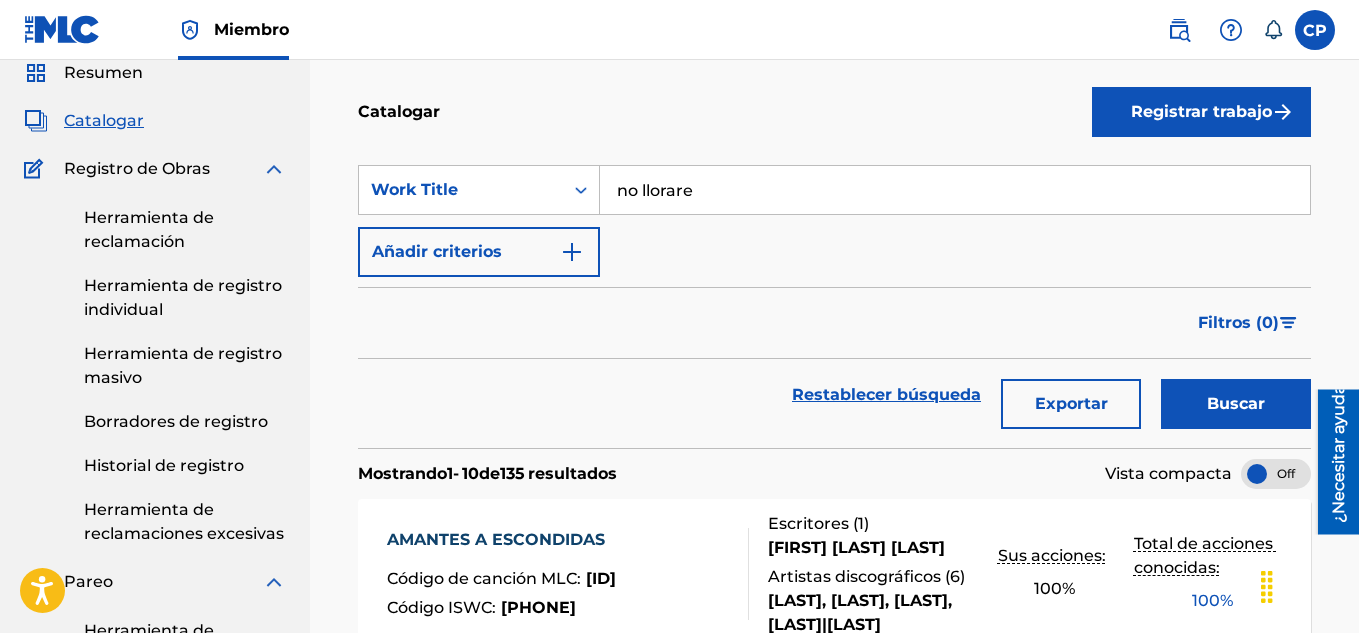 scroll, scrollTop: 0, scrollLeft: 0, axis: both 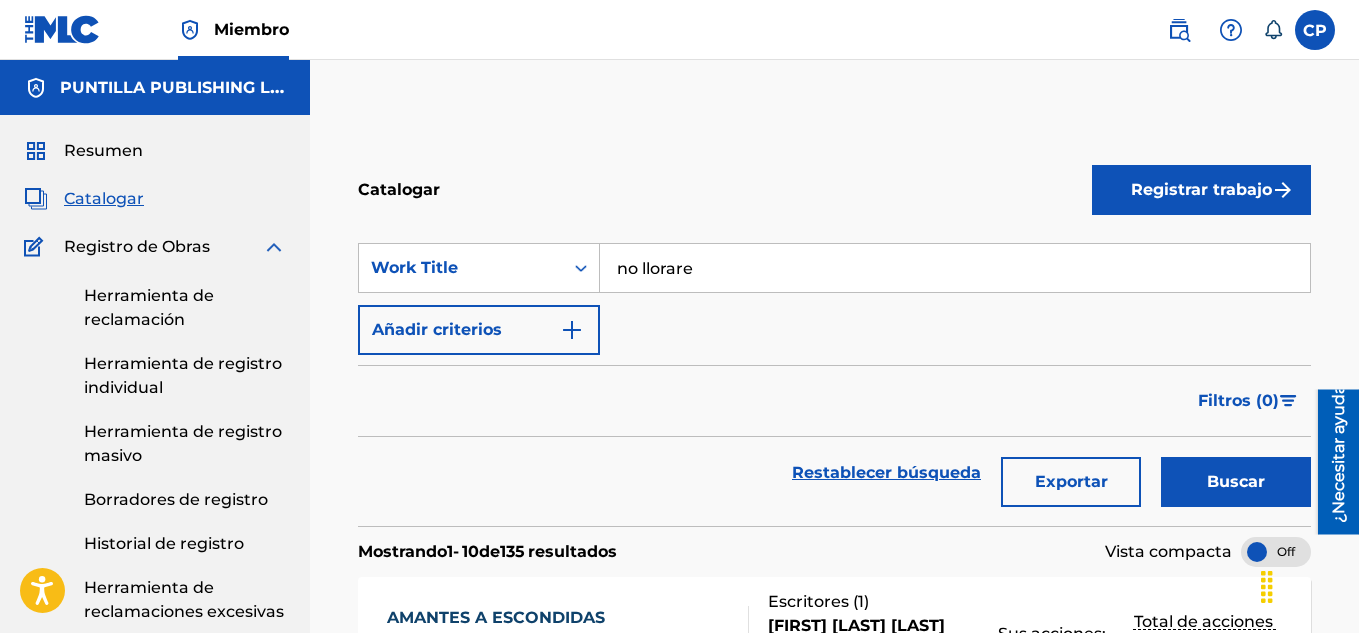 click on "Buscar" at bounding box center [1236, 481] 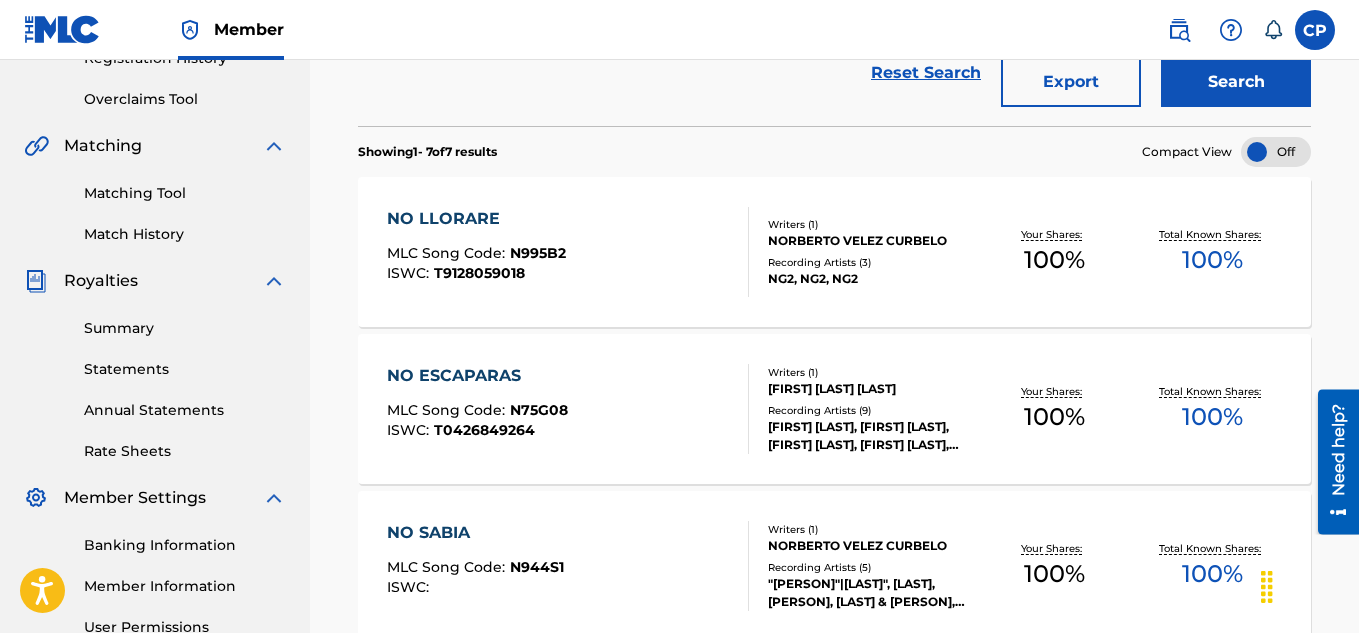 scroll, scrollTop: 346, scrollLeft: 0, axis: vertical 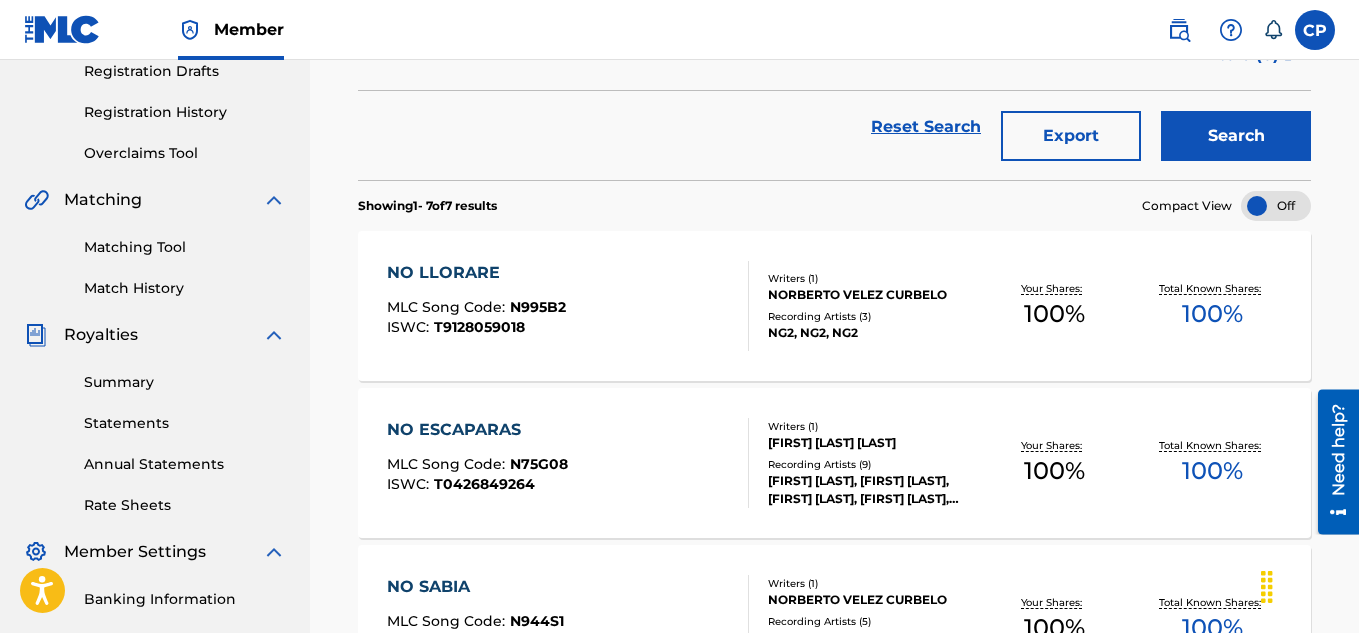 click on "NO LLORARE" at bounding box center (476, 273) 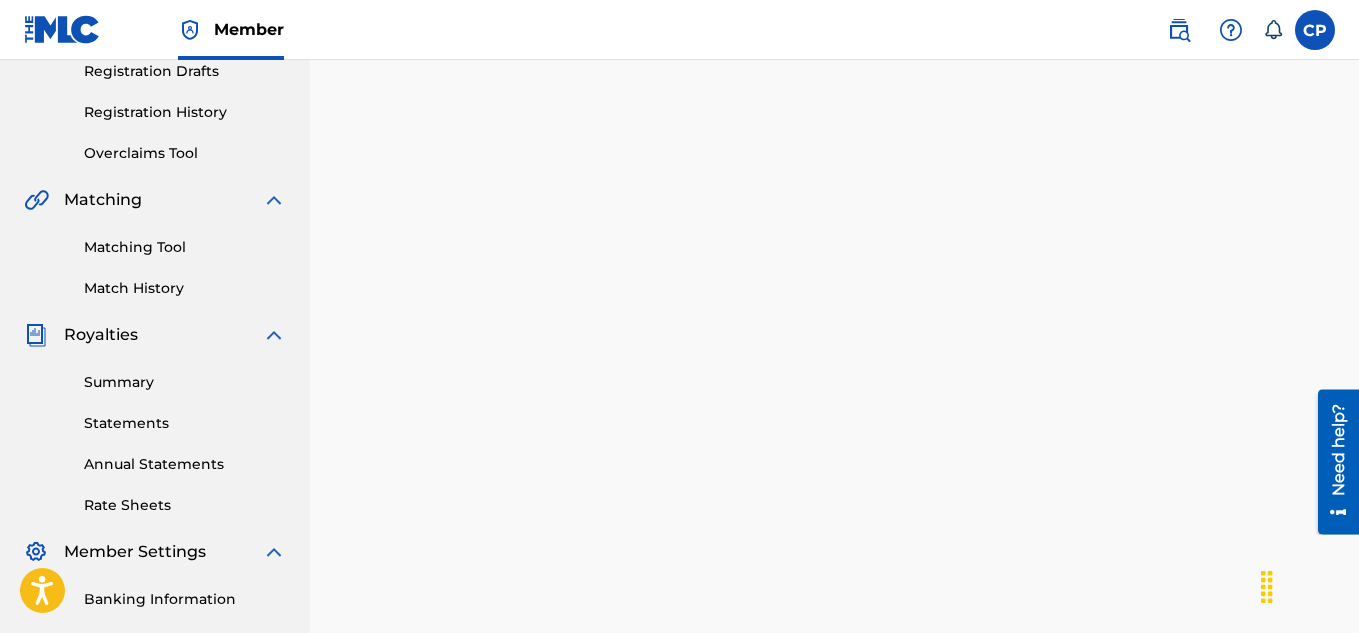 scroll, scrollTop: 0, scrollLeft: 0, axis: both 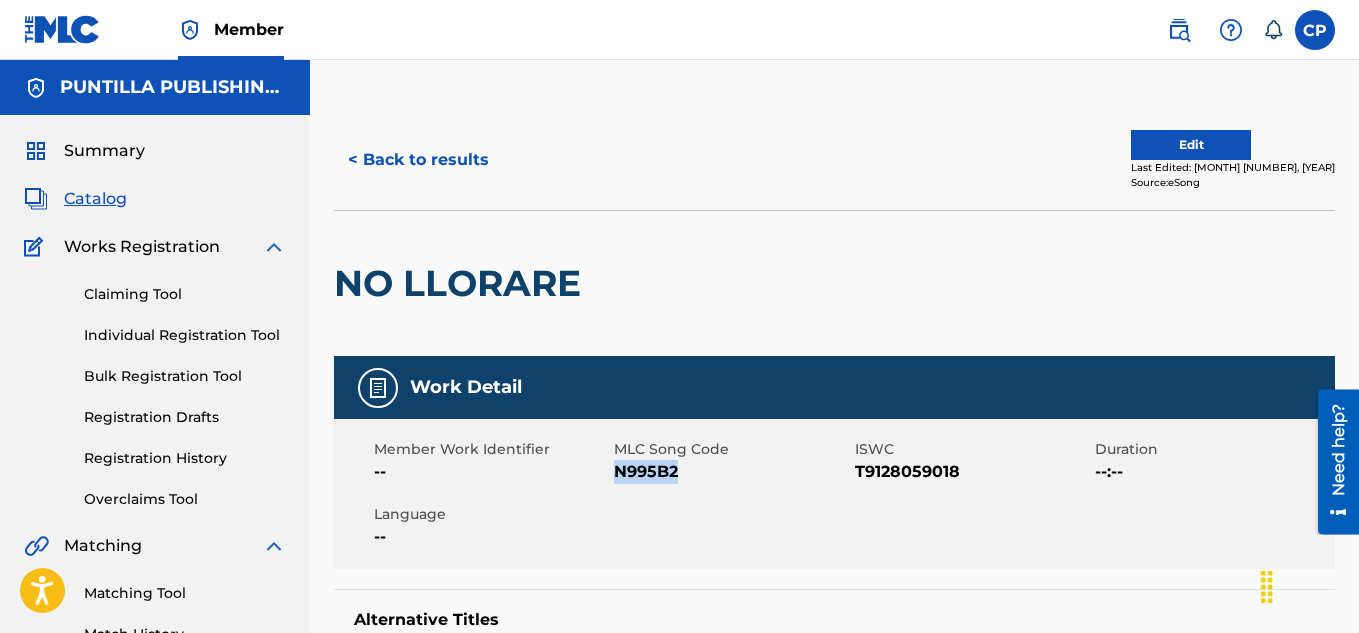 drag, startPoint x: 684, startPoint y: 474, endPoint x: 619, endPoint y: 474, distance: 65 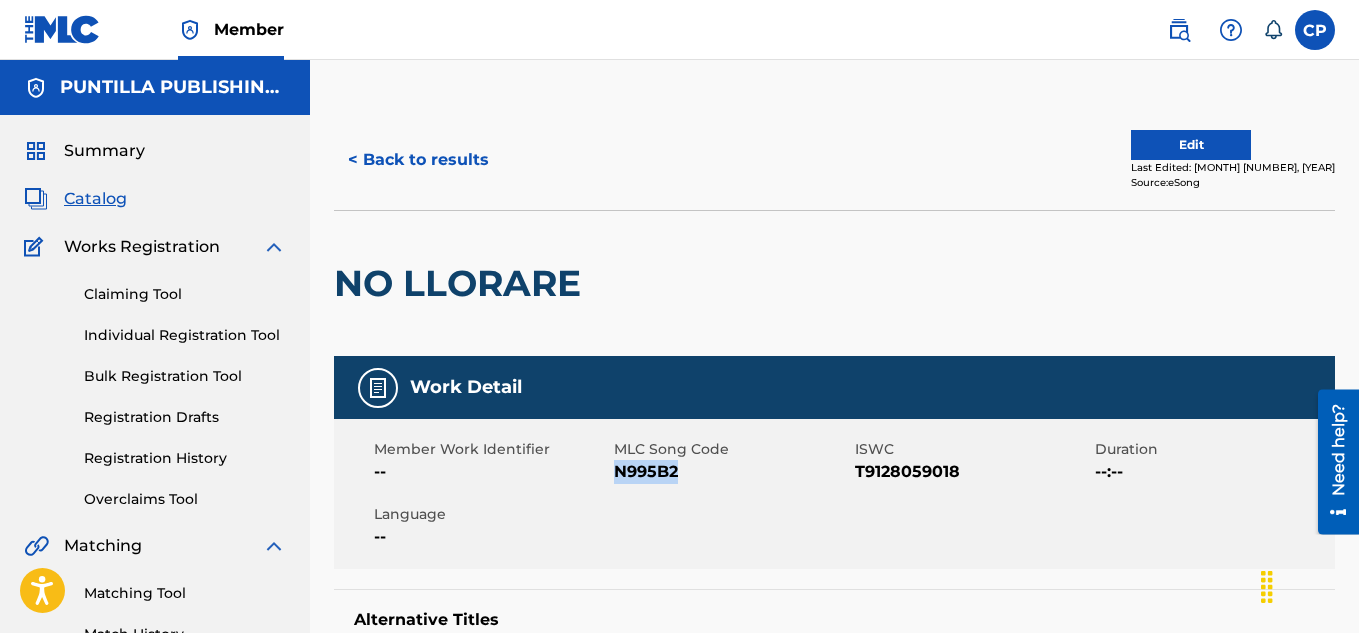click on "< Back to results" at bounding box center (418, 160) 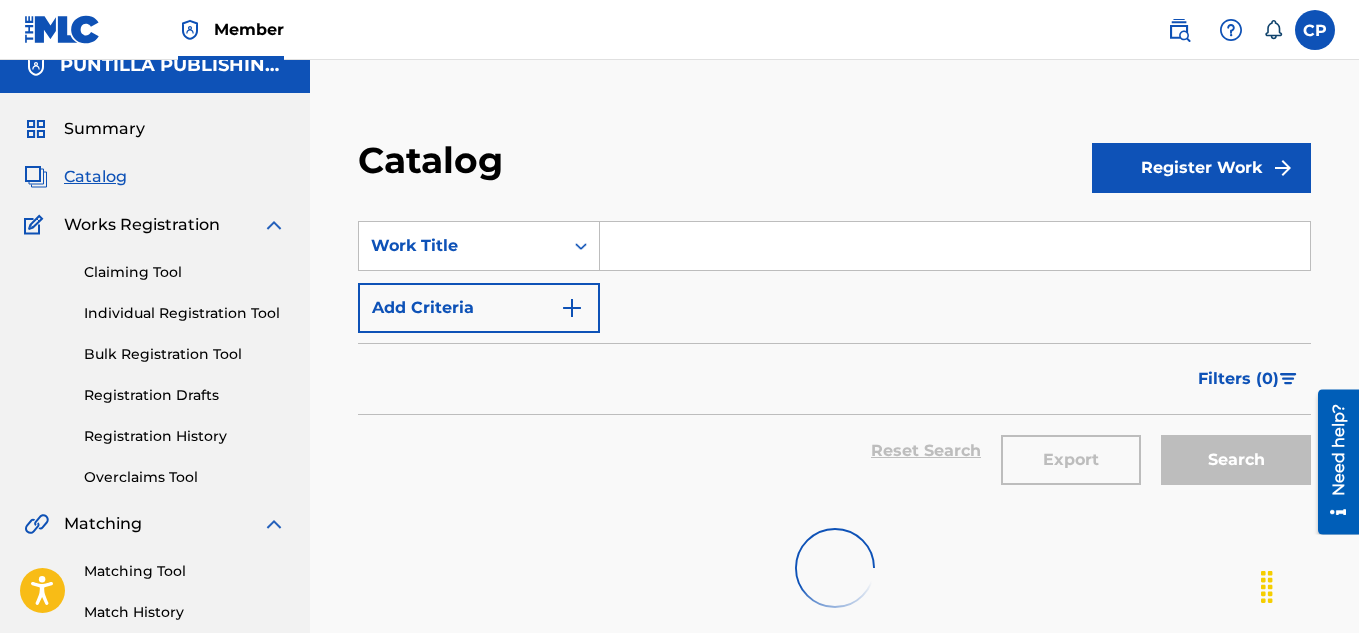 scroll, scrollTop: 0, scrollLeft: 0, axis: both 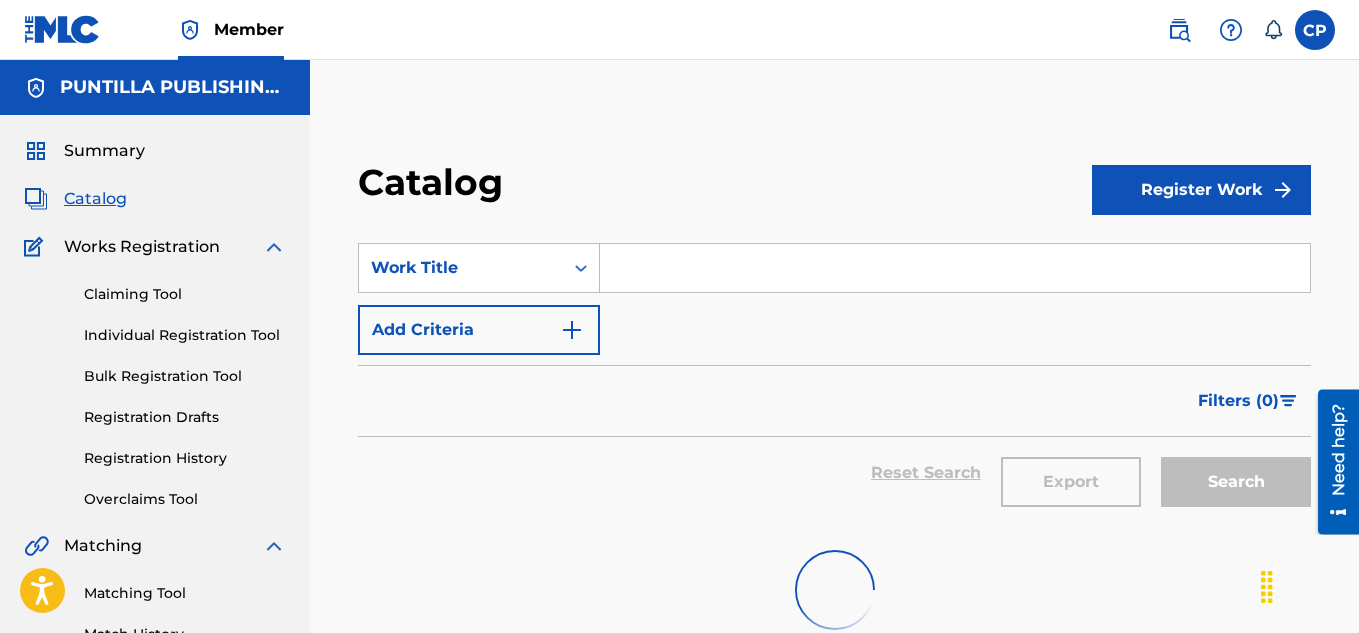 click at bounding box center [955, 268] 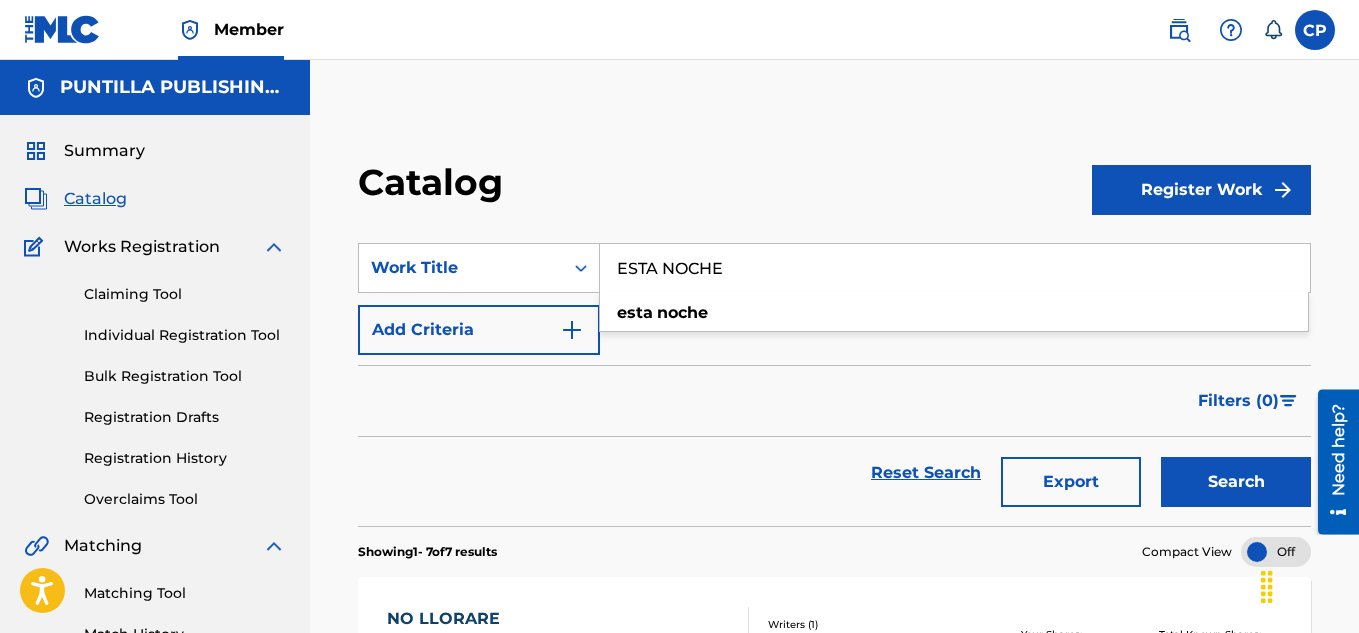 type on "ESTA NOCHE" 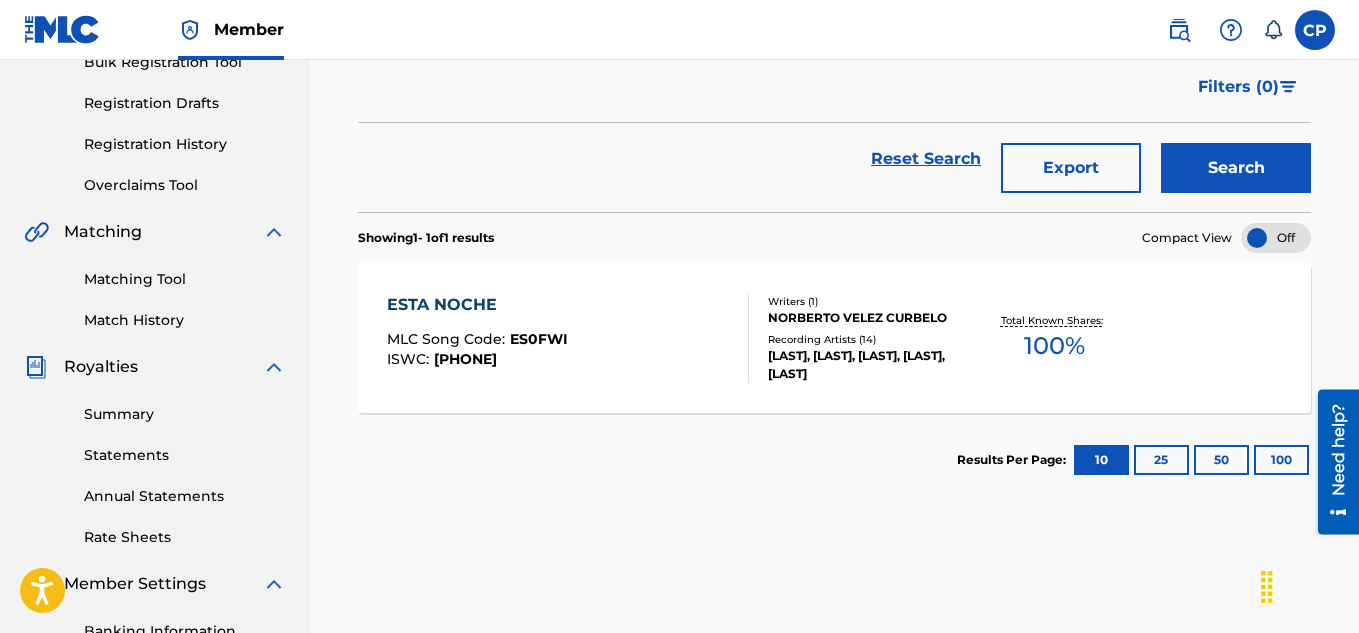 scroll, scrollTop: 400, scrollLeft: 0, axis: vertical 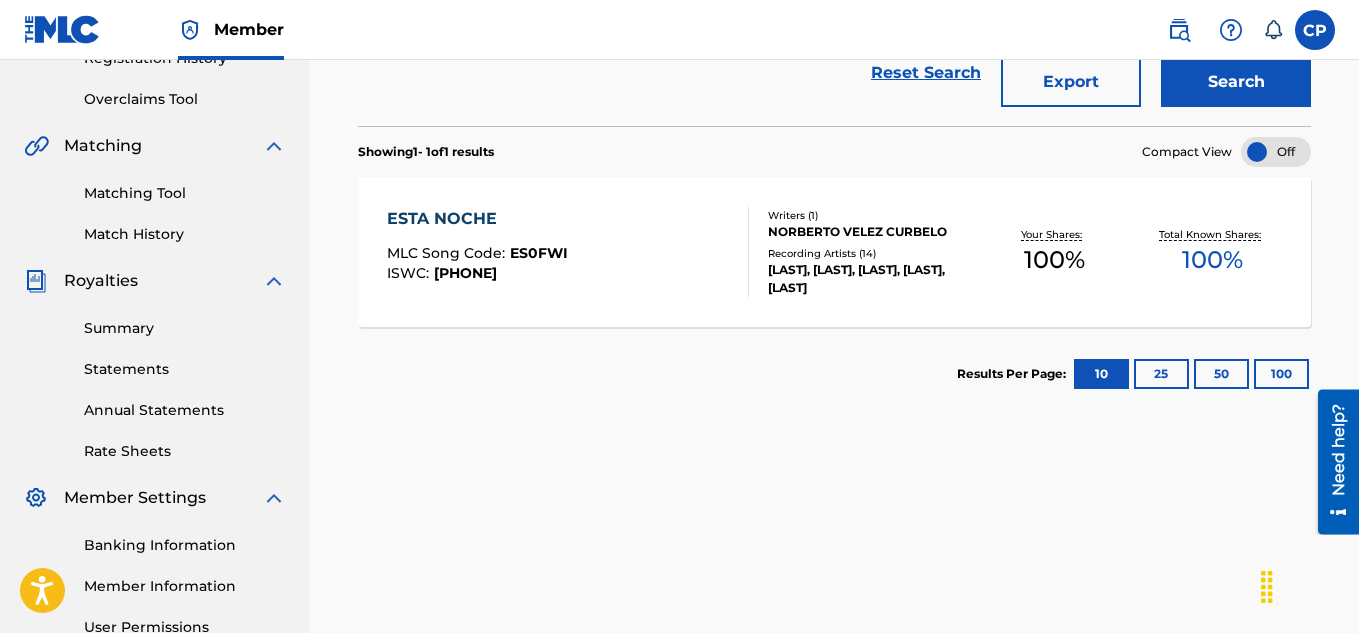 click on "ESTA NOCHE" at bounding box center [477, 219] 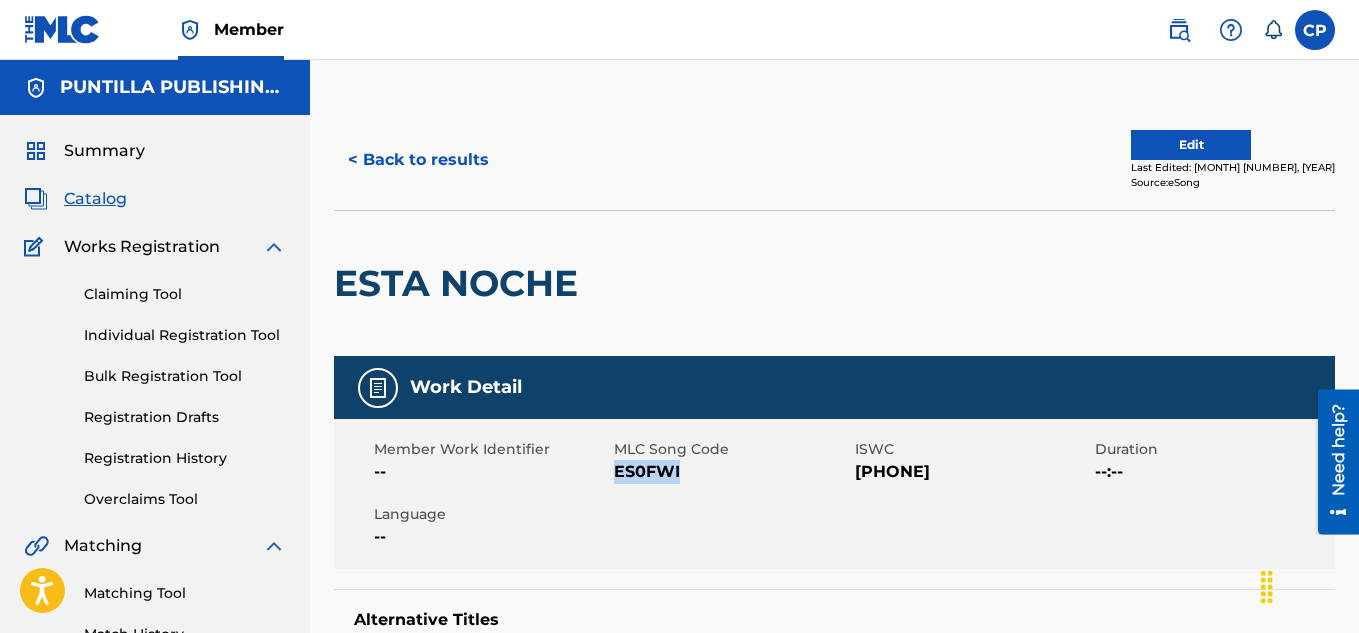 drag, startPoint x: 687, startPoint y: 476, endPoint x: 617, endPoint y: 479, distance: 70.064255 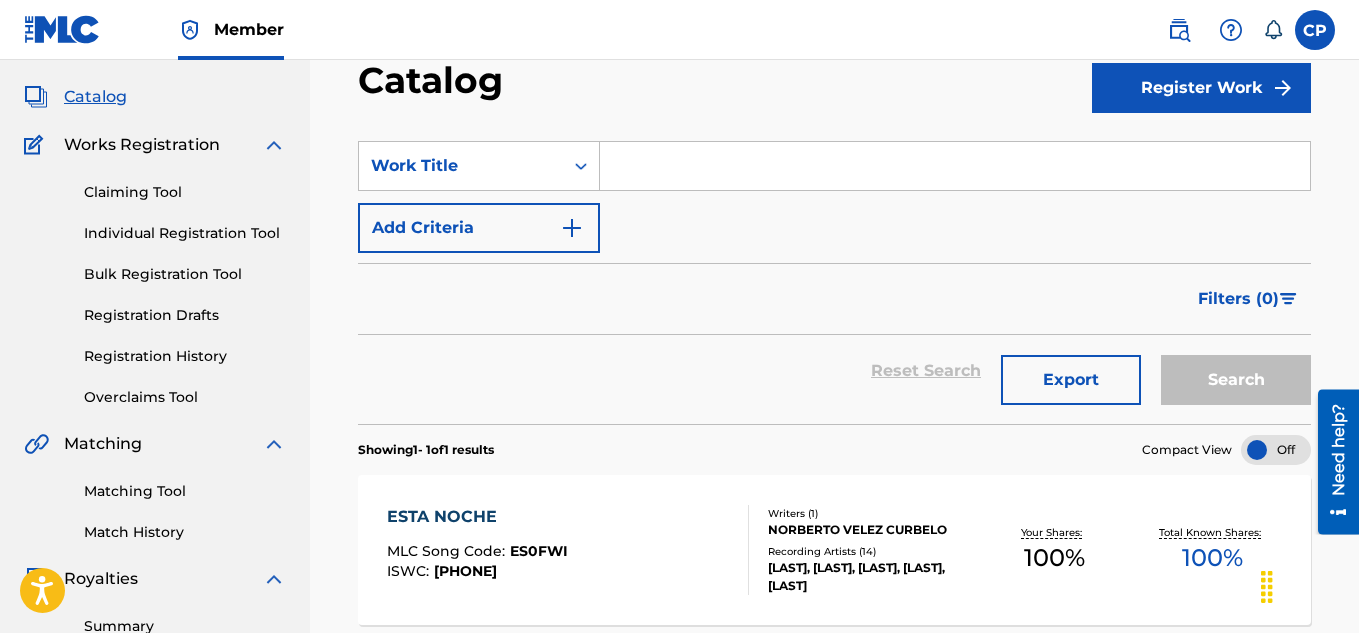 scroll, scrollTop: 100, scrollLeft: 0, axis: vertical 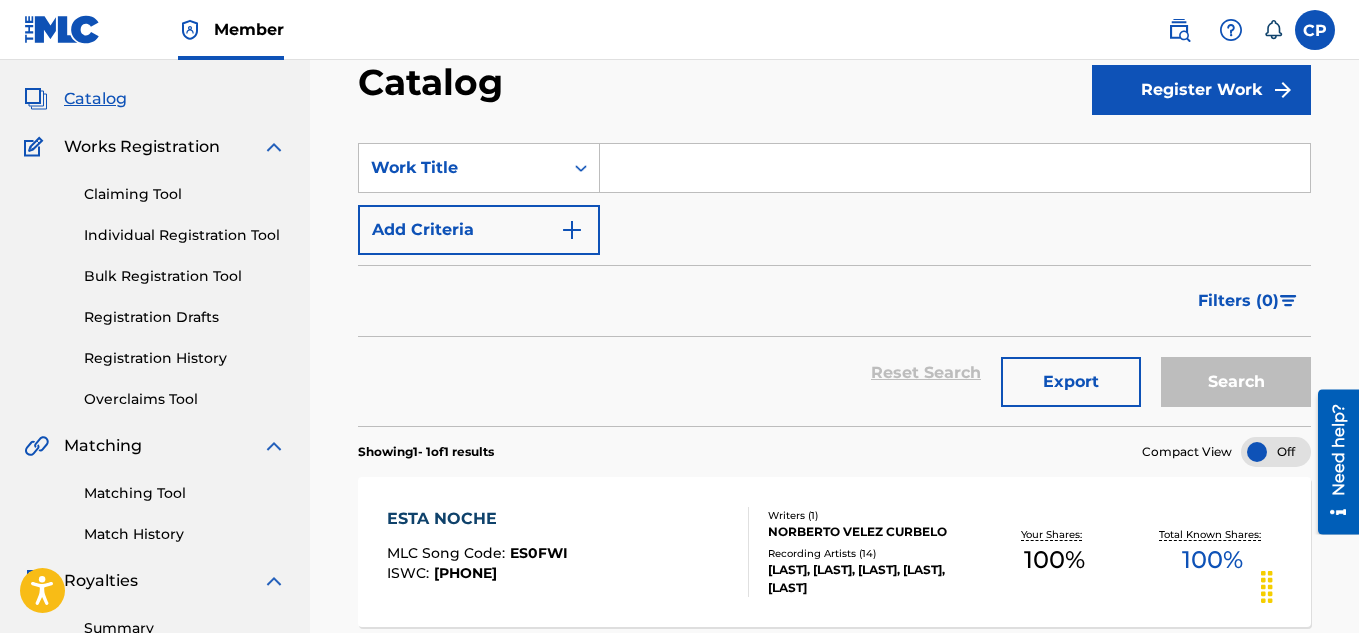 click at bounding box center [955, 168] 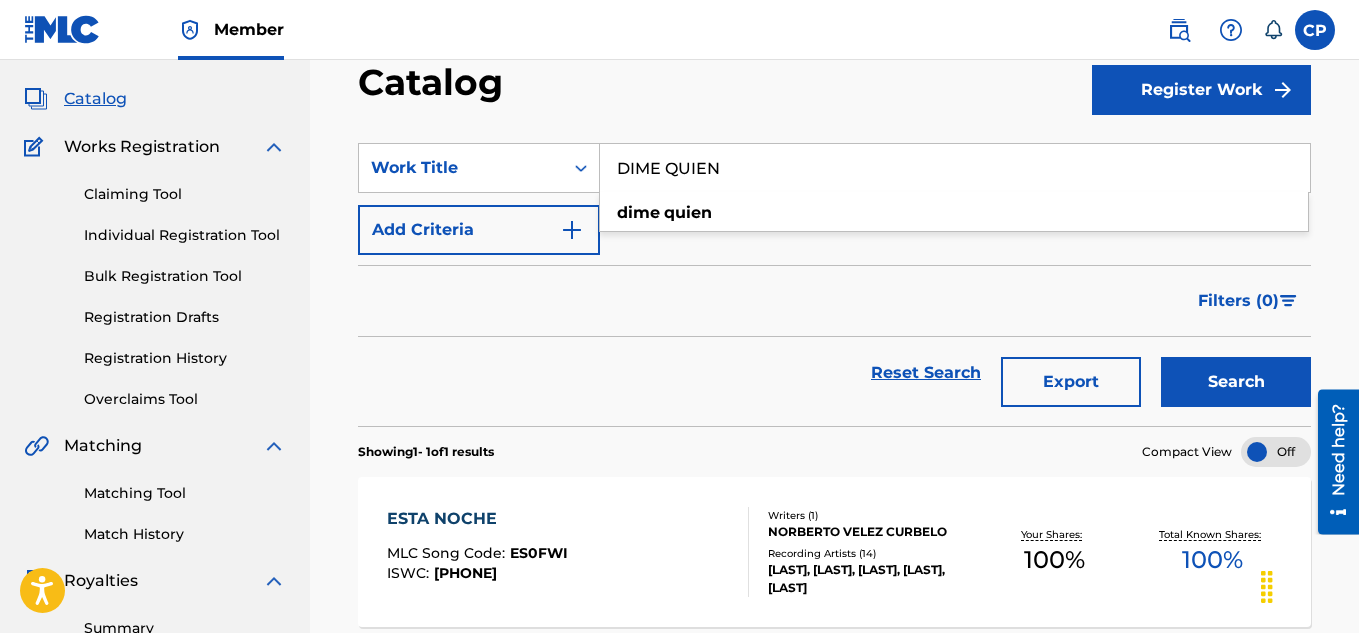 type on "DIME QUIEN" 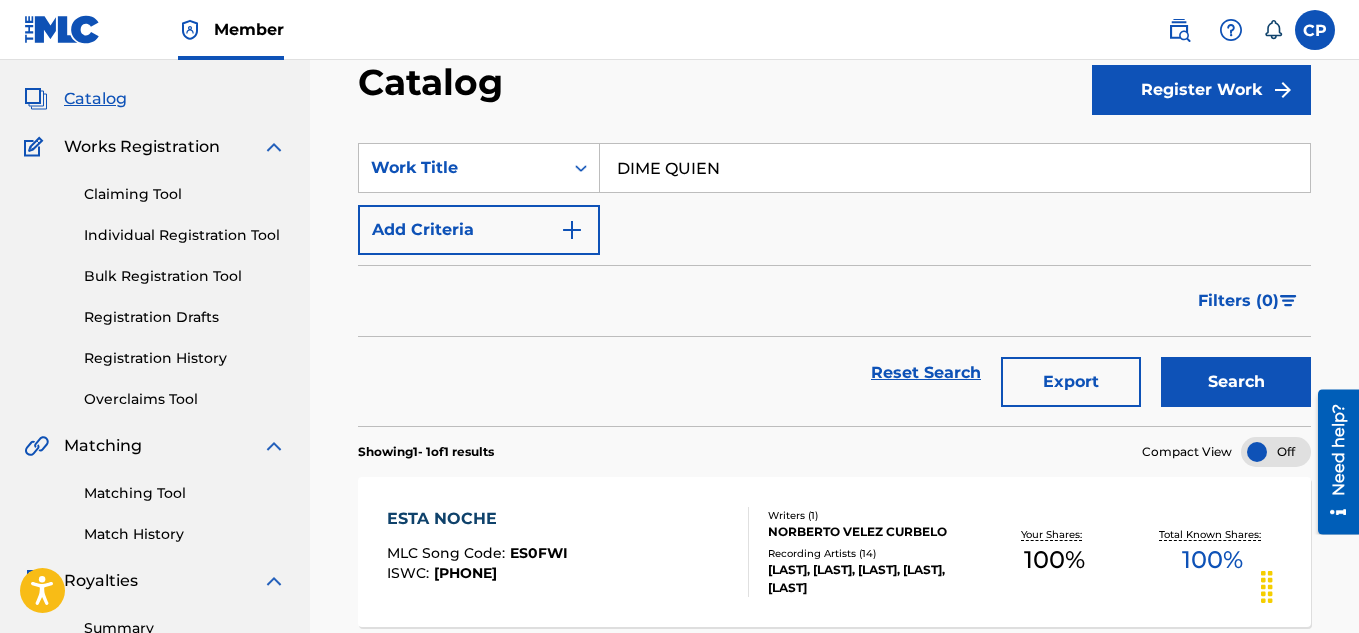 click on "Search" at bounding box center (1236, 382) 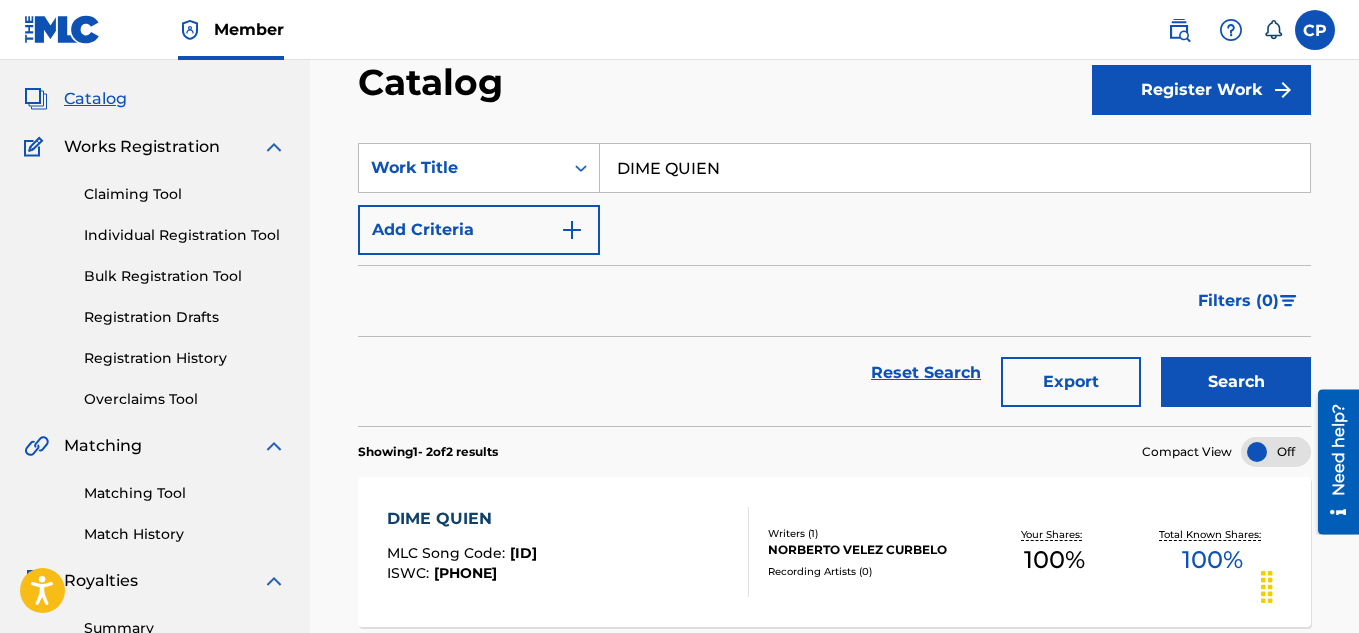 click on "DIME QUIEN" at bounding box center [462, 519] 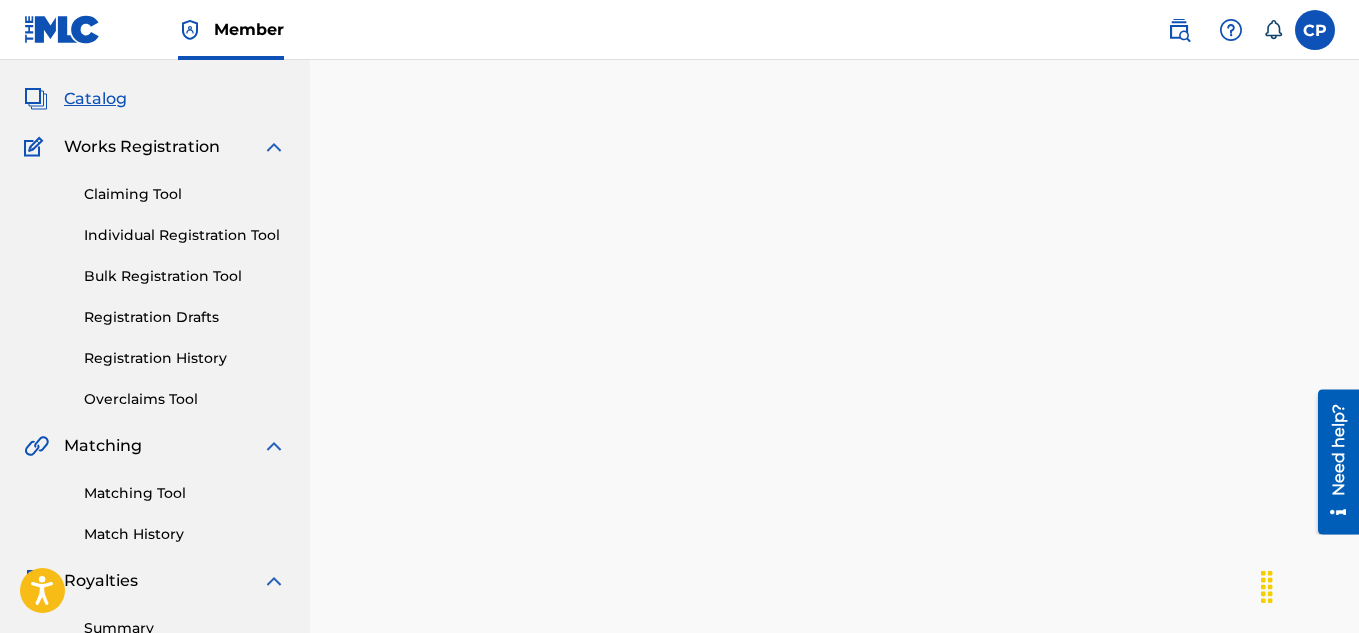 scroll, scrollTop: 0, scrollLeft: 0, axis: both 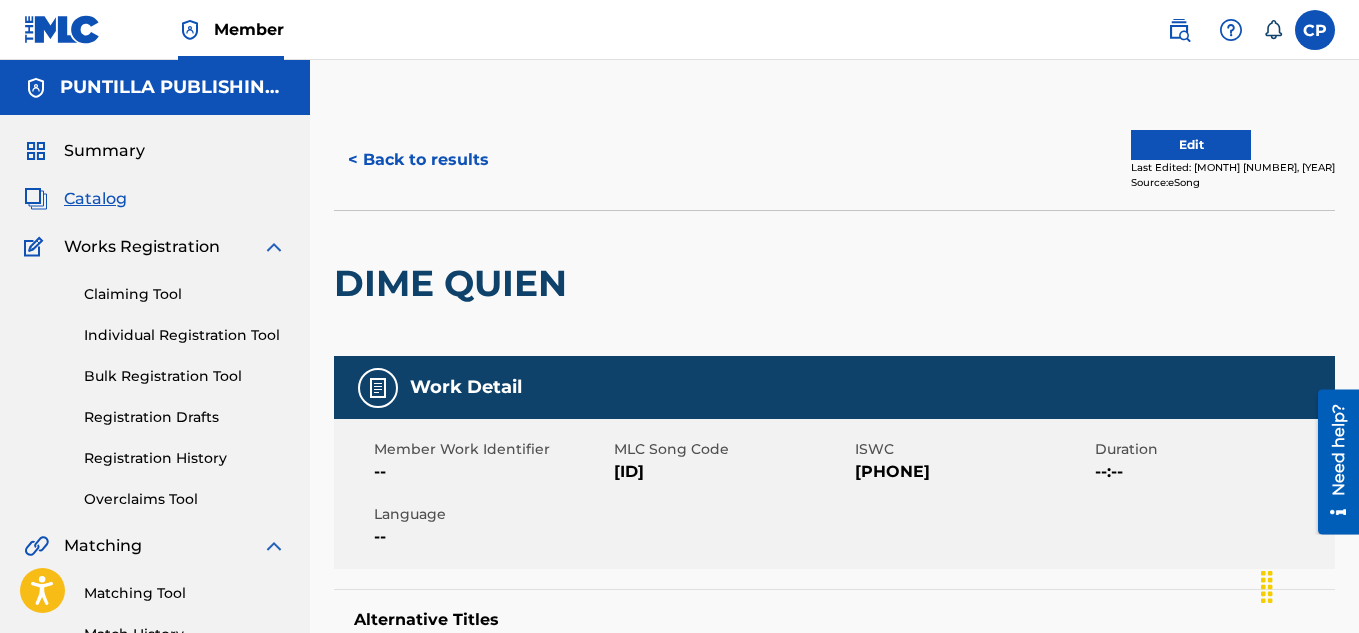 drag, startPoint x: 687, startPoint y: 469, endPoint x: 616, endPoint y: 476, distance: 71.34424 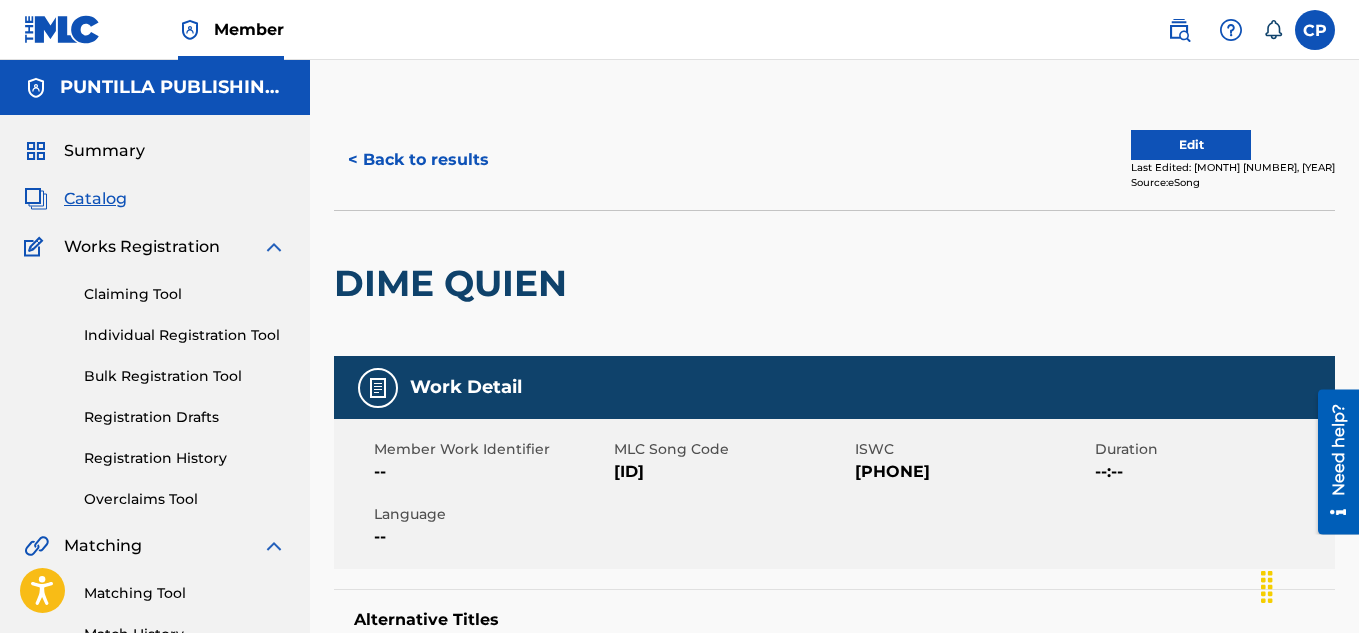 click on "< Back to results" at bounding box center [418, 160] 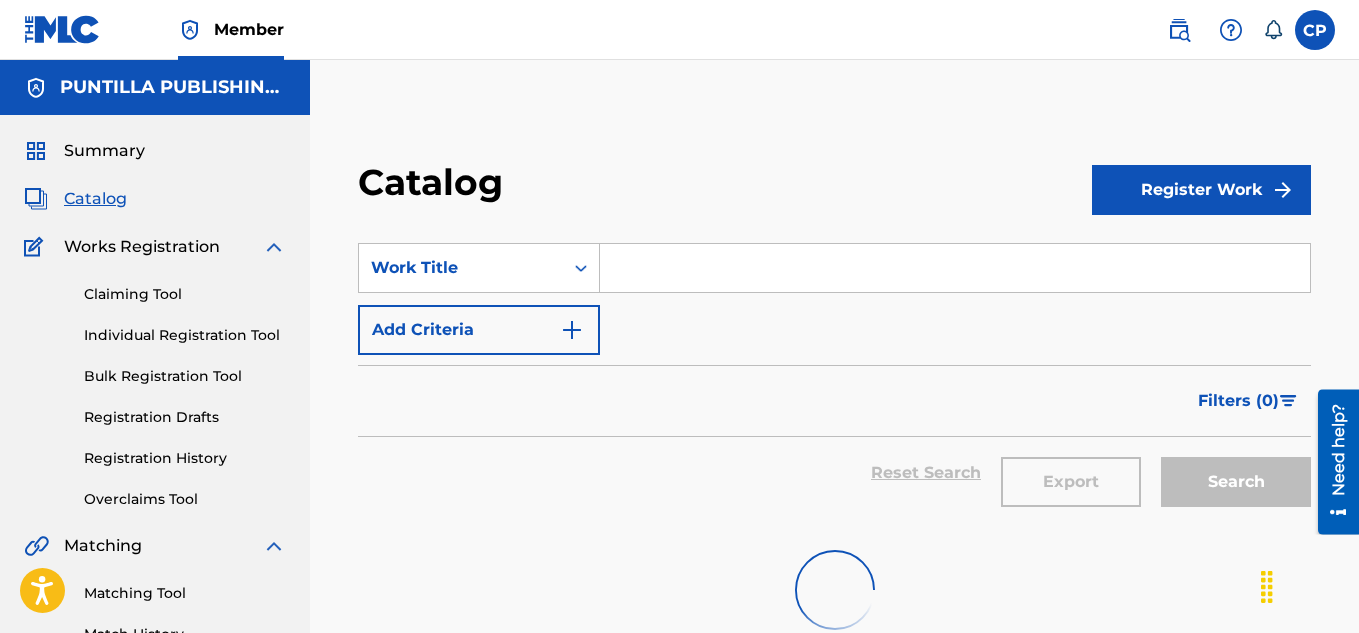 scroll, scrollTop: 100, scrollLeft: 0, axis: vertical 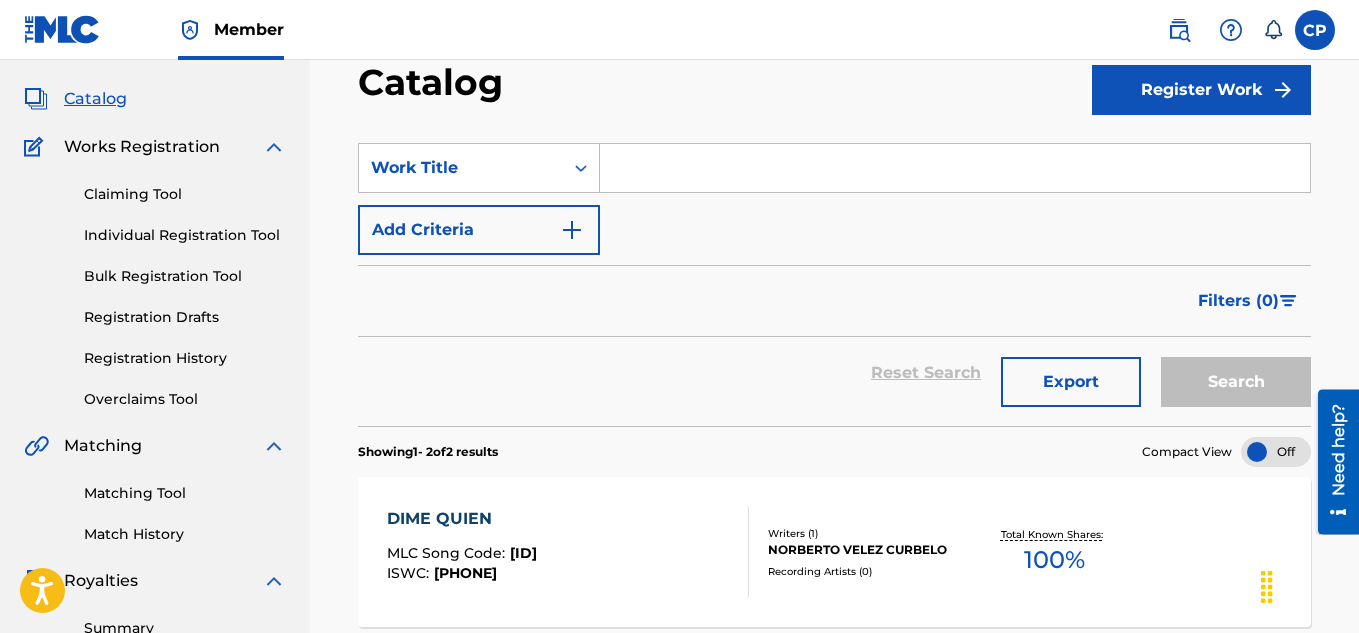 click at bounding box center (955, 168) 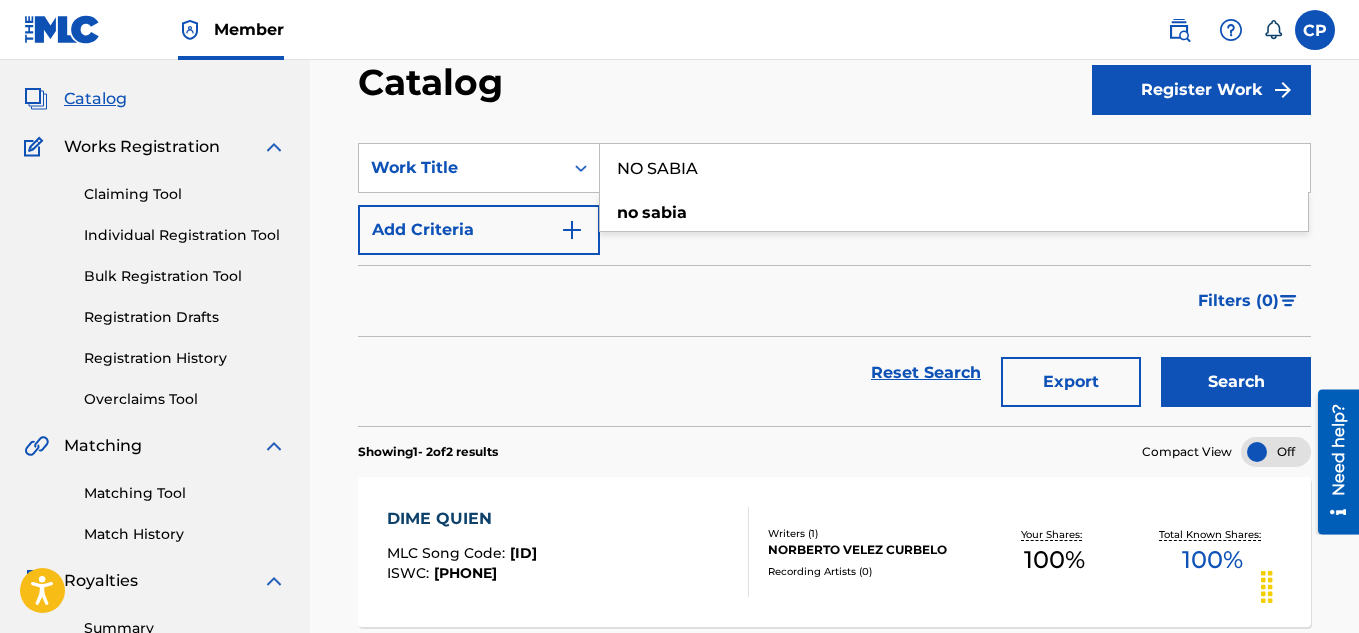 type on "NO SABIA" 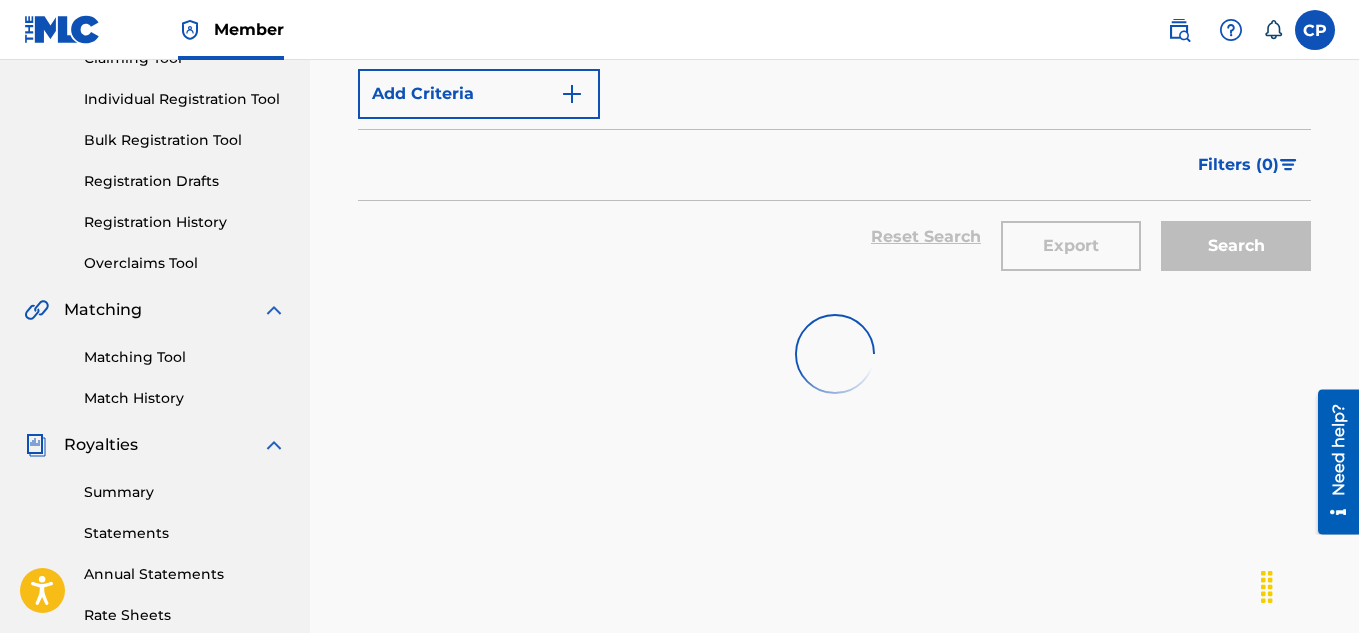 scroll, scrollTop: 400, scrollLeft: 0, axis: vertical 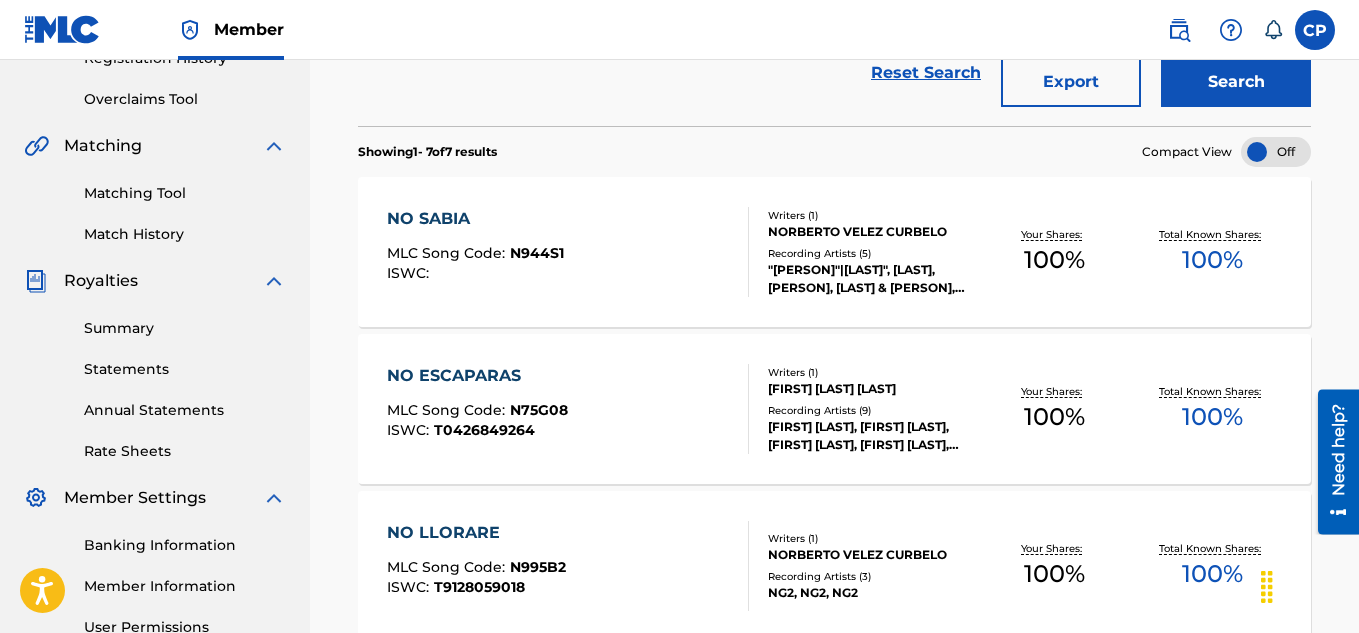click on "NO SABIA" at bounding box center [475, 219] 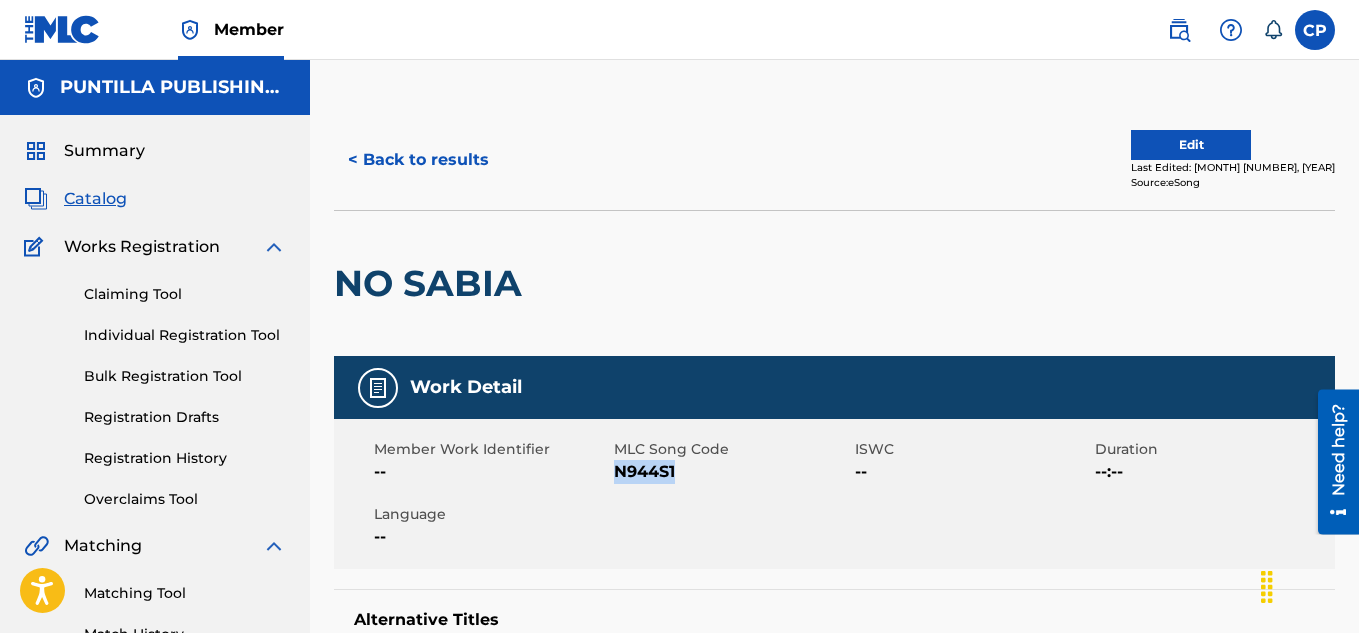 drag, startPoint x: 688, startPoint y: 473, endPoint x: 619, endPoint y: 484, distance: 69.87131 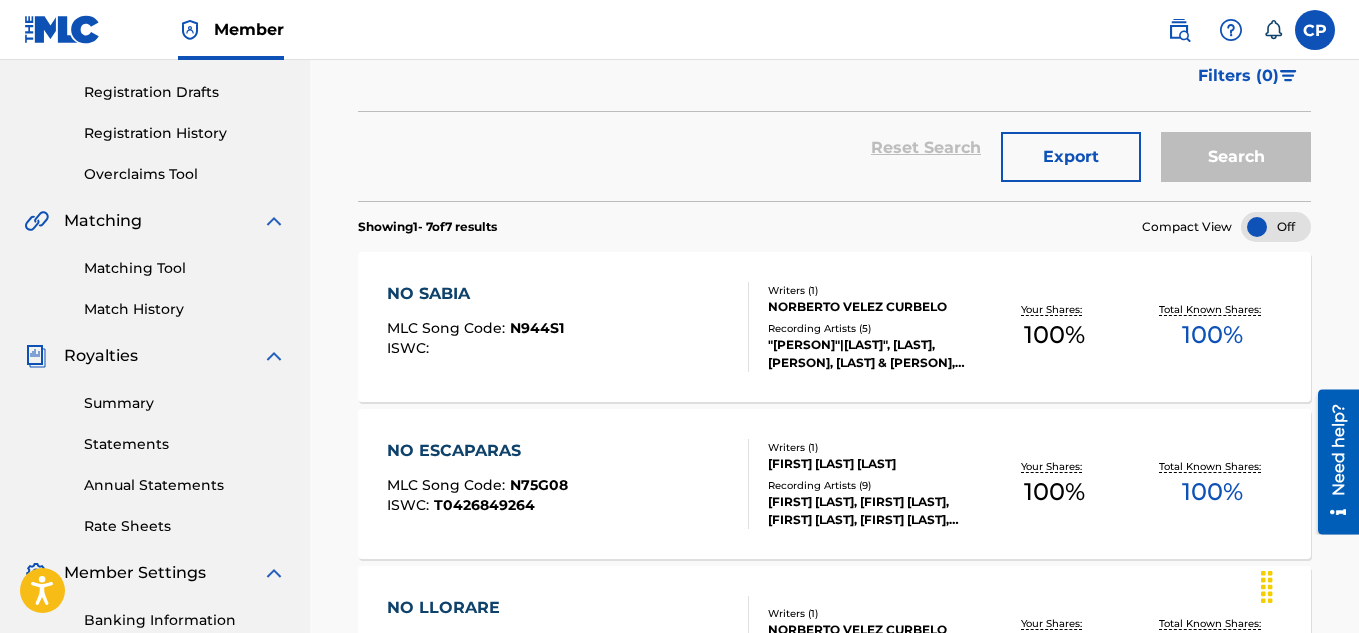 scroll, scrollTop: 100, scrollLeft: 0, axis: vertical 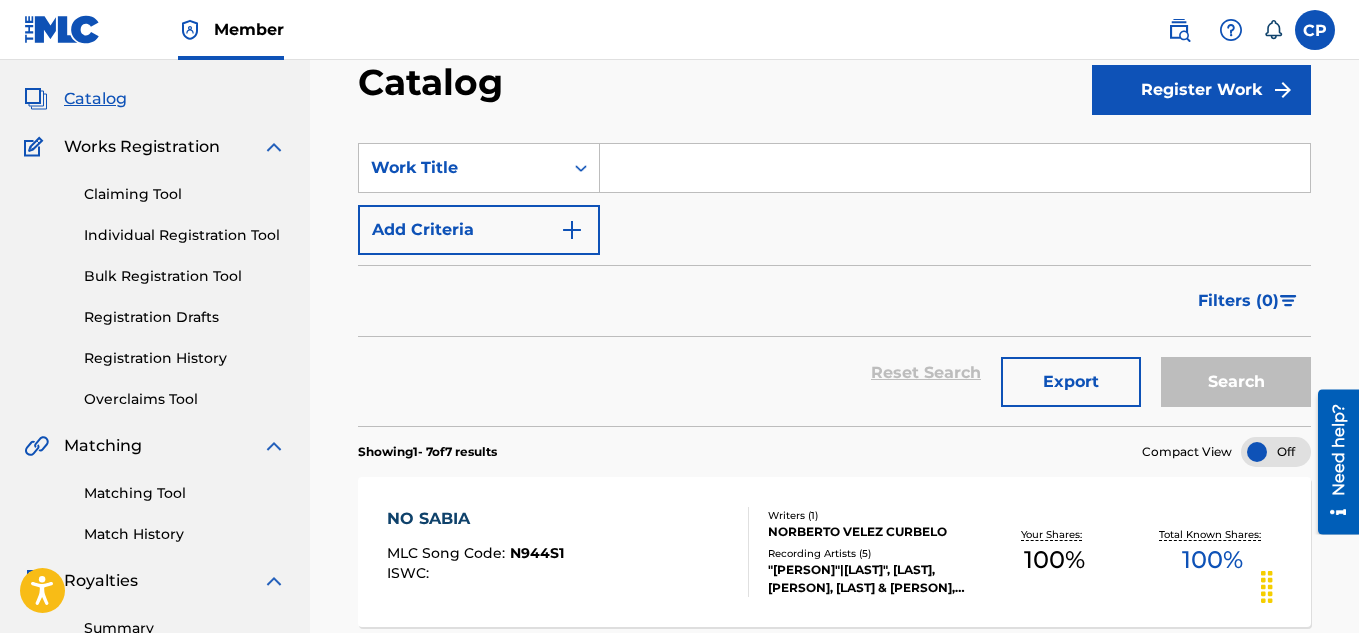 click at bounding box center (955, 168) 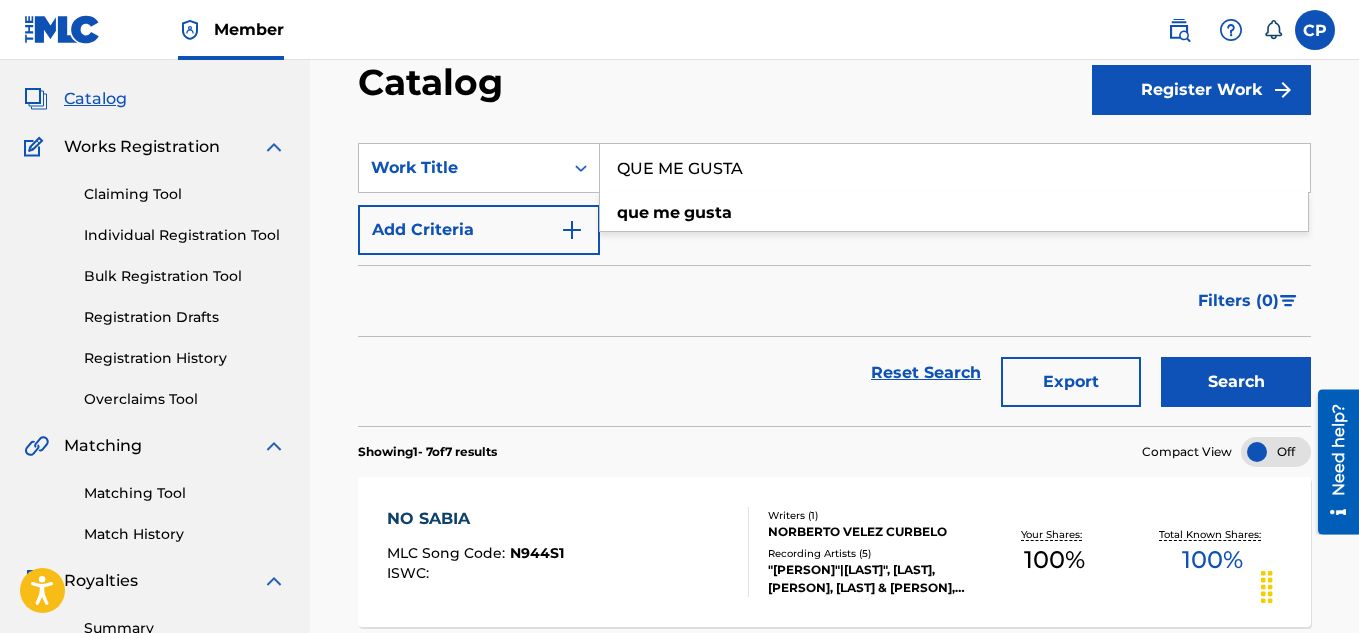 type on "QUE ME GUSTA" 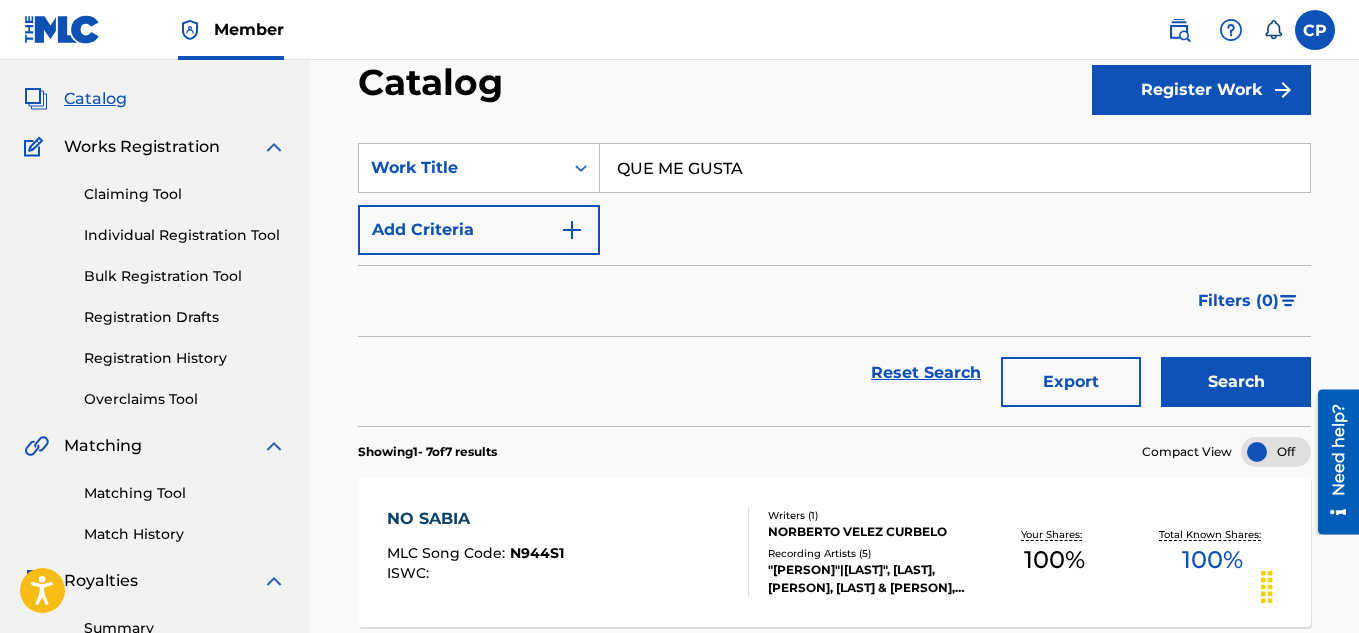 click on "Search" at bounding box center [1236, 382] 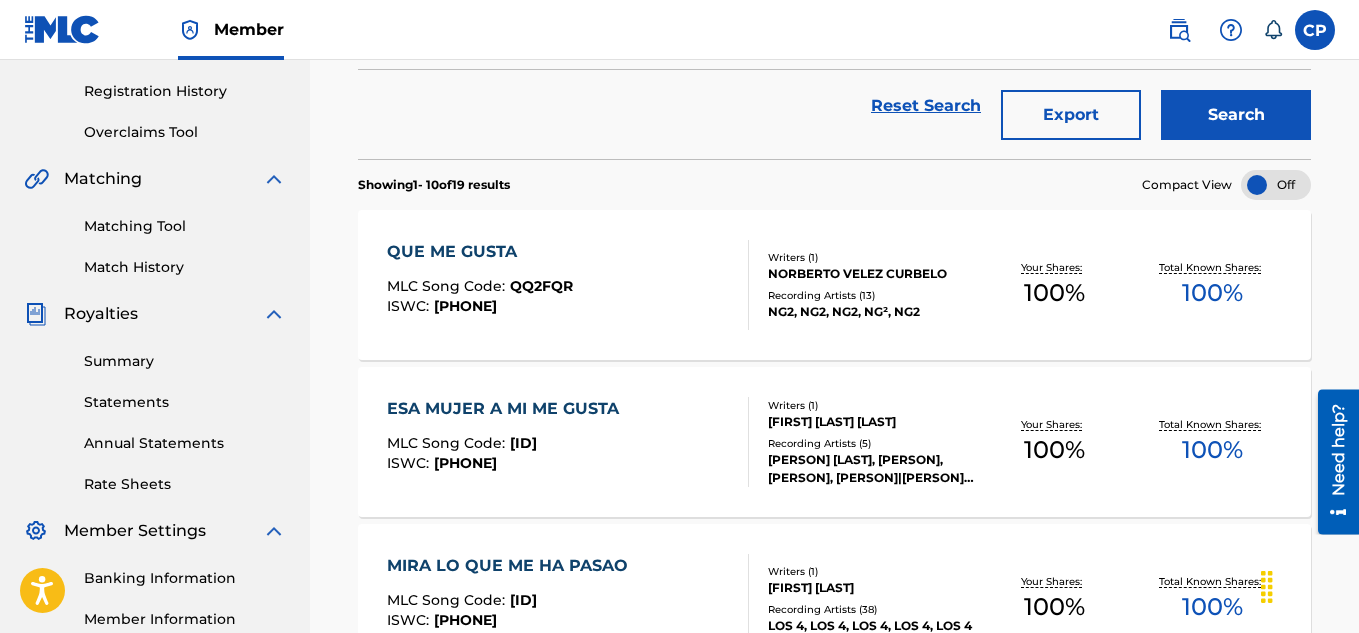 scroll, scrollTop: 400, scrollLeft: 0, axis: vertical 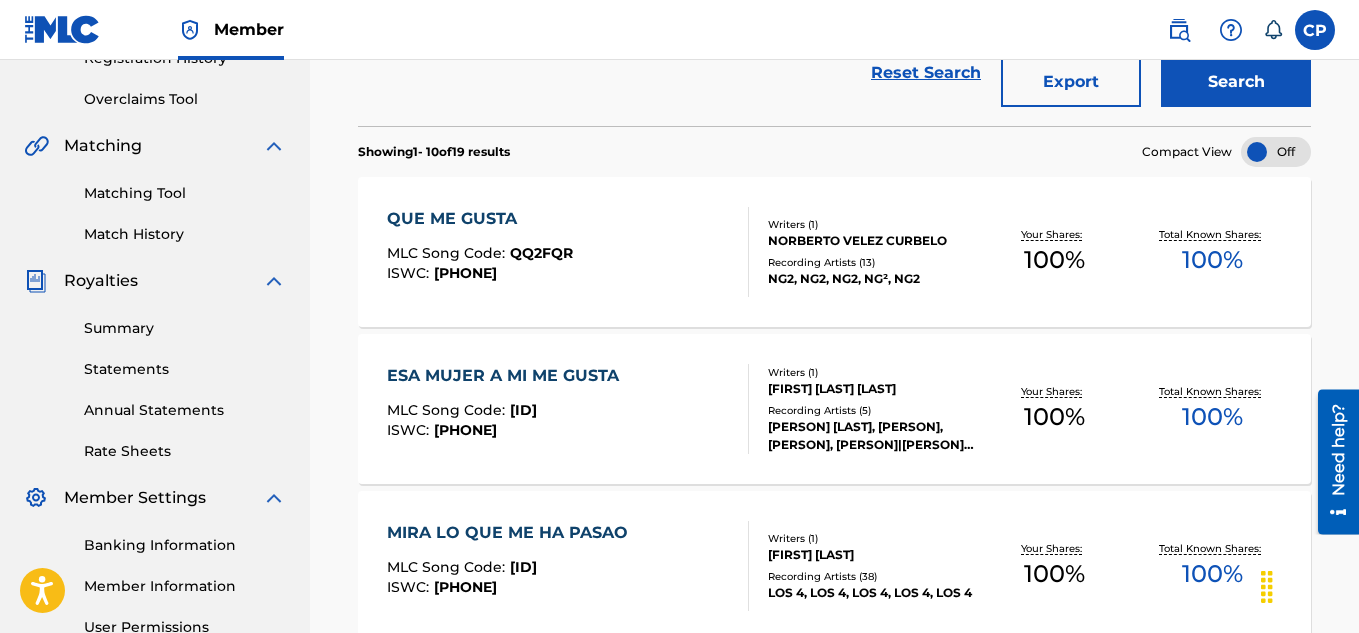 click on "QUE ME GUSTA" at bounding box center [480, 219] 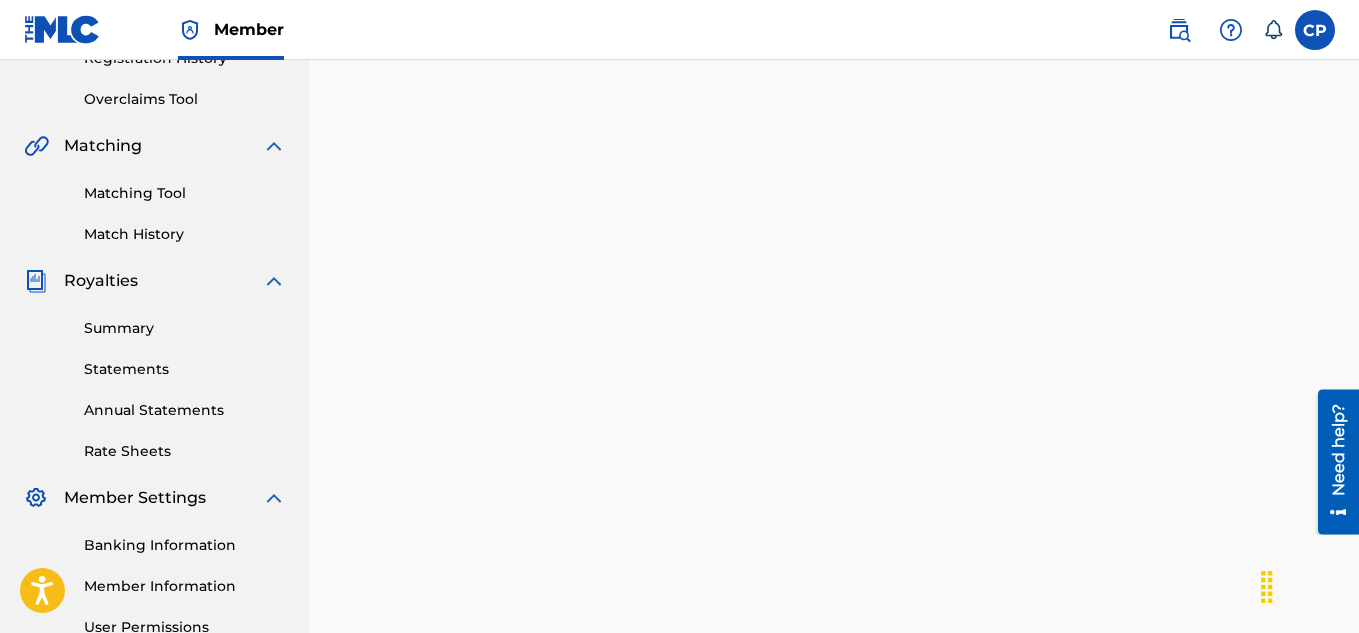 scroll, scrollTop: 0, scrollLeft: 0, axis: both 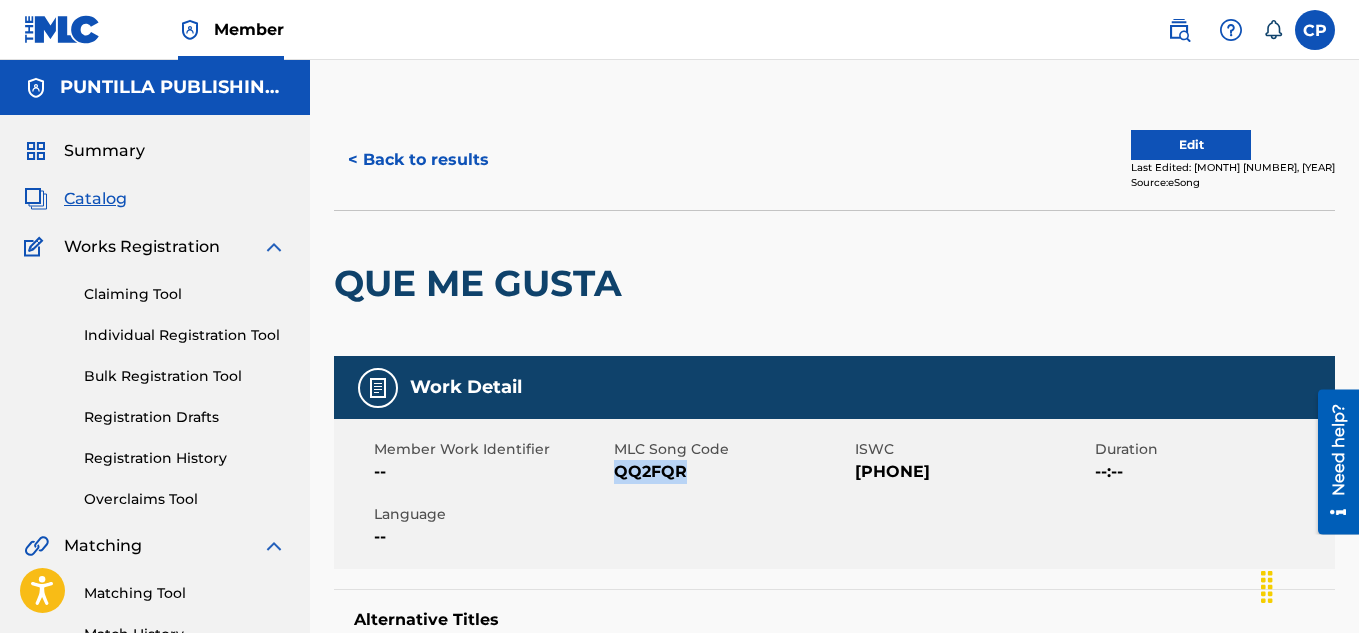 drag, startPoint x: 685, startPoint y: 469, endPoint x: 619, endPoint y: 466, distance: 66.068146 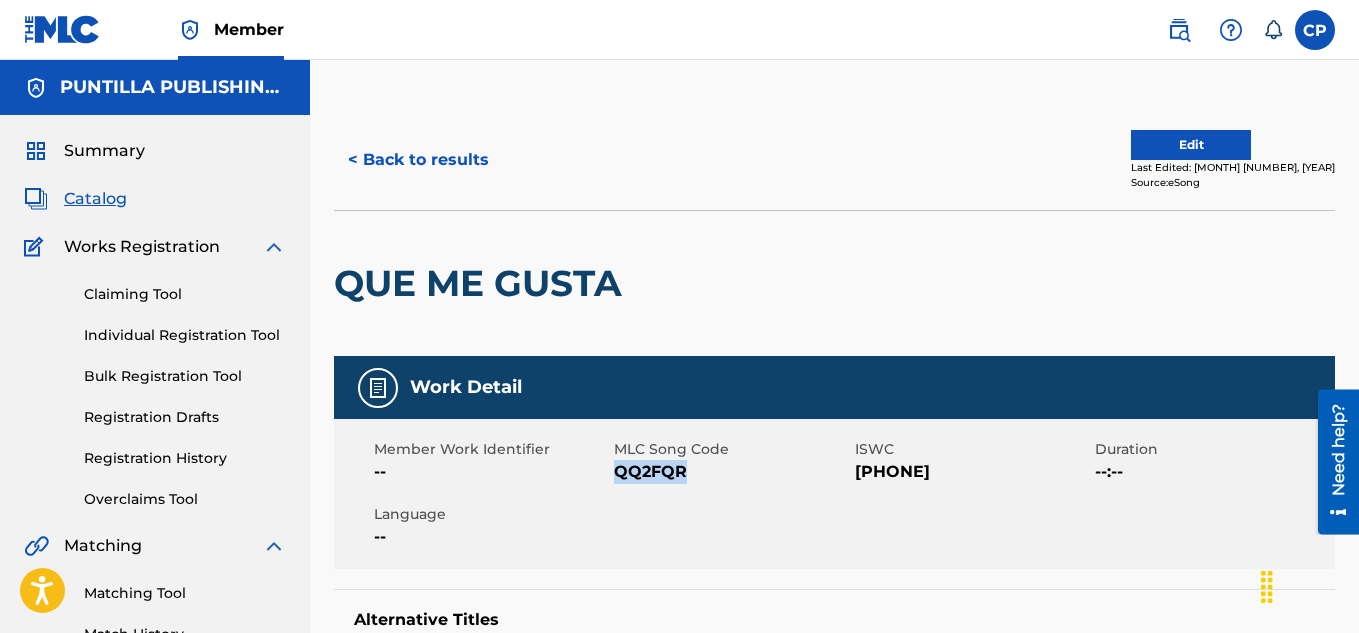 copy on "QQ2FQR" 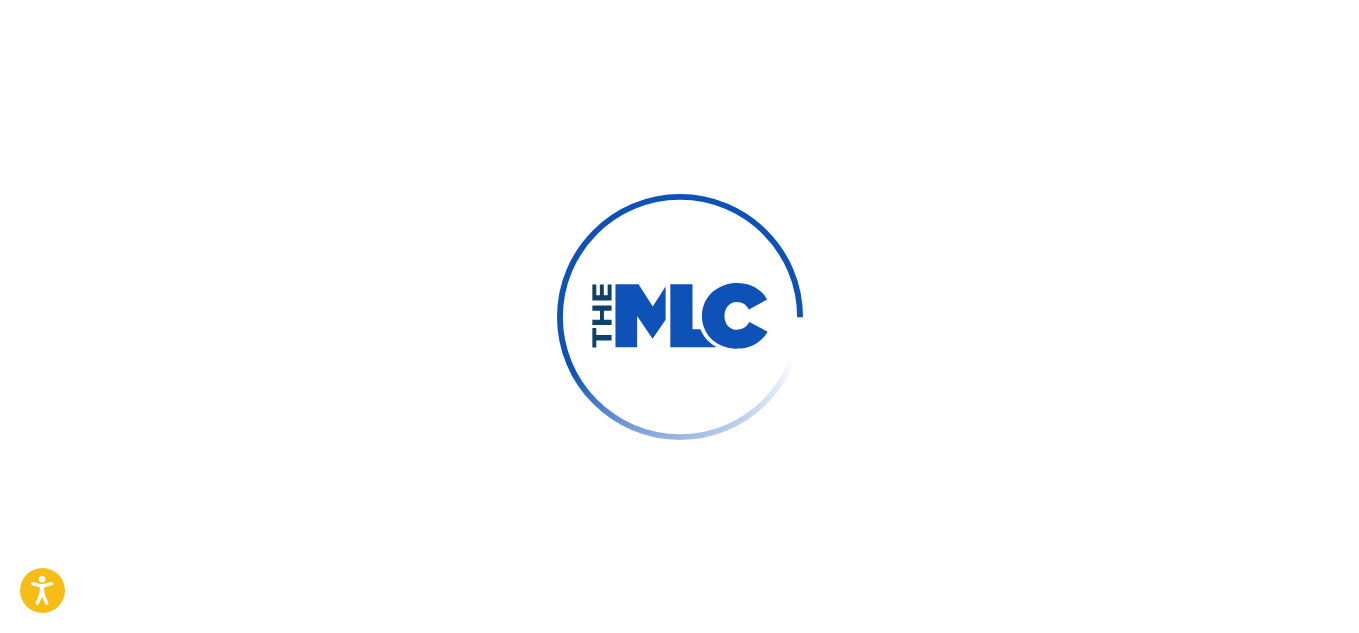 scroll, scrollTop: 0, scrollLeft: 0, axis: both 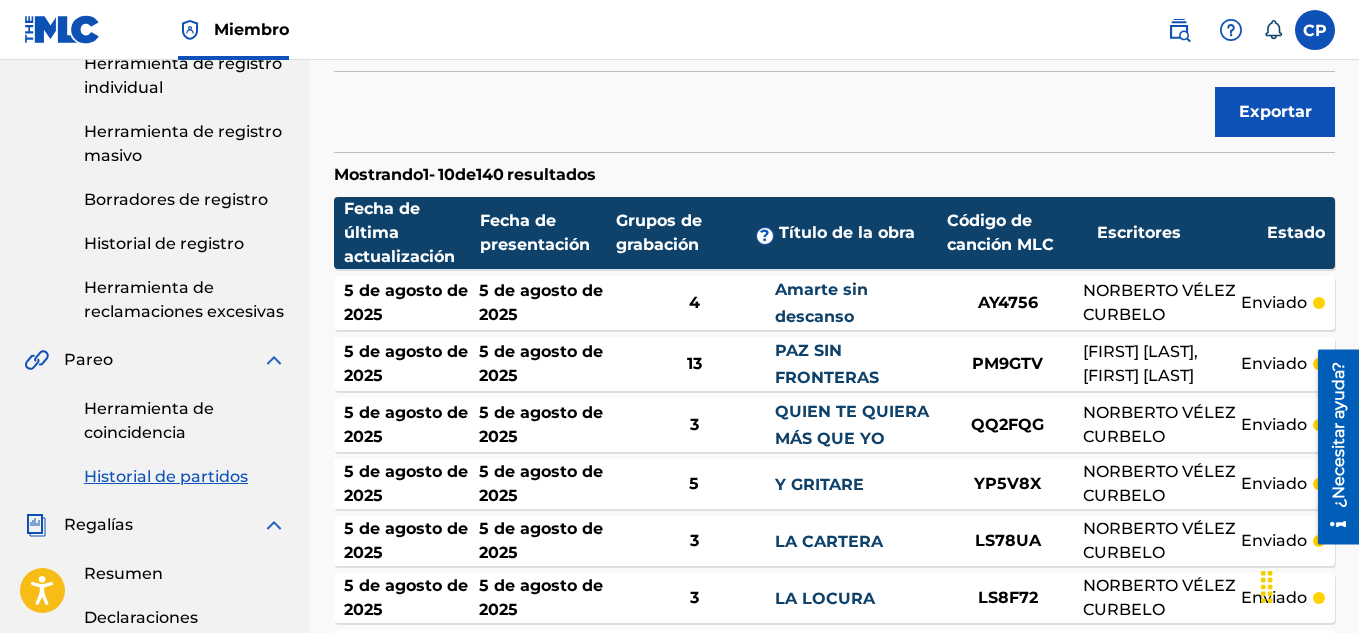click on "Amarte sin descanso" at bounding box center (821, 303) 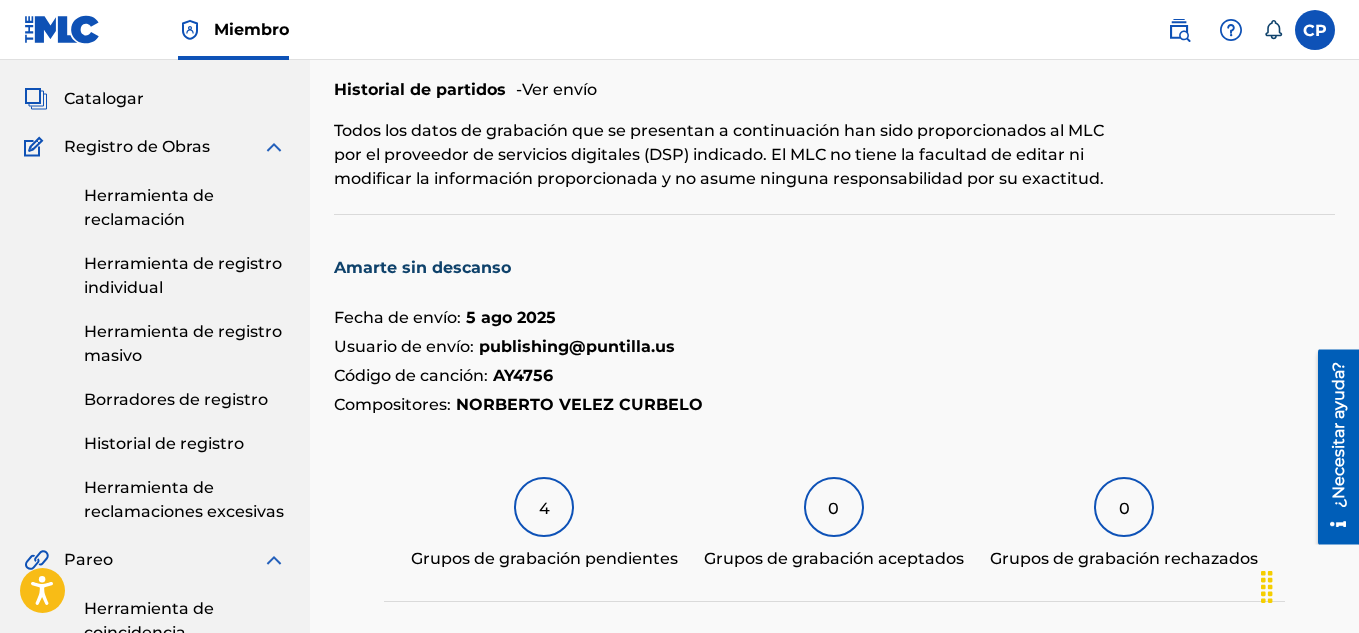scroll, scrollTop: 0, scrollLeft: 0, axis: both 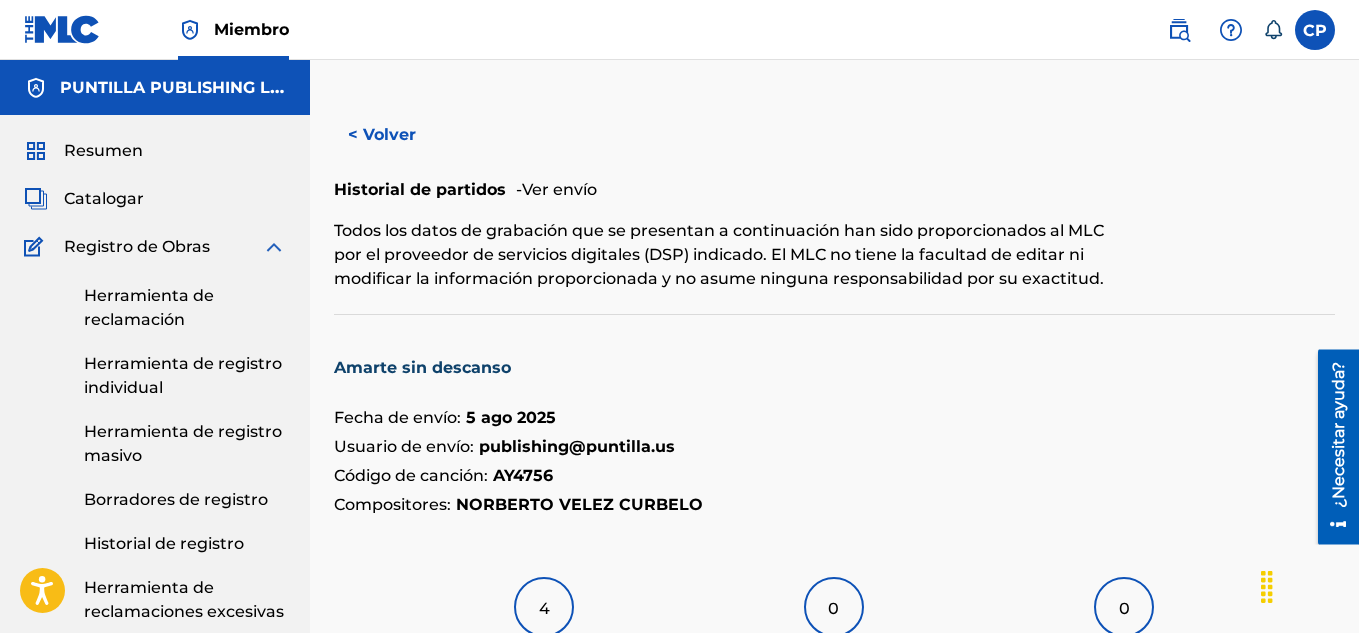 click on "< Volver" at bounding box center [382, 134] 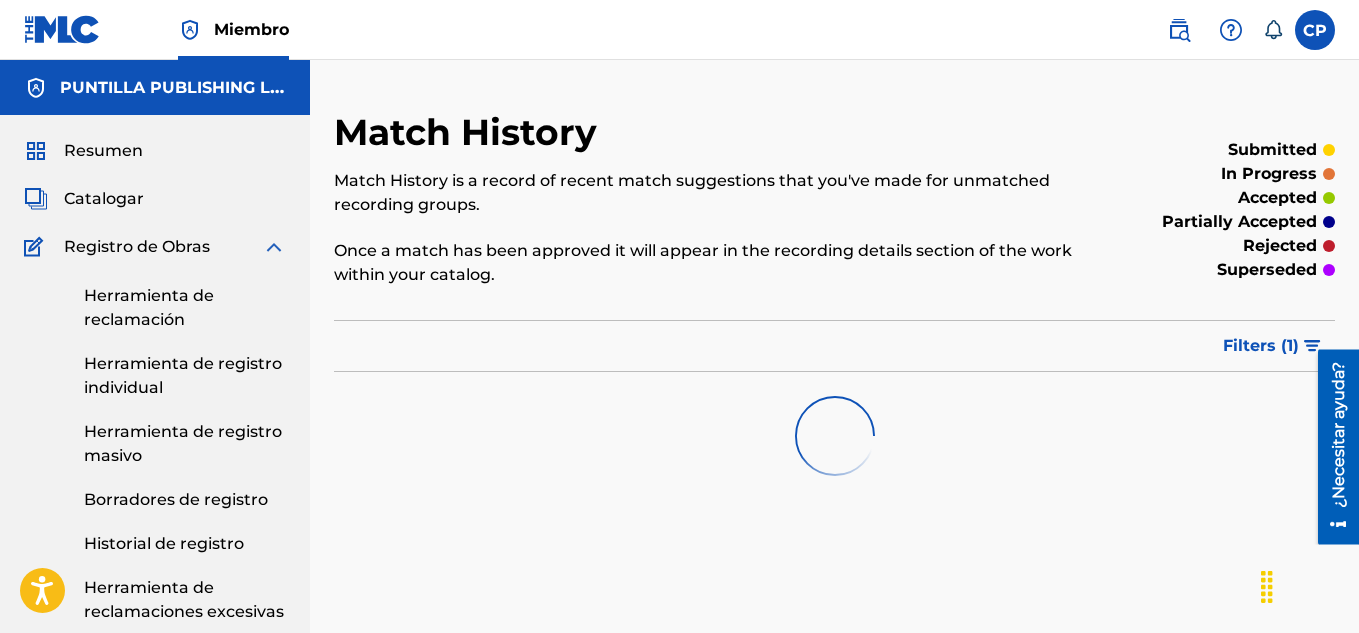 scroll, scrollTop: 300, scrollLeft: 0, axis: vertical 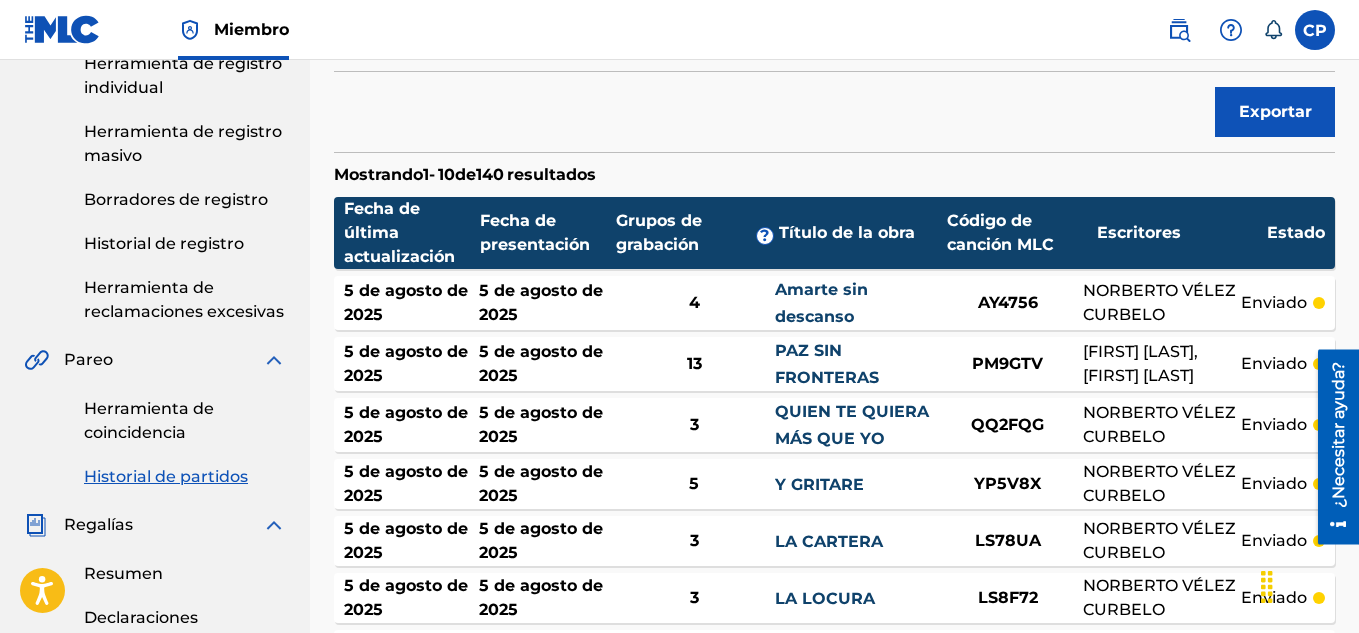click on "Herramienta de coincidencia" at bounding box center [185, 421] 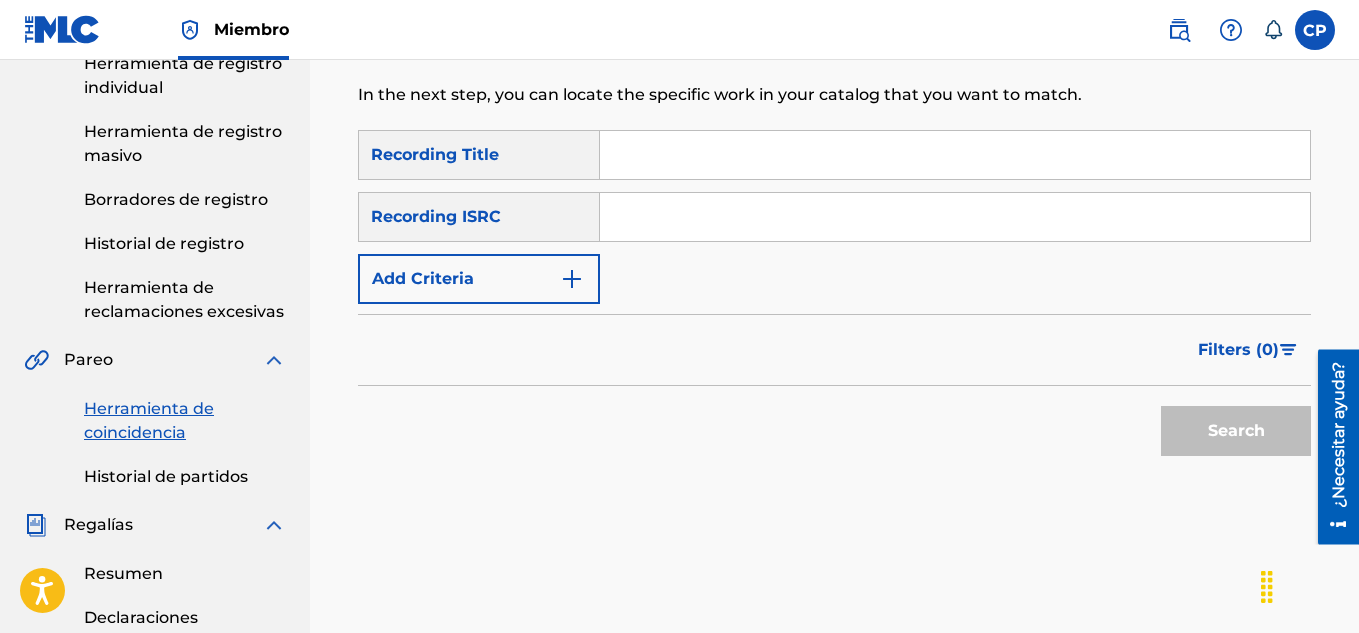 scroll, scrollTop: 0, scrollLeft: 0, axis: both 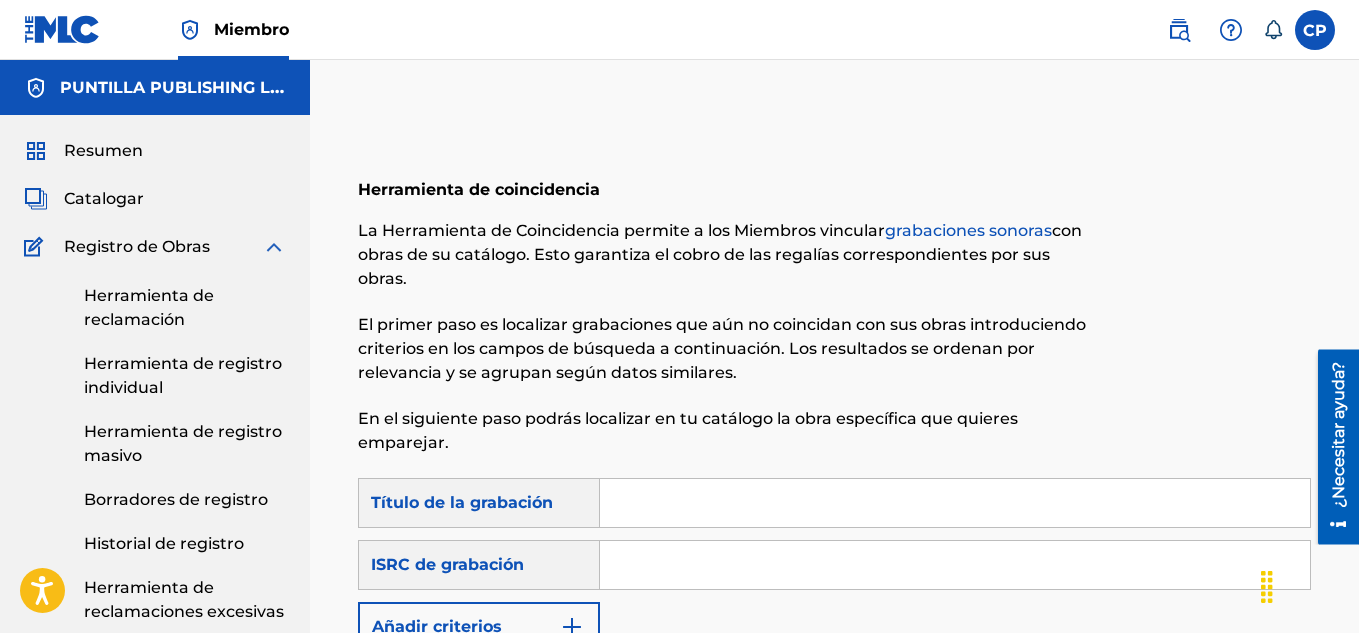 click at bounding box center (955, 503) 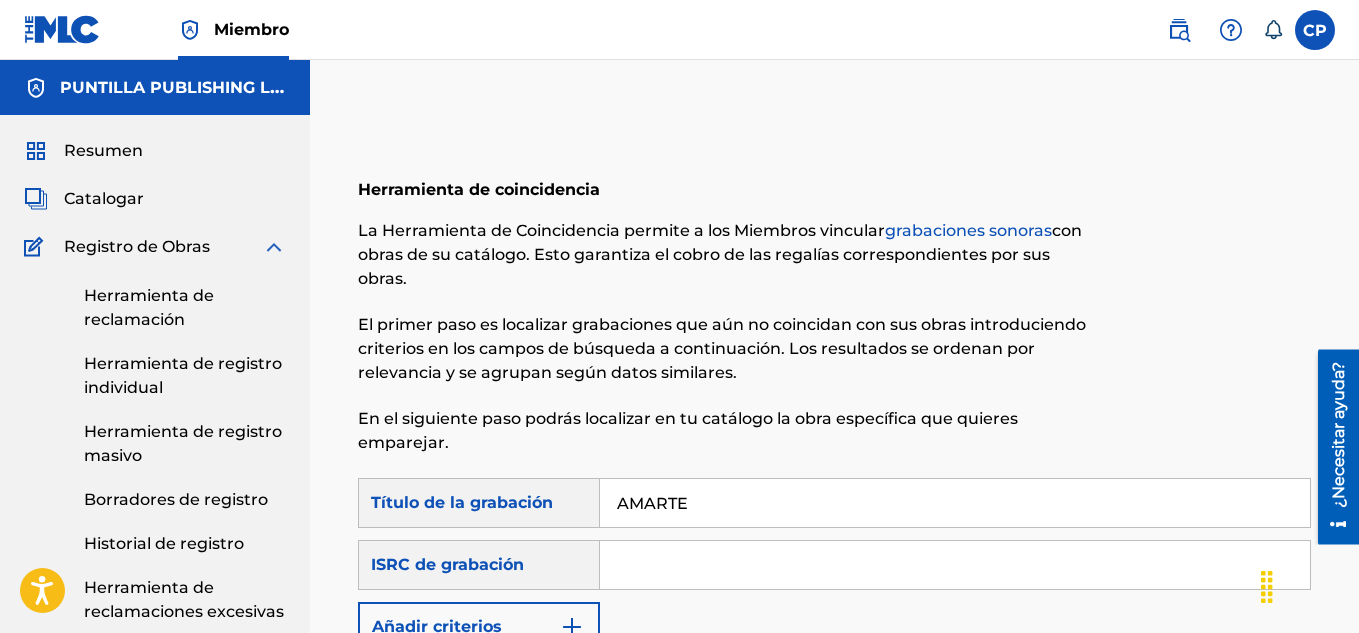 type on "AMARTE SIN DESCANSO" 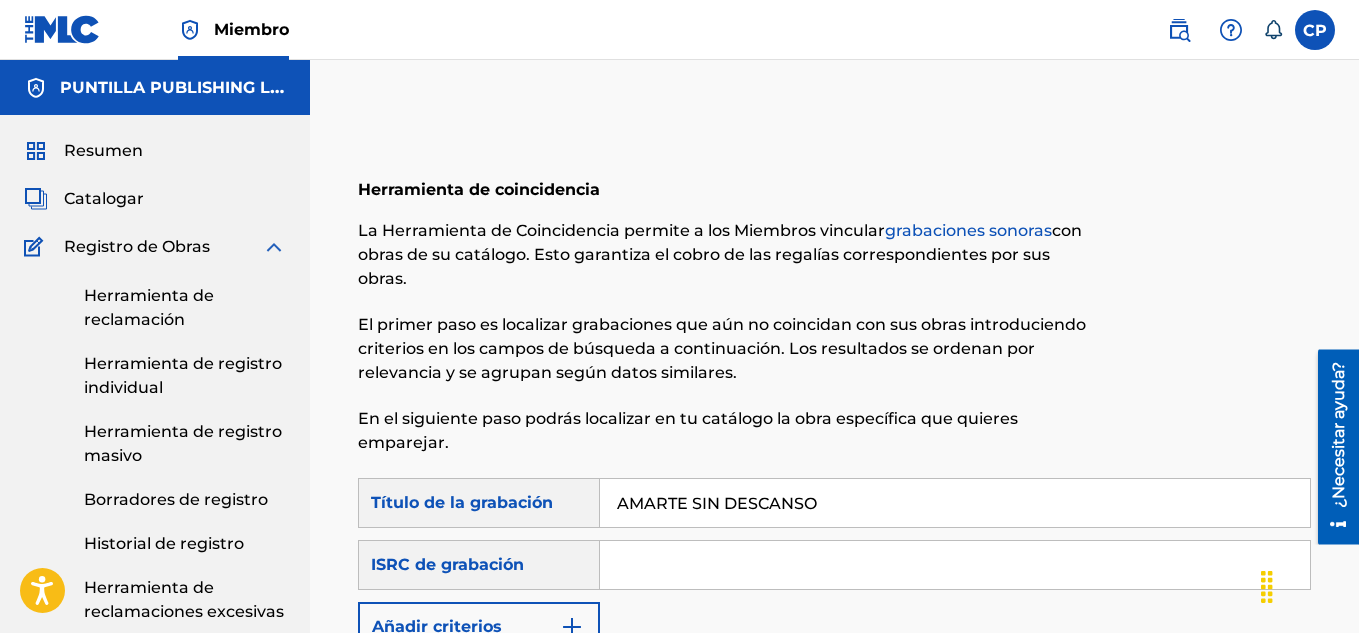 click at bounding box center [955, 565] 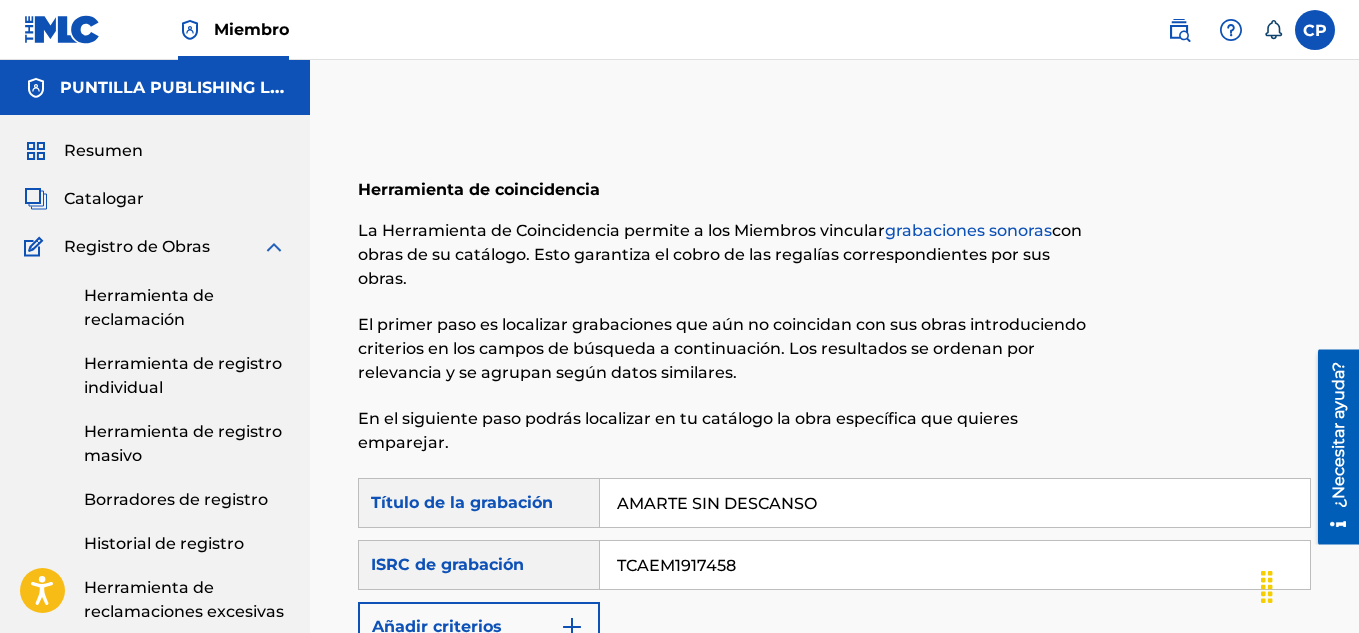 scroll, scrollTop: 600, scrollLeft: 0, axis: vertical 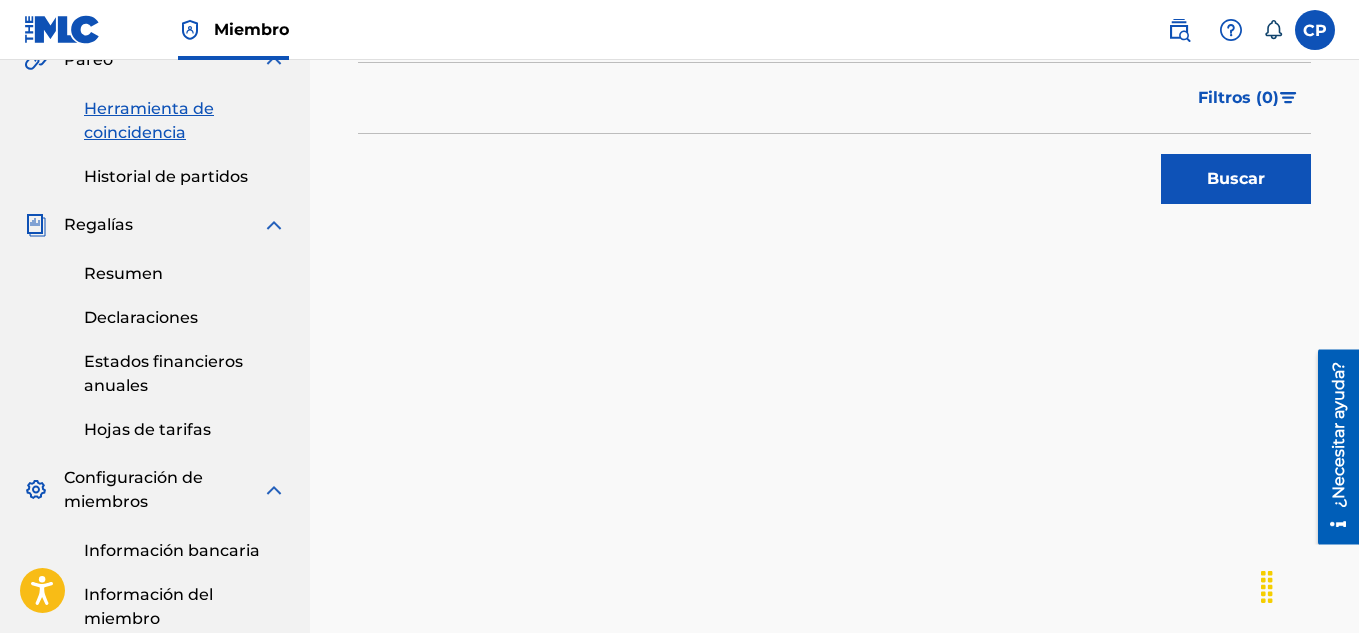 type on "TCAEM1917458" 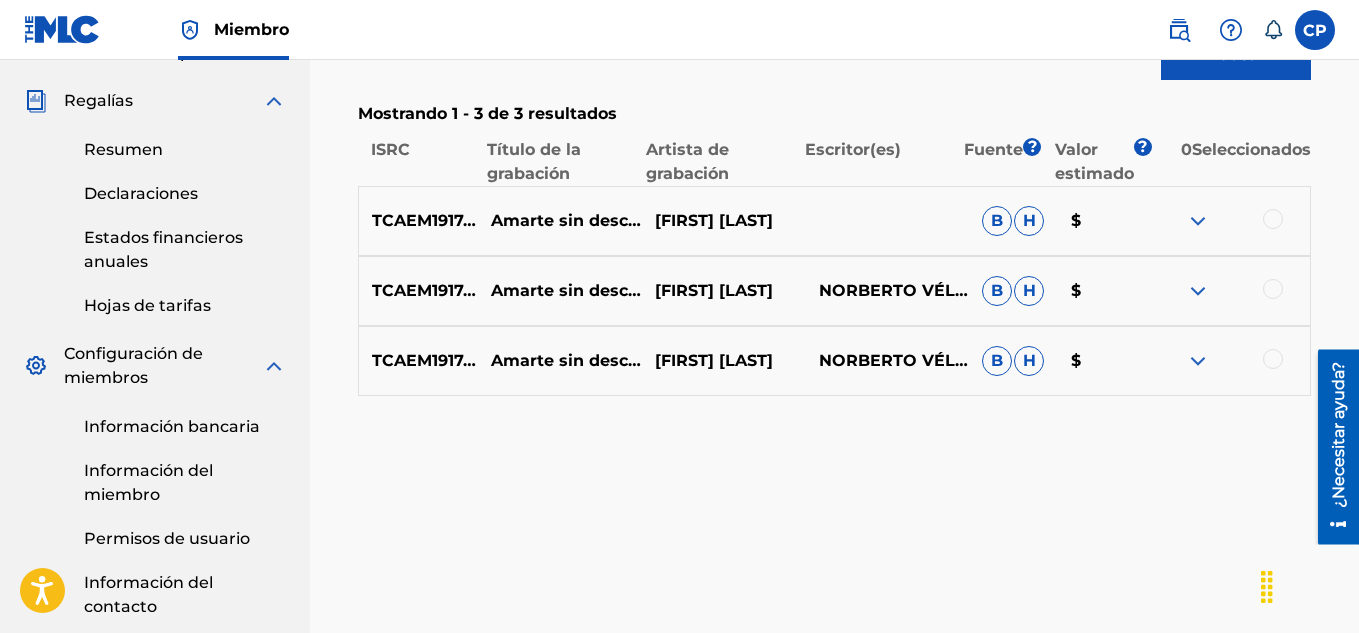 scroll, scrollTop: 800, scrollLeft: 0, axis: vertical 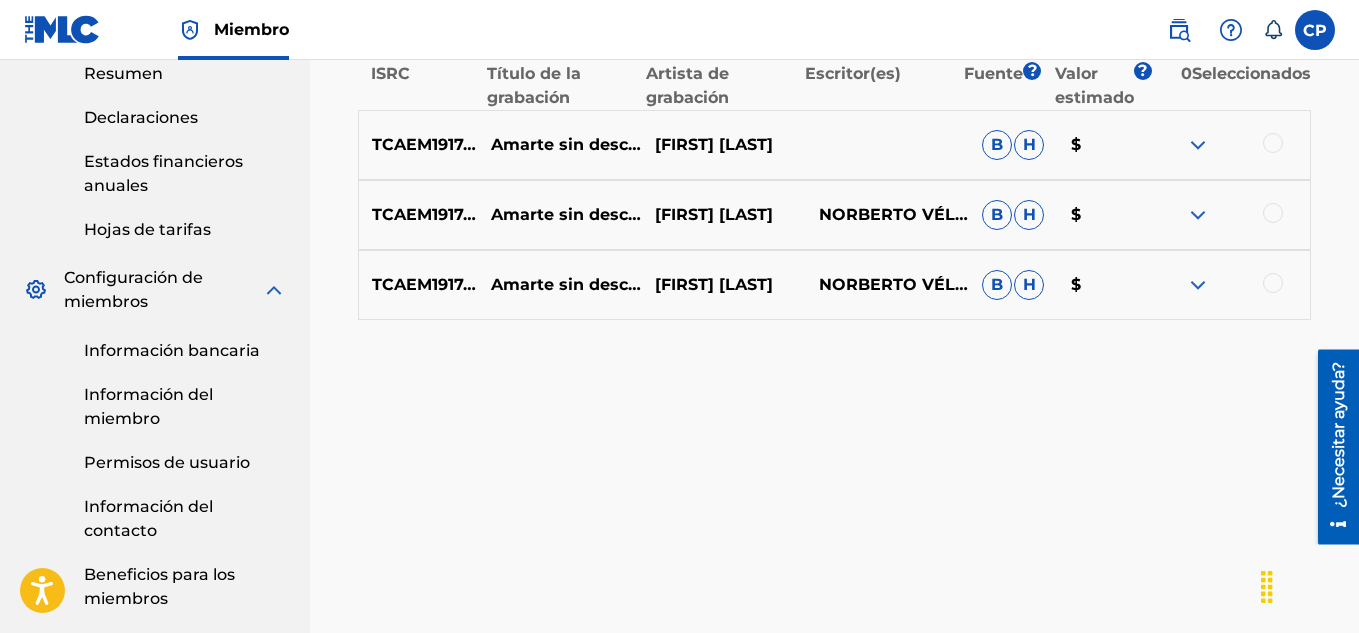 click at bounding box center (1273, 143) 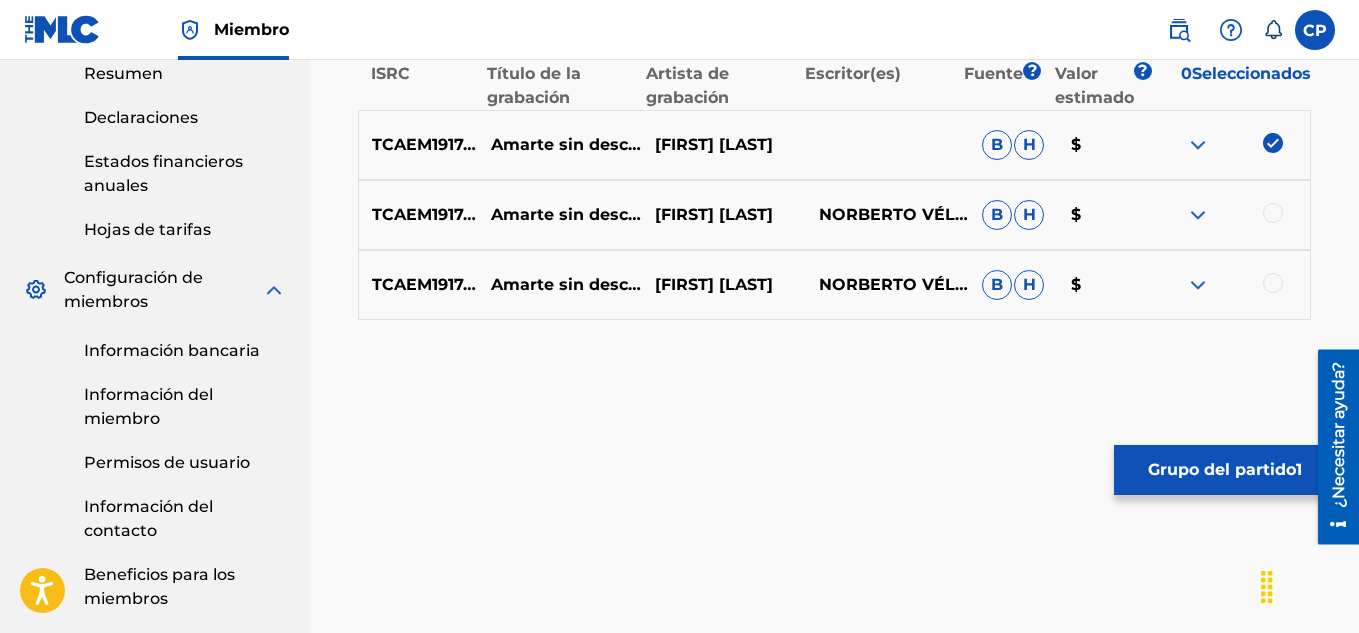 click at bounding box center (1273, 213) 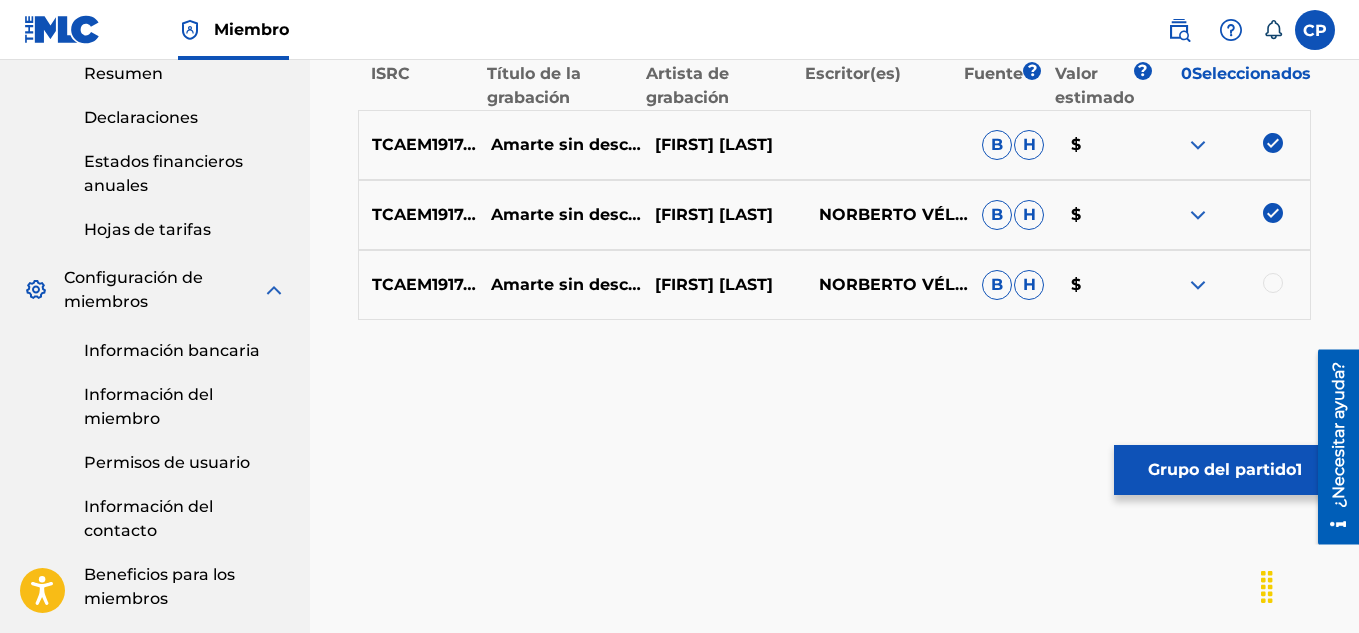 click at bounding box center (1273, 283) 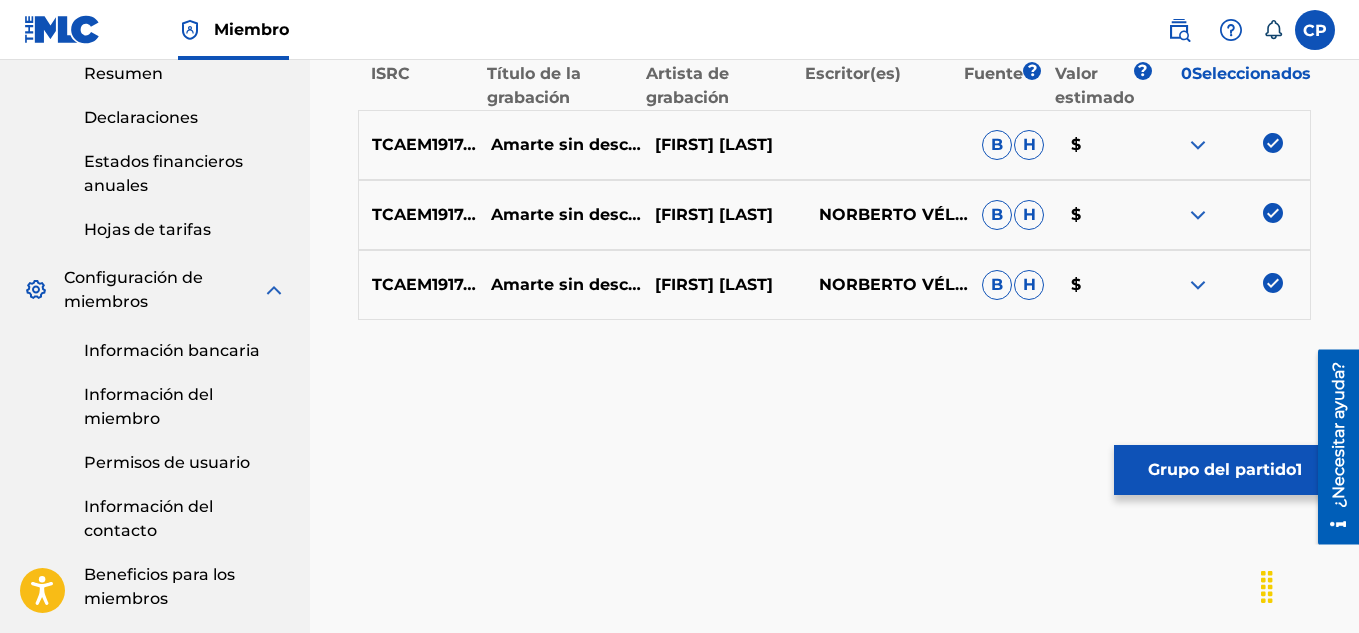 click on "Grupo del partido" at bounding box center [1222, 469] 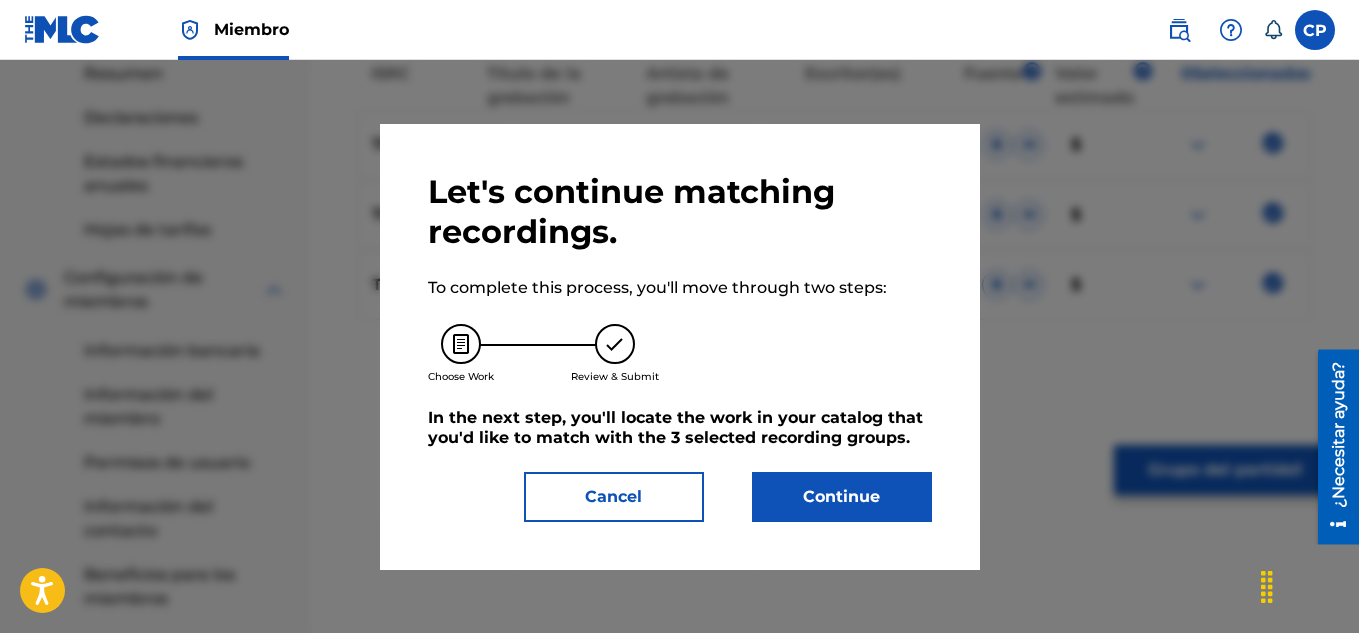 click on "Cancel" at bounding box center [614, 497] 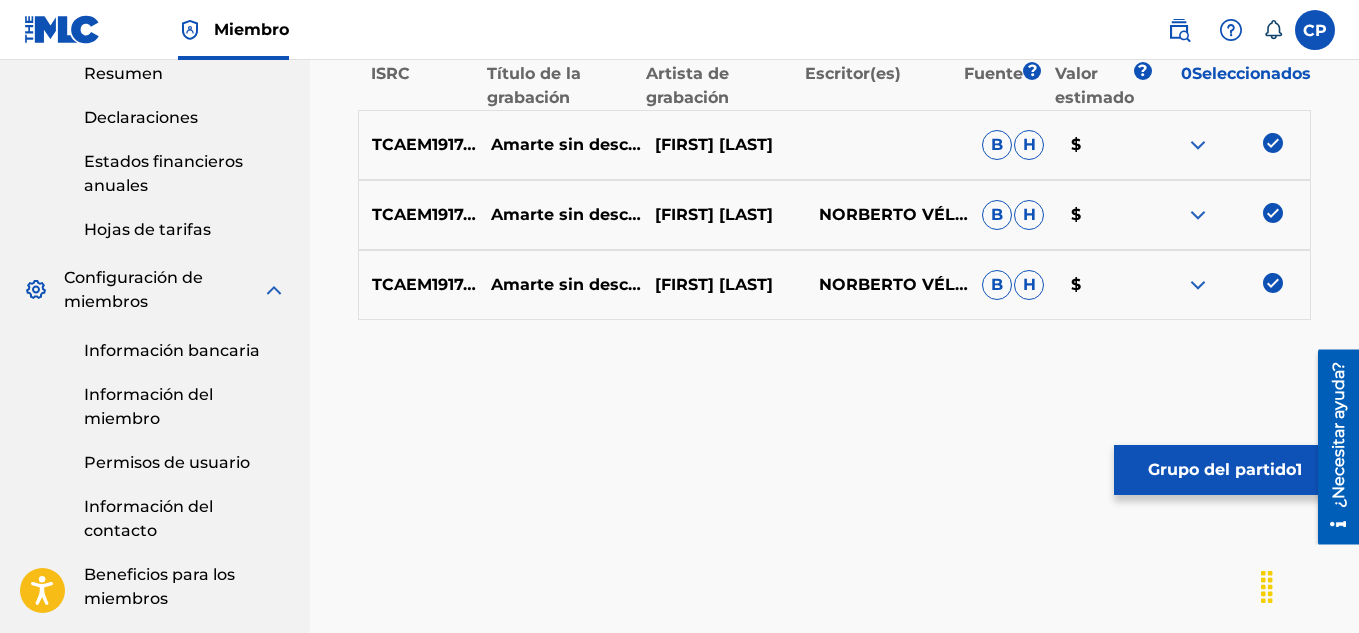 click on "Grupo del partido" at bounding box center [1222, 469] 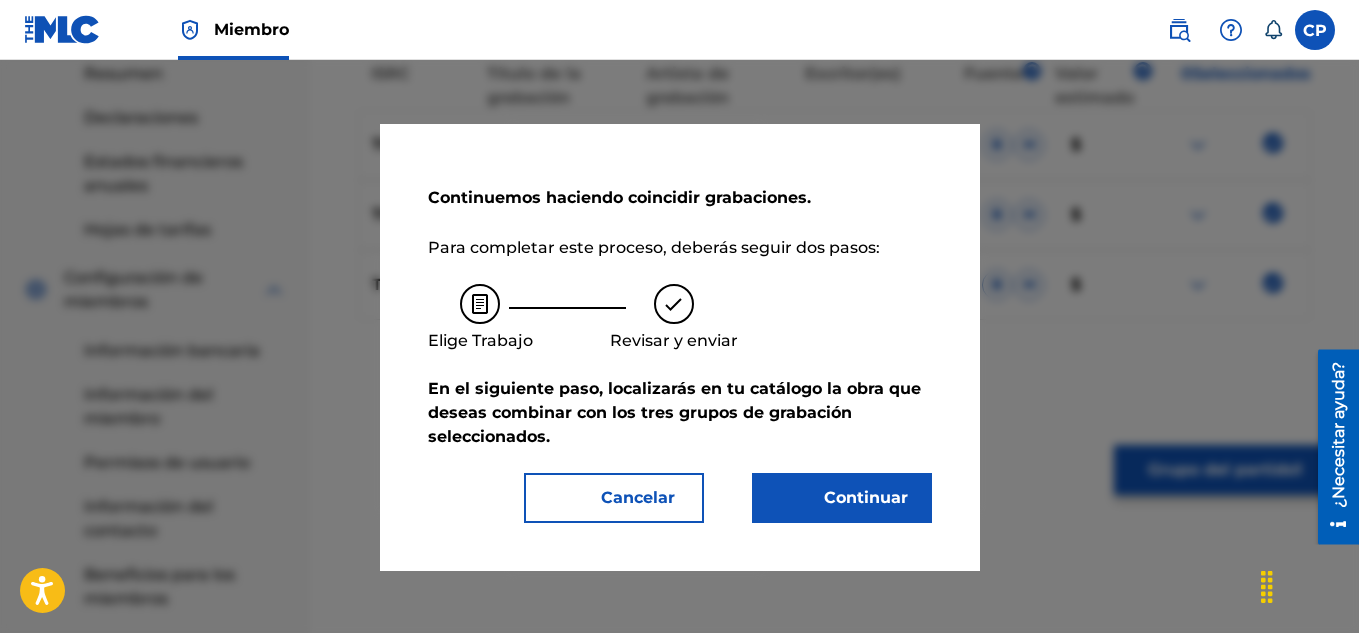 click on "Continuar" at bounding box center [866, 497] 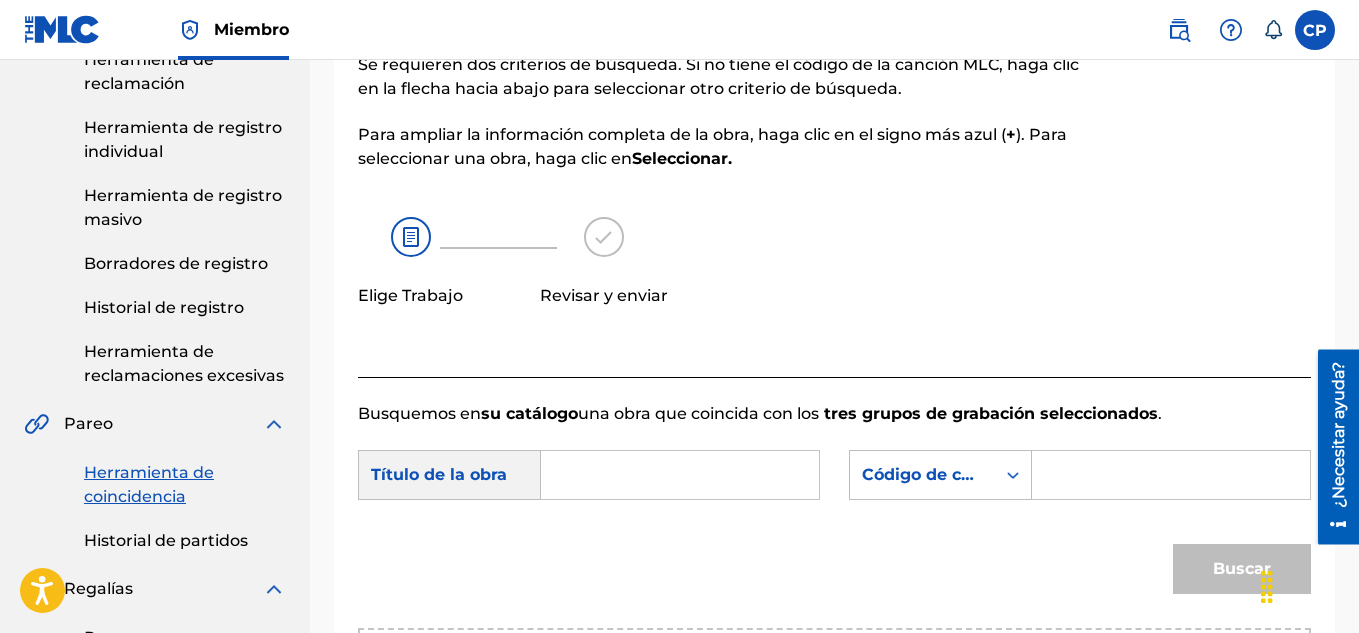 scroll, scrollTop: 200, scrollLeft: 0, axis: vertical 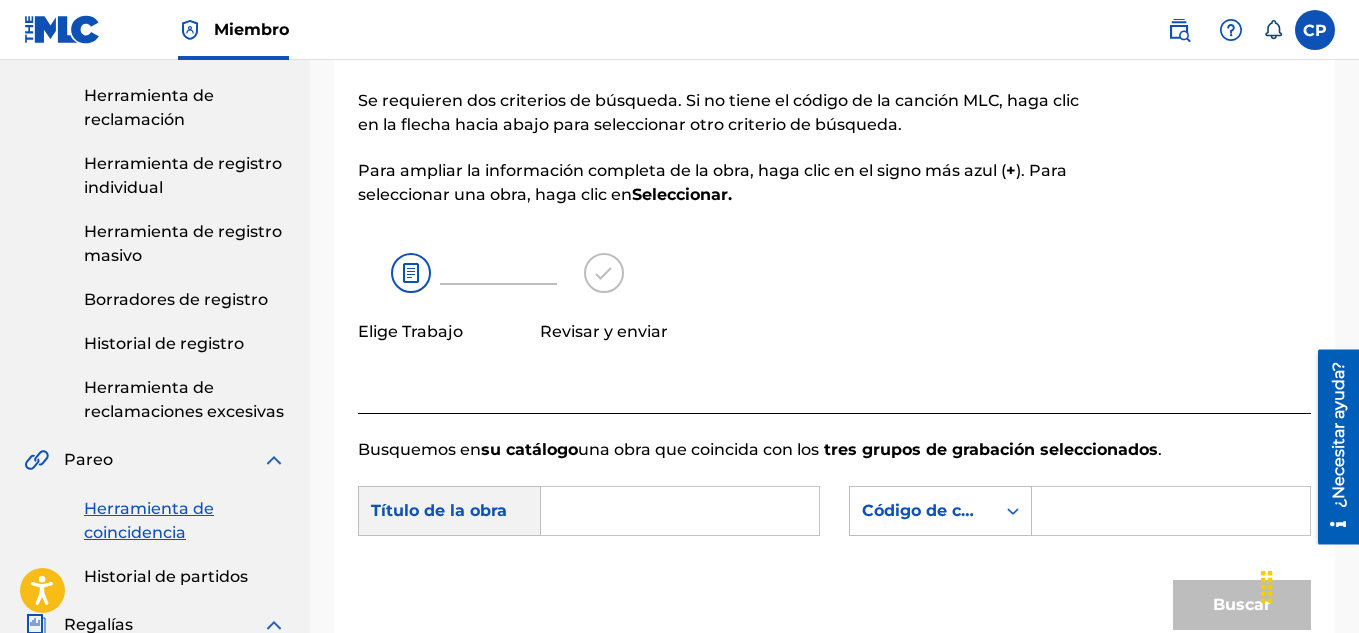 click at bounding box center [680, 511] 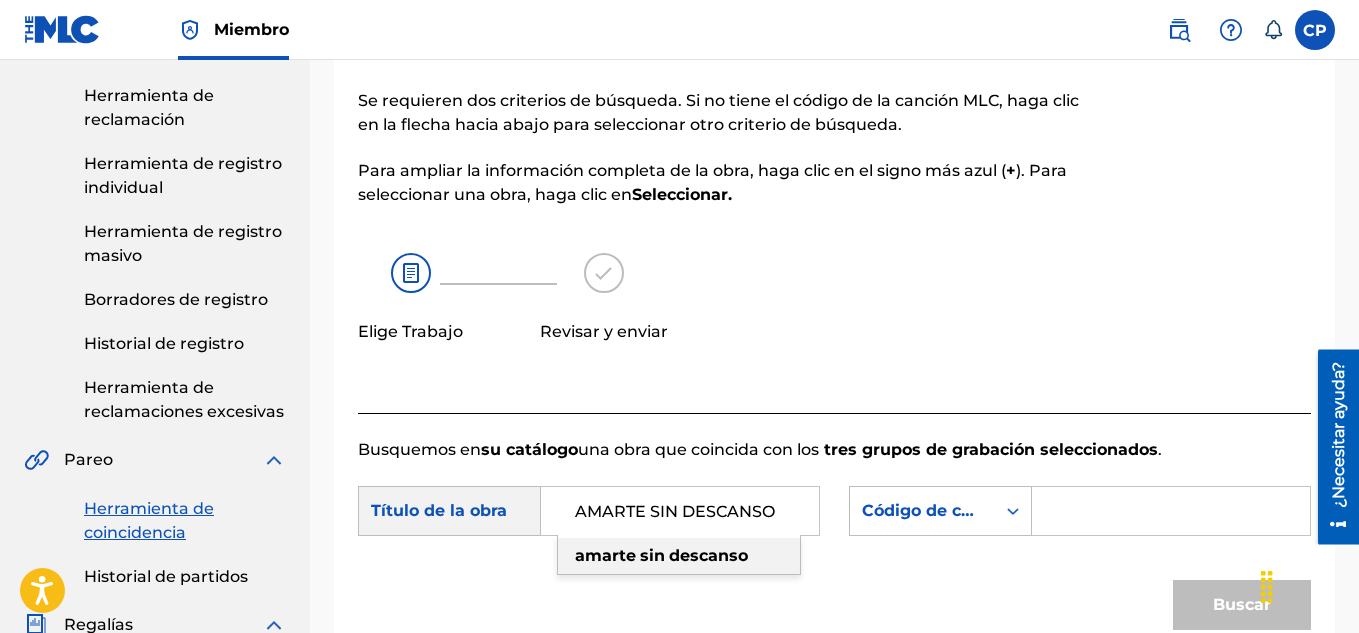 type on "AMARTE SIN DESCANSO" 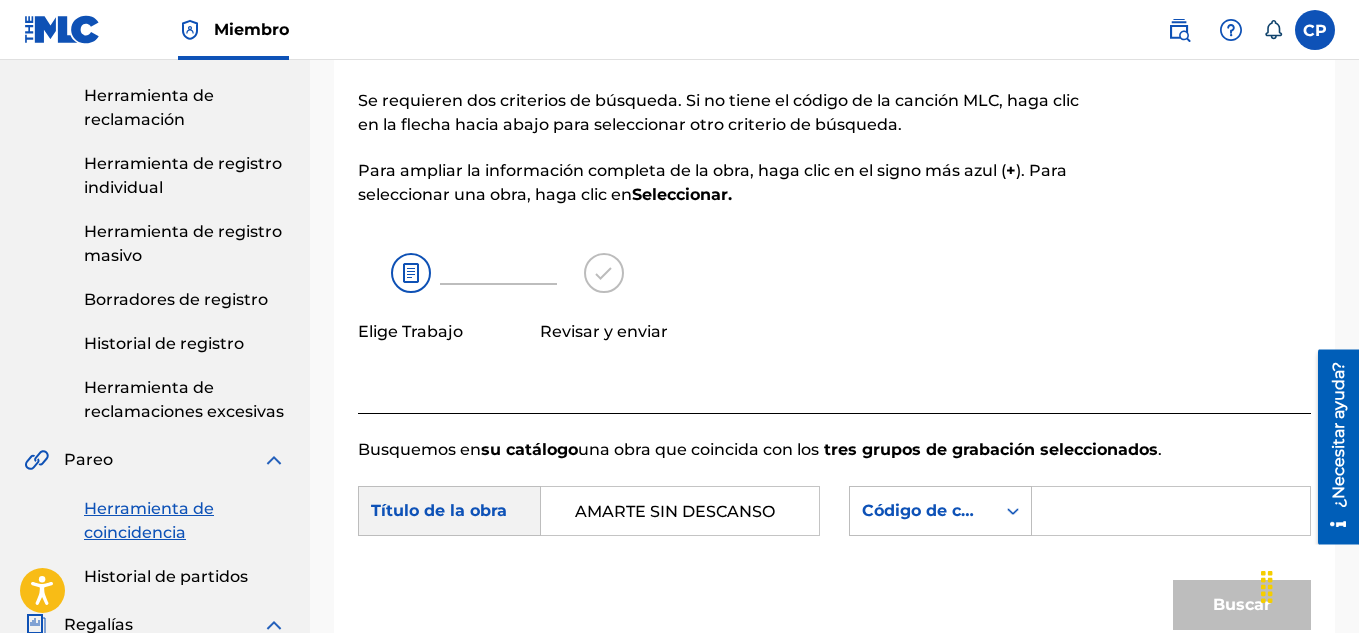paste on "AY4756" 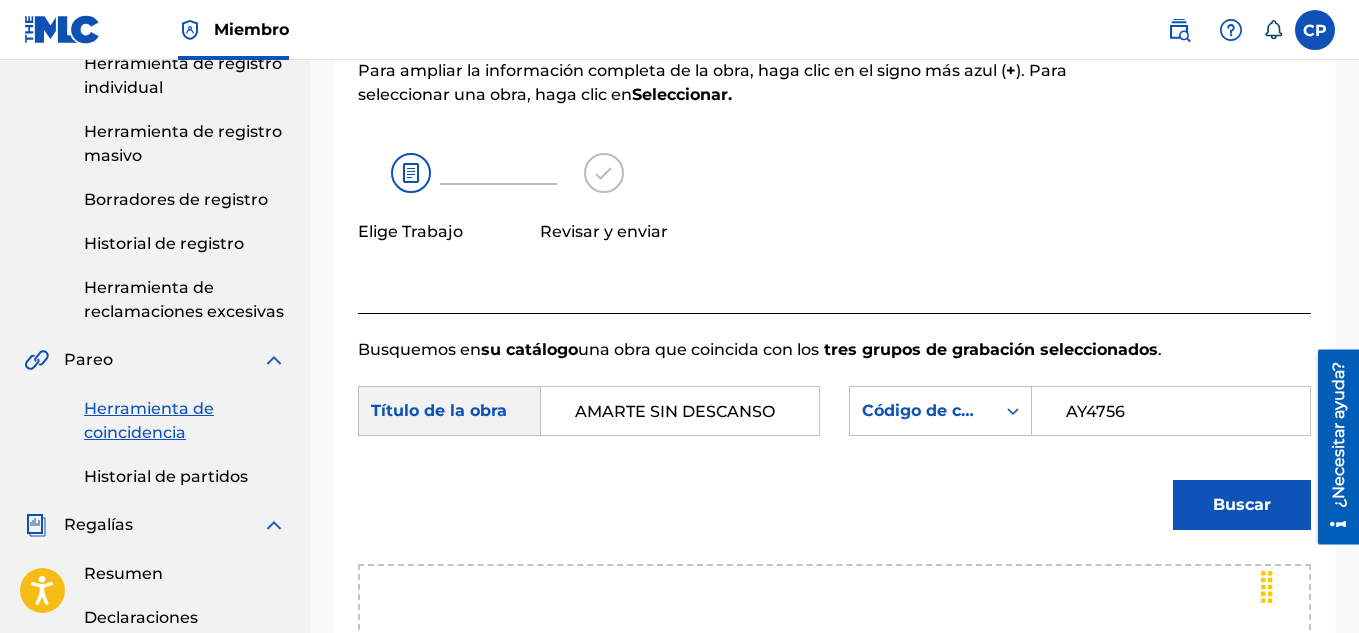scroll, scrollTop: 500, scrollLeft: 0, axis: vertical 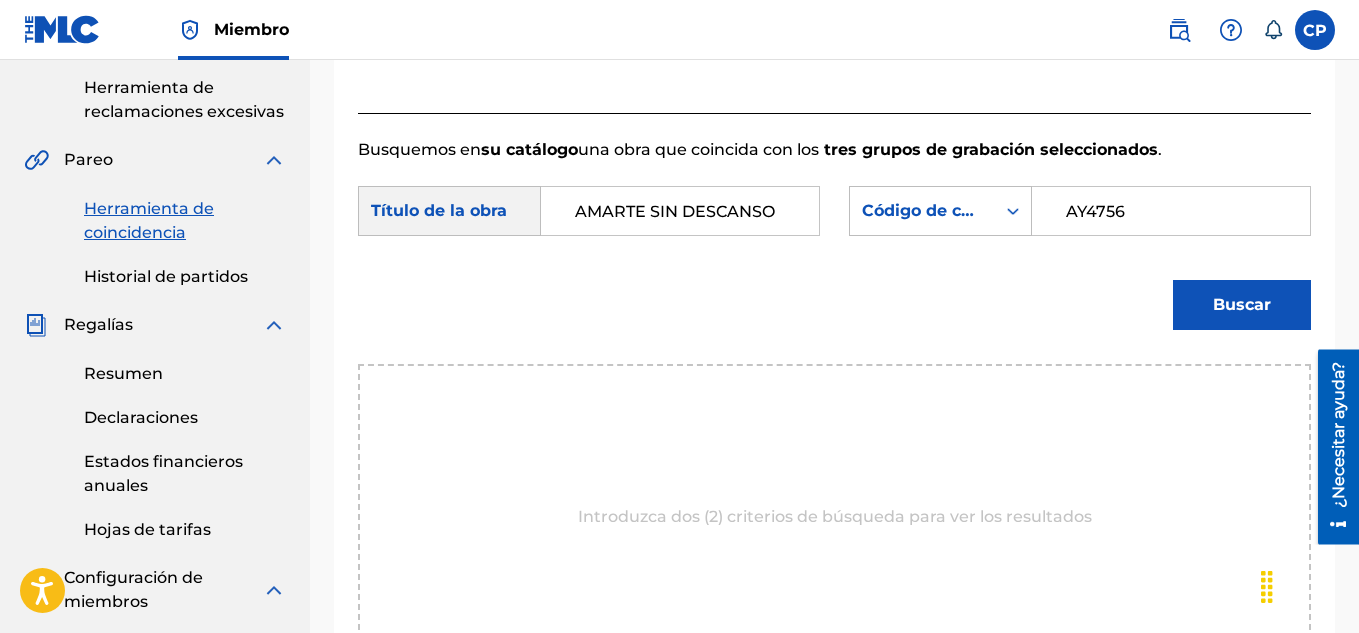 type on "AY4756" 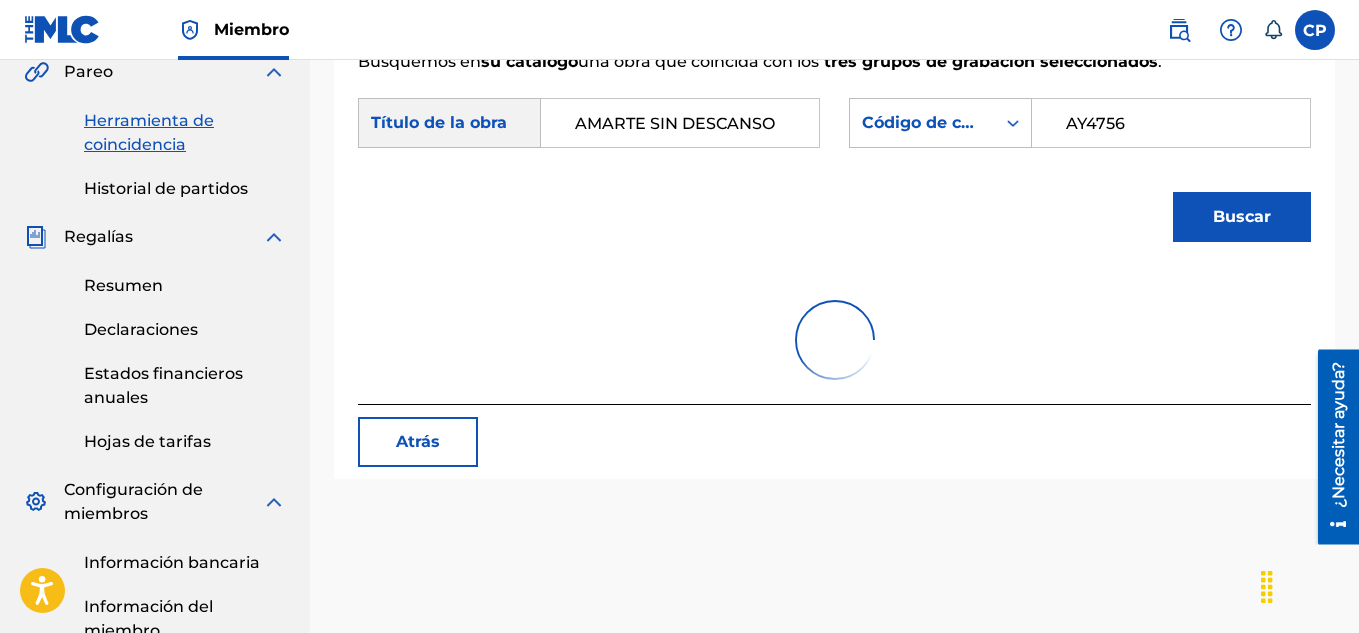 scroll, scrollTop: 800, scrollLeft: 0, axis: vertical 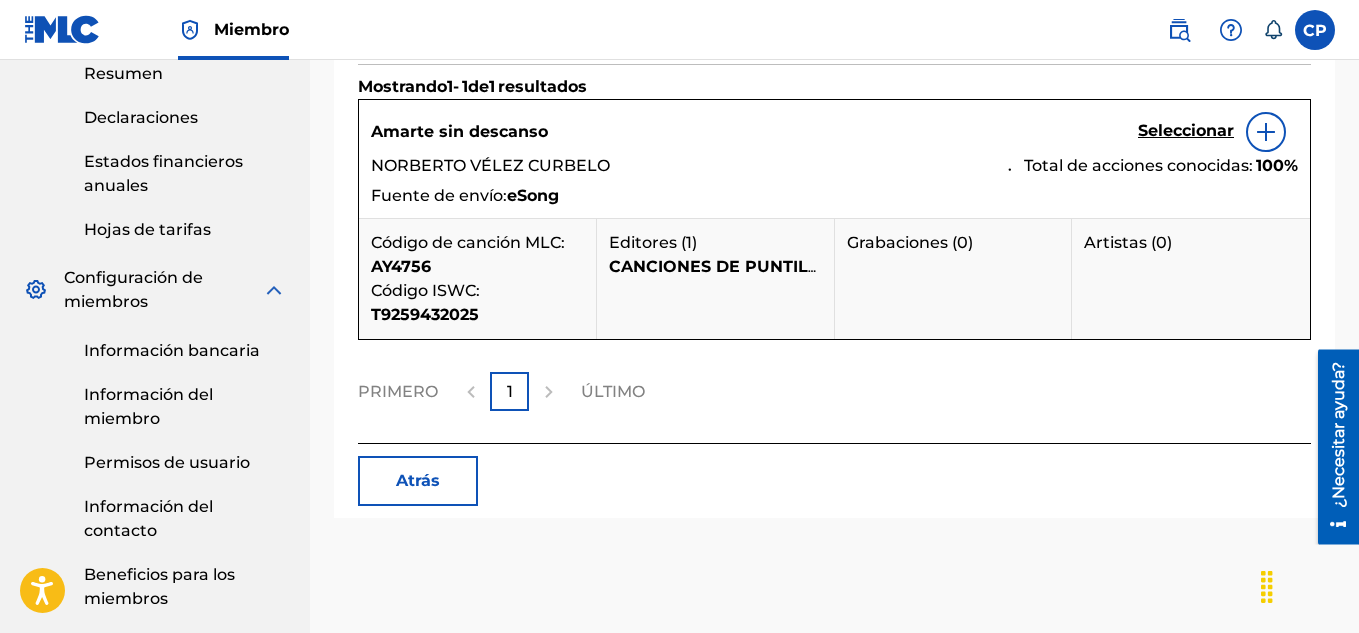 click on "Seleccionar" at bounding box center [1186, 130] 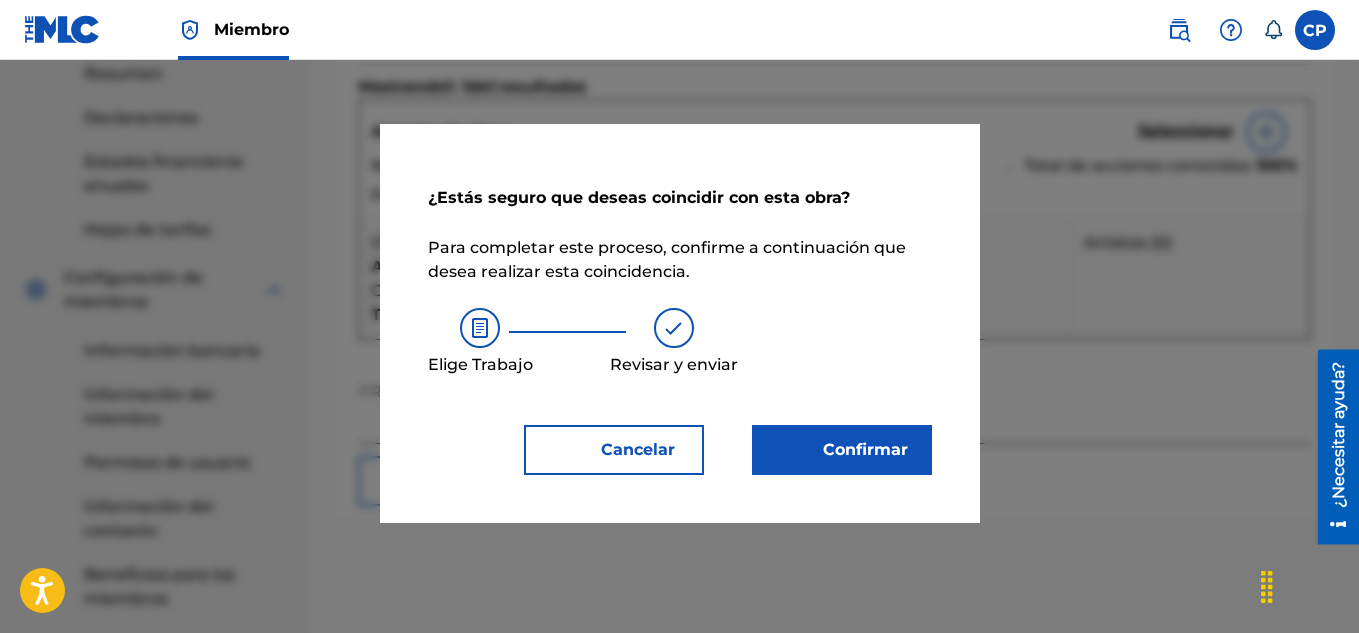 click on "Confirmar" at bounding box center (853, 450) 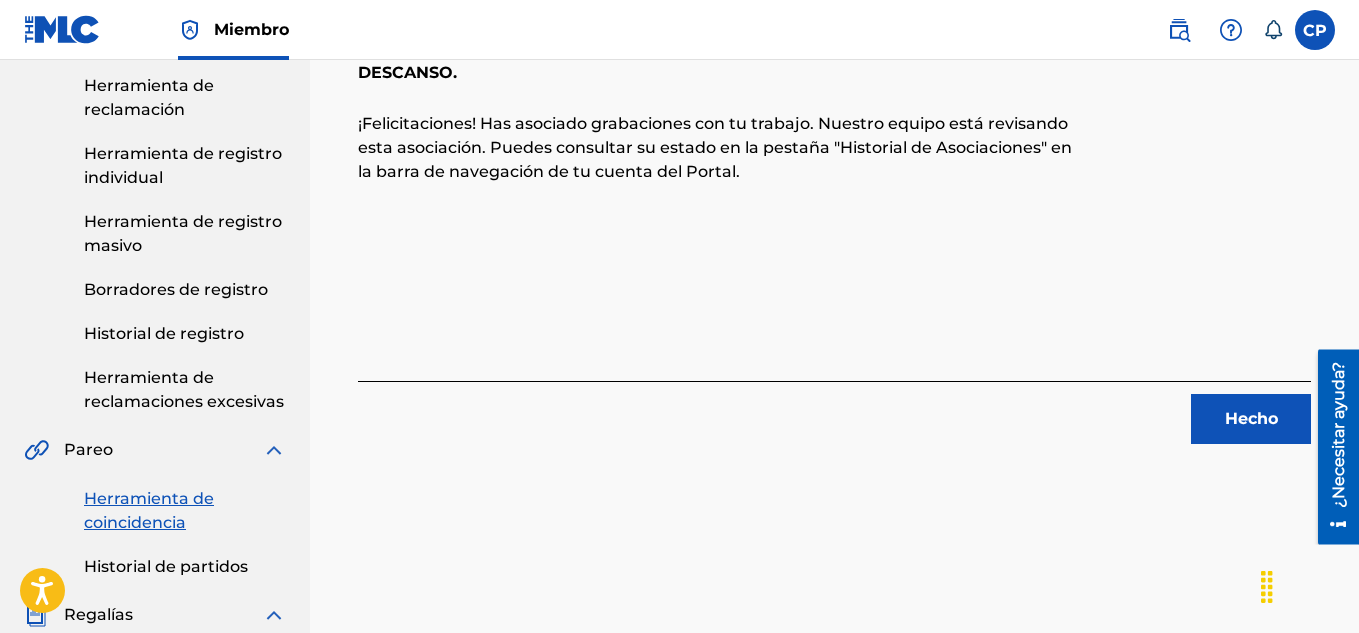 scroll, scrollTop: 200, scrollLeft: 0, axis: vertical 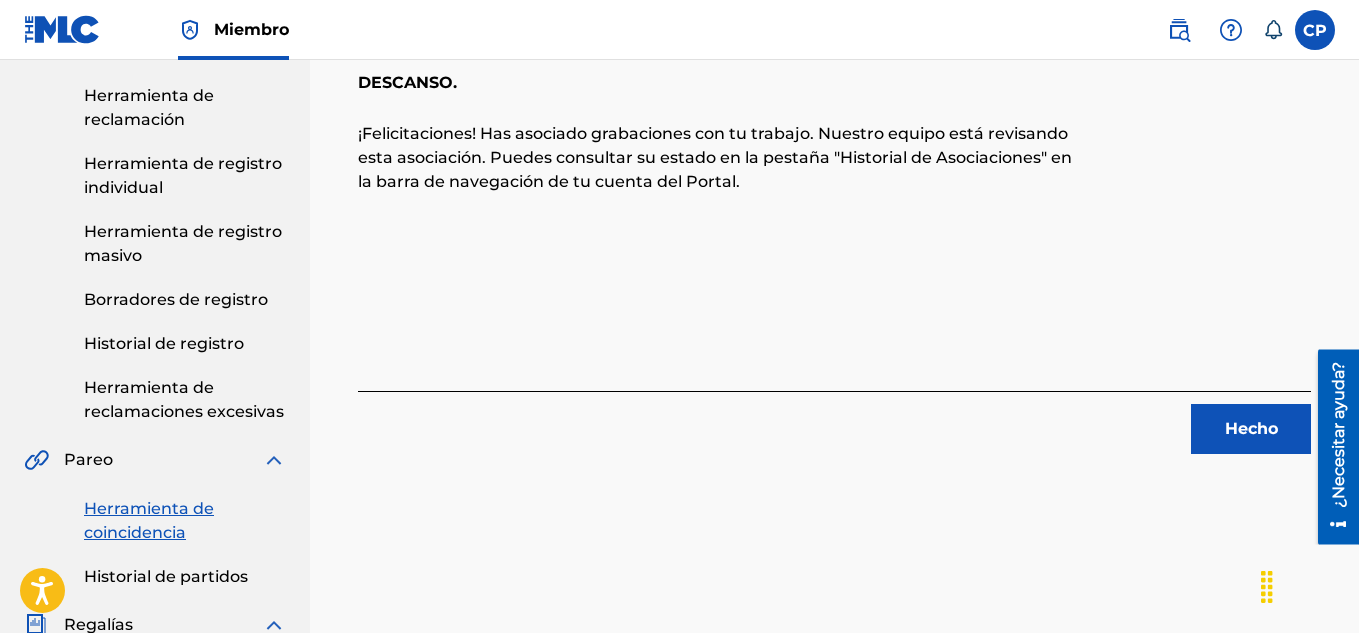 click on "Hecho" at bounding box center [1251, 428] 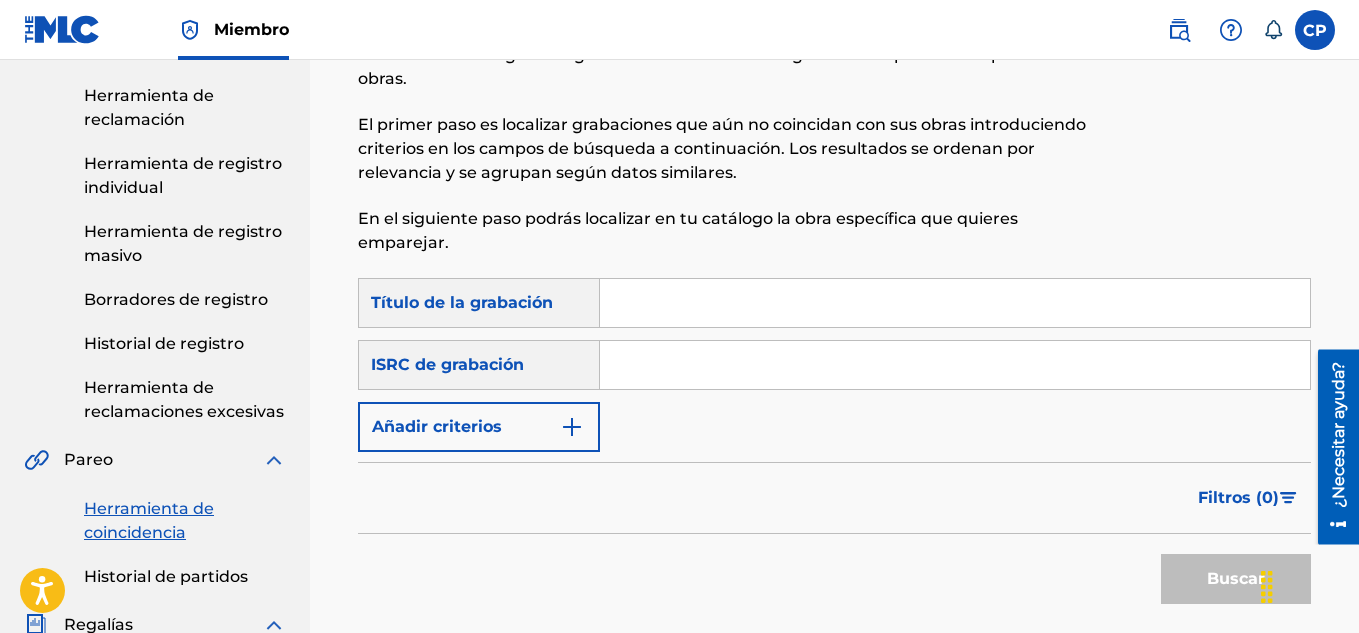 click at bounding box center (955, 303) 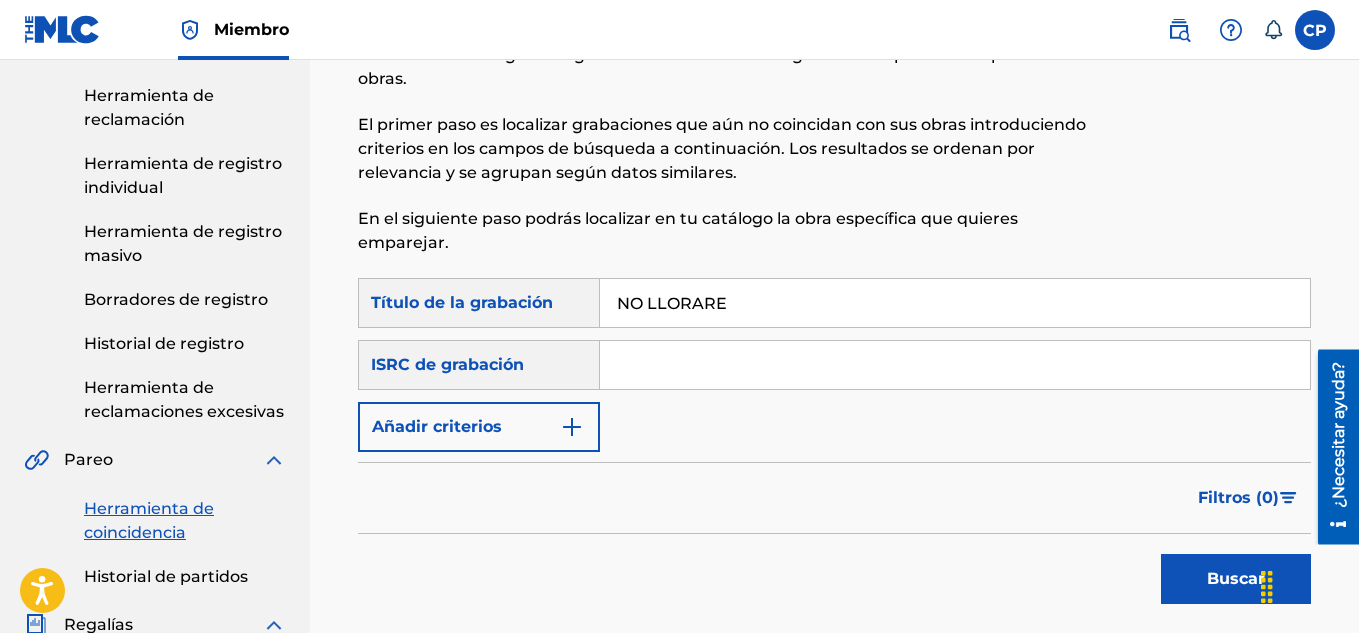 type on "NO LLORARE" 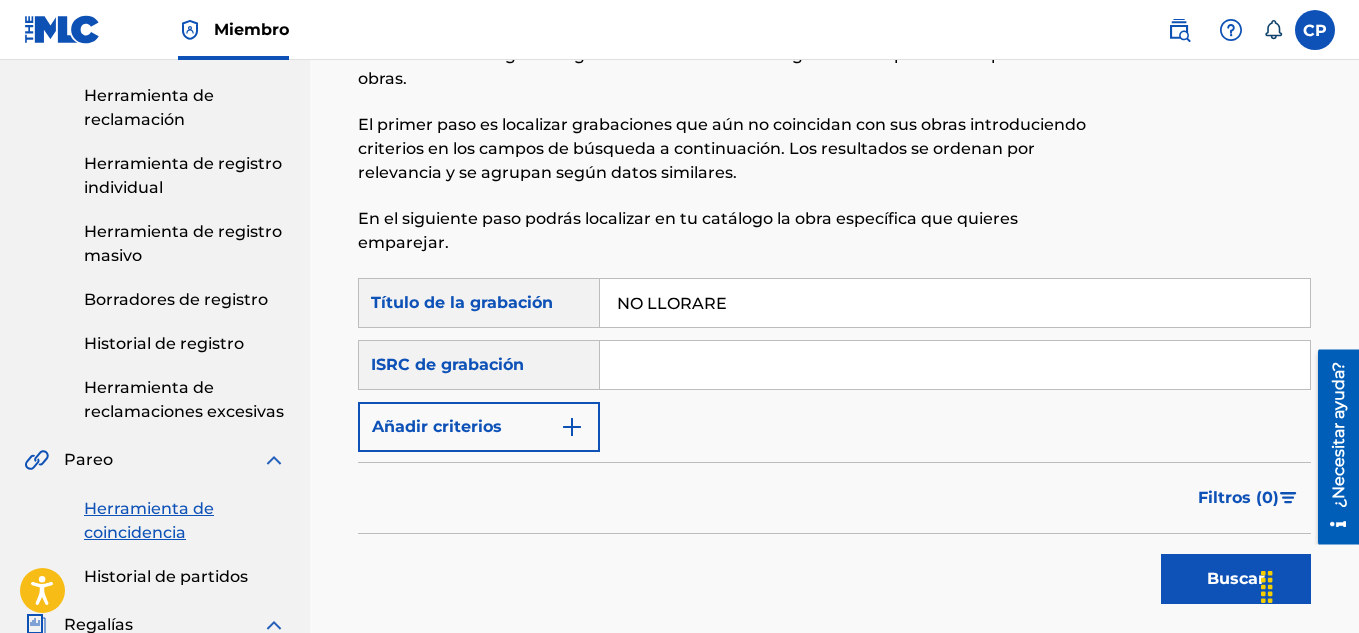 click at bounding box center [955, 365] 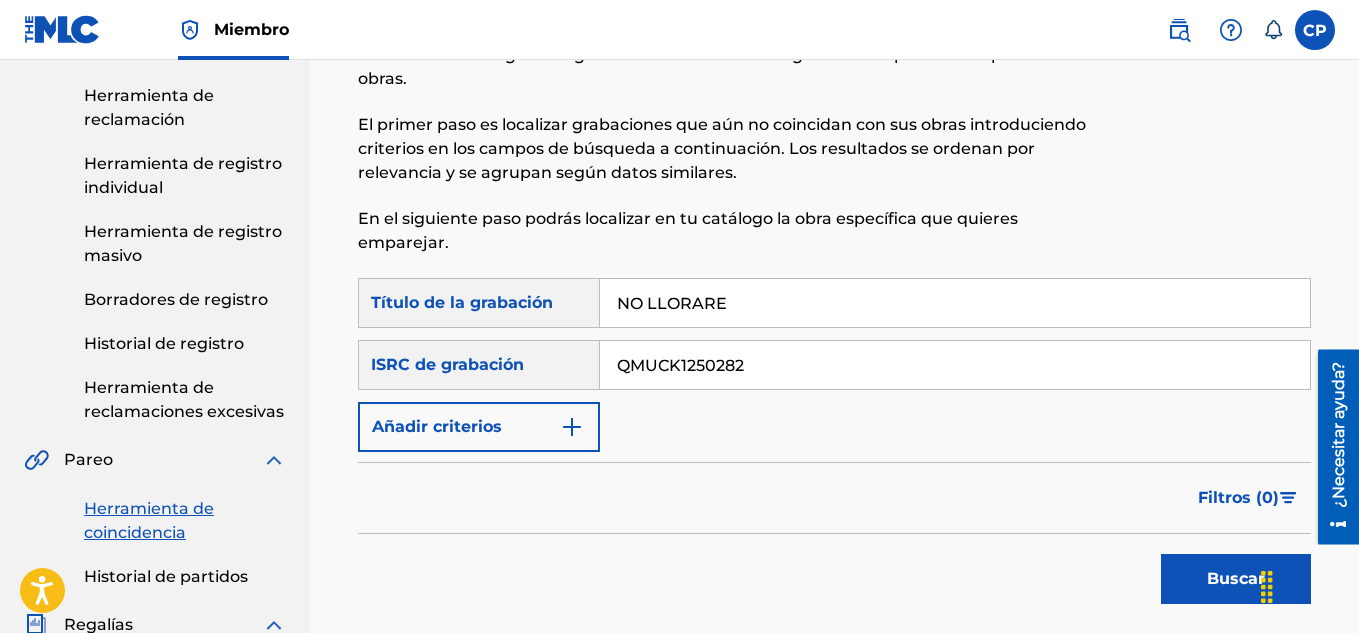 type on "QMUCK1250282" 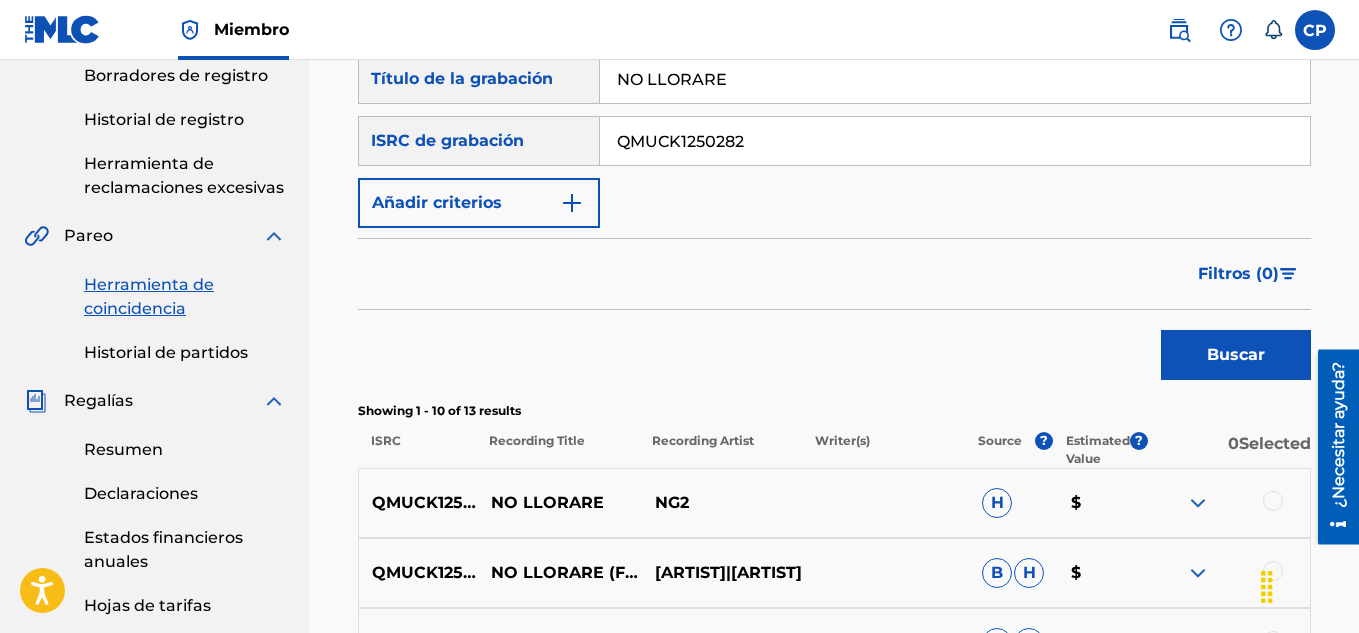 scroll, scrollTop: 700, scrollLeft: 0, axis: vertical 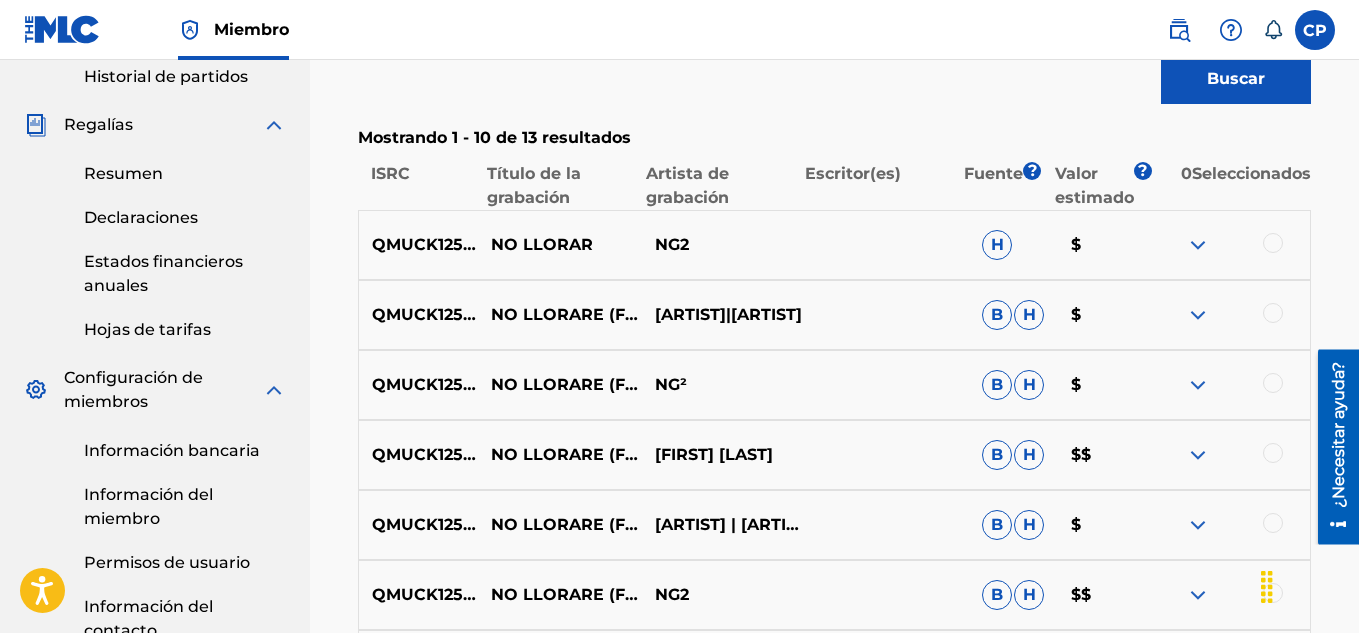 drag, startPoint x: 1280, startPoint y: 239, endPoint x: 1261, endPoint y: 340, distance: 102.77159 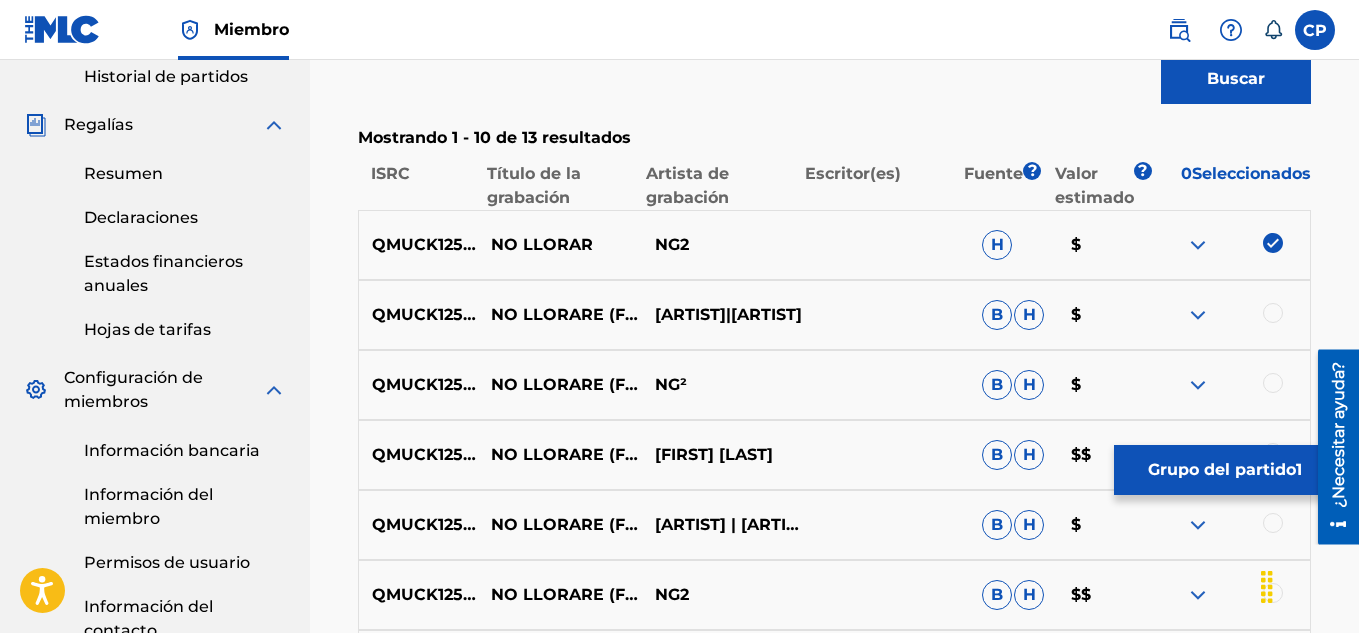 click at bounding box center [1273, 313] 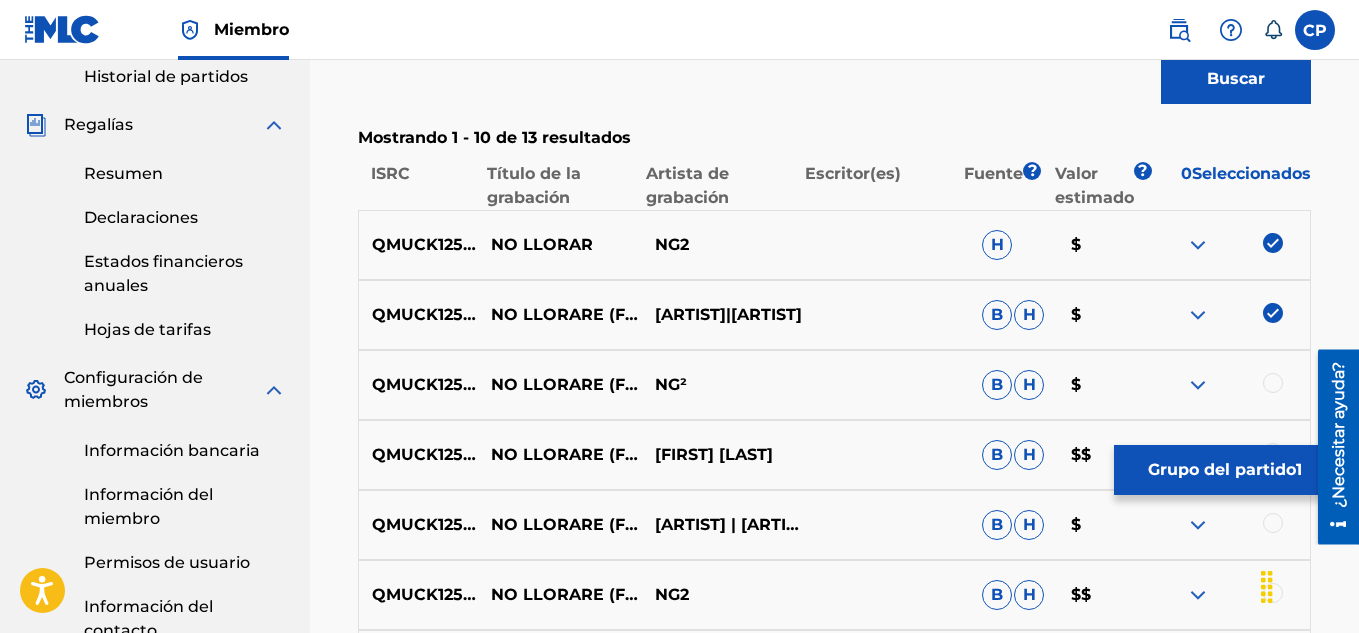 click at bounding box center (1273, 383) 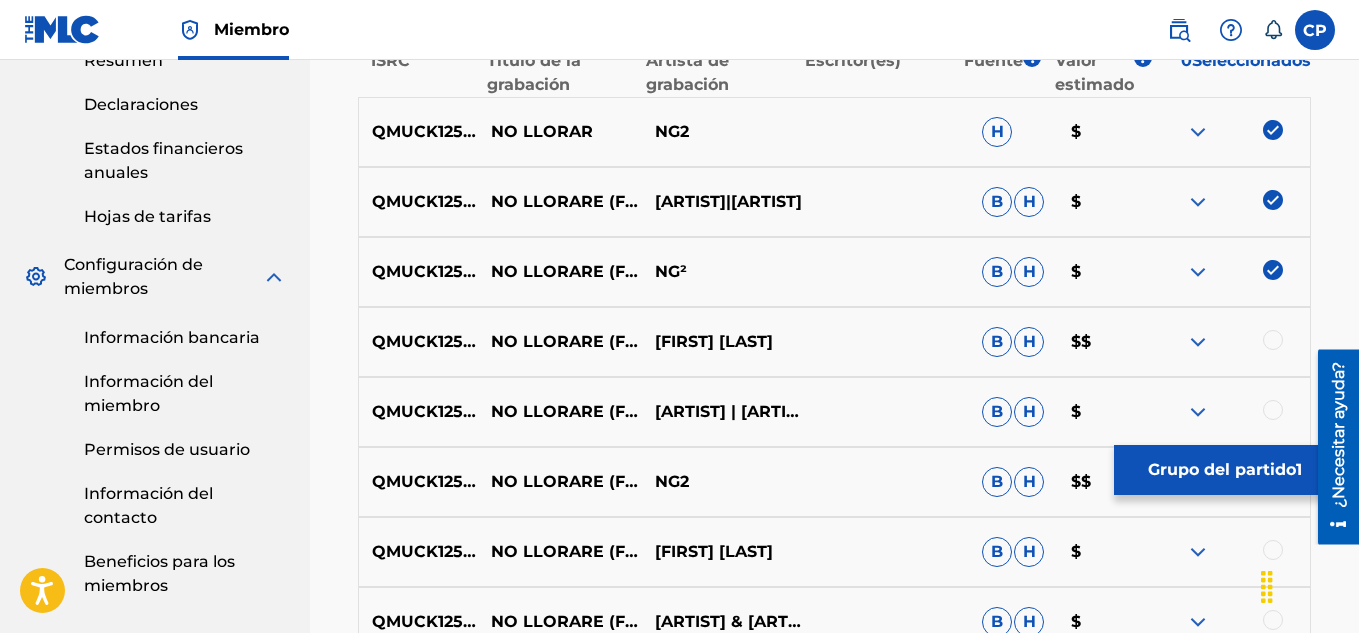 scroll, scrollTop: 900, scrollLeft: 0, axis: vertical 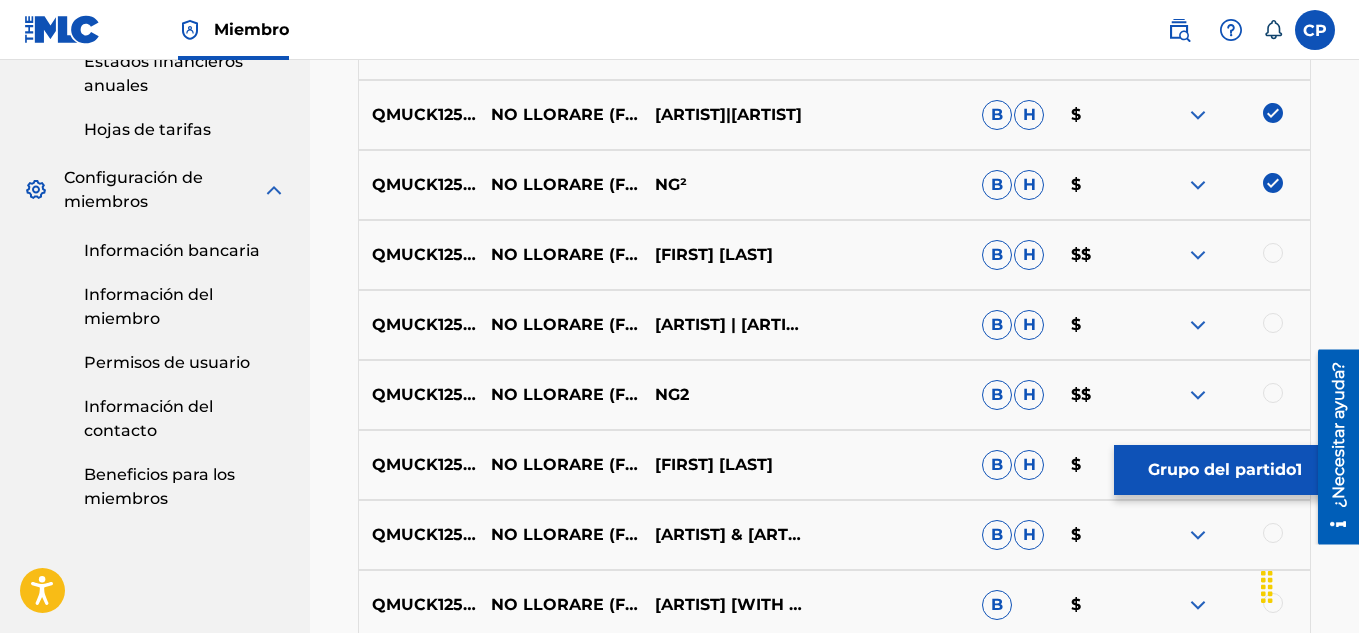 drag, startPoint x: 1263, startPoint y: 191, endPoint x: 1276, endPoint y: 197, distance: 14.3178215 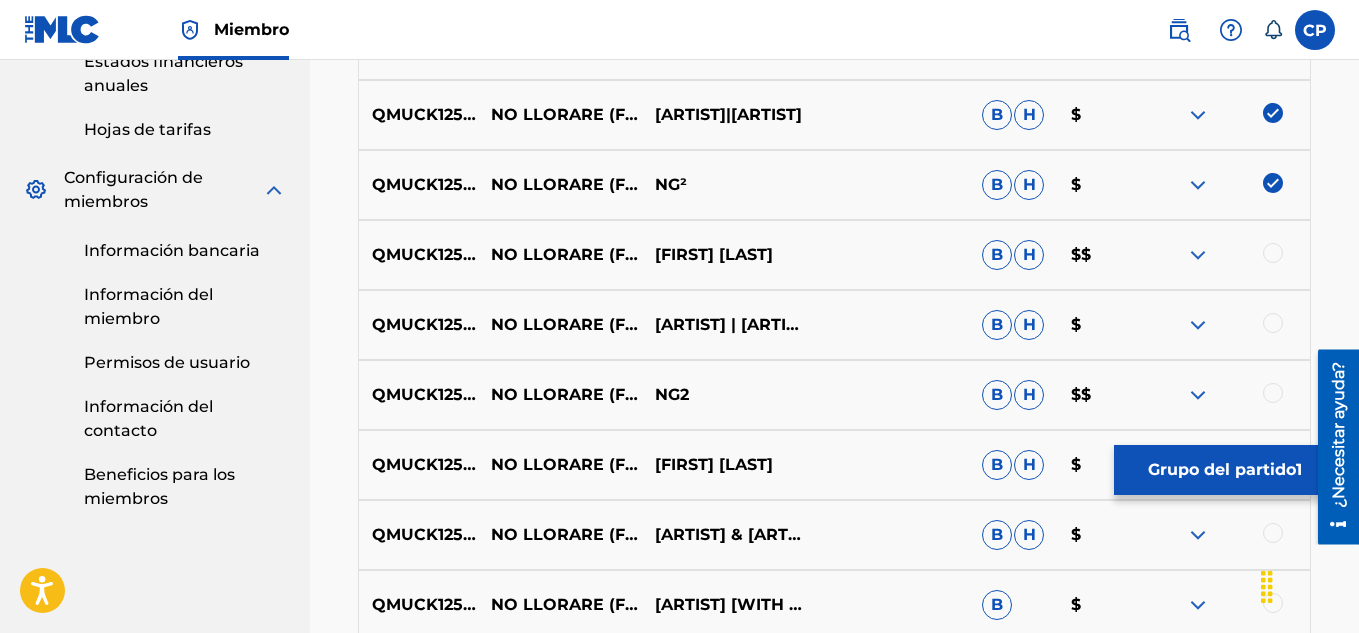 click at bounding box center (1273, 323) 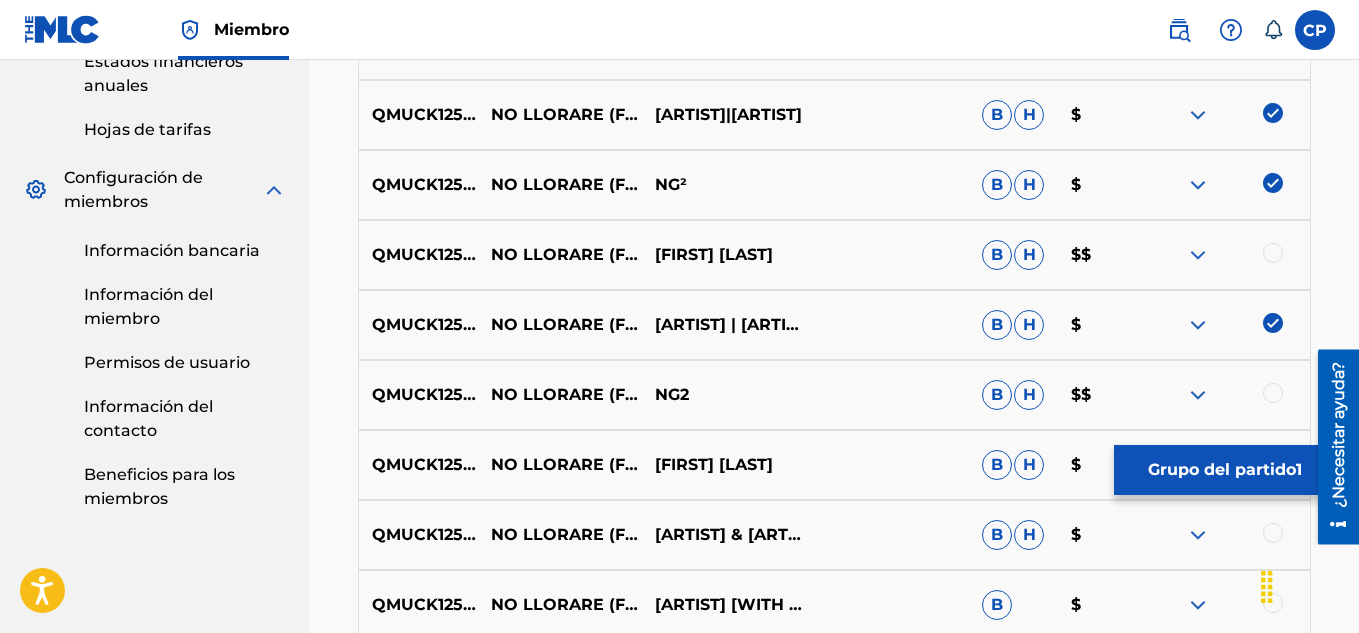 click at bounding box center (1273, 253) 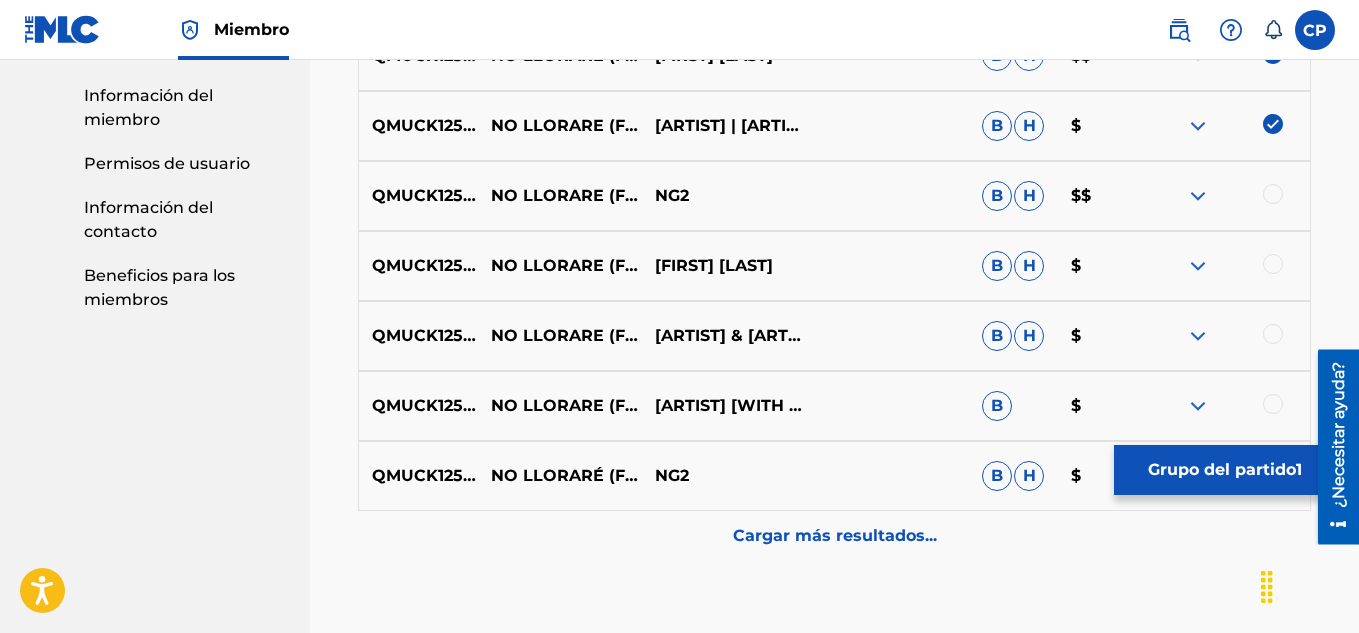 scroll, scrollTop: 1100, scrollLeft: 0, axis: vertical 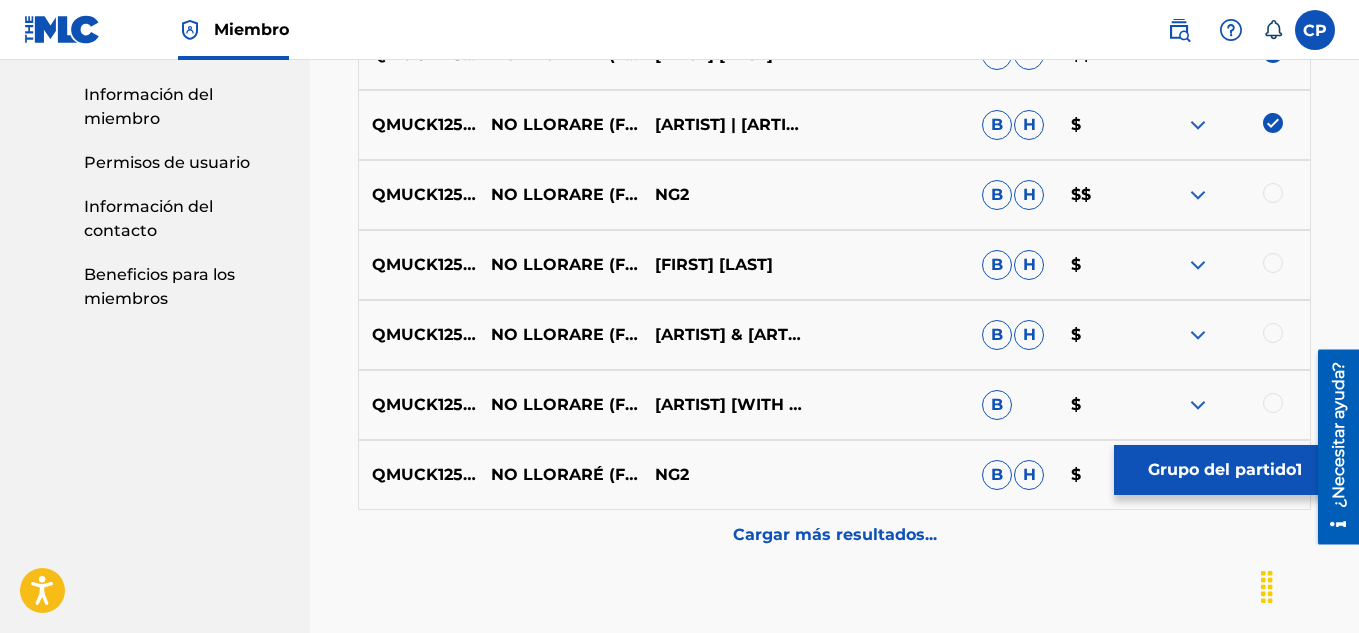 click at bounding box center [1273, 193] 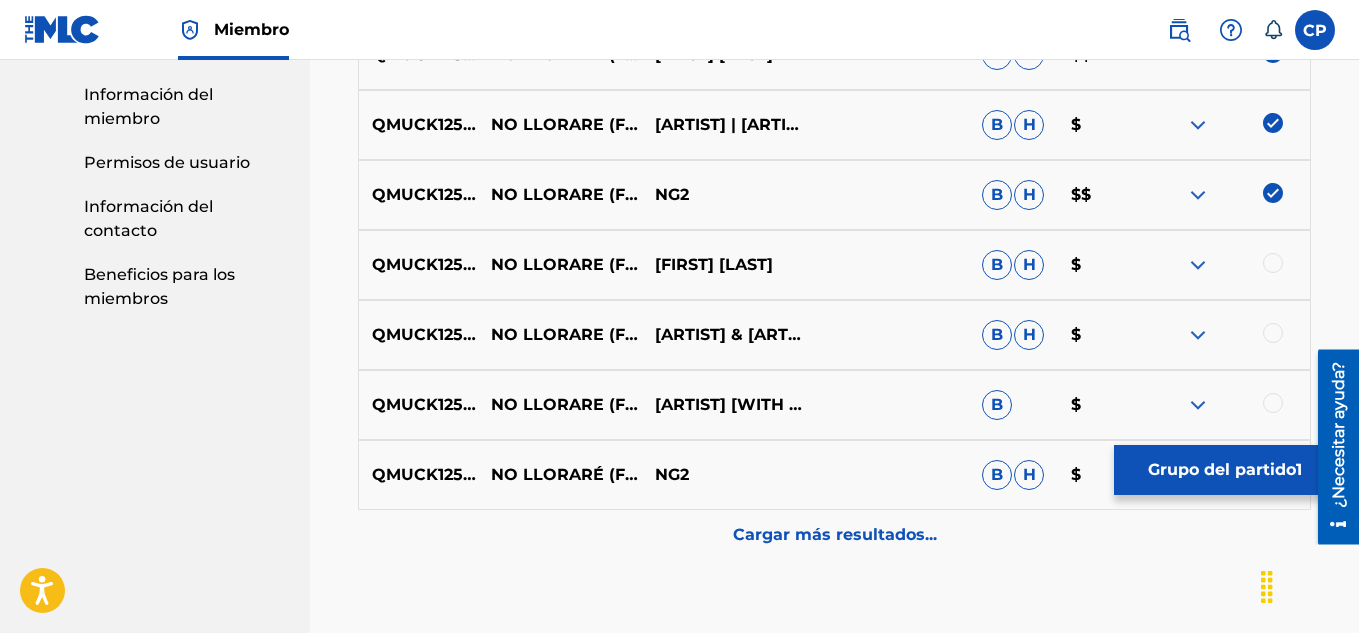 click at bounding box center [1273, 263] 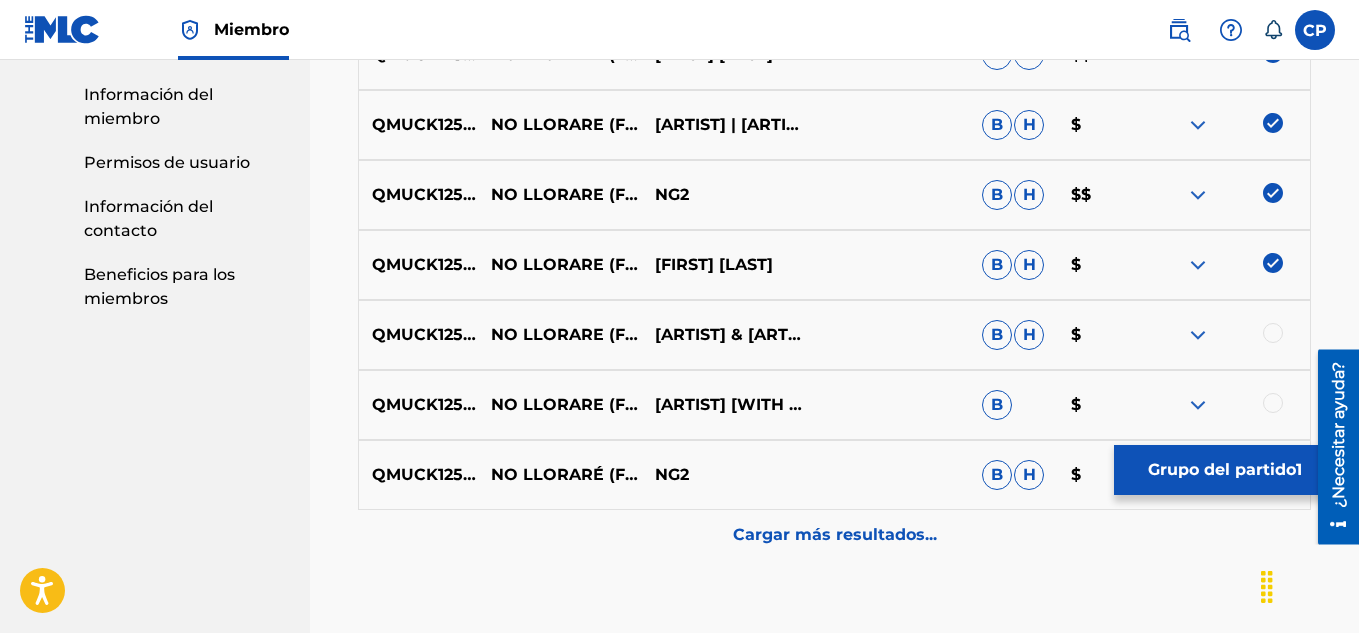 click at bounding box center (1273, 333) 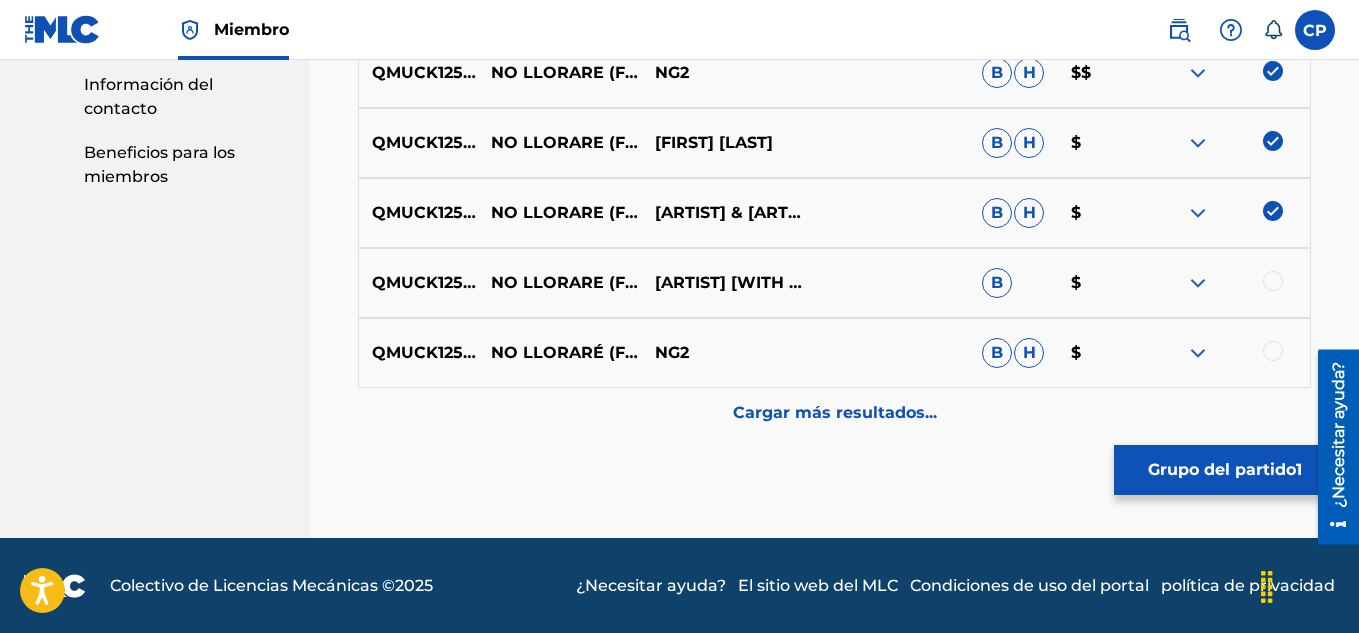 scroll, scrollTop: 1223, scrollLeft: 0, axis: vertical 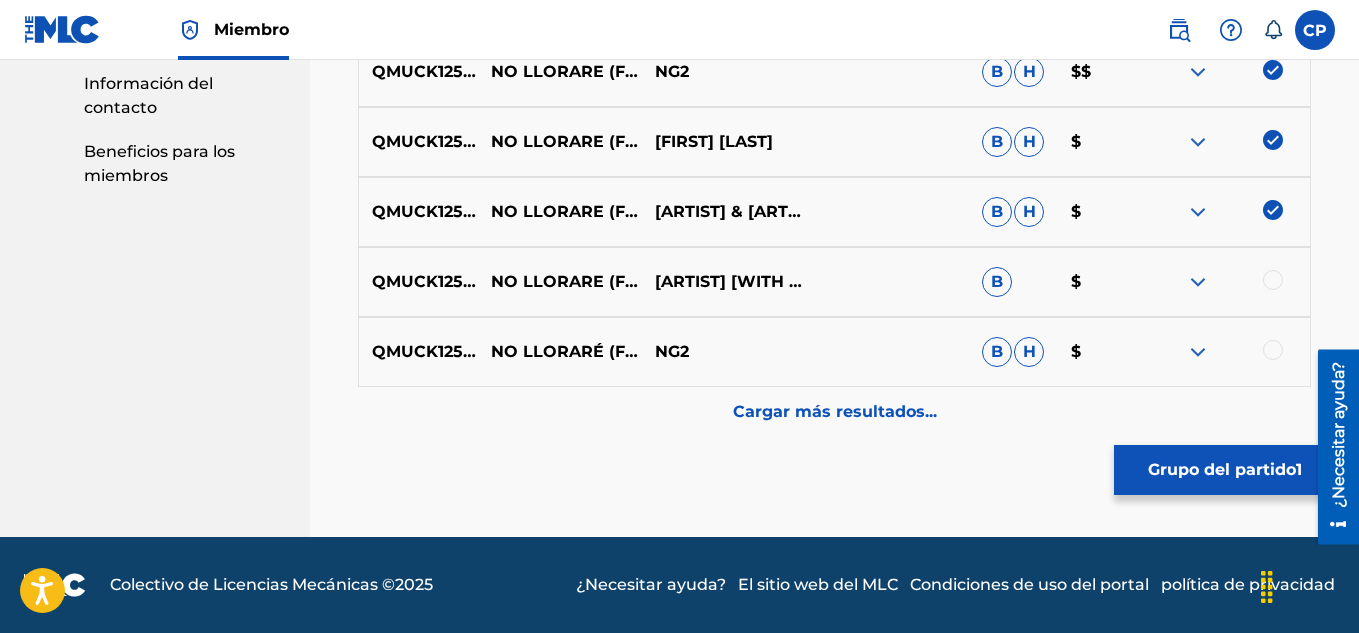 click at bounding box center [1273, 280] 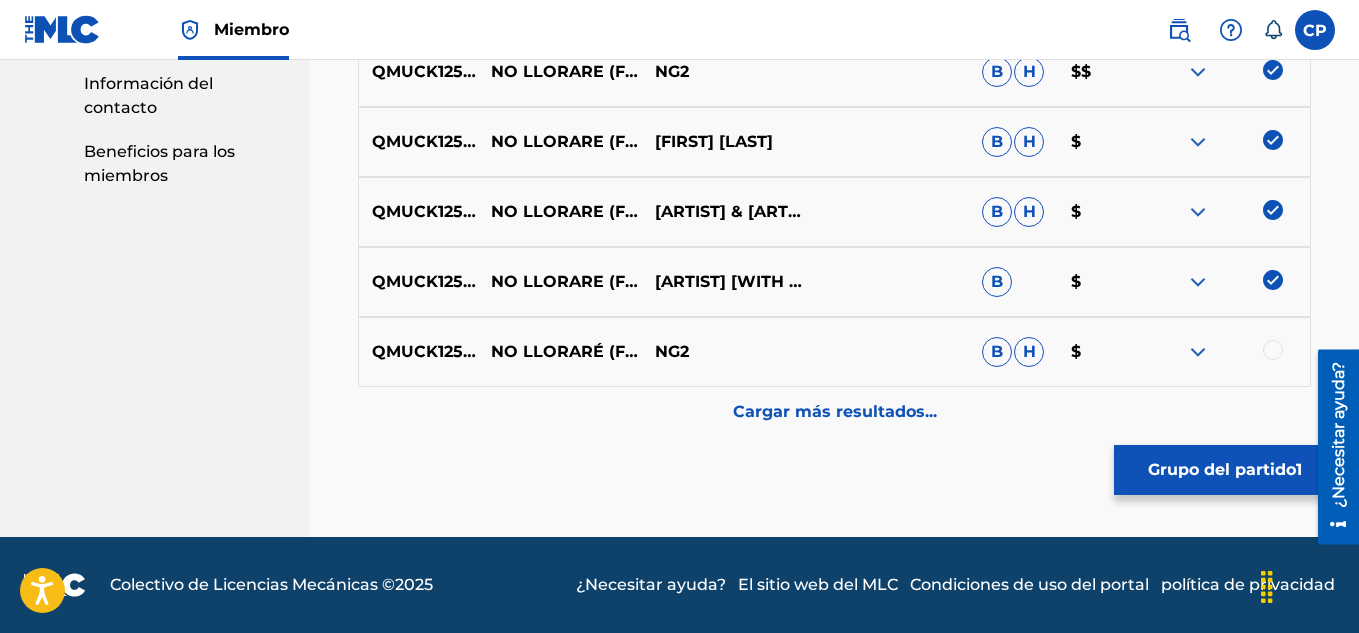 click at bounding box center (1273, 350) 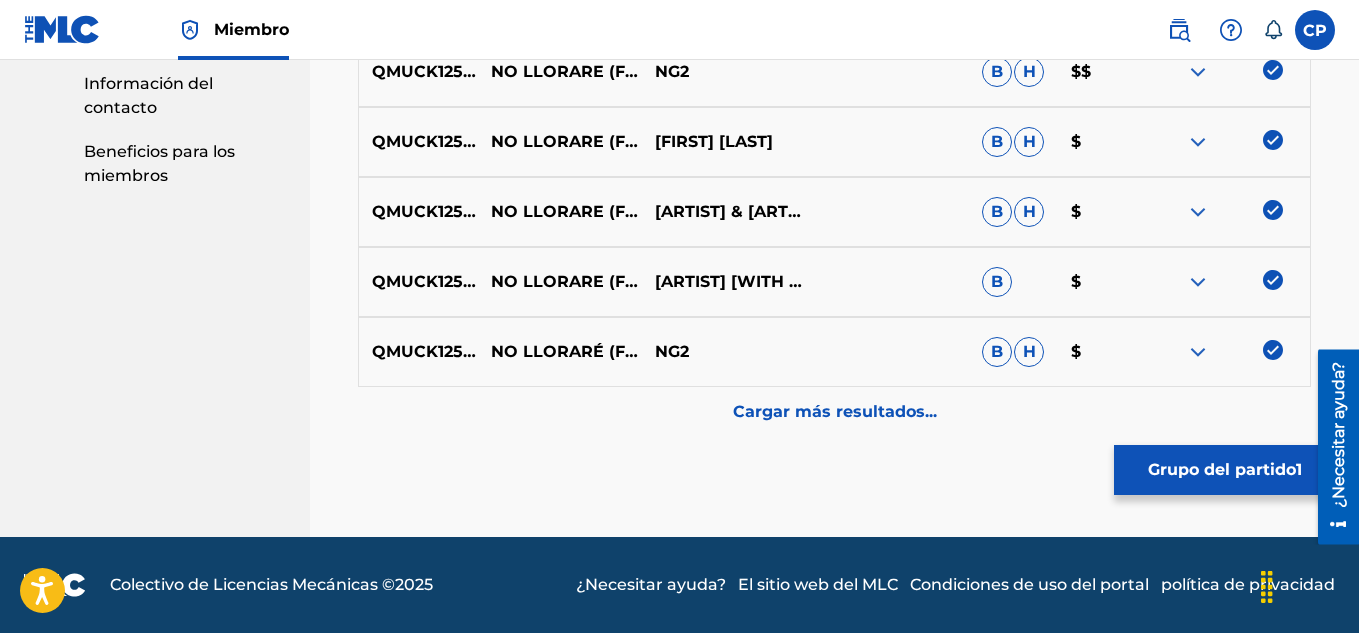 click on "Cargar más resultados..." at bounding box center (835, 411) 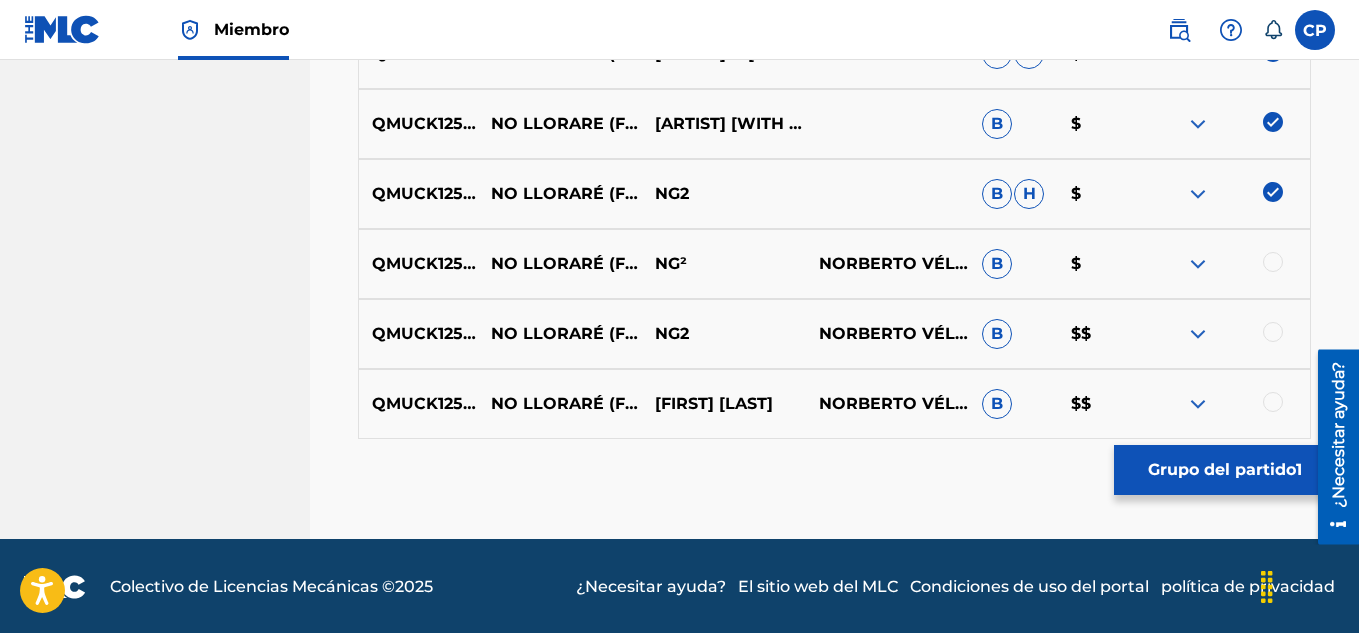 scroll, scrollTop: 1383, scrollLeft: 0, axis: vertical 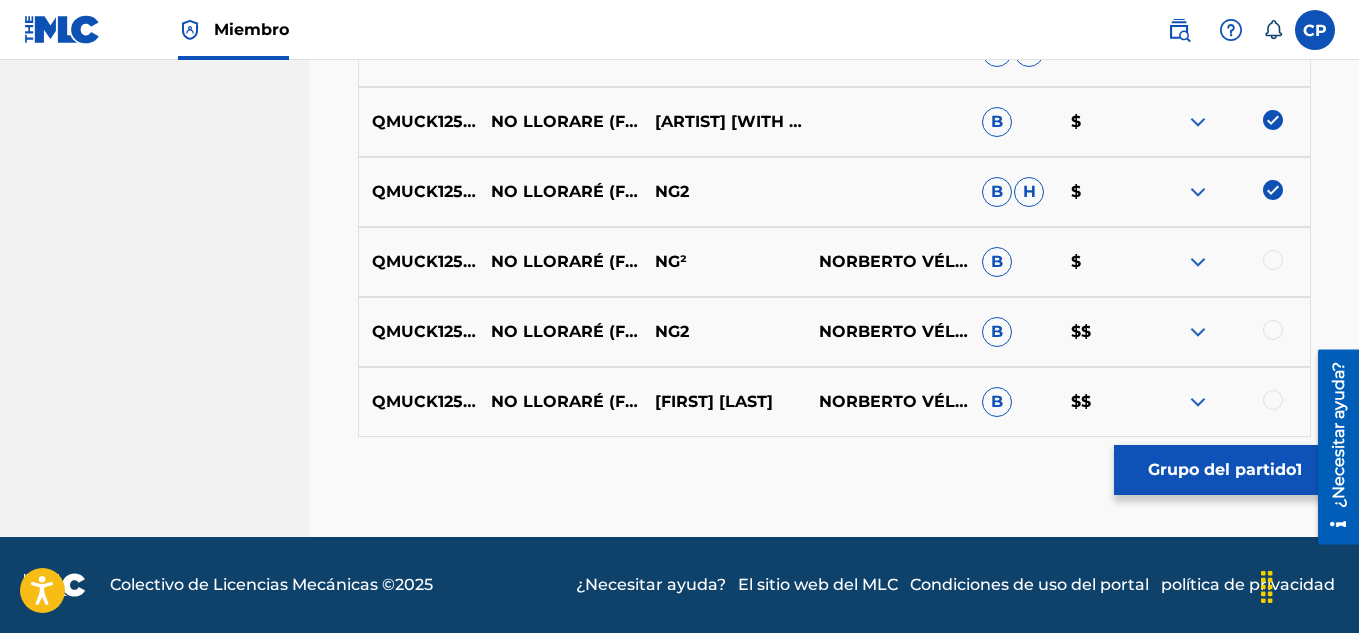 click at bounding box center [1273, 260] 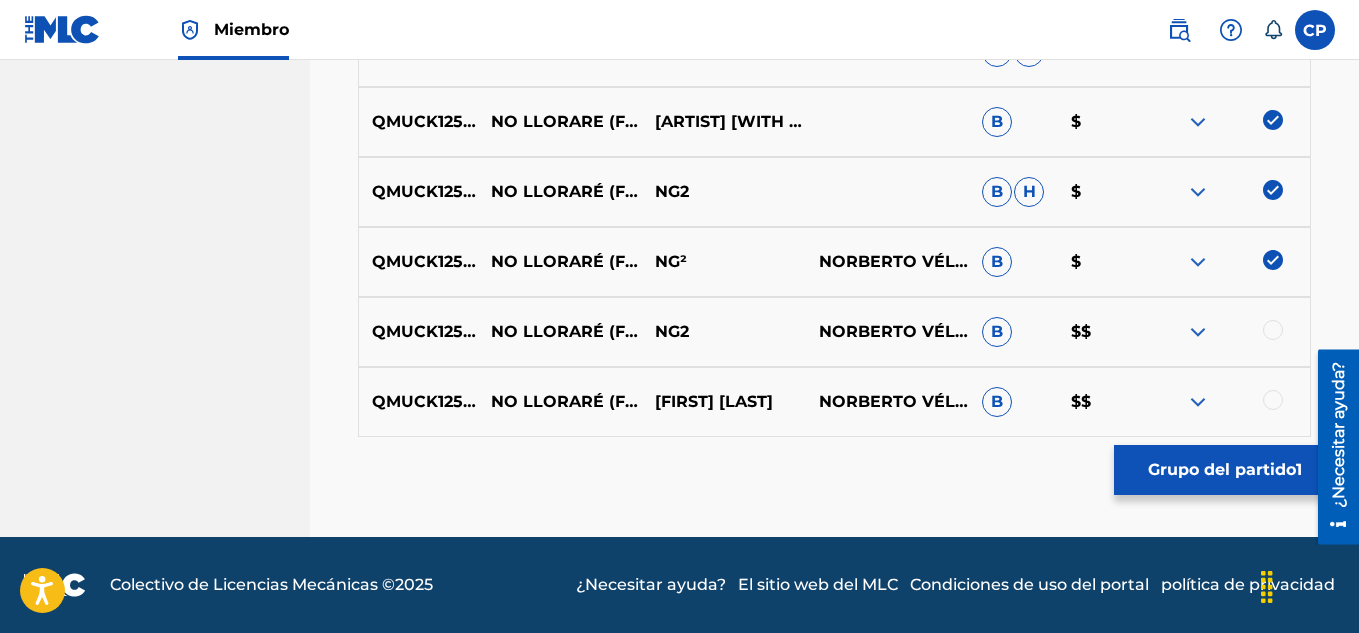click at bounding box center (1273, 330) 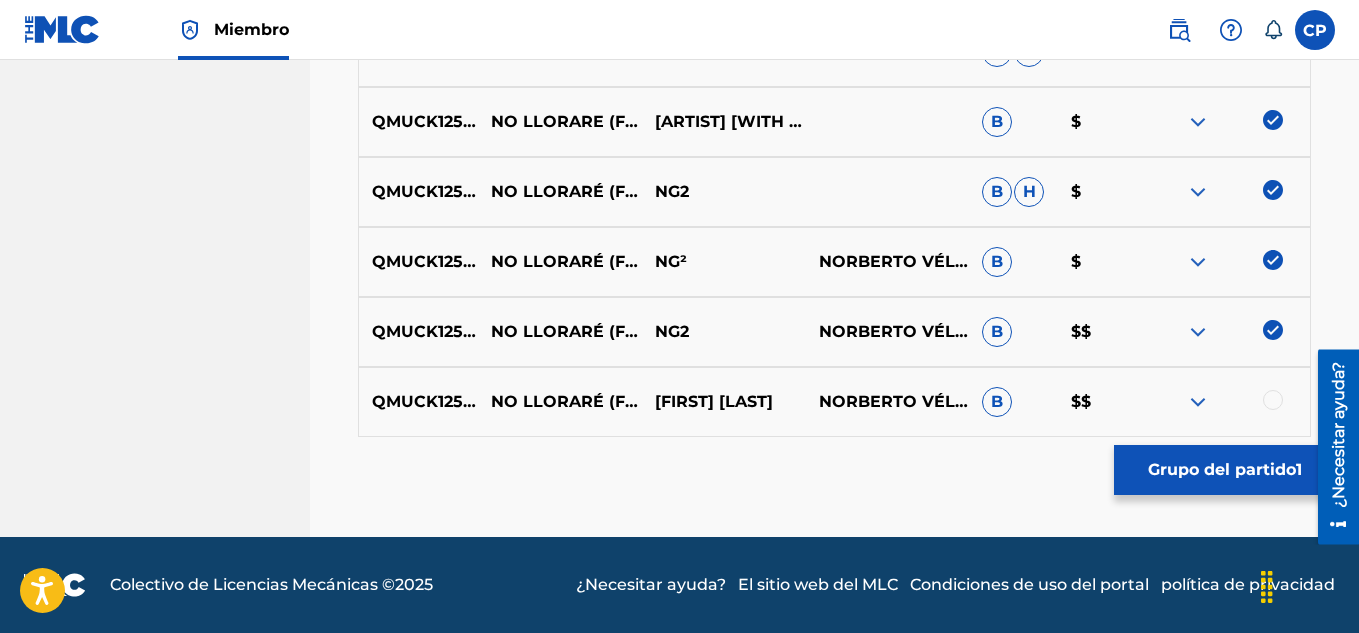 click at bounding box center (1273, 400) 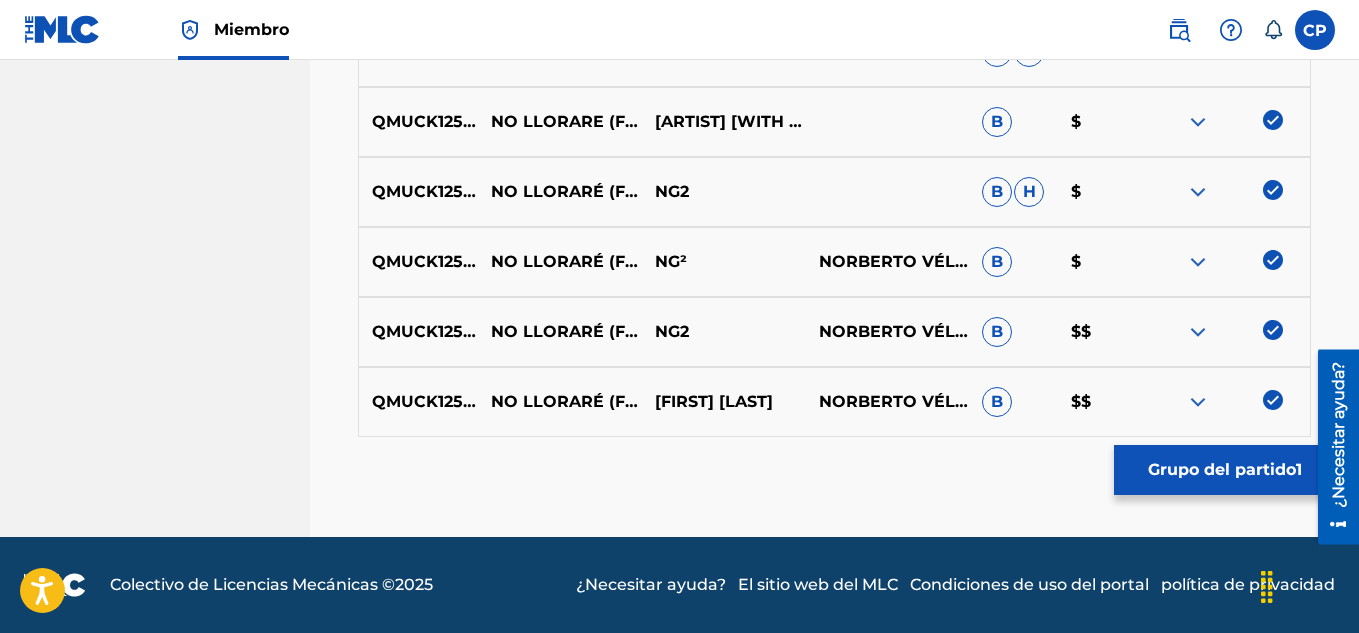 click on "Grupo del partido" at bounding box center [1222, 469] 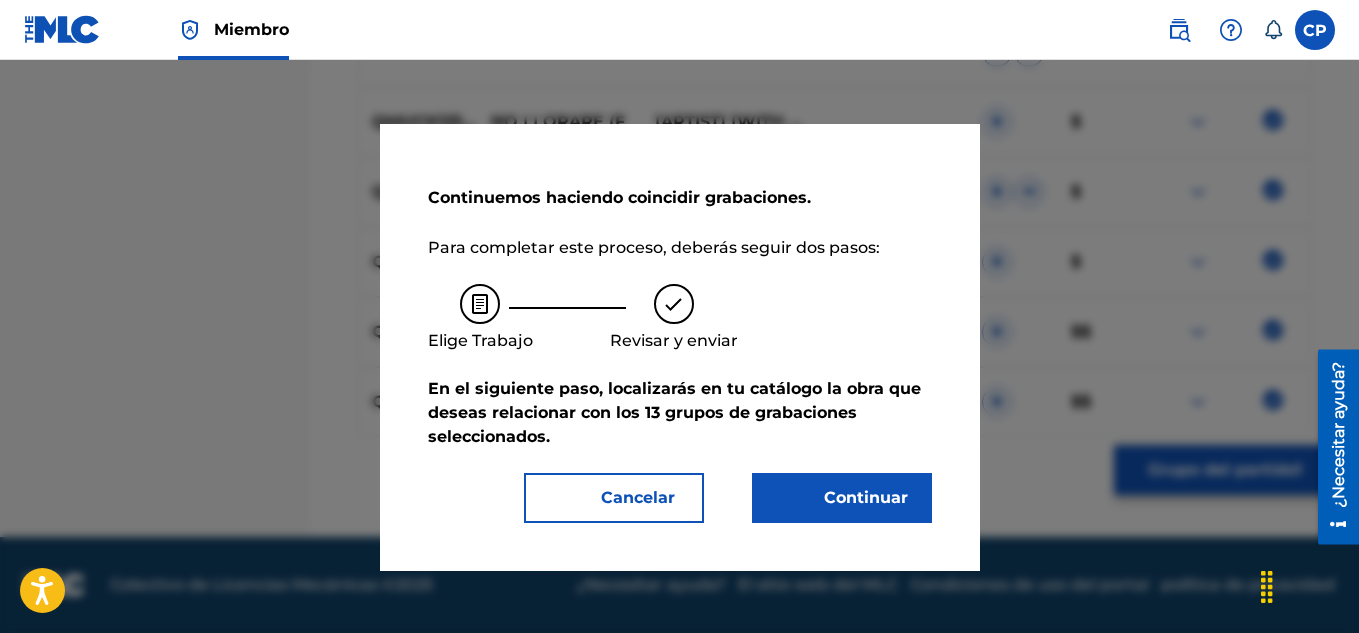 click on "Continuar" at bounding box center (854, 498) 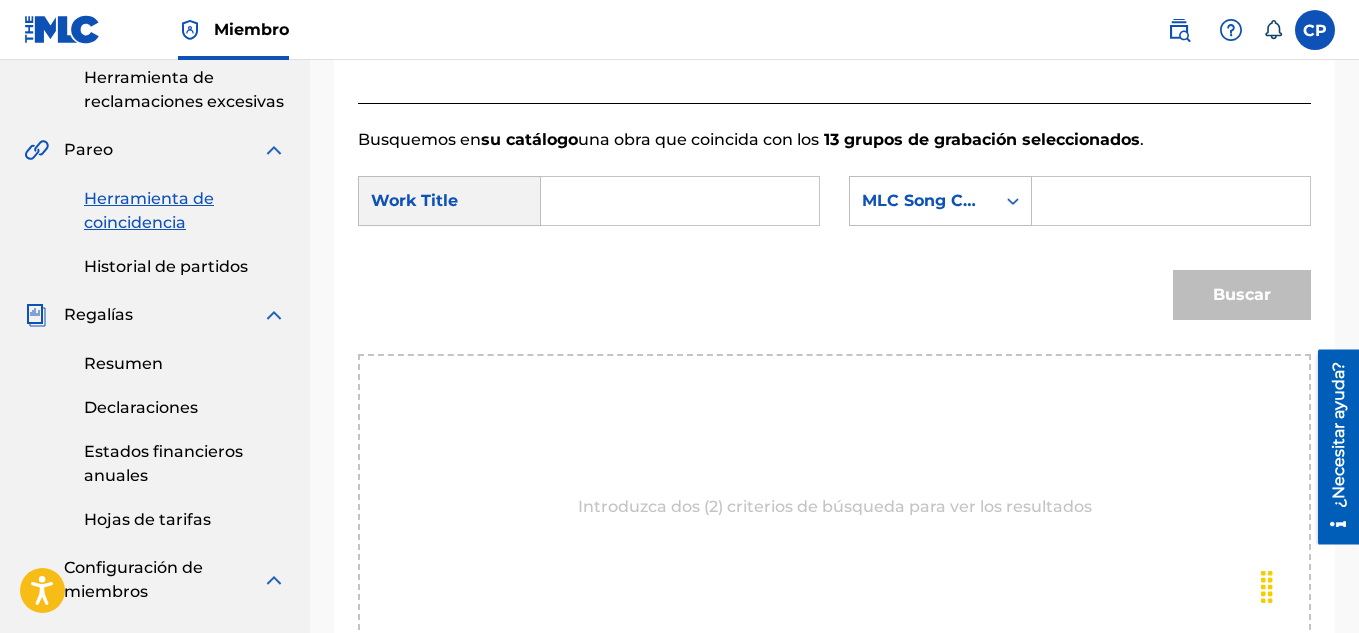 scroll, scrollTop: 498, scrollLeft: 0, axis: vertical 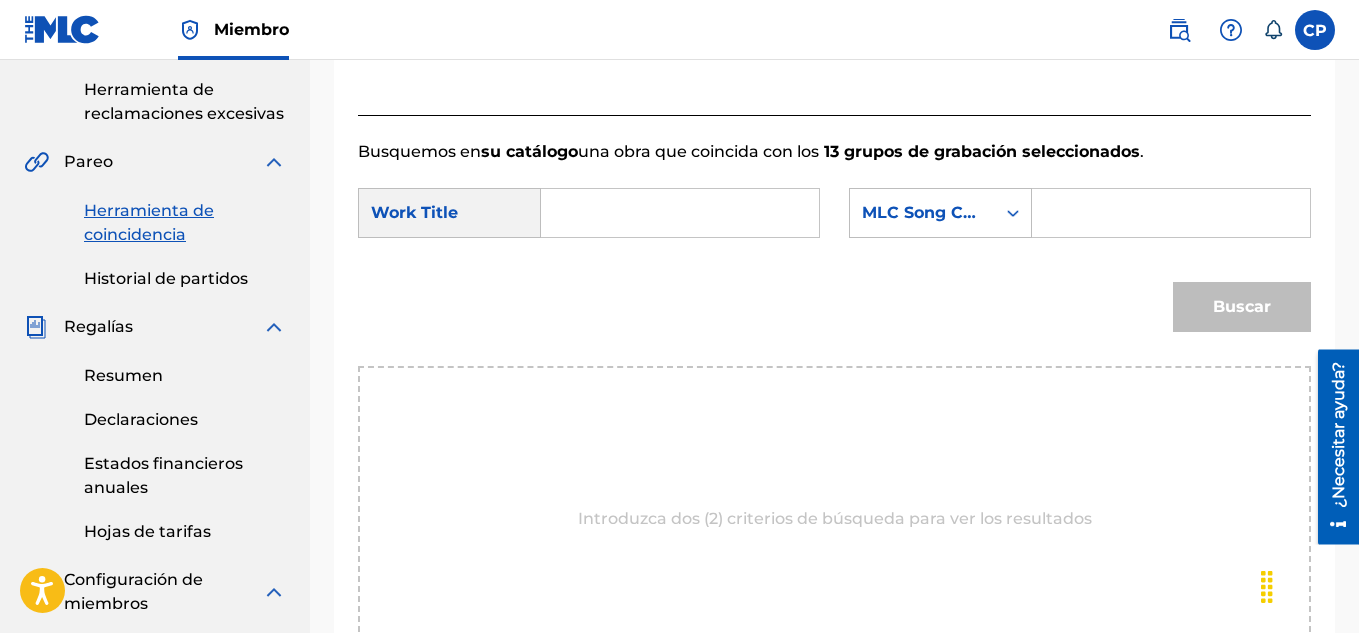 click at bounding box center (680, 213) 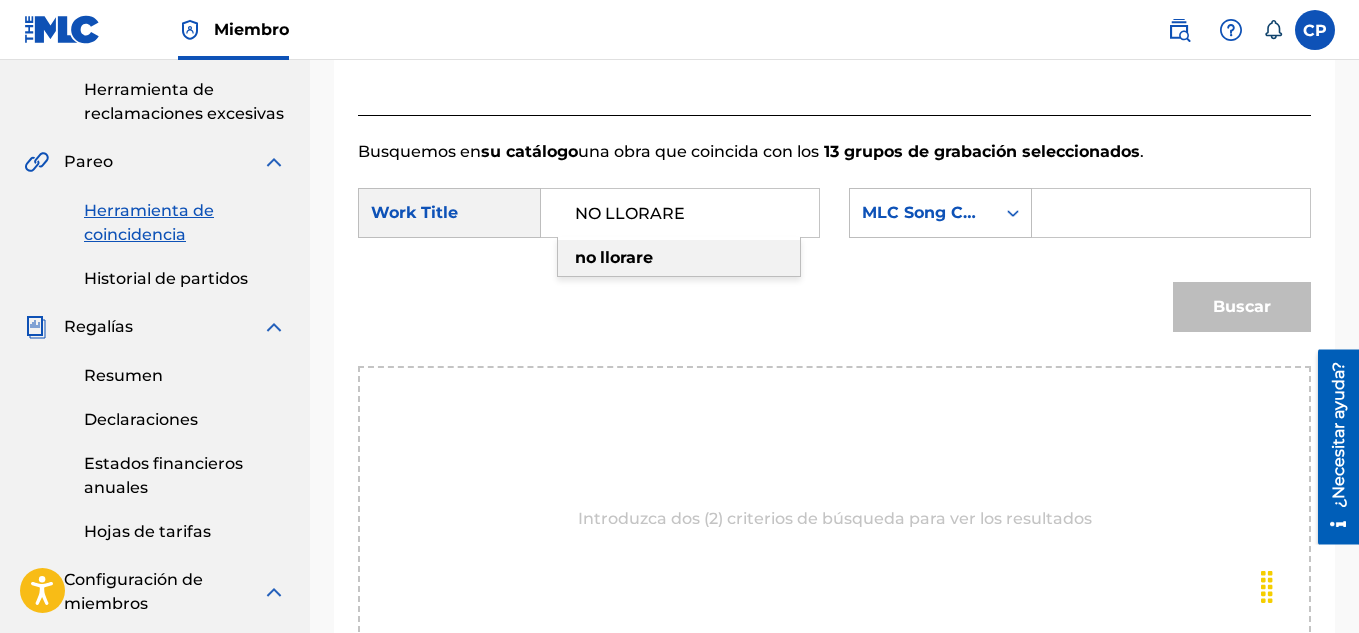 type on "NO LLORARE" 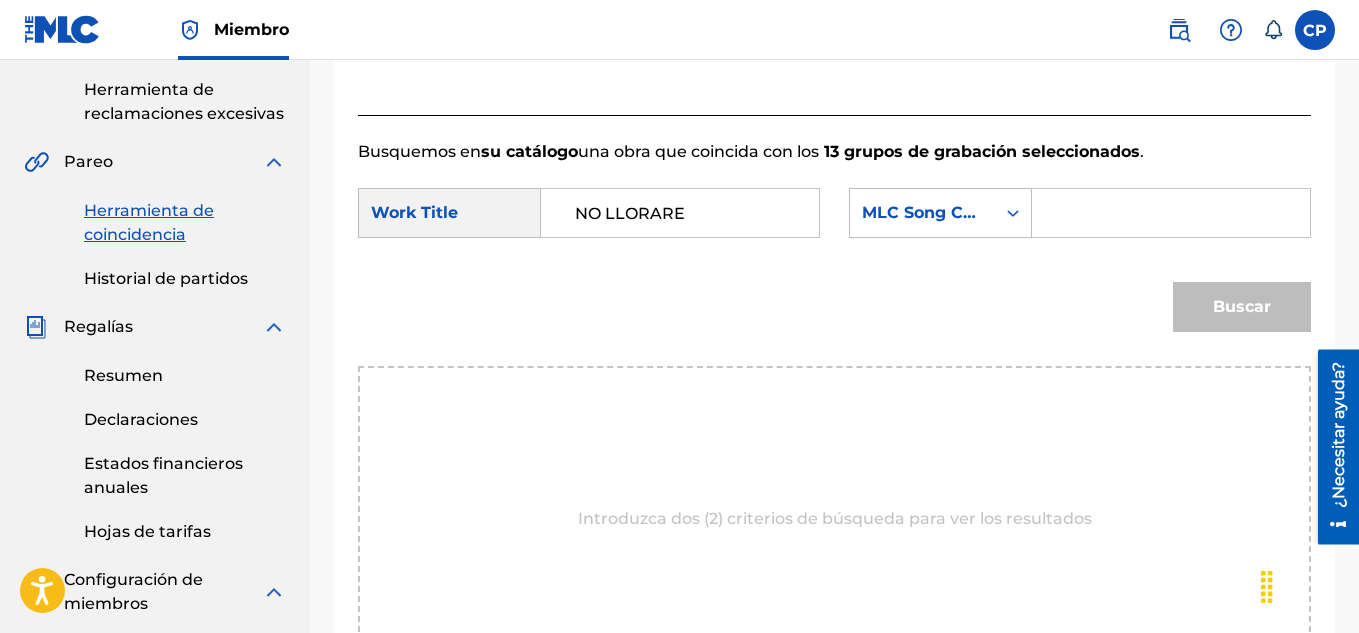 click at bounding box center [1171, 213] 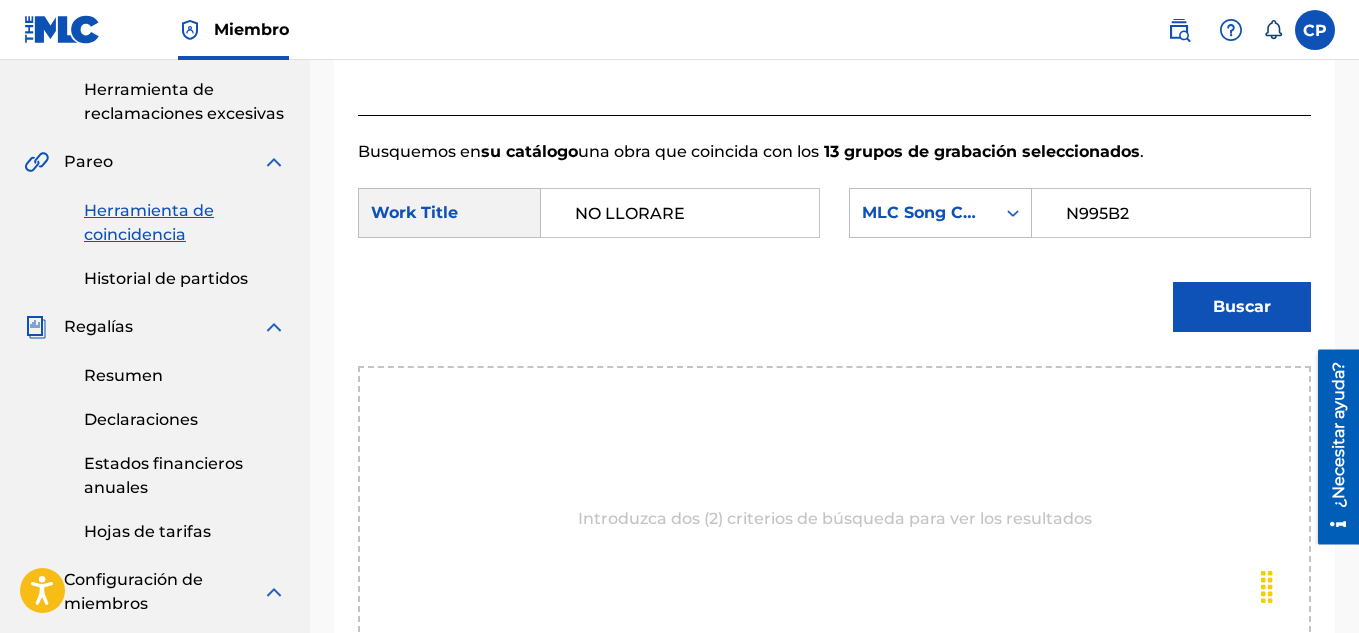 type on "N995B2" 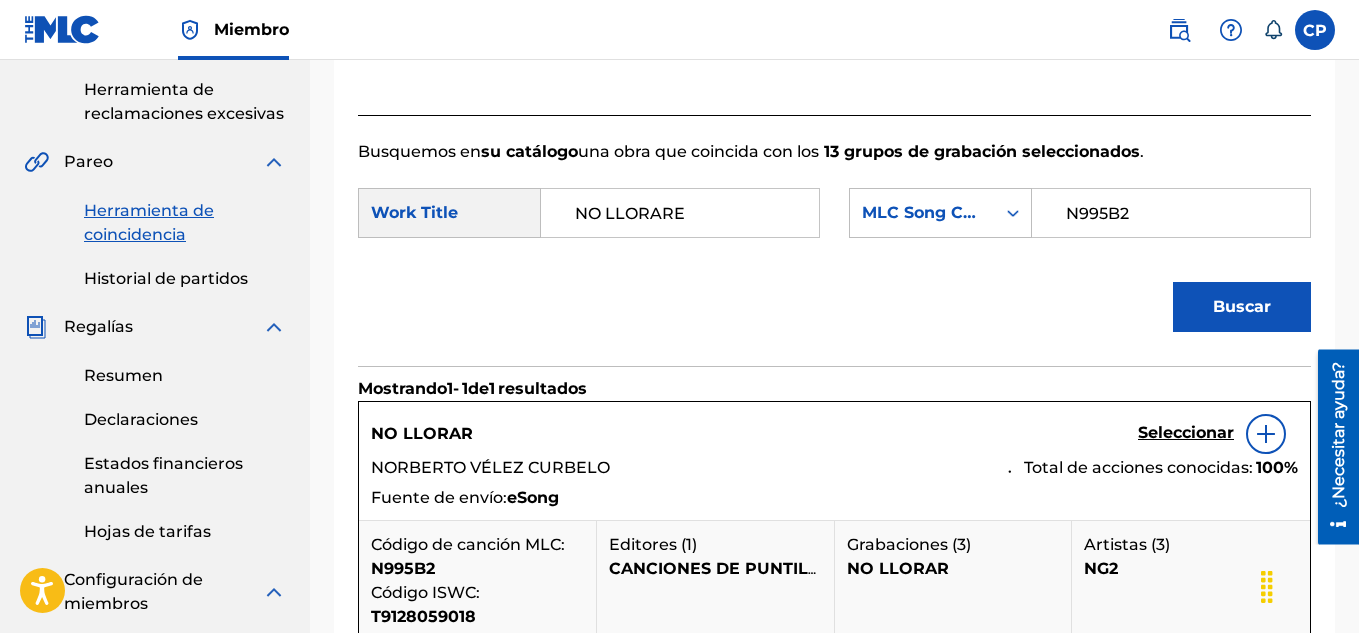 click on "Seleccionar" at bounding box center [1186, 432] 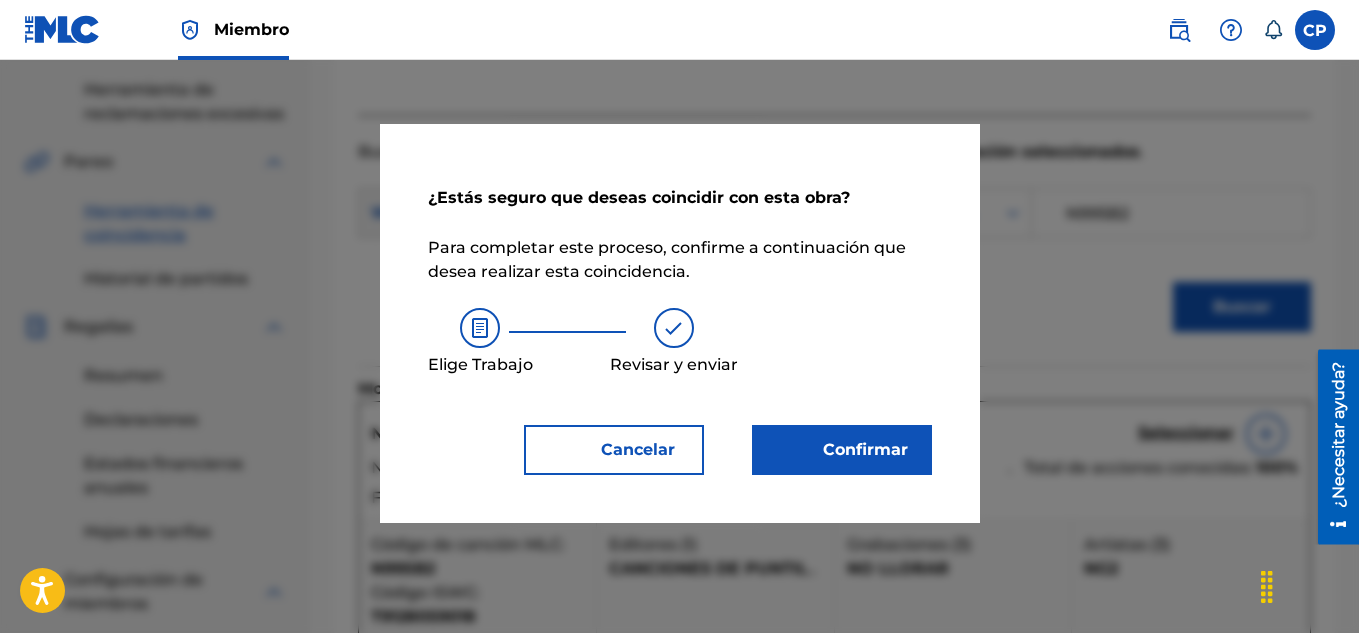 click on "Confirmar" at bounding box center [842, 450] 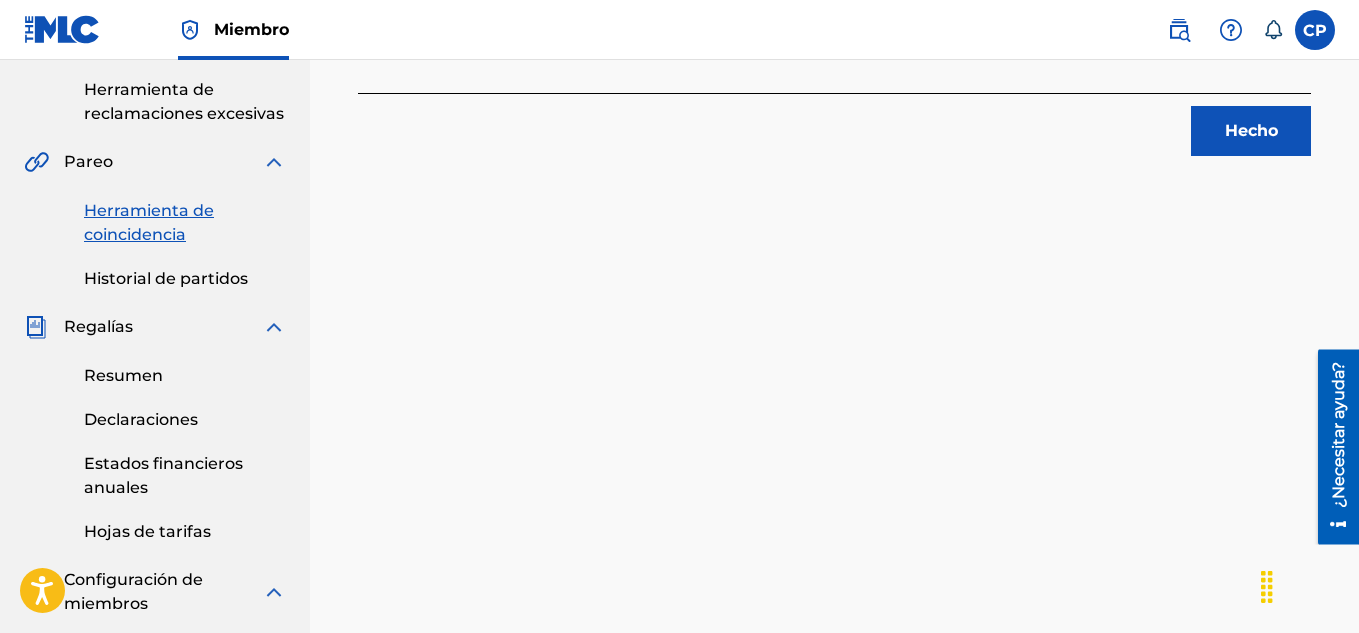 click on "Hecho" at bounding box center [1251, 131] 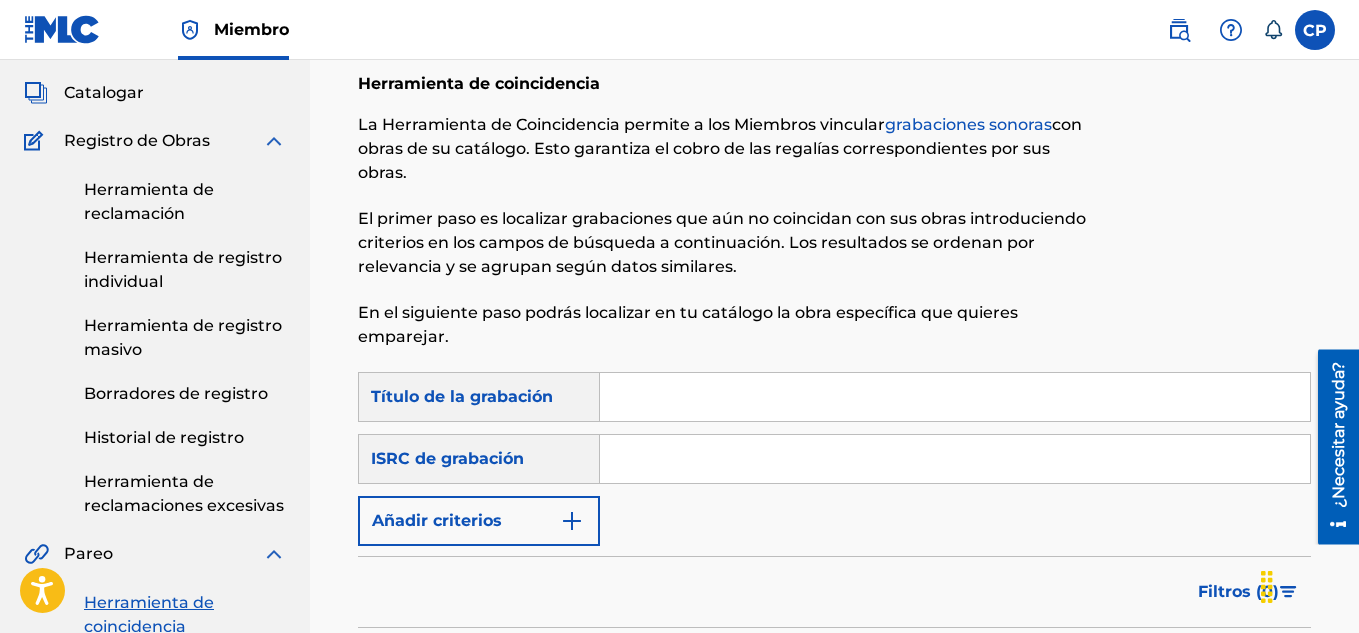 scroll, scrollTop: 98, scrollLeft: 0, axis: vertical 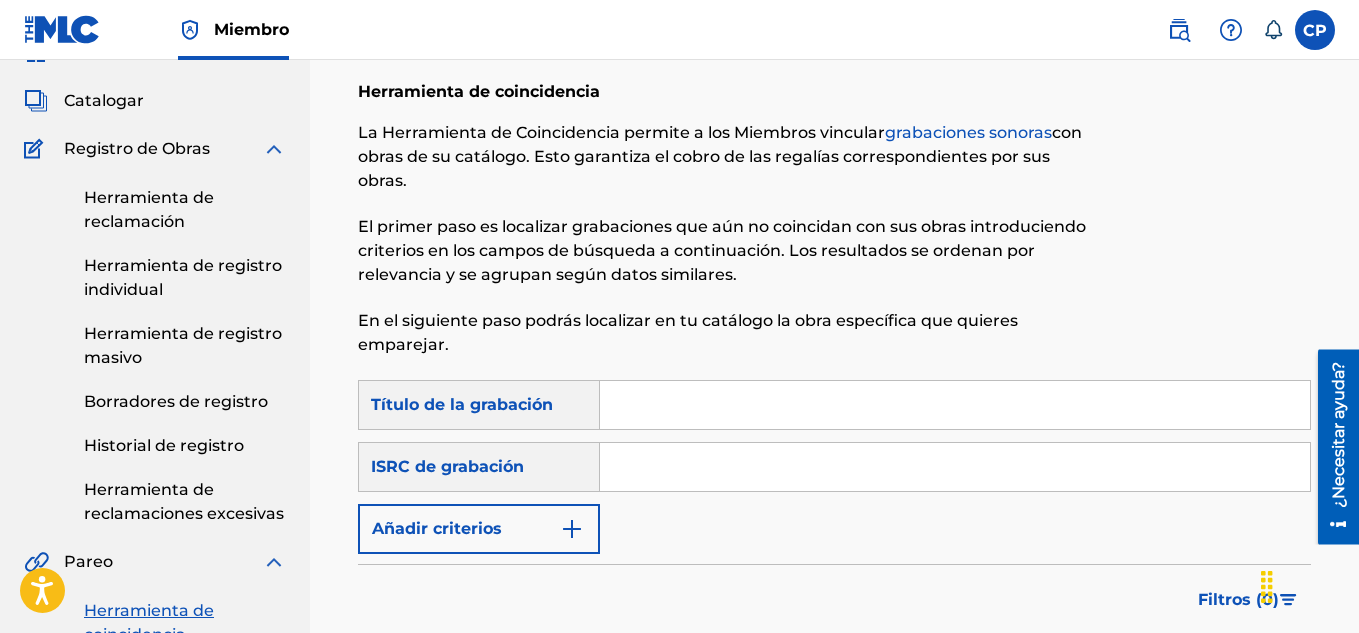 click at bounding box center (955, 405) 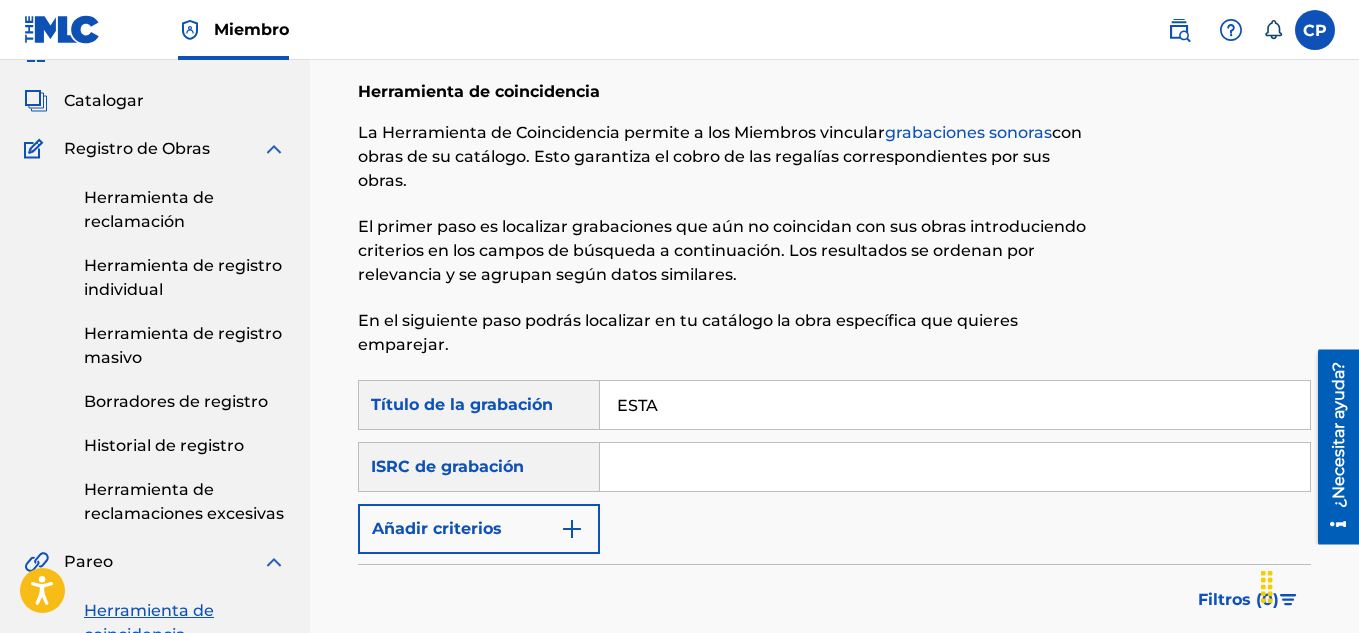 type on "ESTA NOCHE" 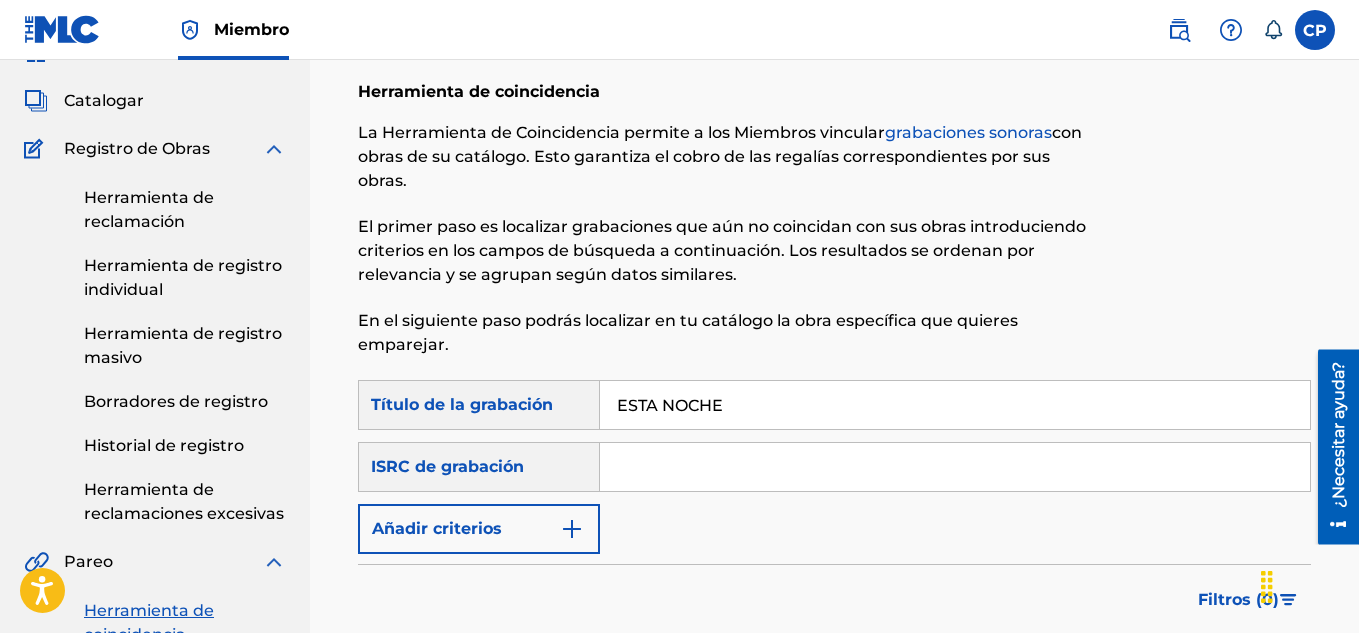 paste on "QZEZZ2300826" 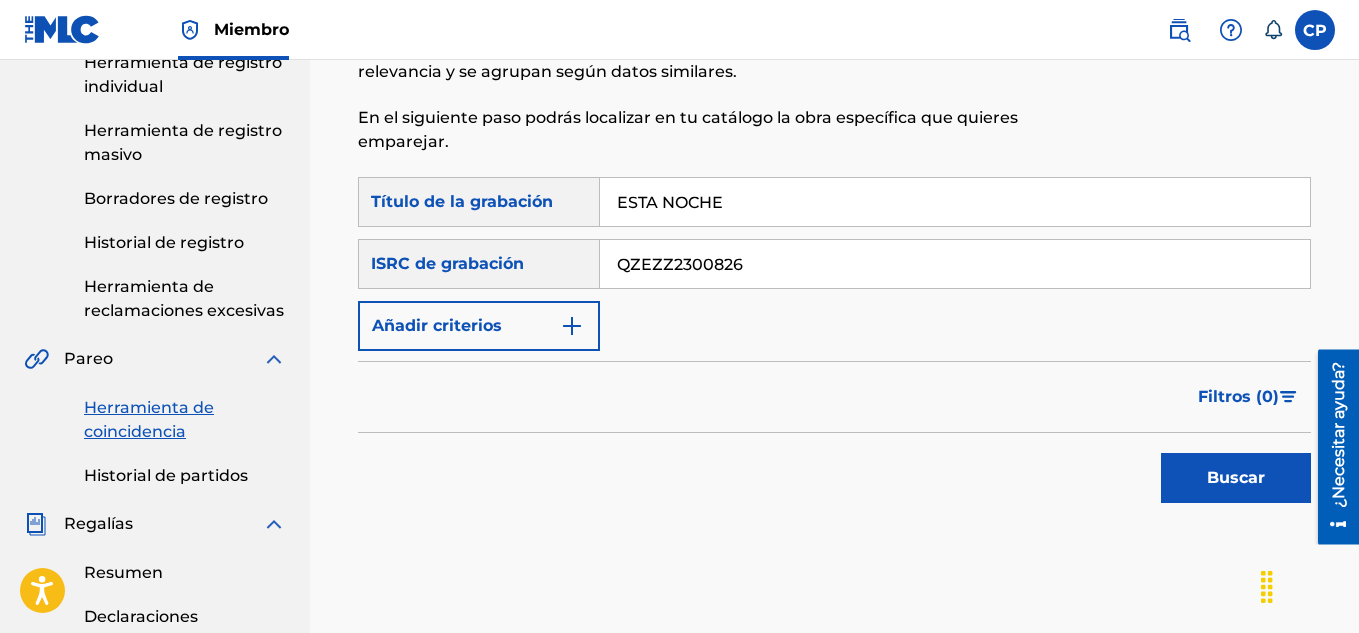 scroll, scrollTop: 498, scrollLeft: 0, axis: vertical 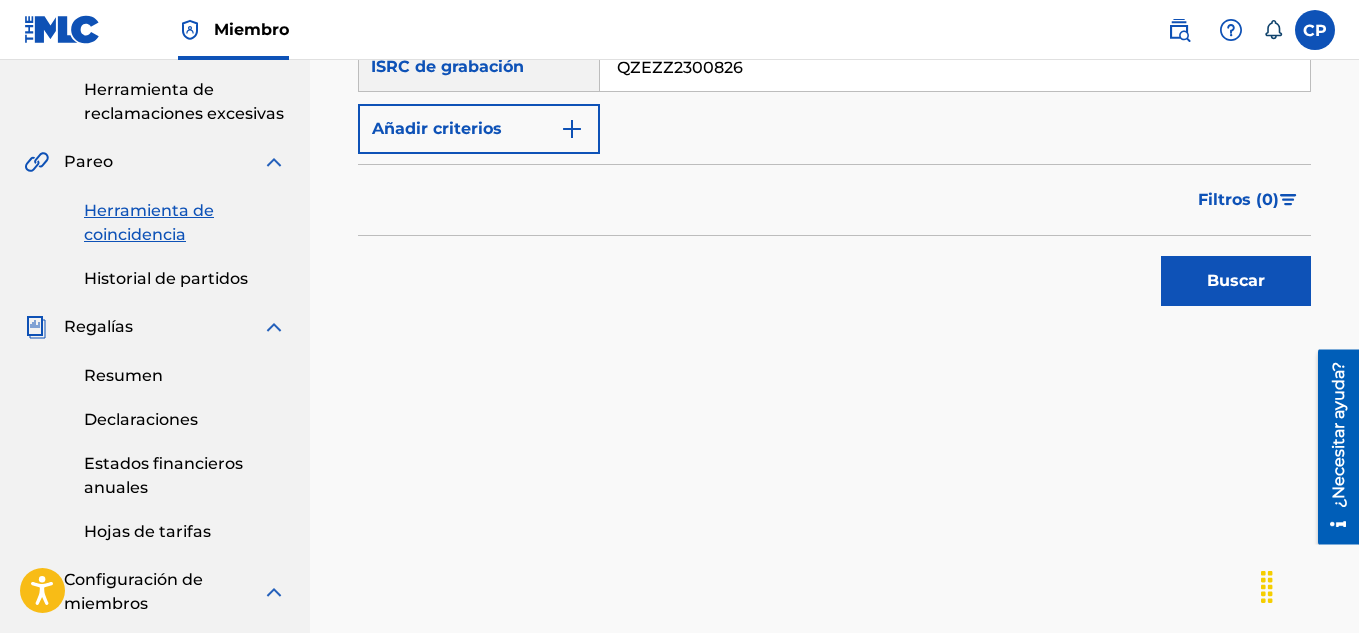 click on "Buscar" at bounding box center (1236, 280) 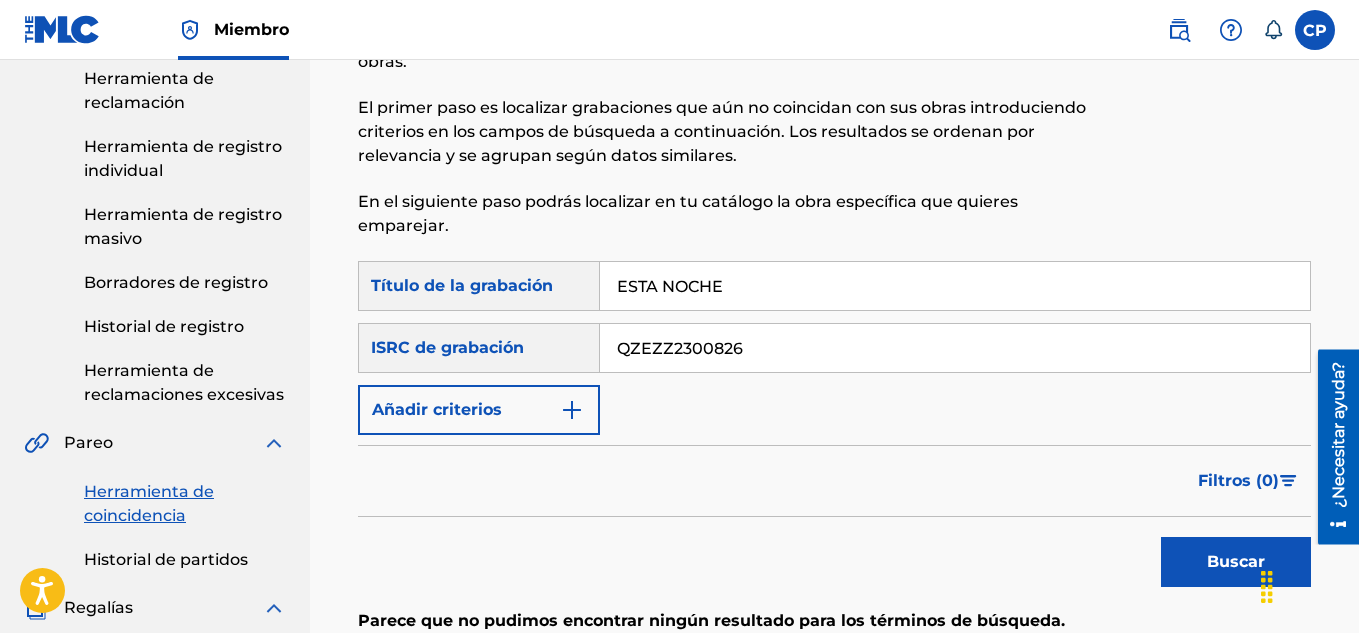 scroll, scrollTop: 198, scrollLeft: 0, axis: vertical 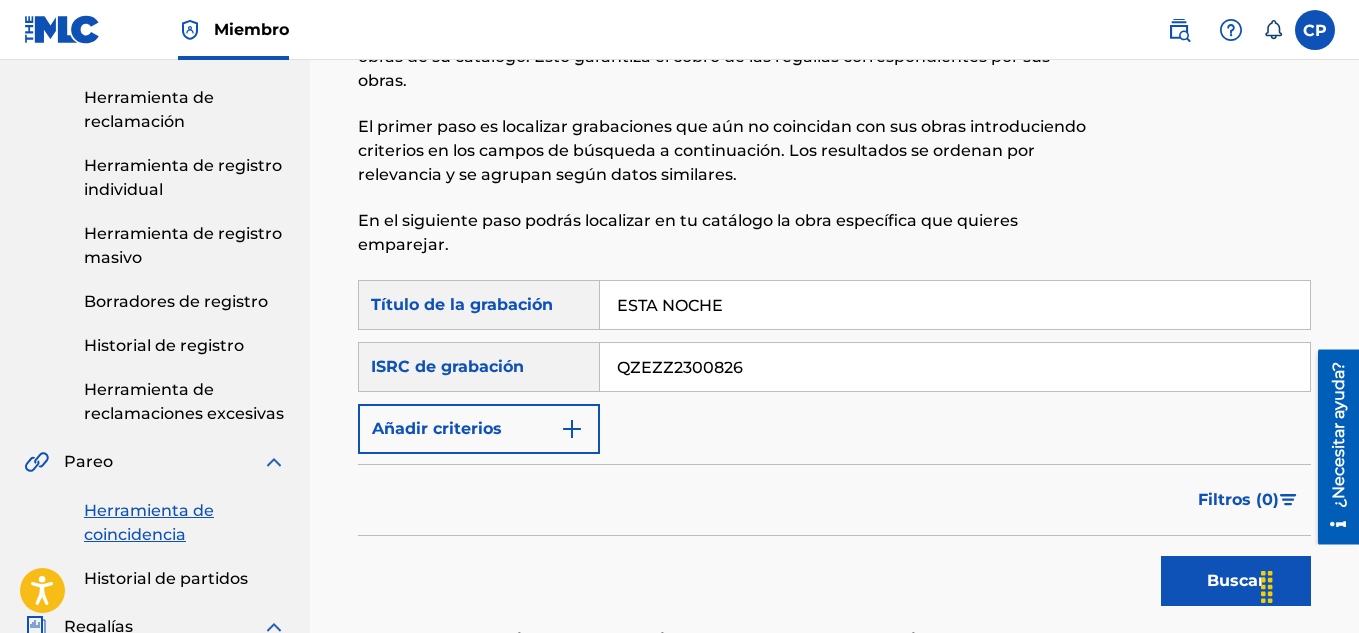 drag, startPoint x: 759, startPoint y: 365, endPoint x: 610, endPoint y: 364, distance: 149.00336 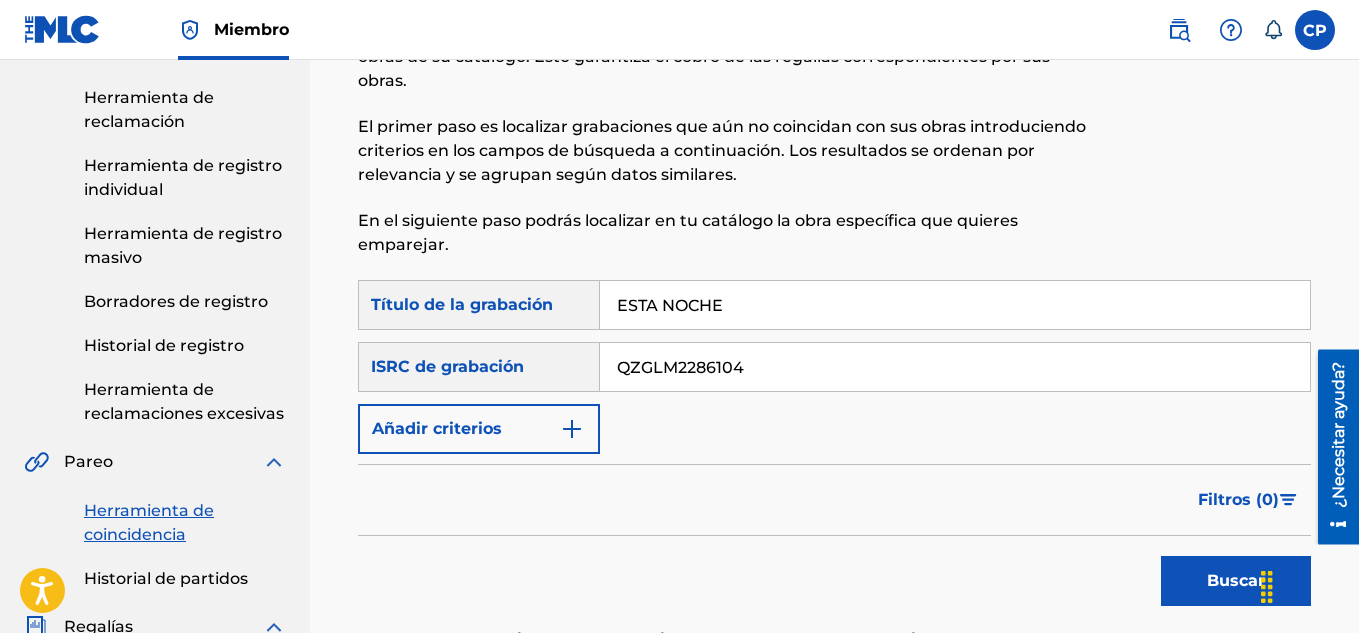 type on "QZGLM2286104" 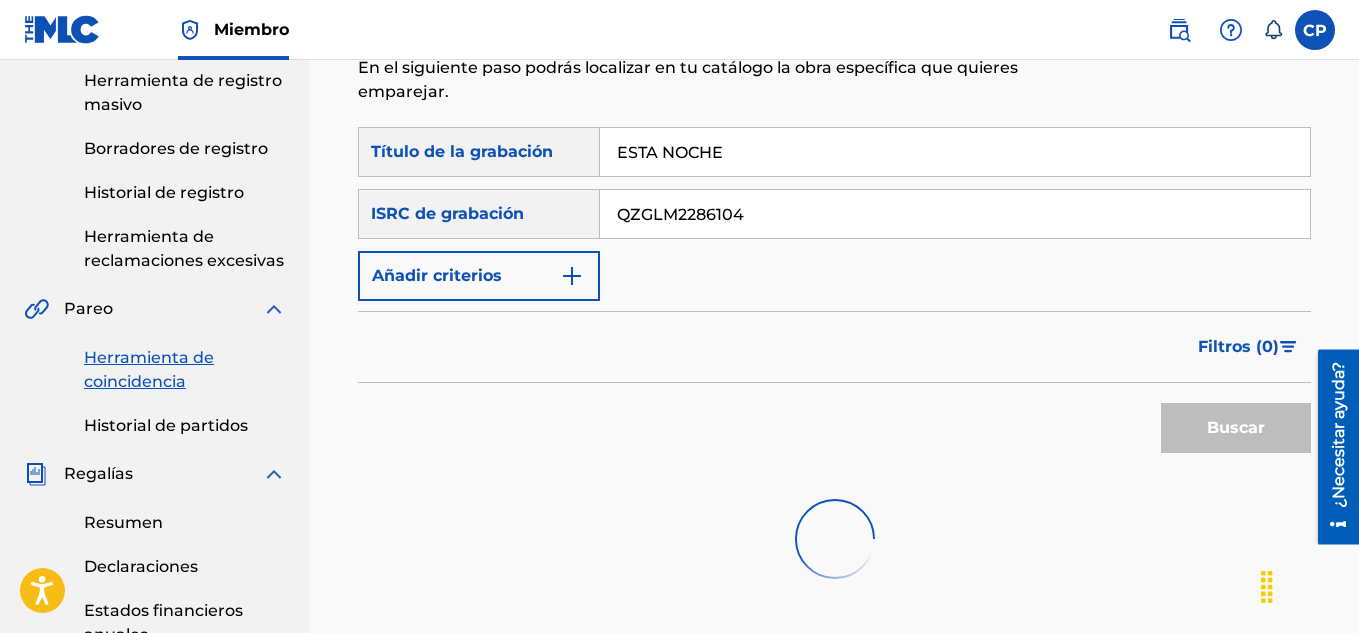 scroll, scrollTop: 598, scrollLeft: 0, axis: vertical 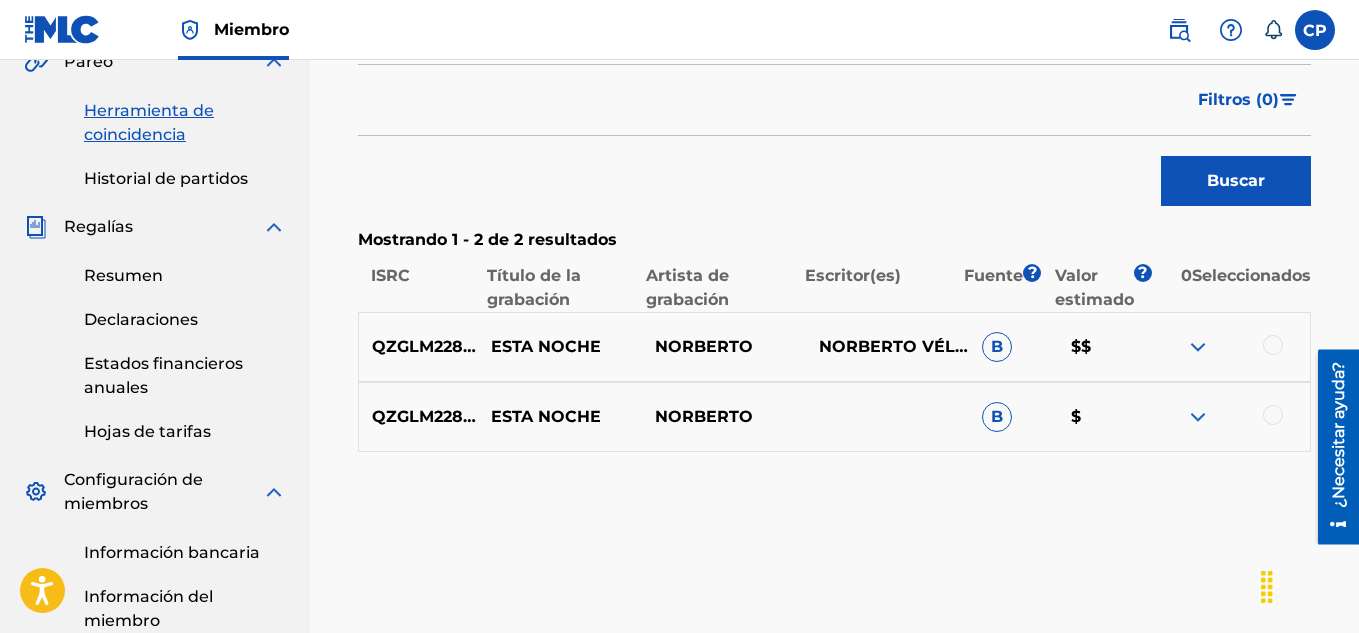 click at bounding box center [1273, 345] 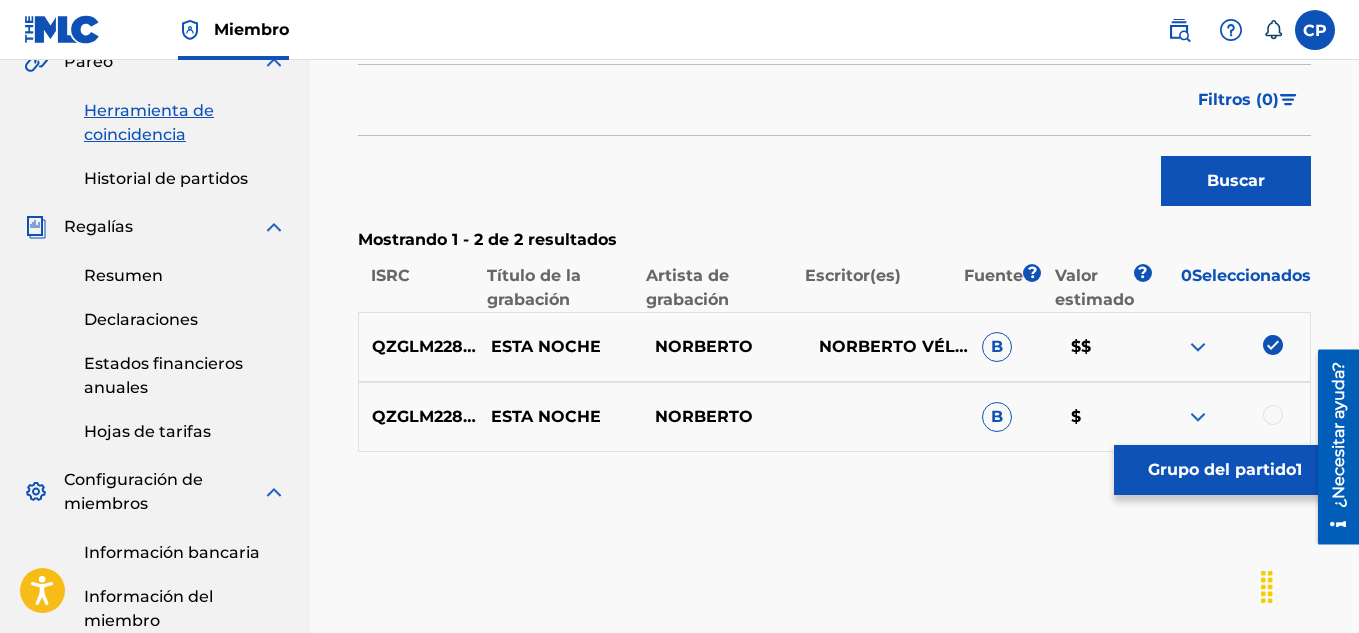 click at bounding box center [1273, 415] 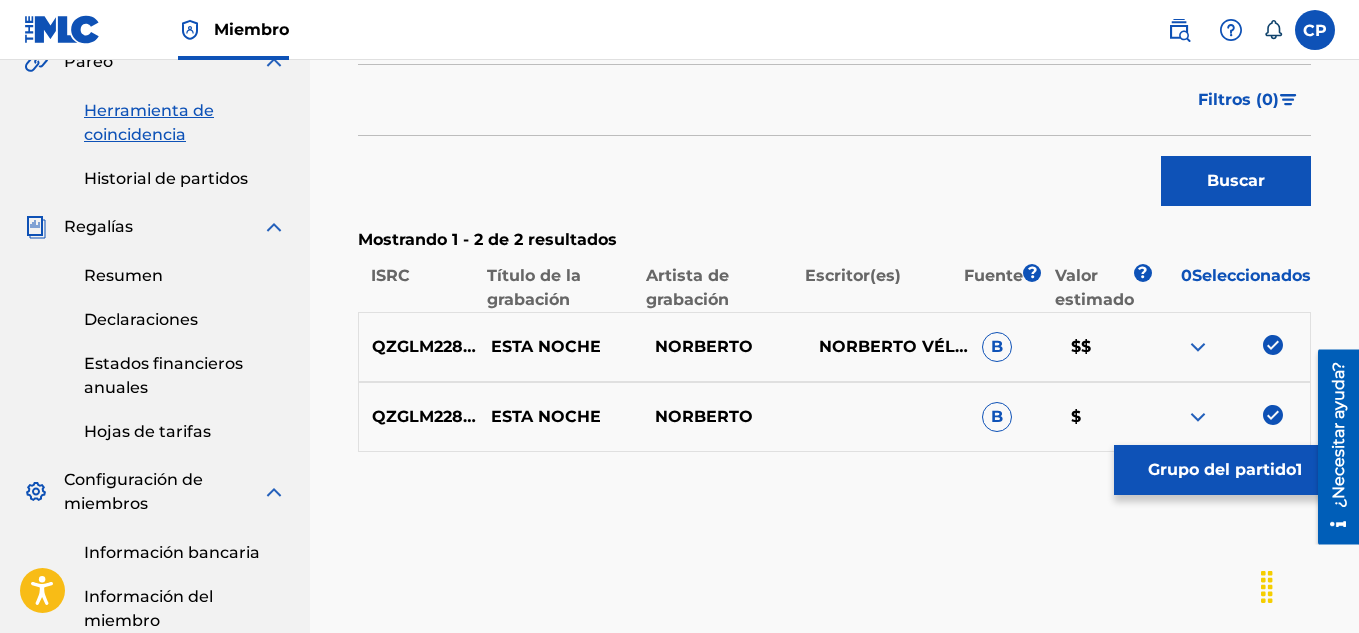 click on "Grupo del partido" at bounding box center [1222, 470] 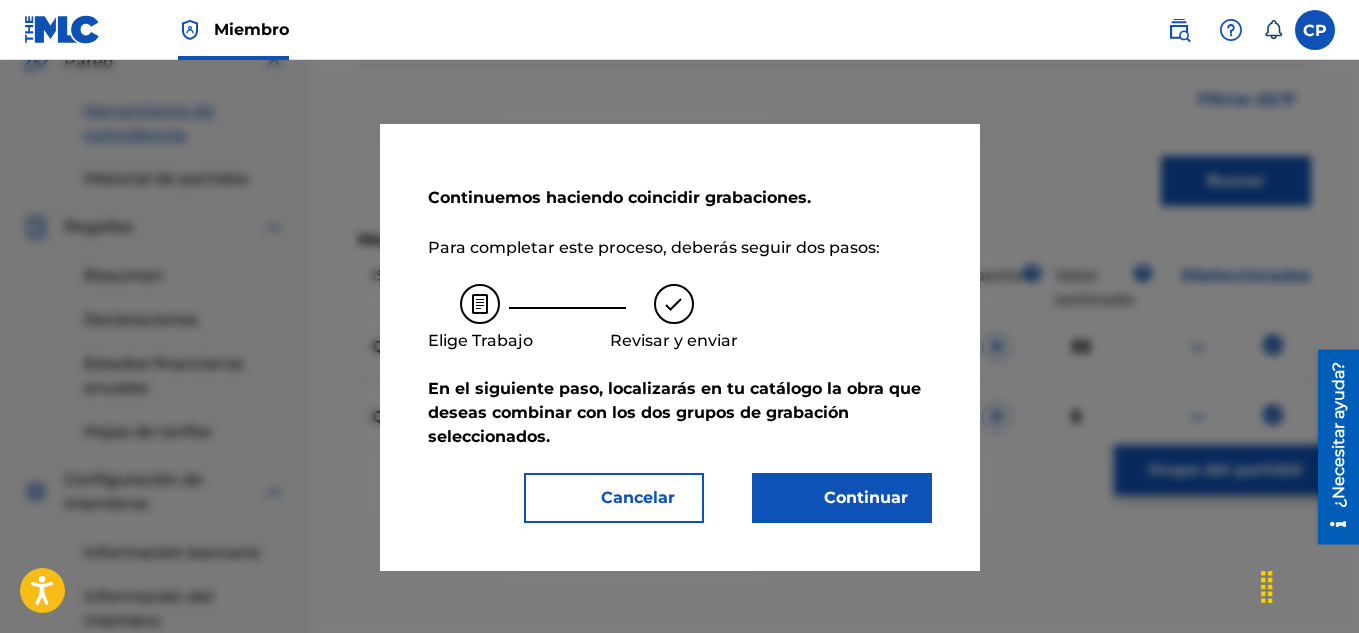 click on "Continuar" at bounding box center (854, 498) 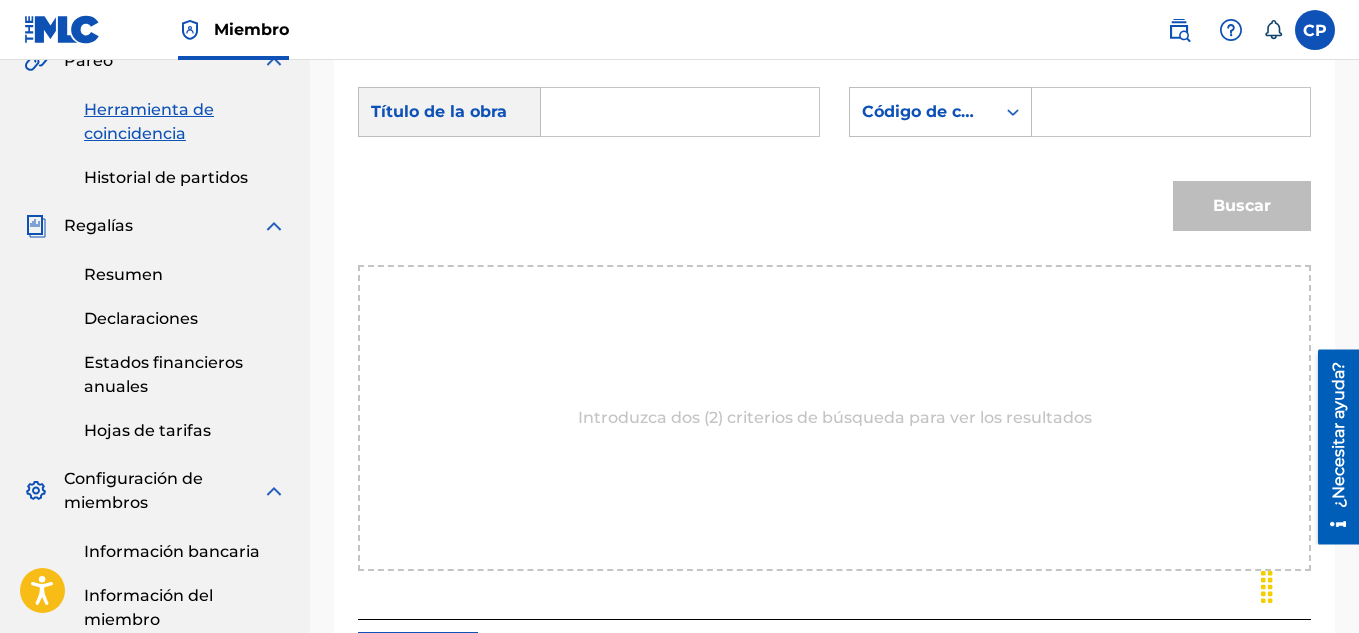 scroll, scrollTop: 598, scrollLeft: 0, axis: vertical 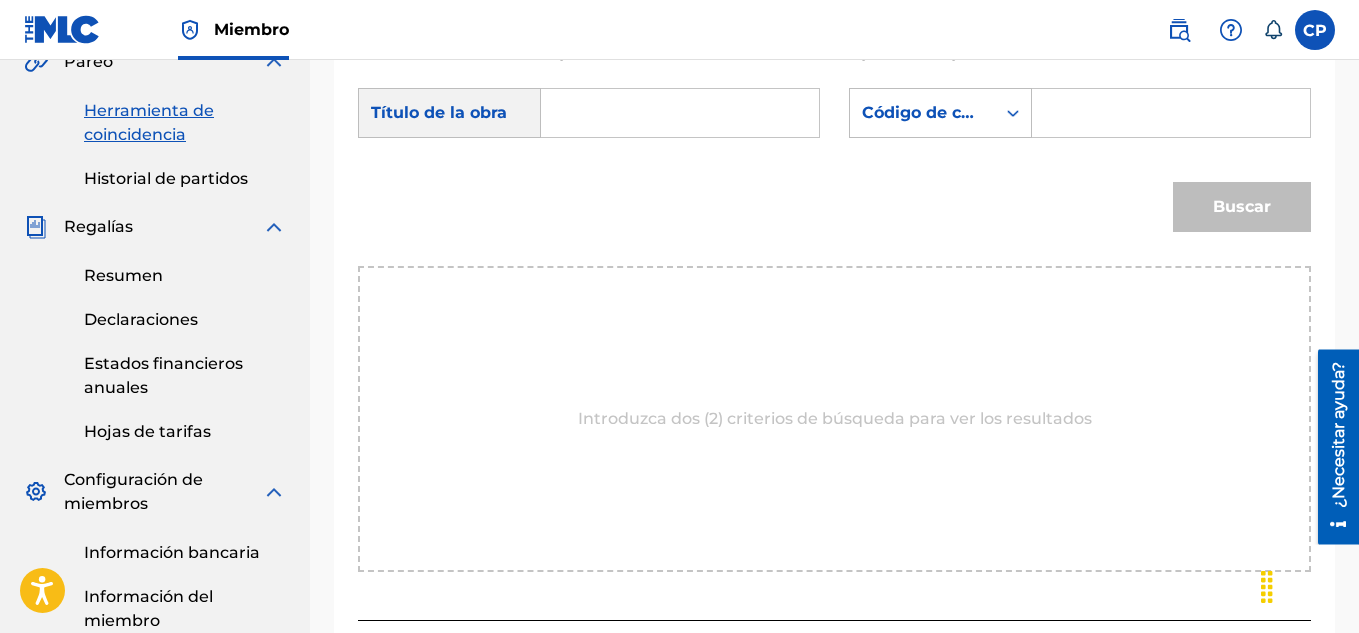click at bounding box center (680, 113) 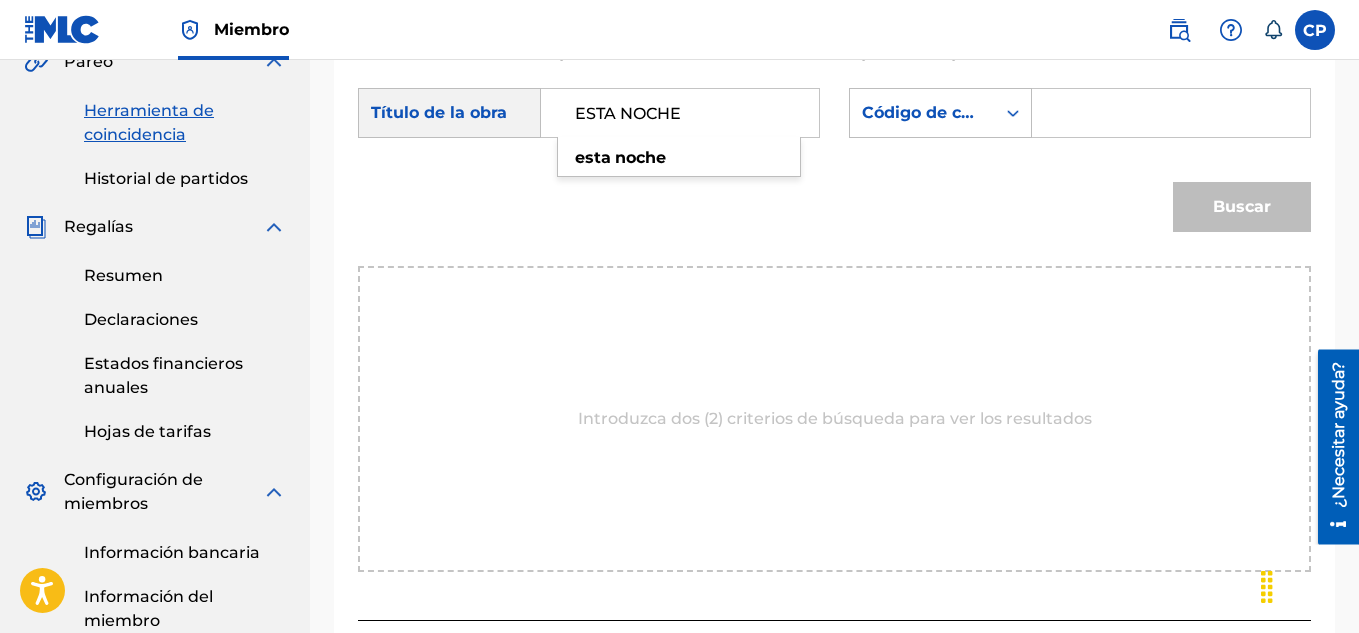 type on "ESTA NOCHE" 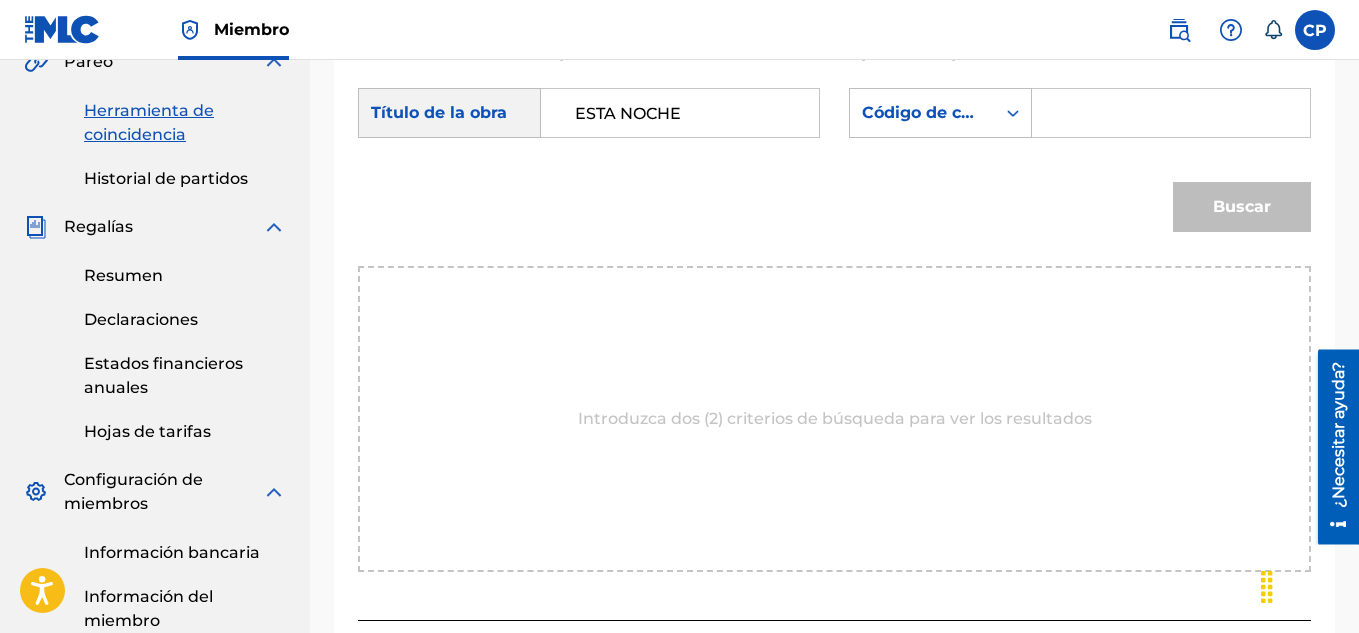 click on "Buscar" at bounding box center [834, 214] 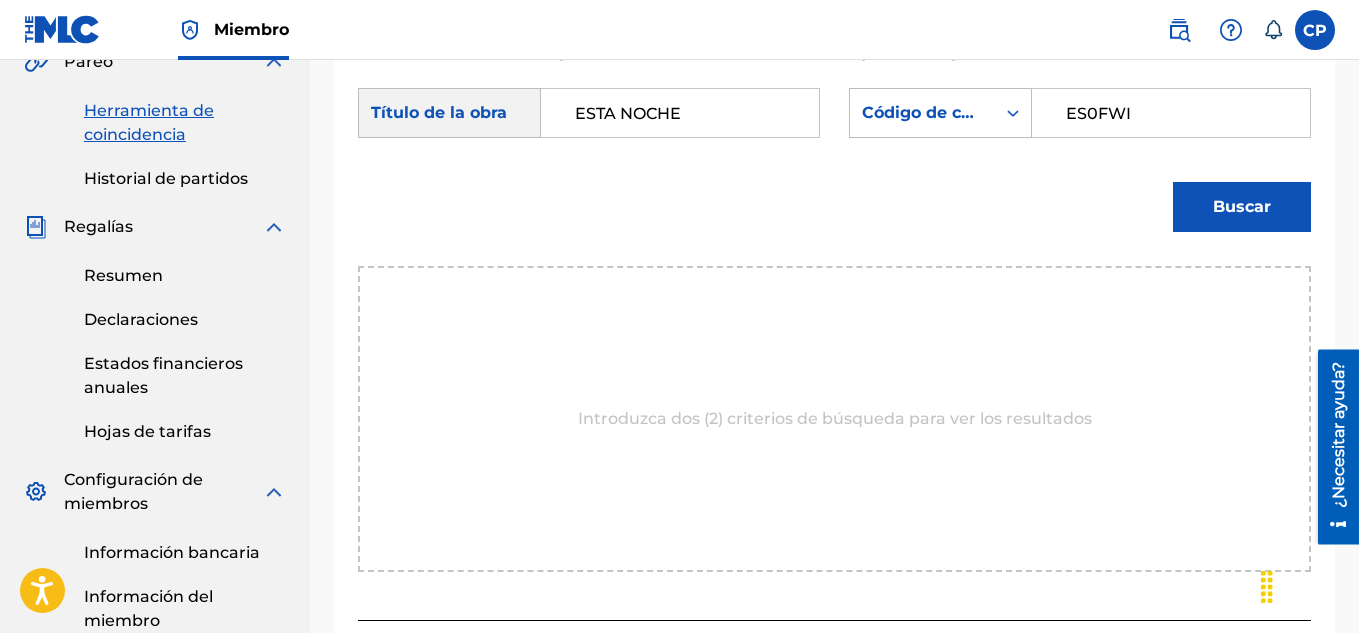 type on "ES0FWI" 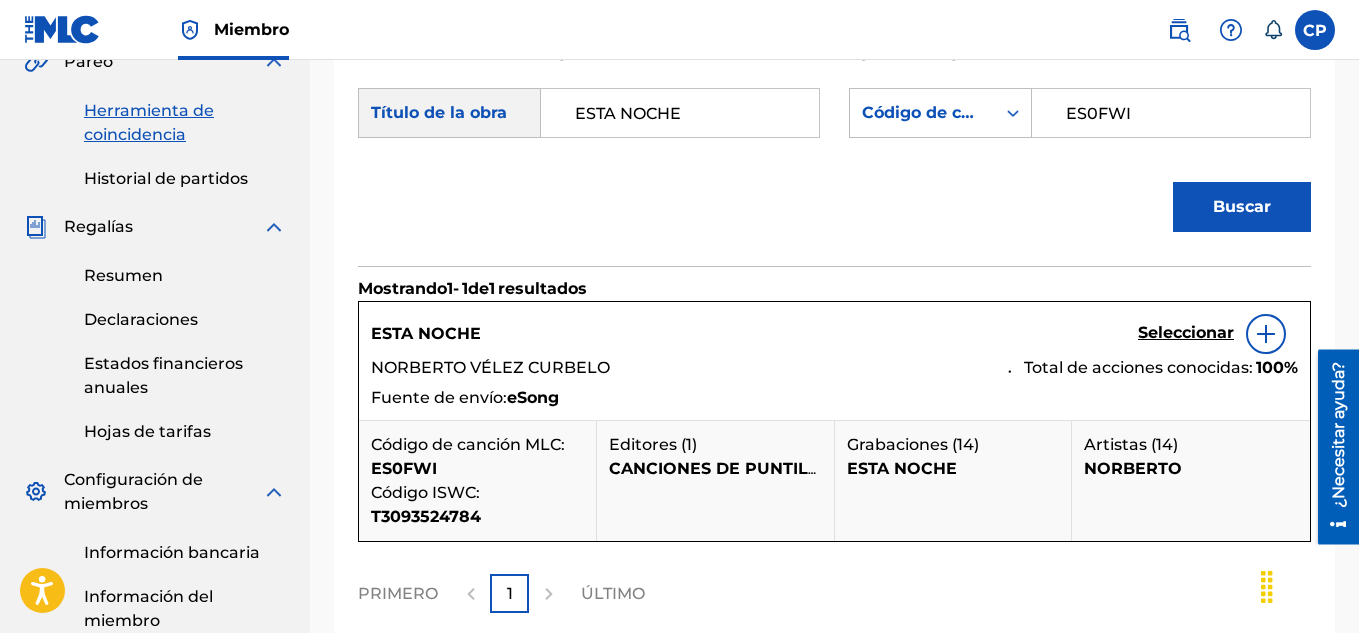 click on "Seleccionar" at bounding box center [1186, 332] 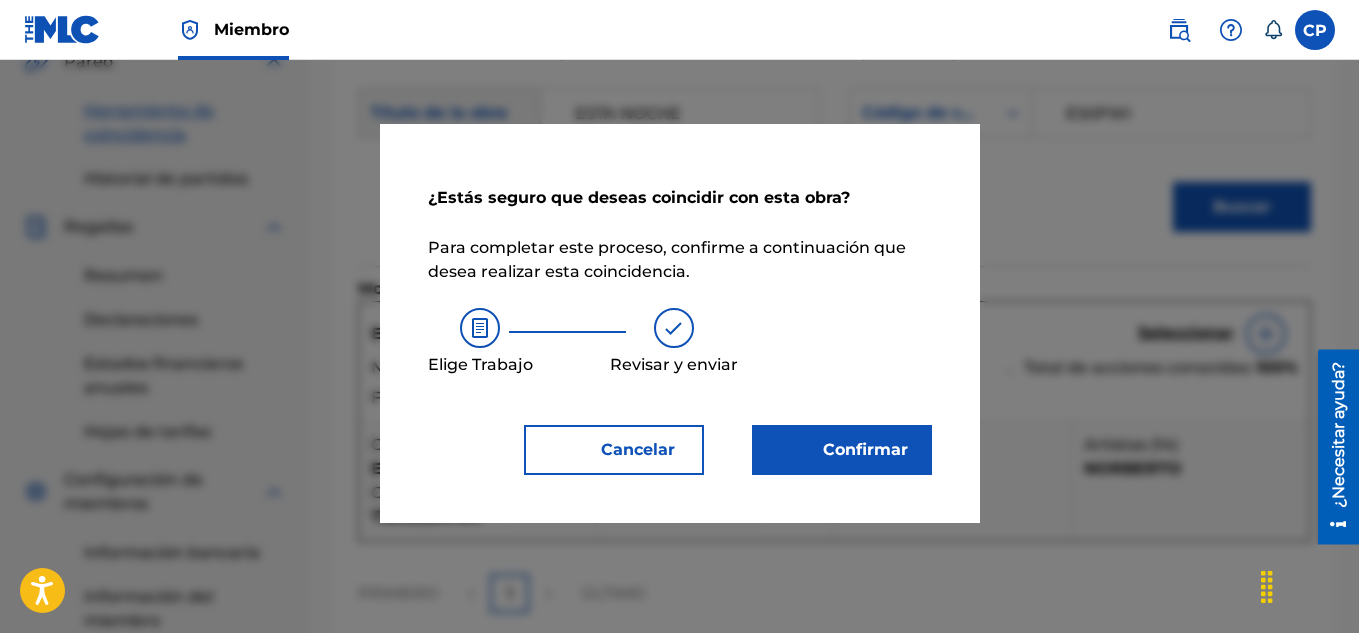 click on "Confirmar" at bounding box center [842, 450] 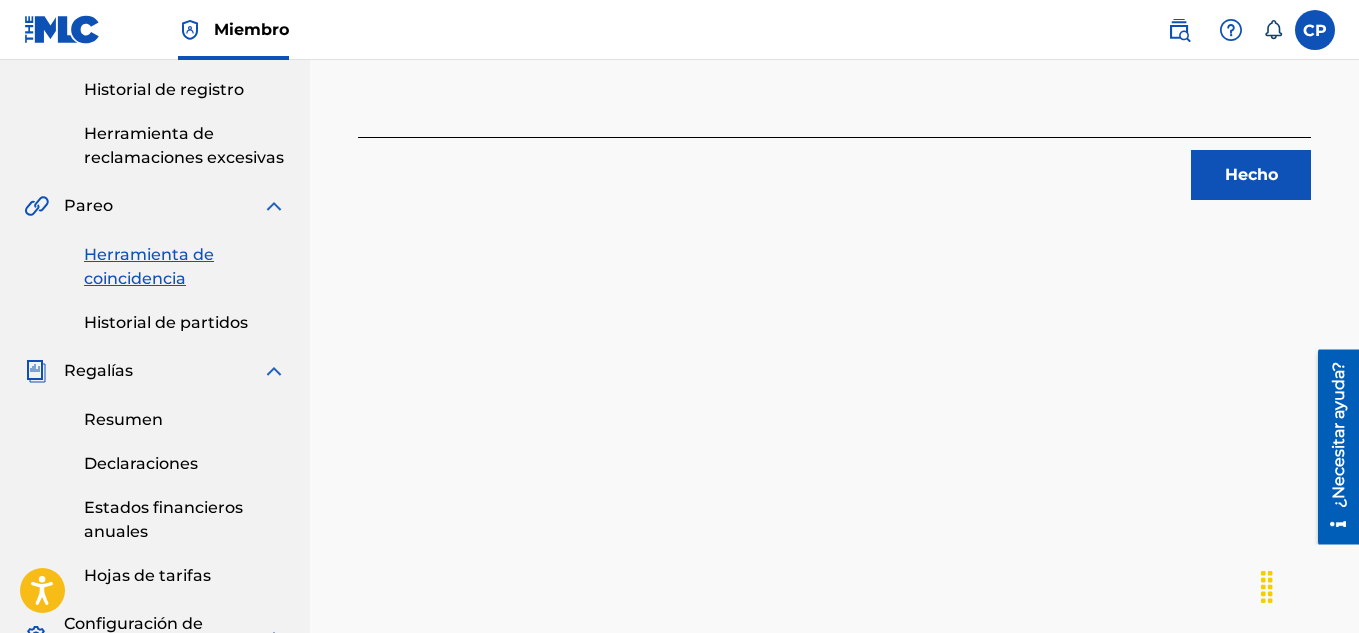 scroll, scrollTop: 0, scrollLeft: 0, axis: both 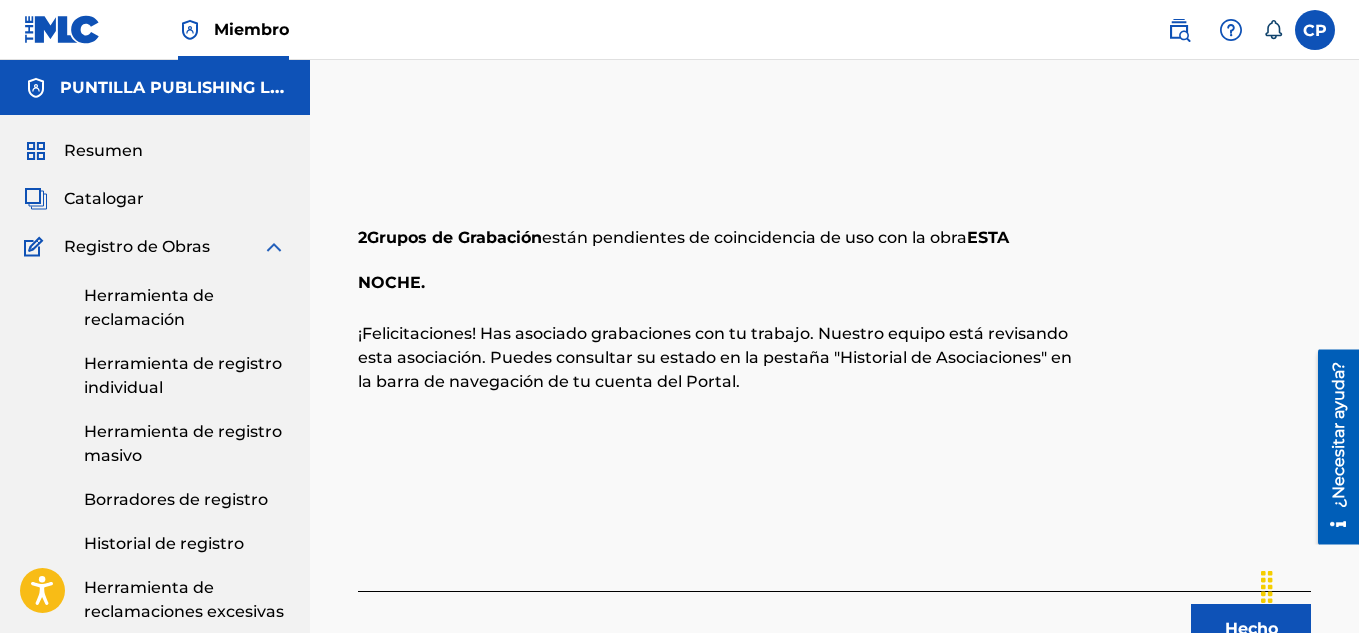 click on "Hecho" at bounding box center [1251, 629] 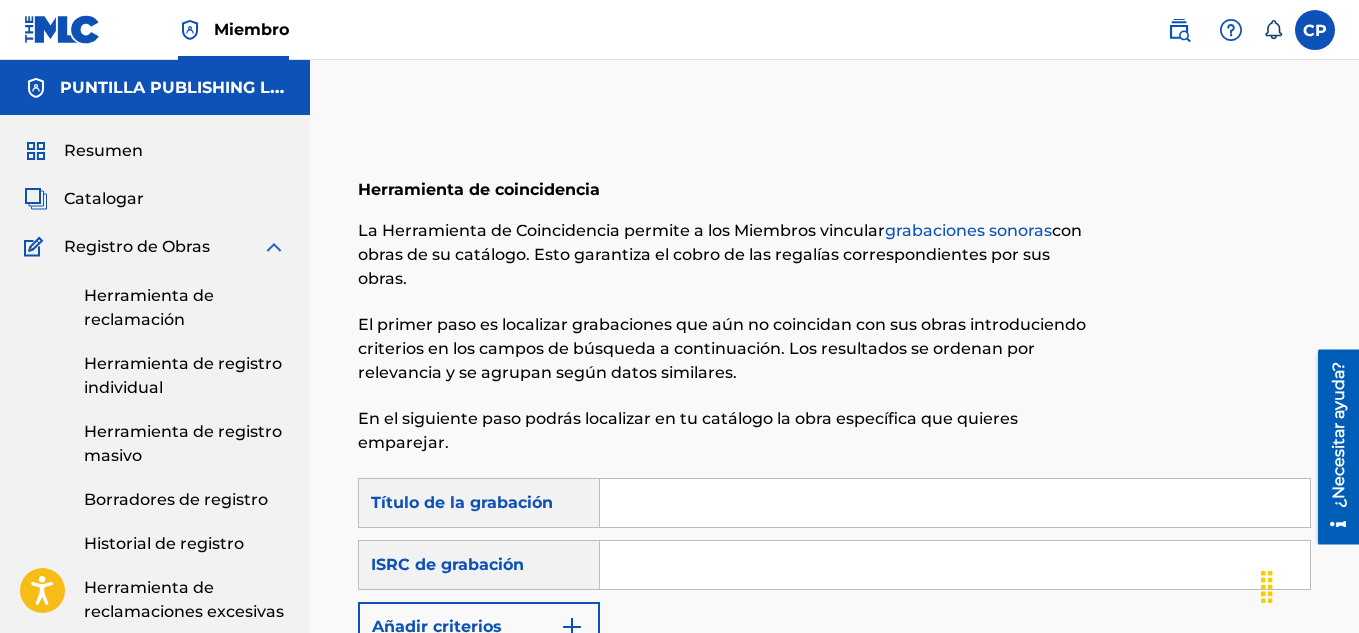 click at bounding box center [955, 503] 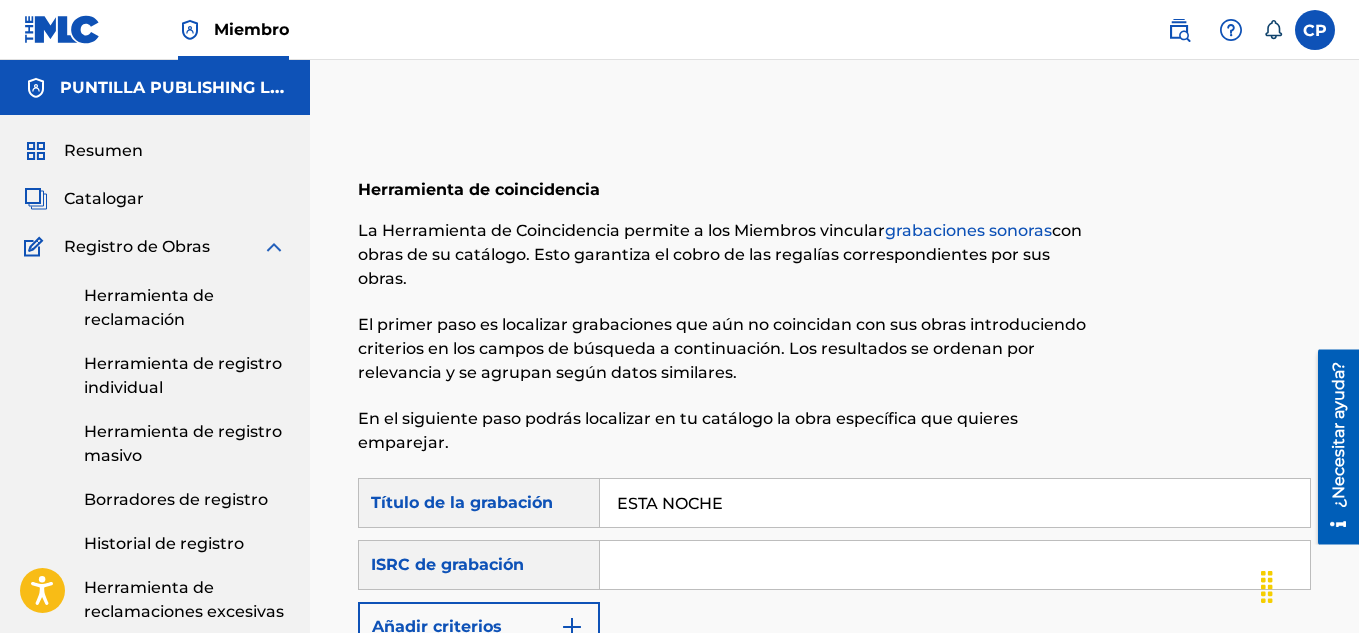 click at bounding box center (955, 565) 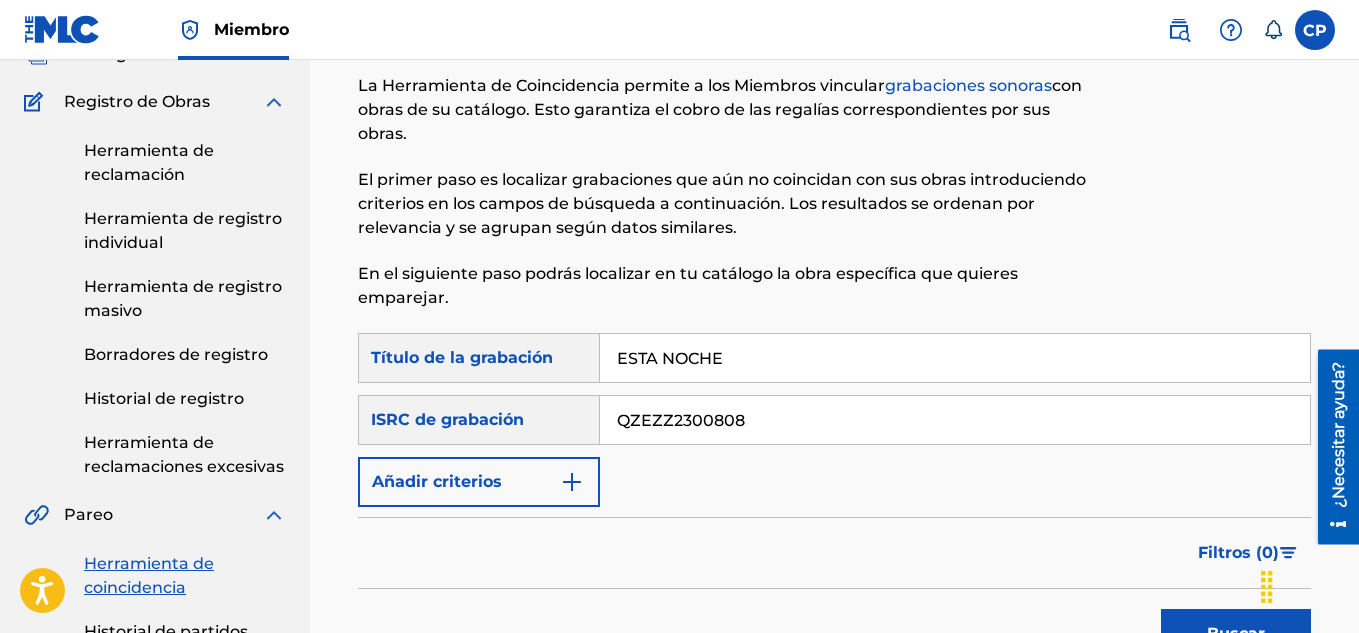 scroll, scrollTop: 500, scrollLeft: 0, axis: vertical 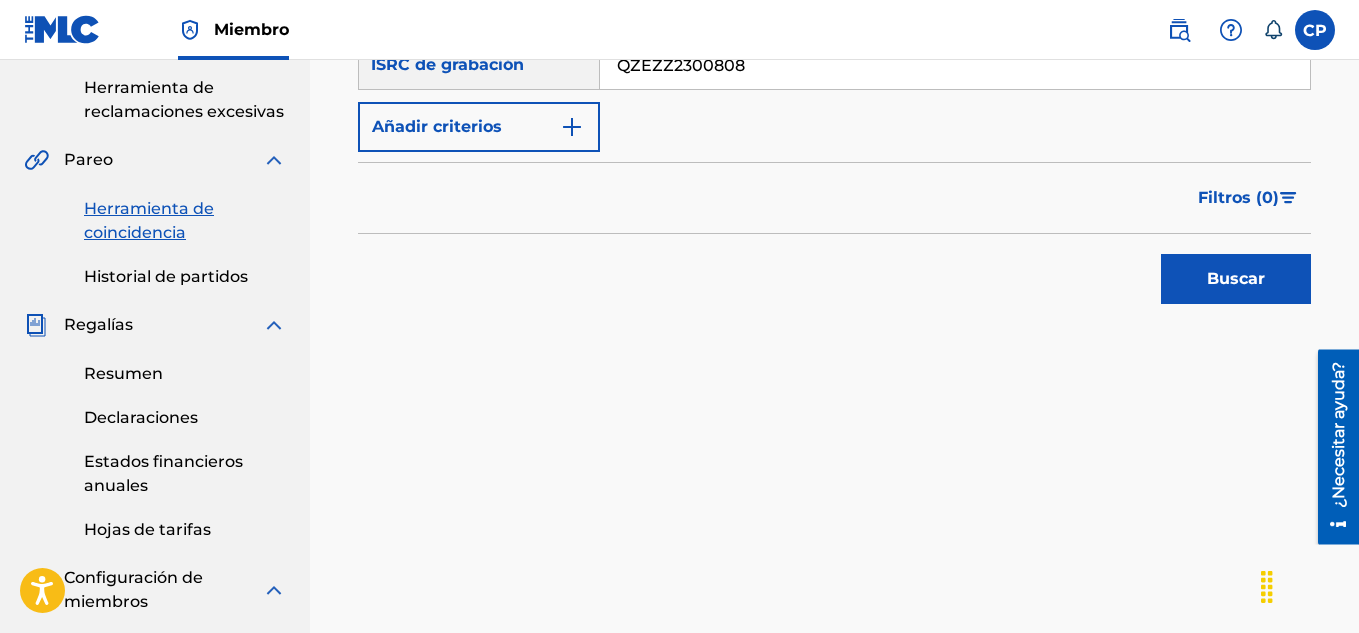 click on "Buscar" at bounding box center [1236, 278] 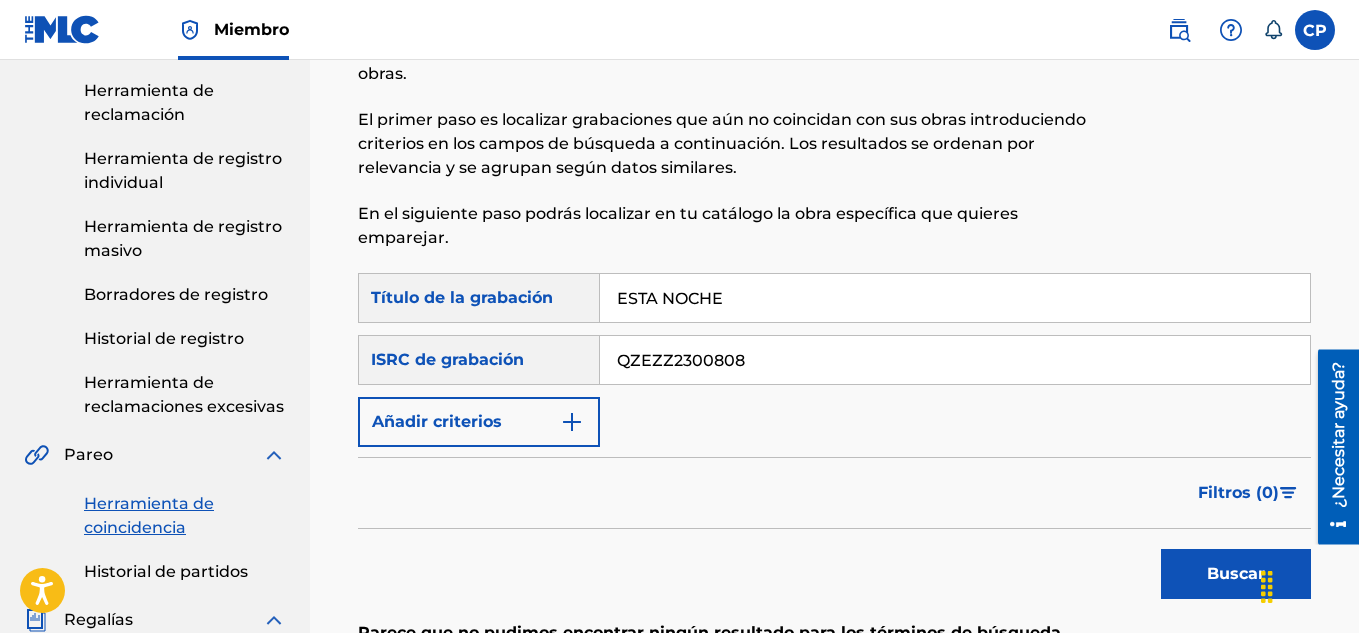 scroll, scrollTop: 200, scrollLeft: 0, axis: vertical 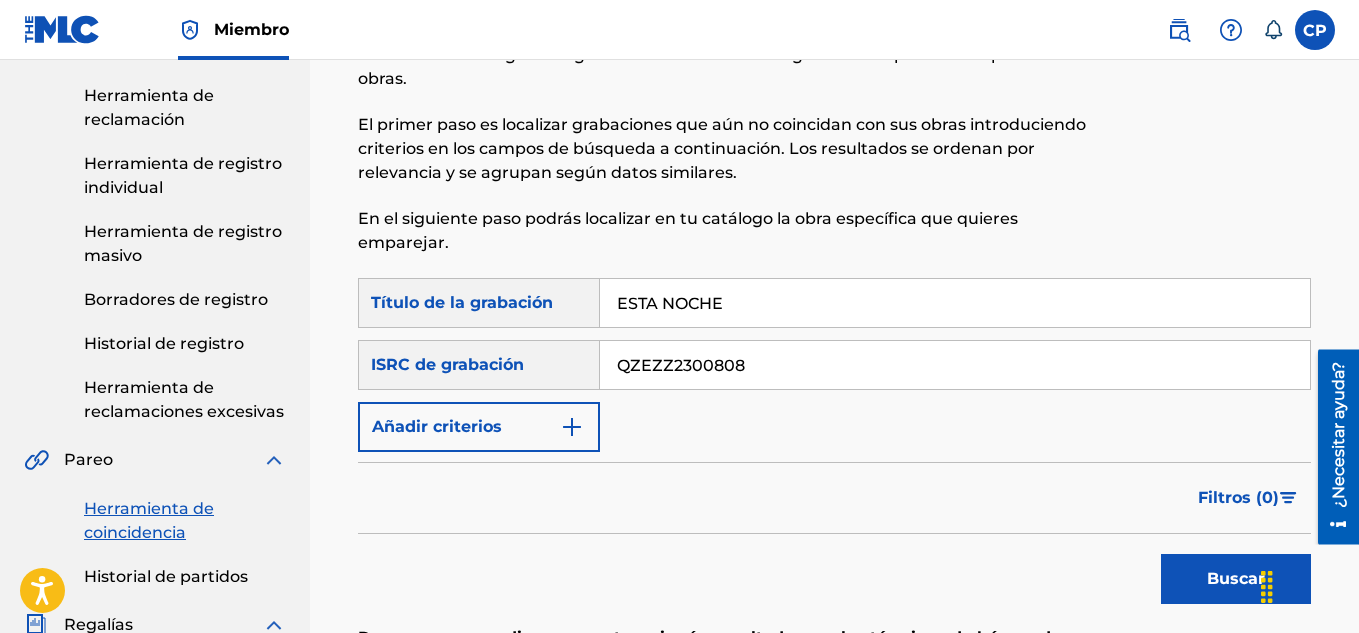 drag, startPoint x: 629, startPoint y: 366, endPoint x: 597, endPoint y: 368, distance: 32.06244 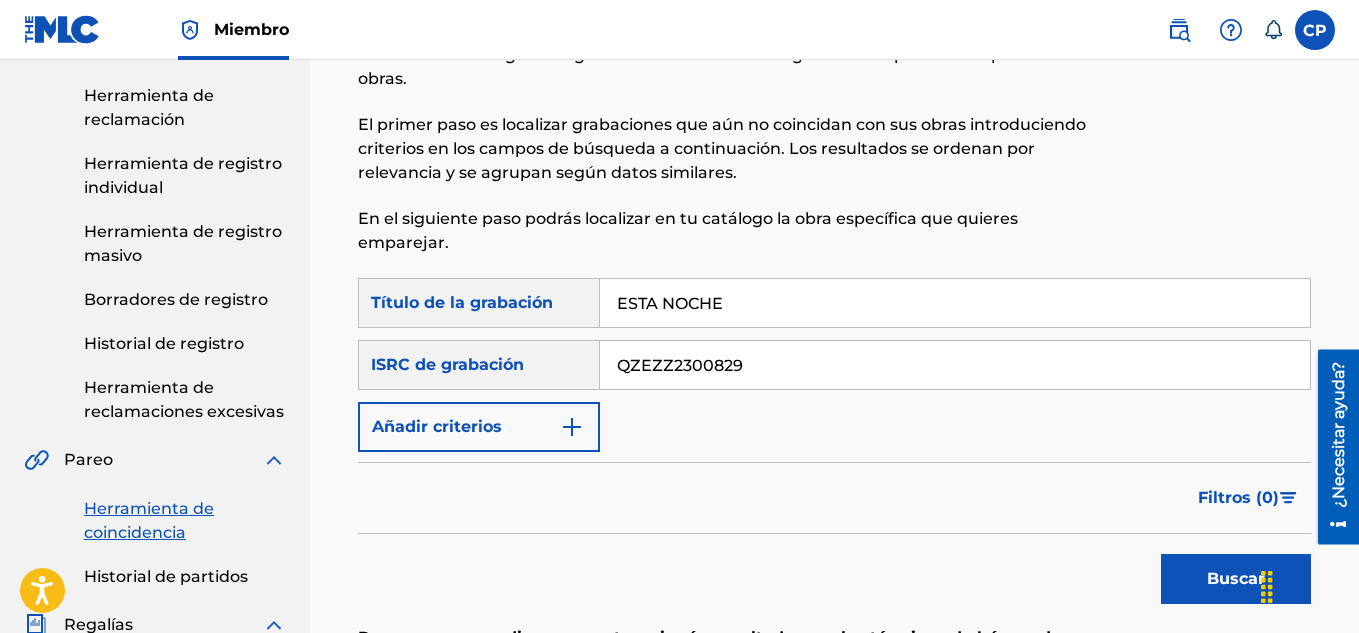 click on "Buscar" at bounding box center (1236, 579) 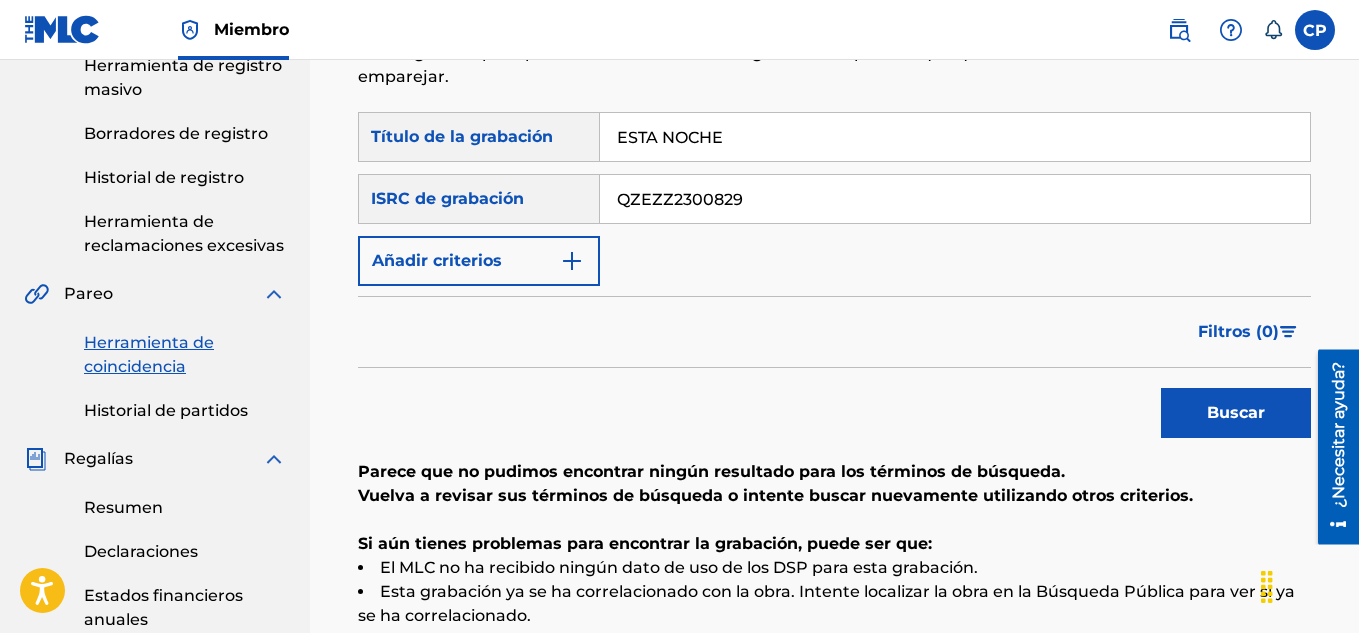 scroll, scrollTop: 300, scrollLeft: 0, axis: vertical 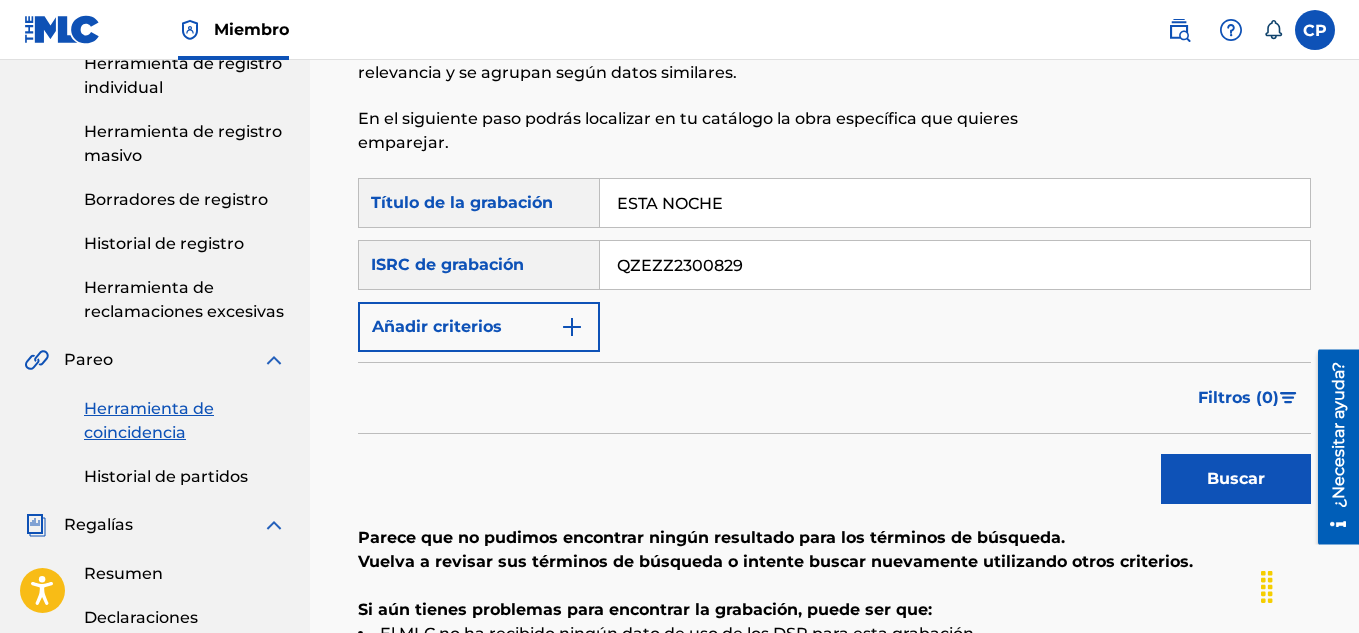 drag, startPoint x: 752, startPoint y: 253, endPoint x: 656, endPoint y: 267, distance: 97.015465 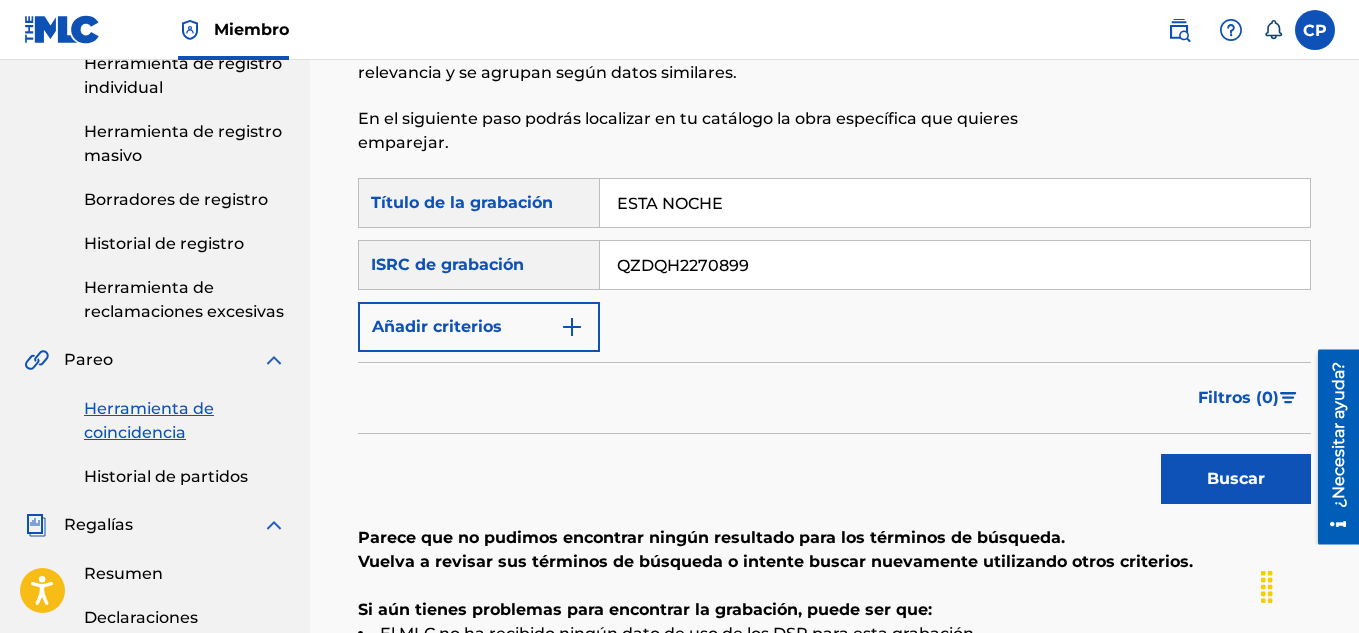 type on "QZDQH2270899" 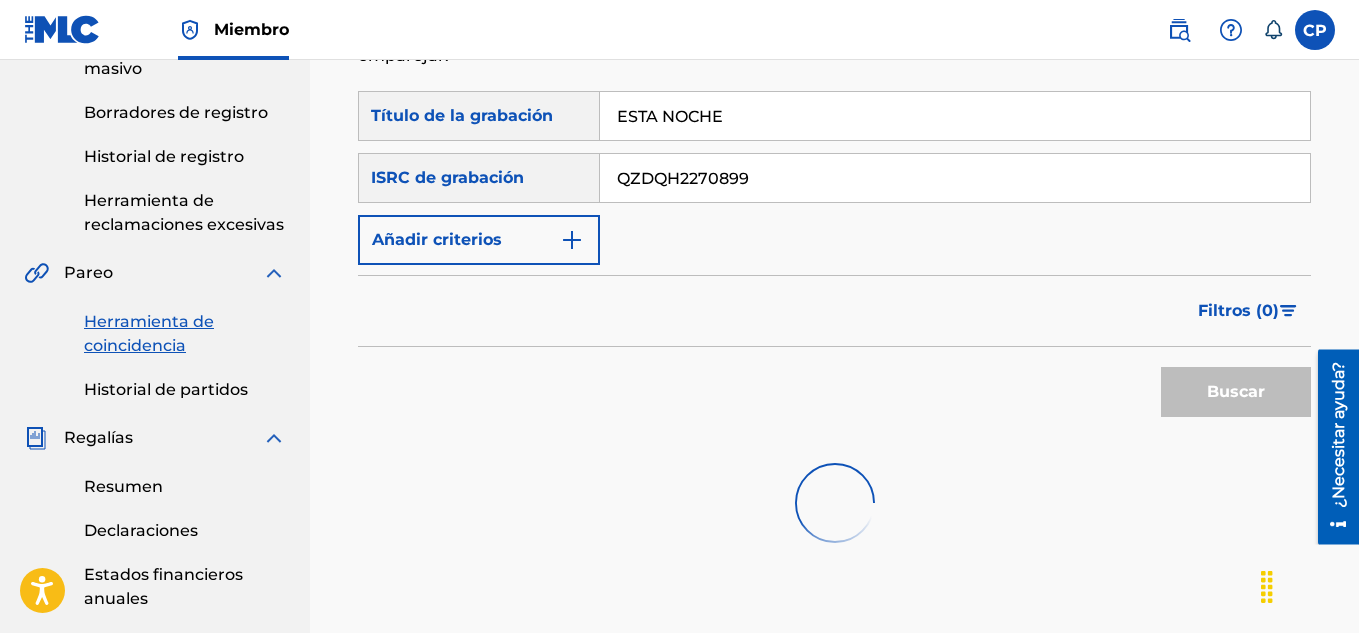 scroll, scrollTop: 400, scrollLeft: 0, axis: vertical 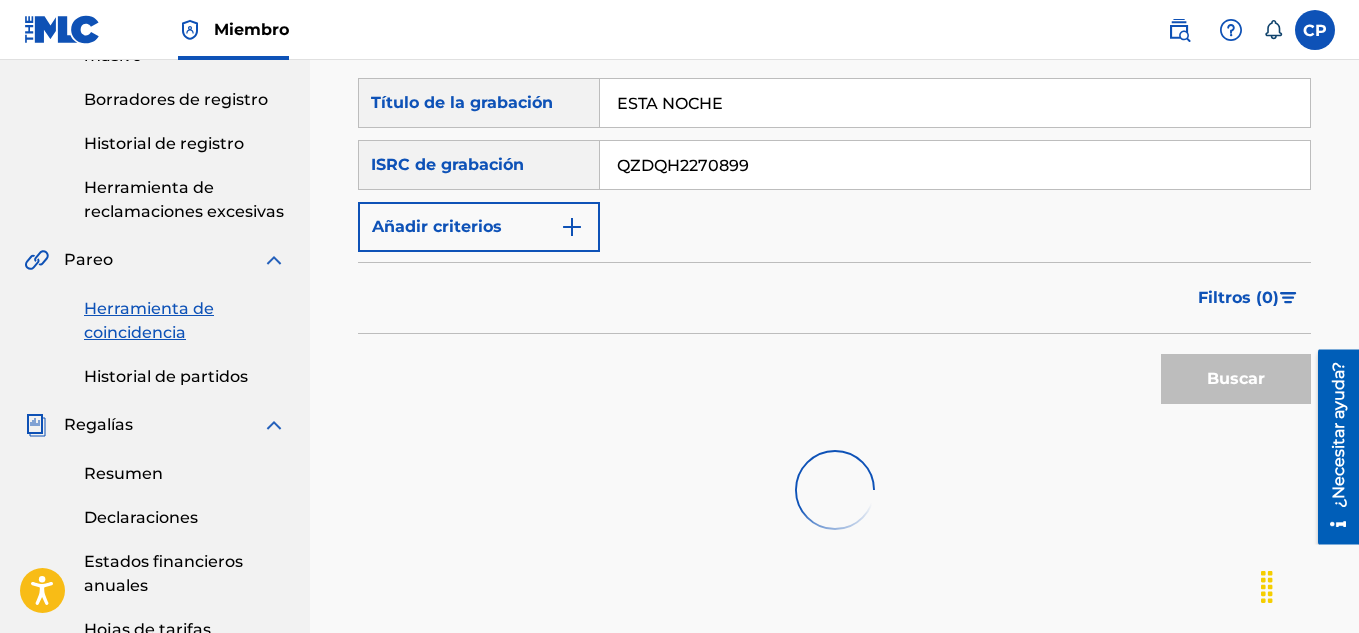 click on "QZDQH2270899" at bounding box center (955, 165) 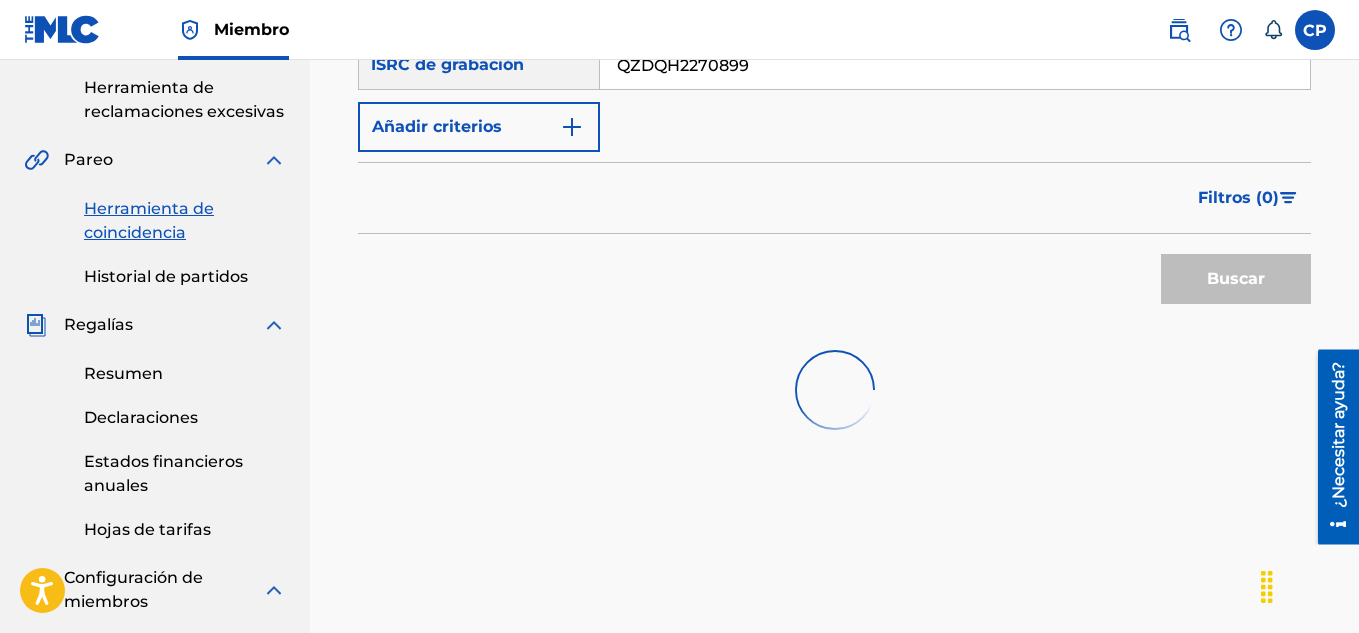 scroll, scrollTop: 400, scrollLeft: 0, axis: vertical 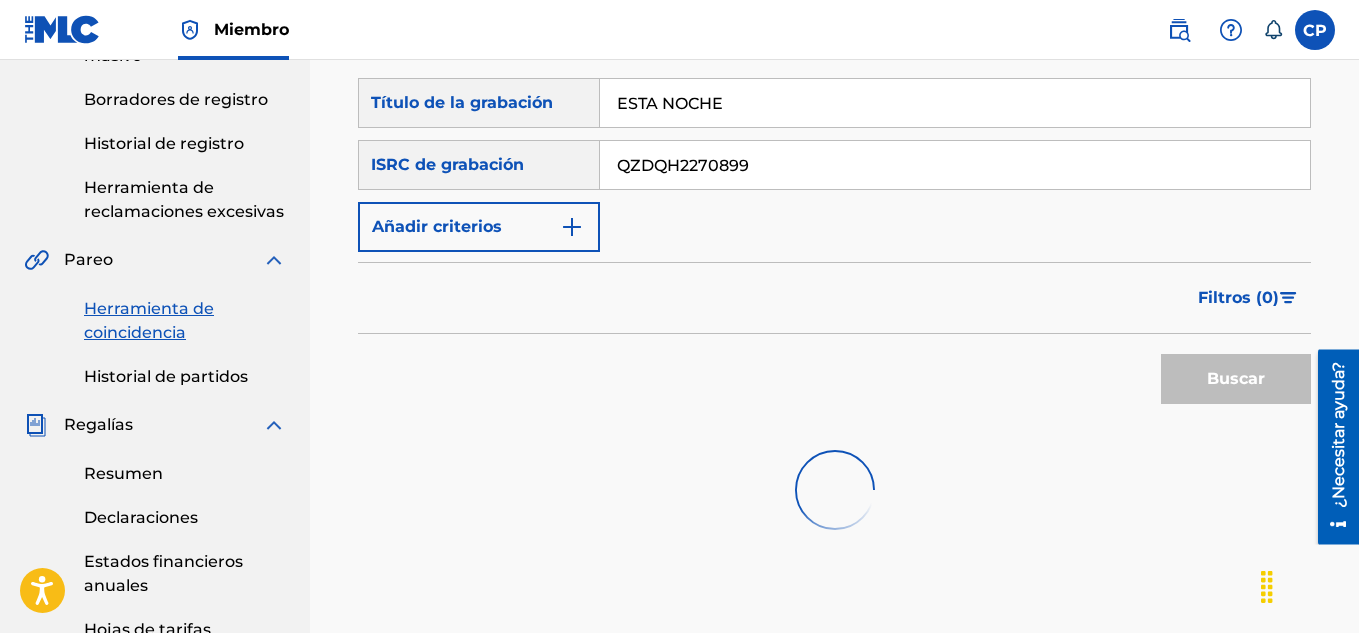 click on "Filtros (  0  )" at bounding box center [834, 298] 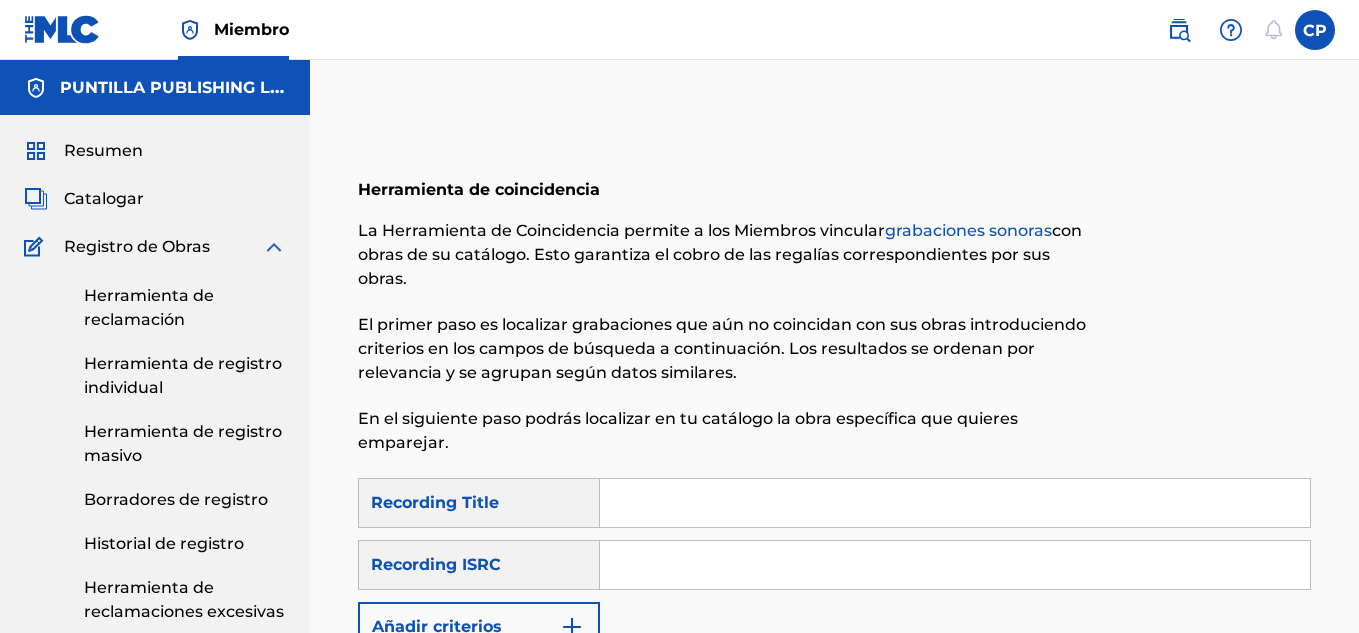 scroll, scrollTop: 0, scrollLeft: 0, axis: both 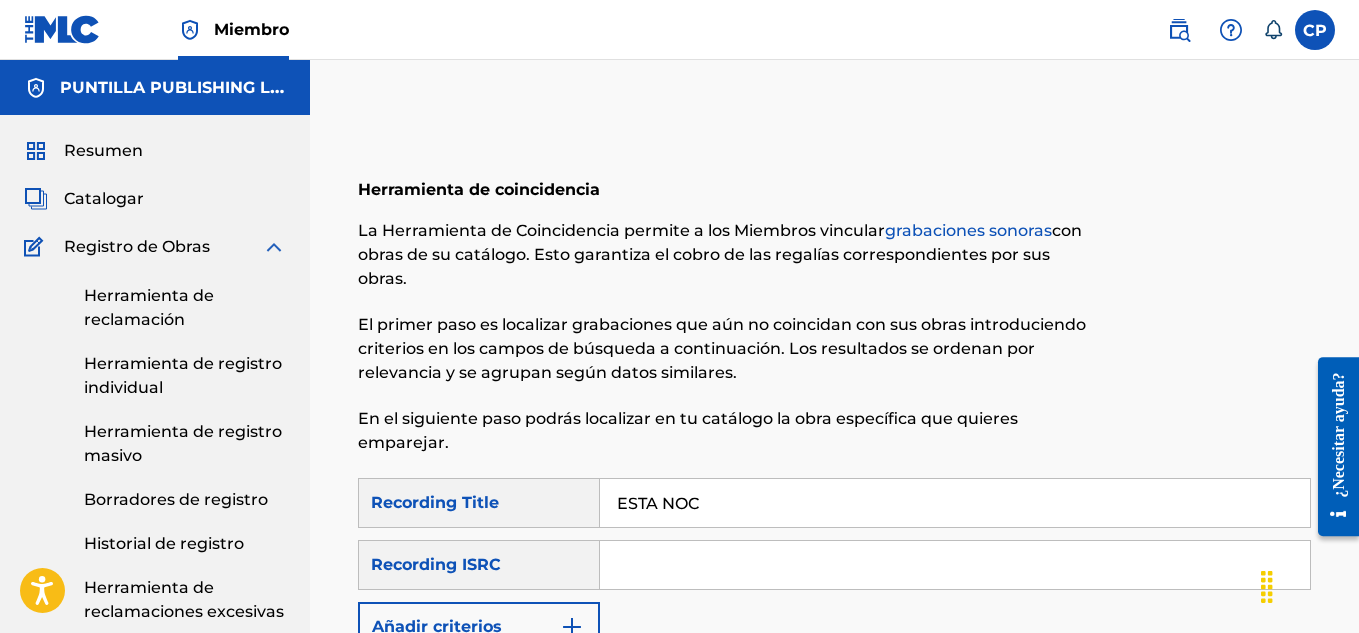 type on "ESTA NOCHE" 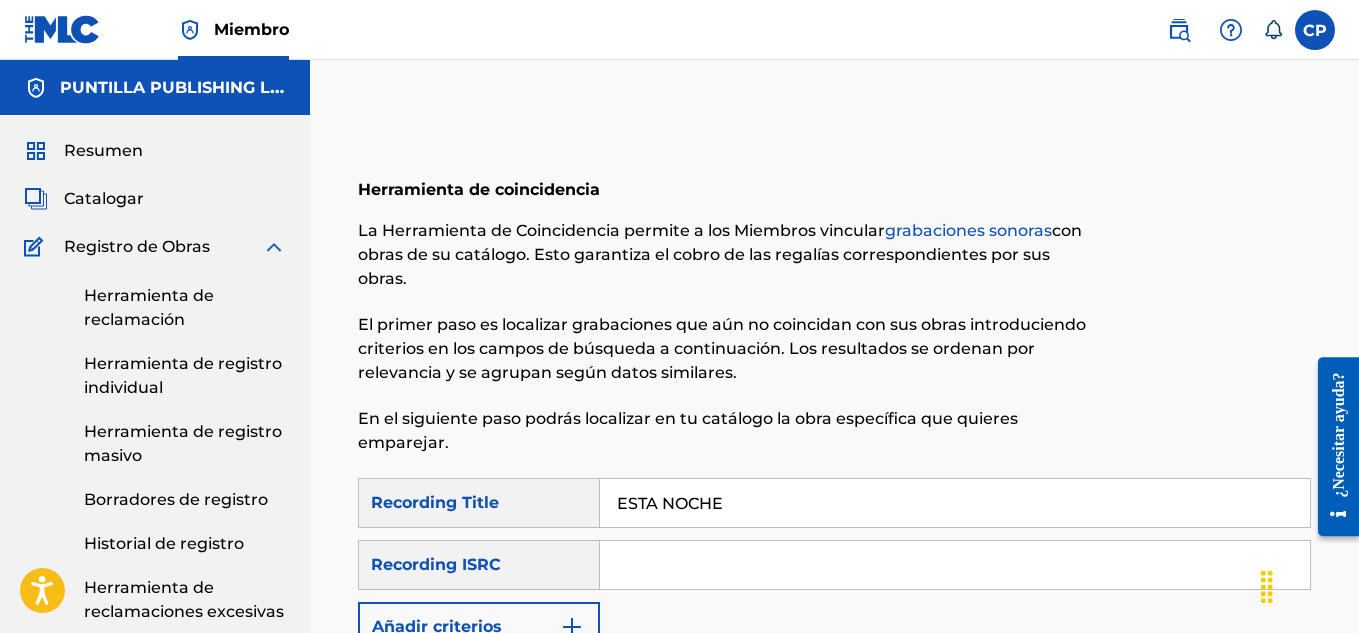 click at bounding box center (955, 565) 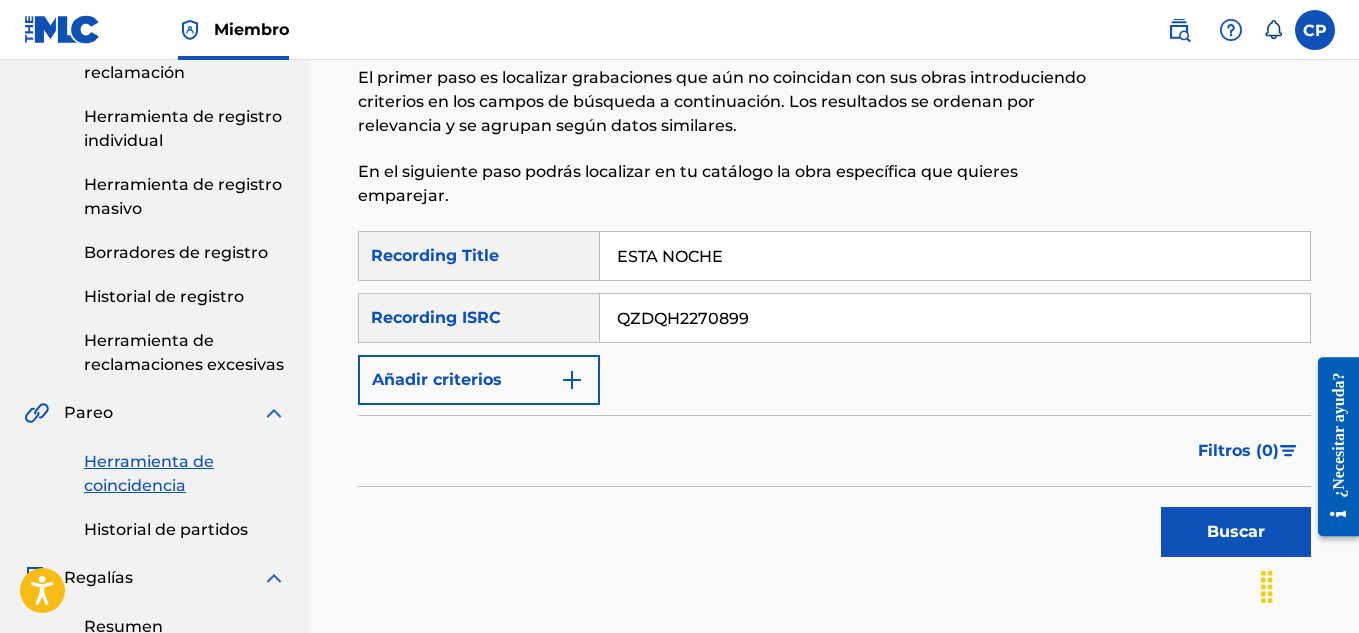 scroll, scrollTop: 400, scrollLeft: 0, axis: vertical 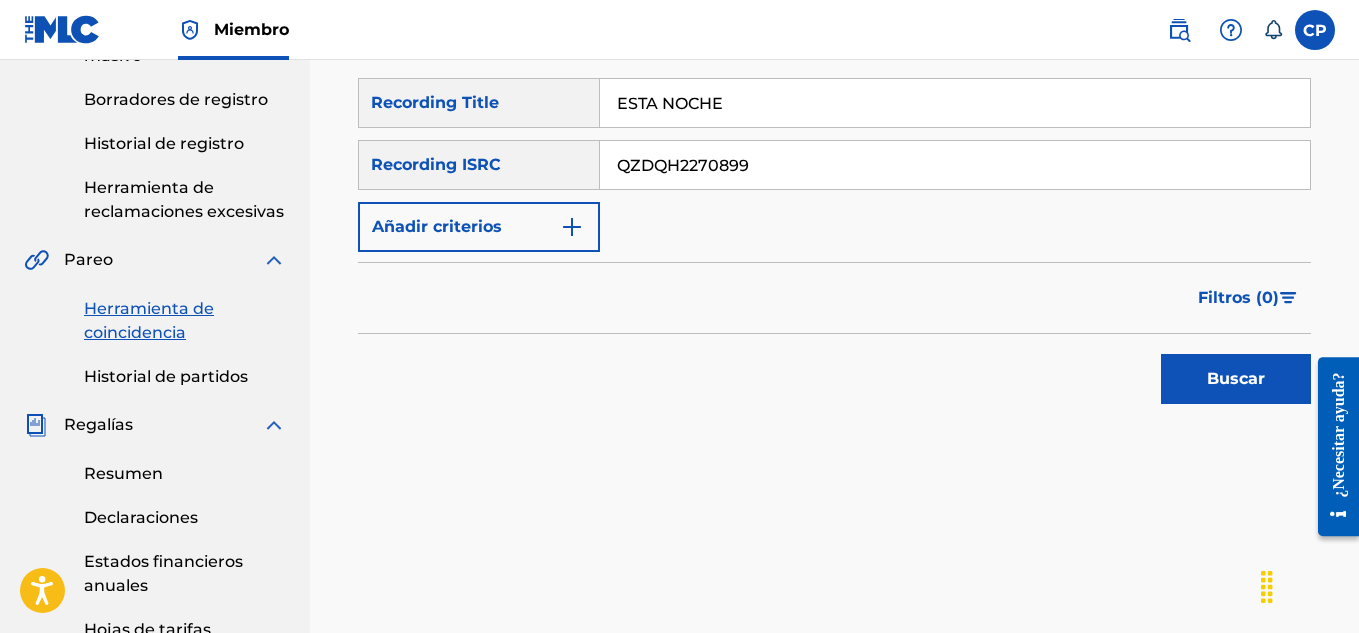 type on "QZDQH2270899" 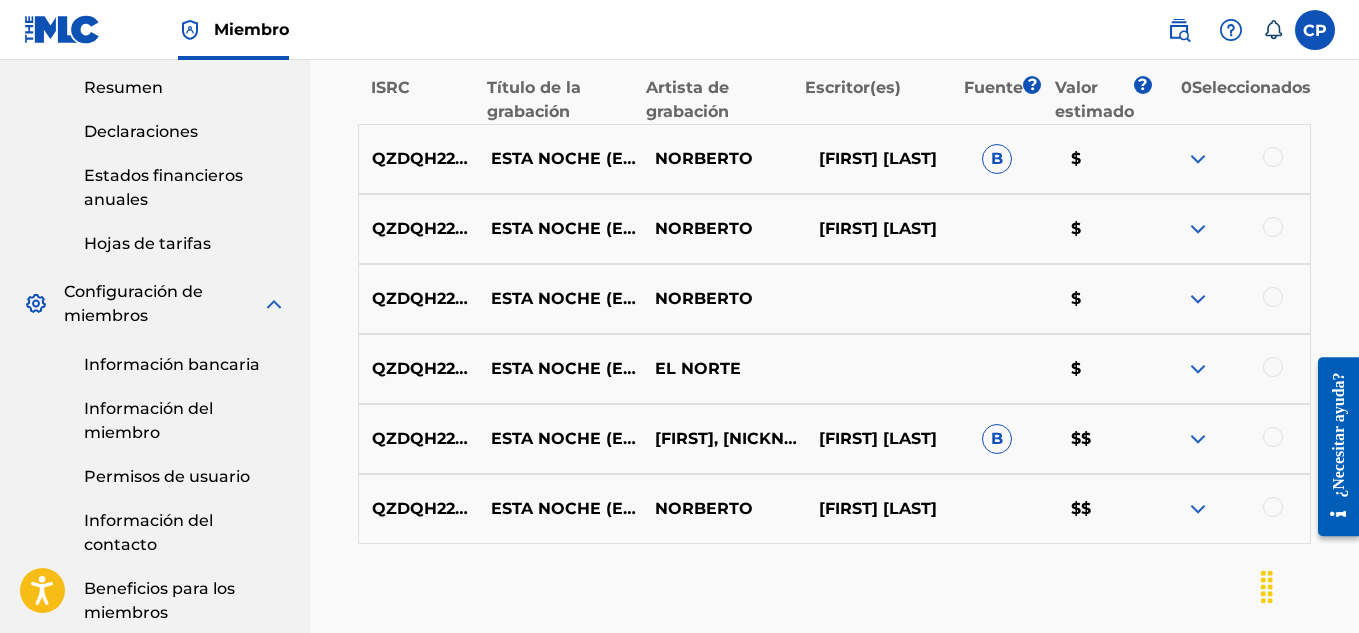 scroll, scrollTop: 800, scrollLeft: 0, axis: vertical 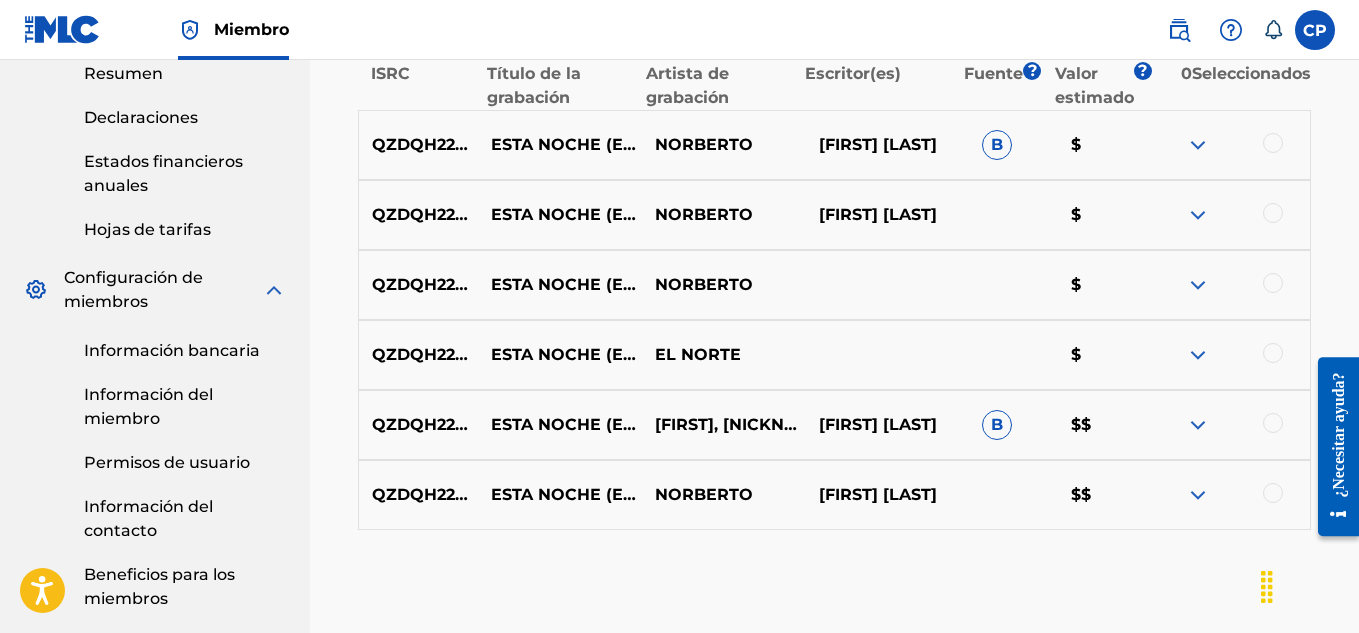 click at bounding box center [1273, 143] 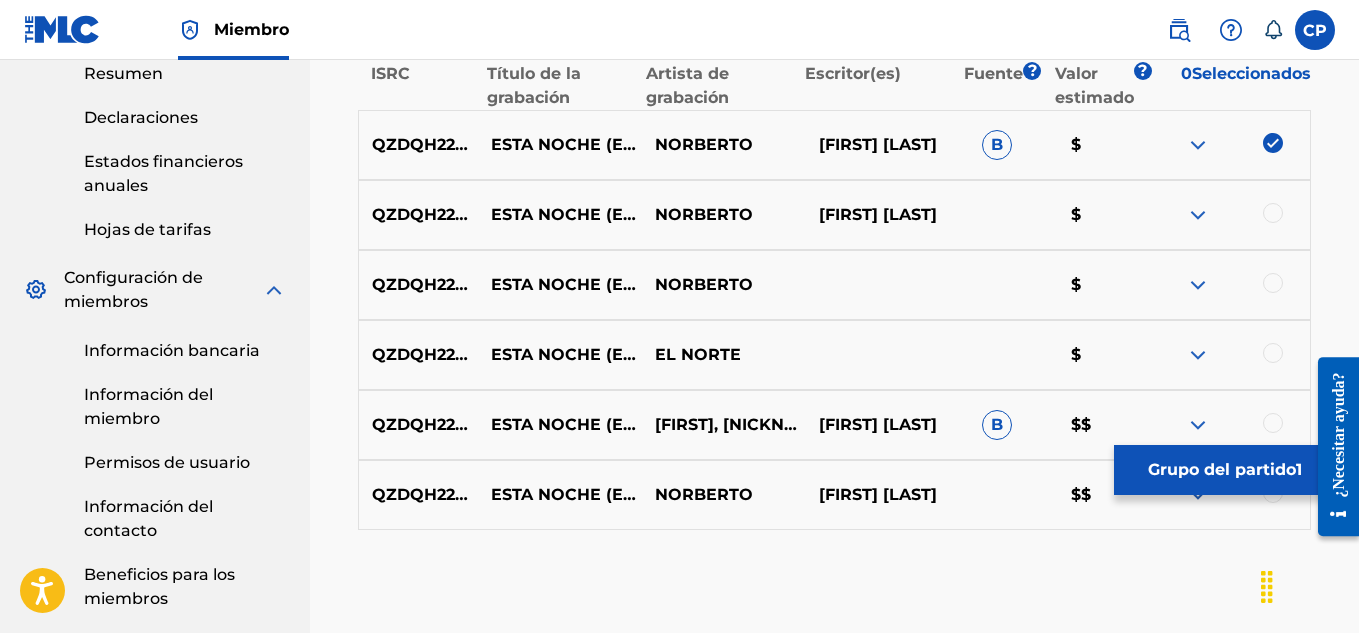 click at bounding box center (1273, 213) 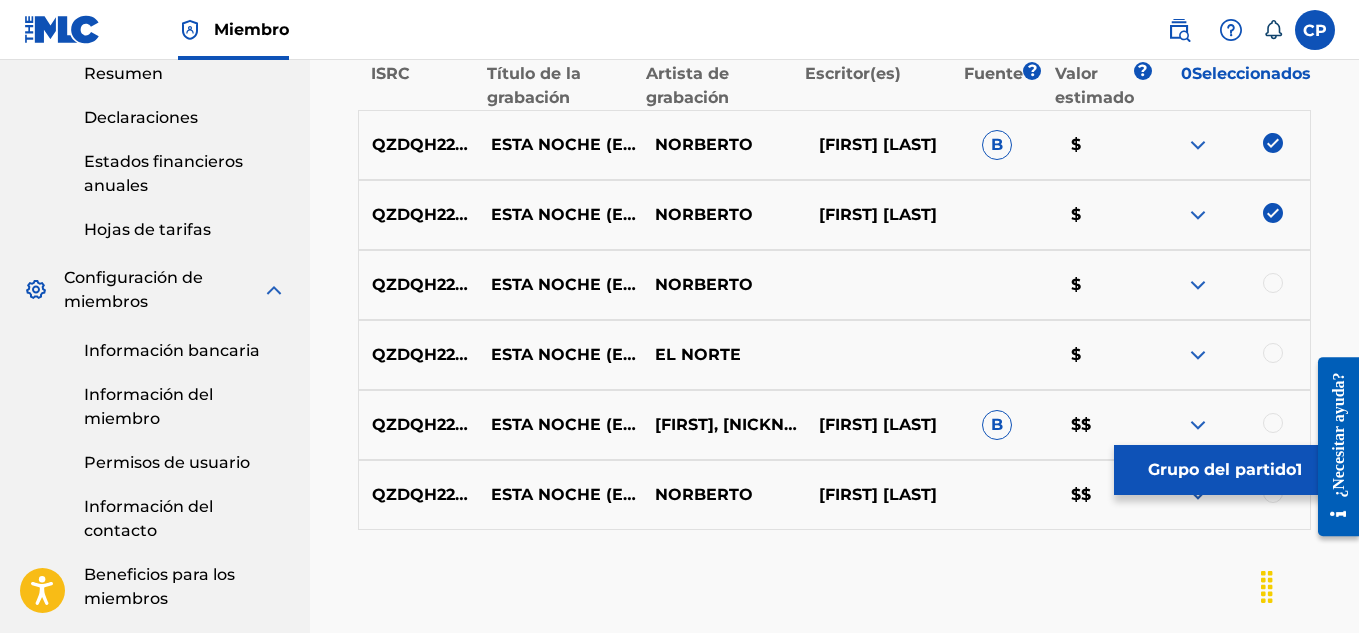 scroll, scrollTop: 898, scrollLeft: 0, axis: vertical 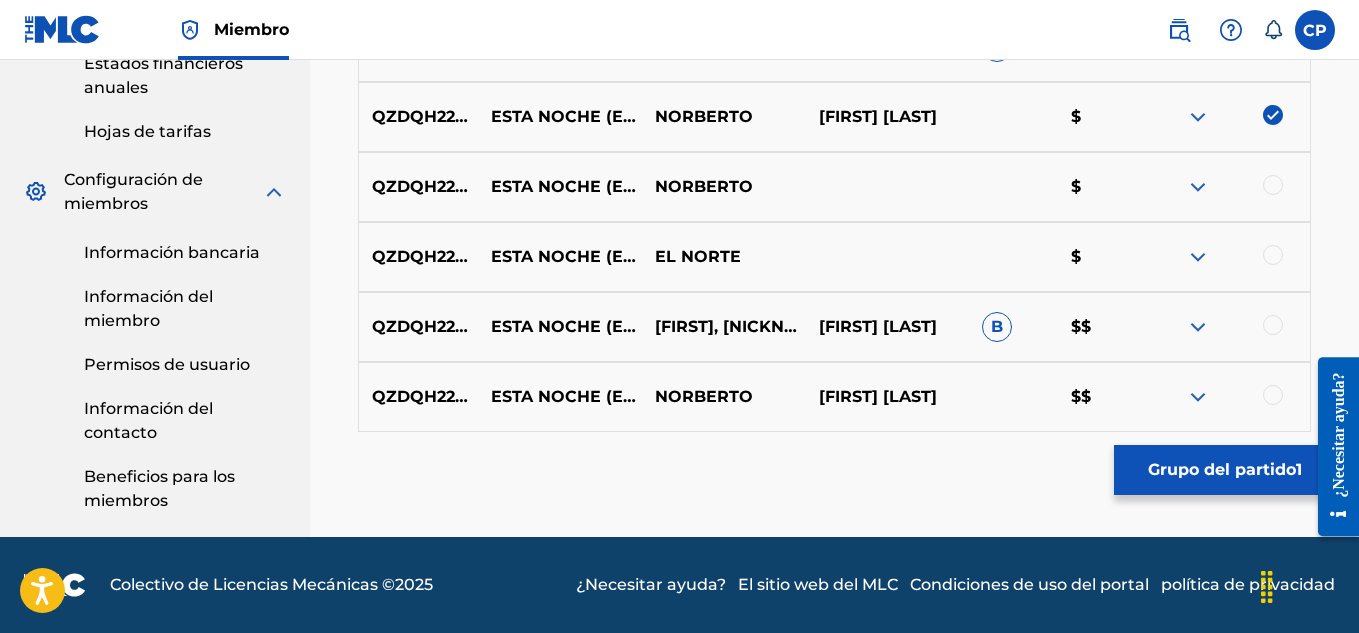 drag, startPoint x: 1281, startPoint y: 184, endPoint x: 1276, endPoint y: 193, distance: 10.29563 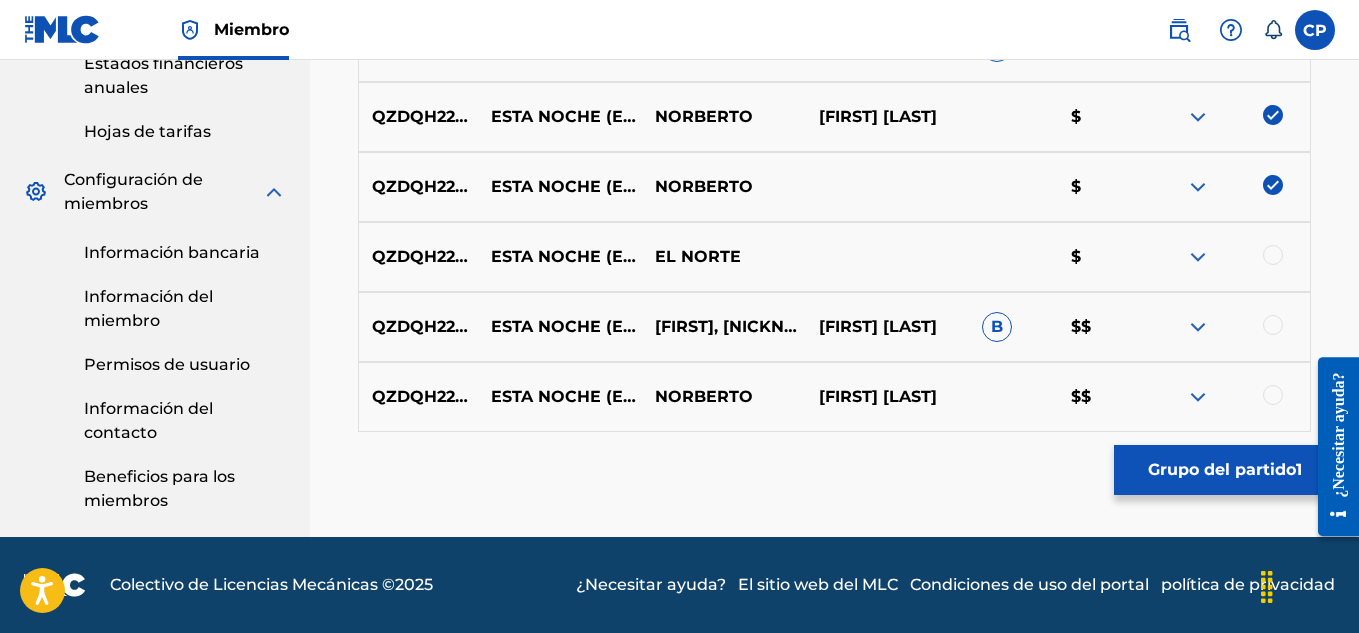 click at bounding box center [1273, 255] 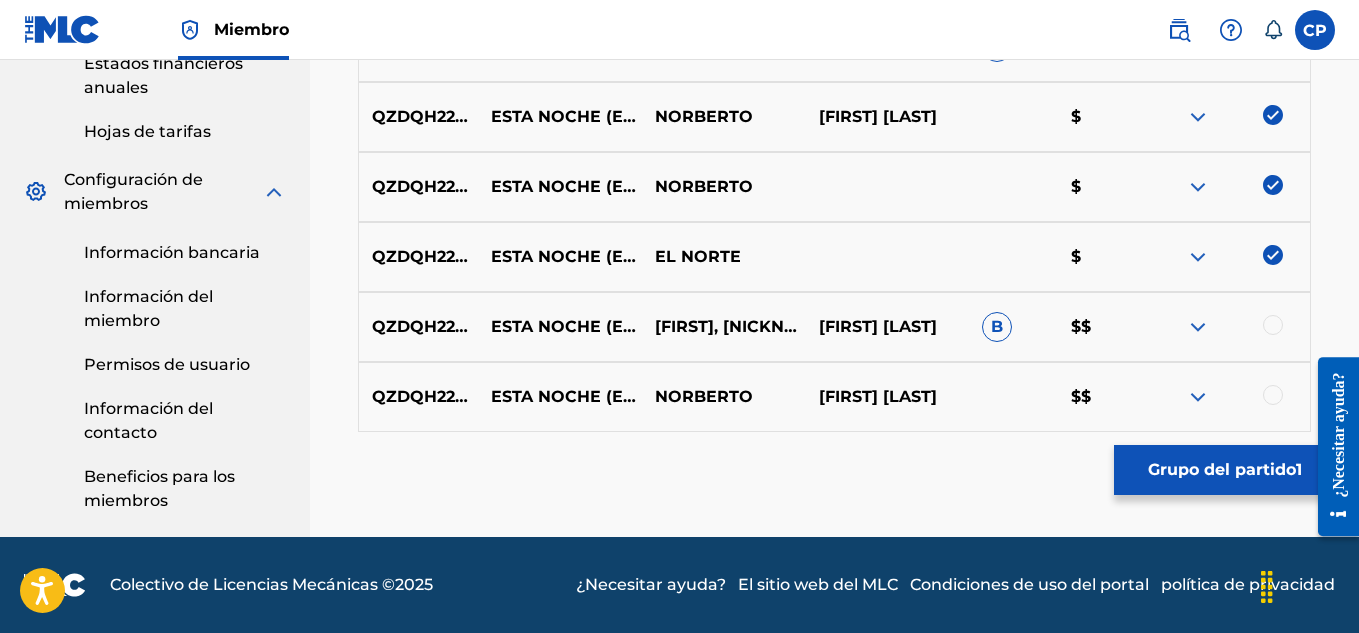 click at bounding box center [1273, 325] 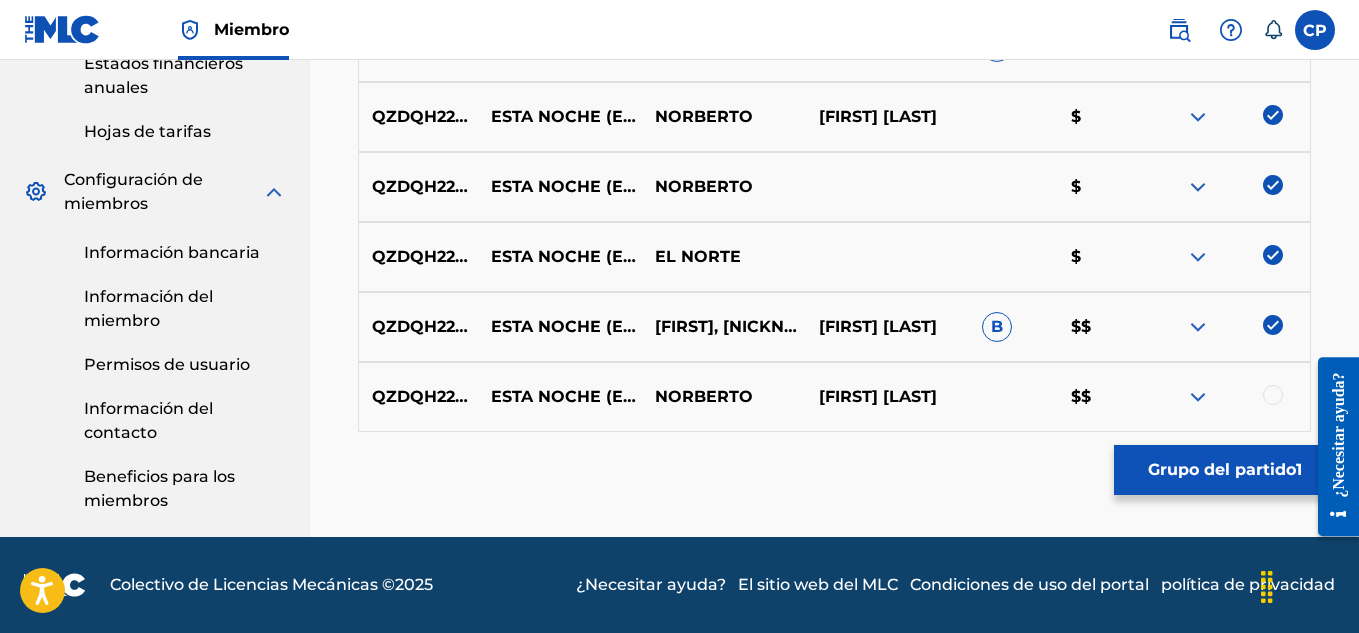 click at bounding box center (1273, 395) 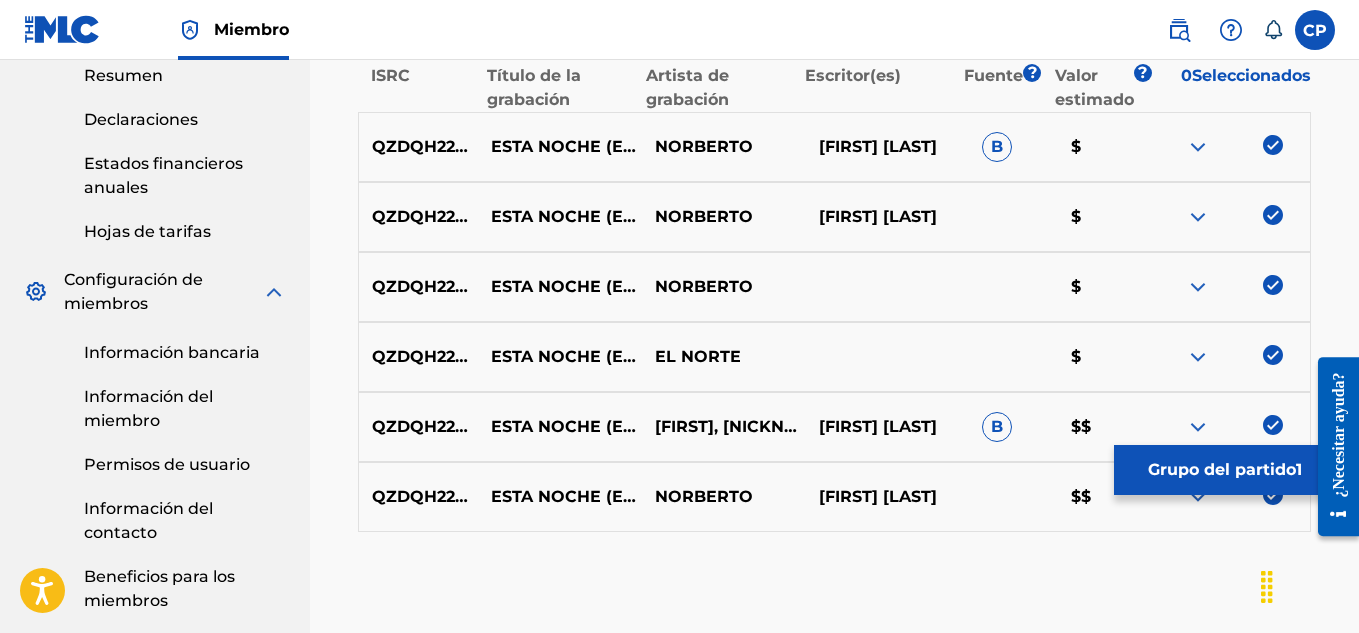 scroll, scrollTop: 898, scrollLeft: 0, axis: vertical 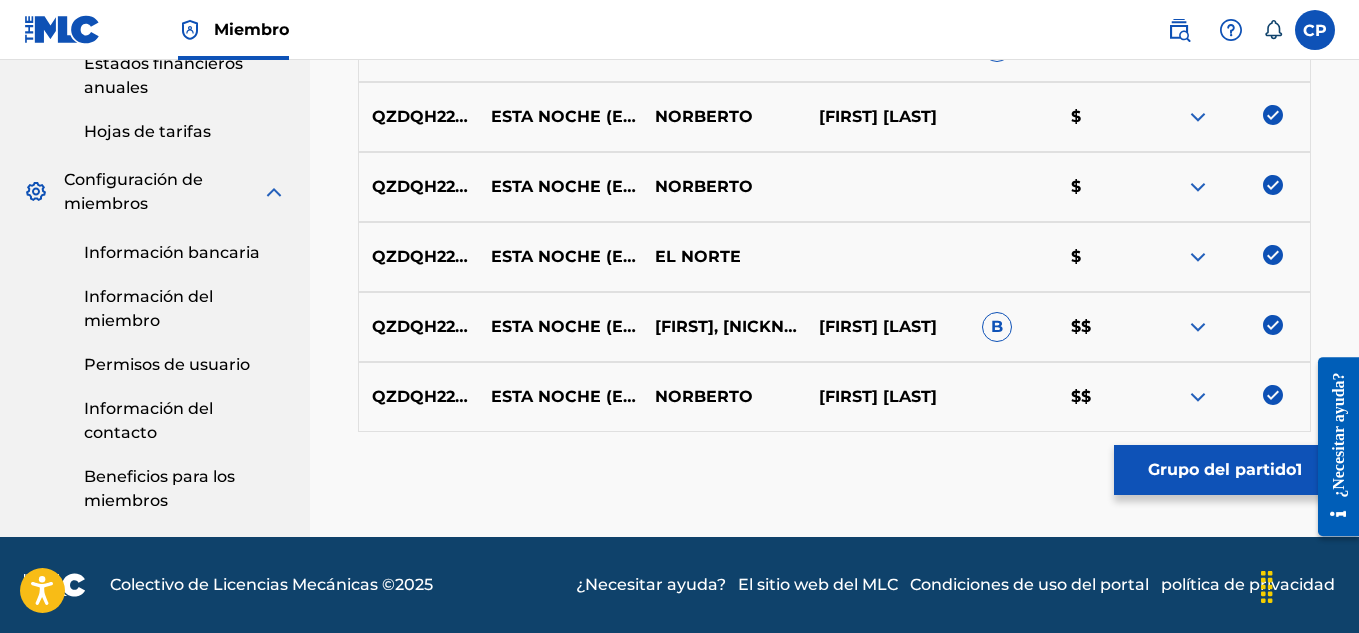 click on "Grupo del partido  1" at bounding box center [1224, 470] 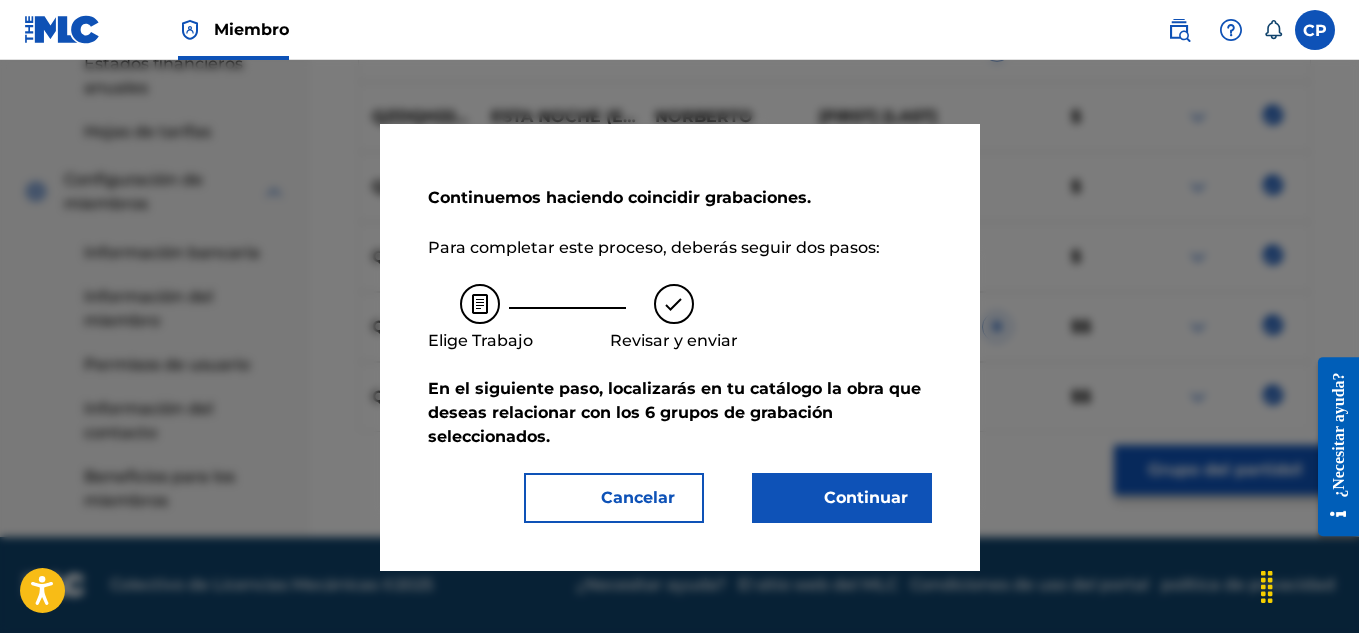 click on "Continuar" at bounding box center (854, 498) 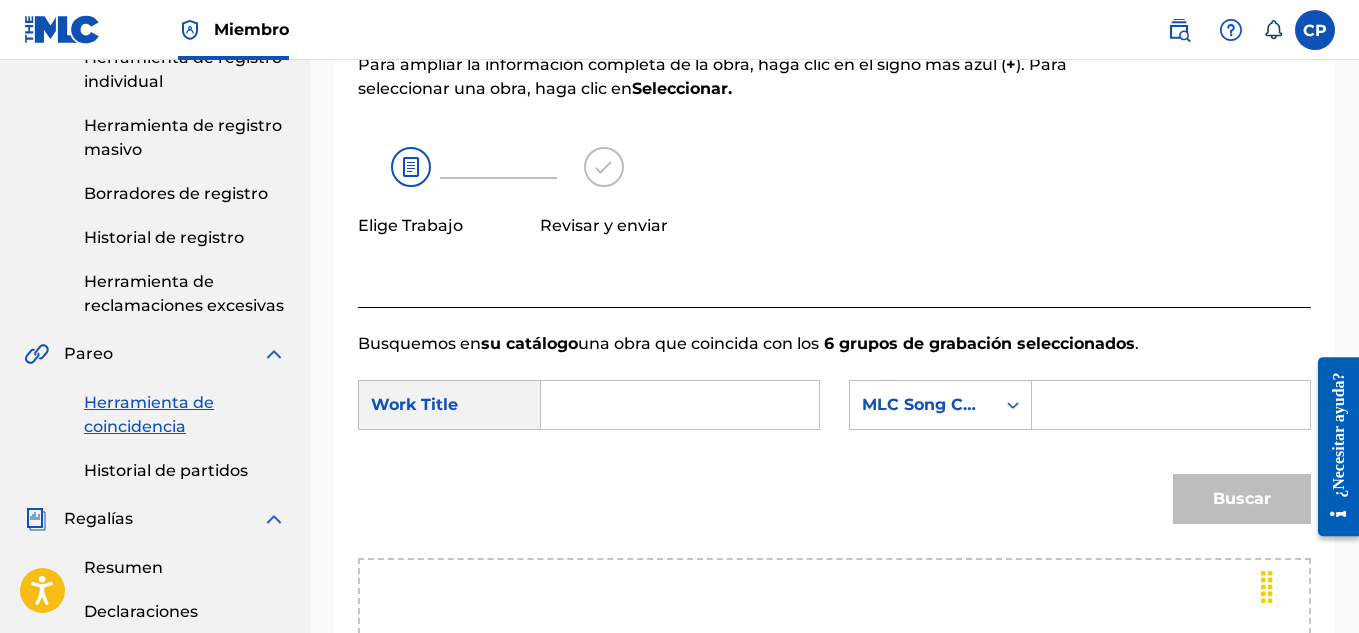 scroll, scrollTop: 298, scrollLeft: 0, axis: vertical 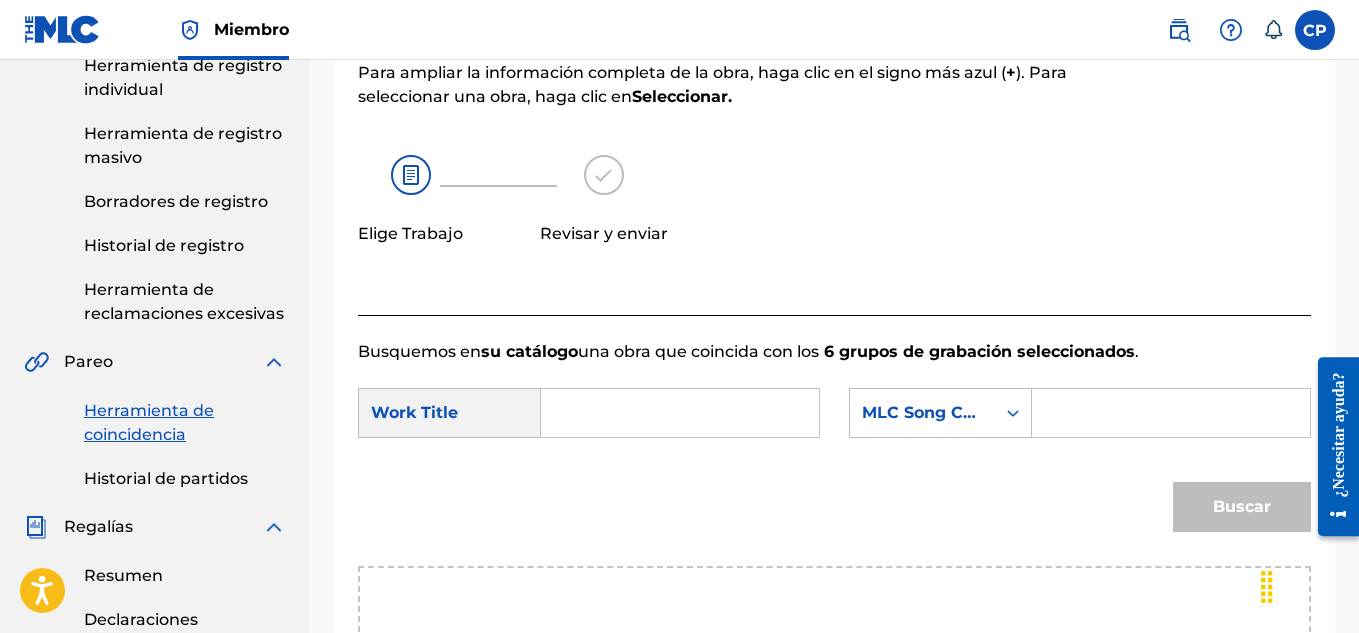 click at bounding box center [680, 413] 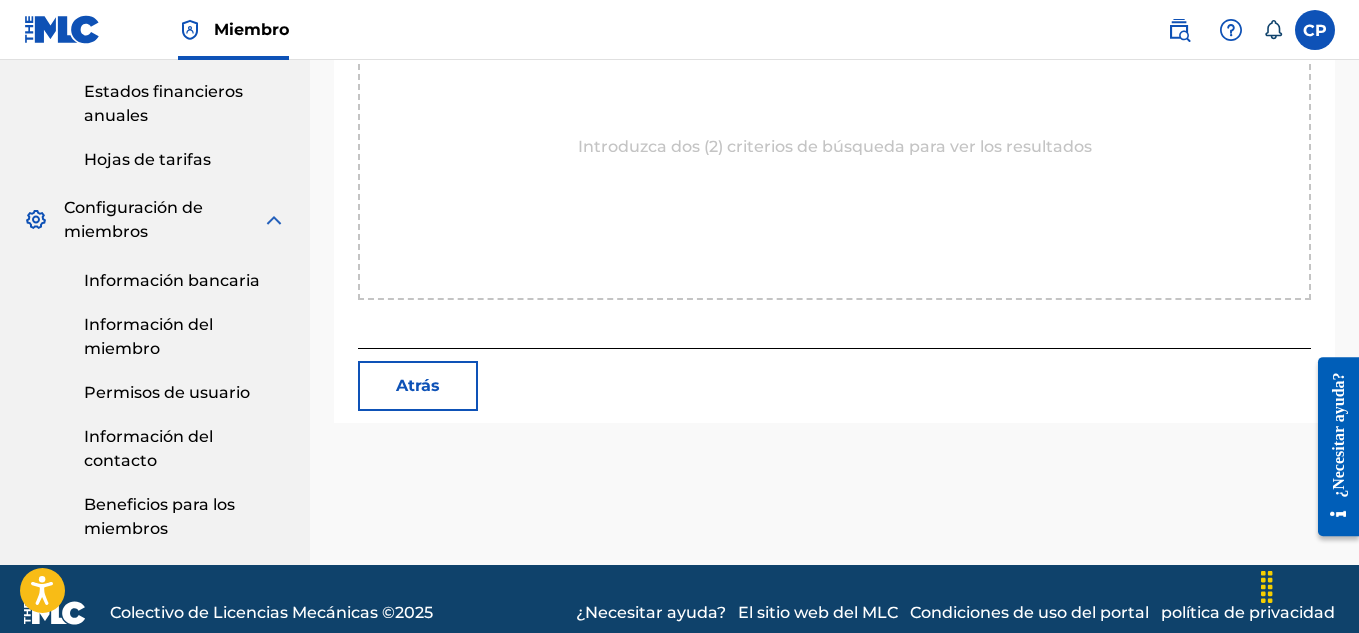 scroll, scrollTop: 898, scrollLeft: 0, axis: vertical 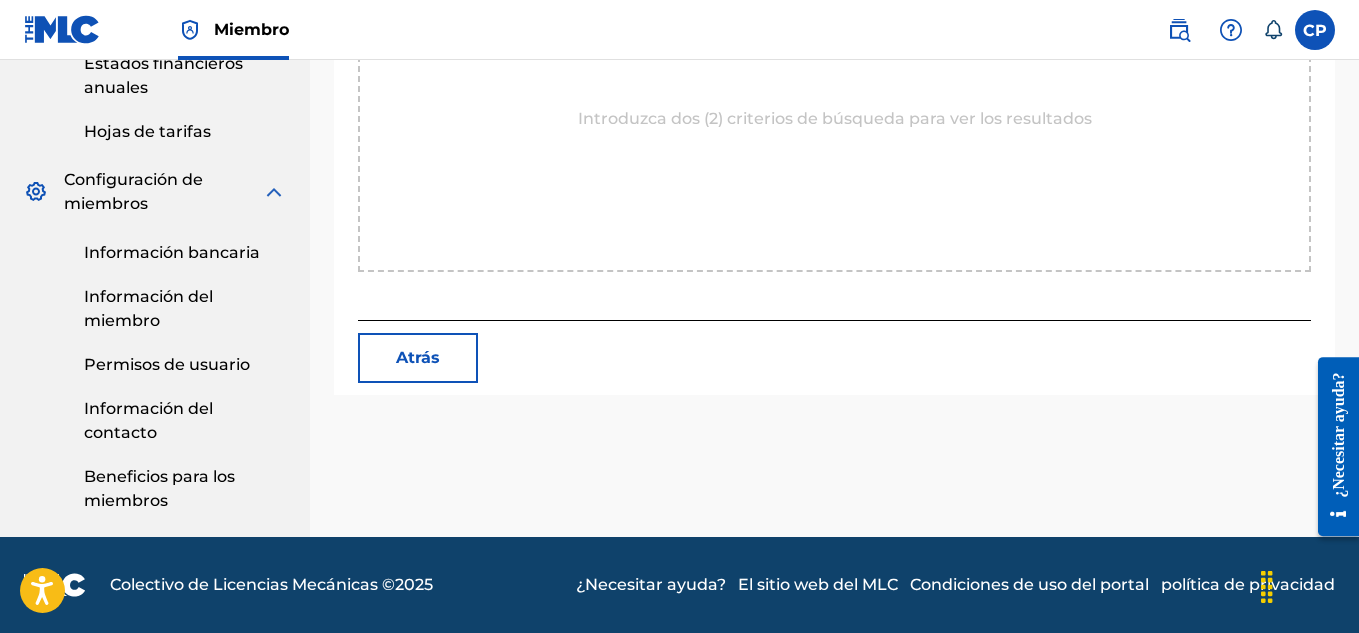 click on "Atrás" at bounding box center (418, 358) 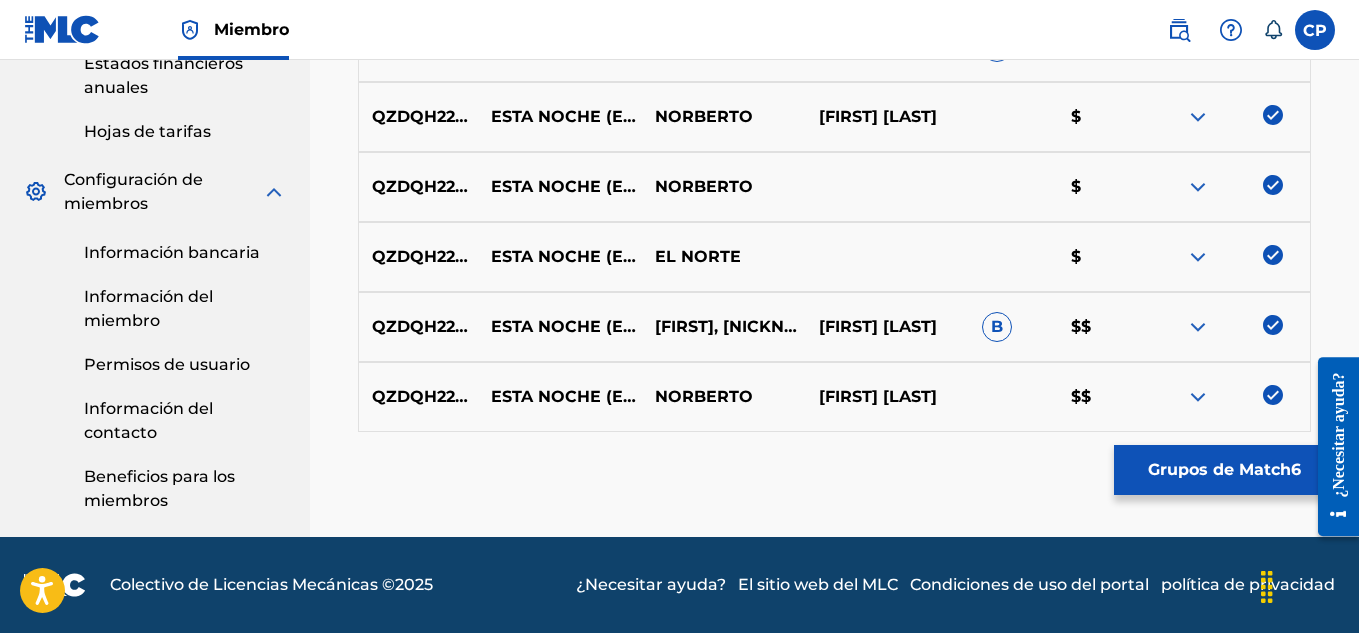 click on "Grupos de Match  6" at bounding box center [1224, 470] 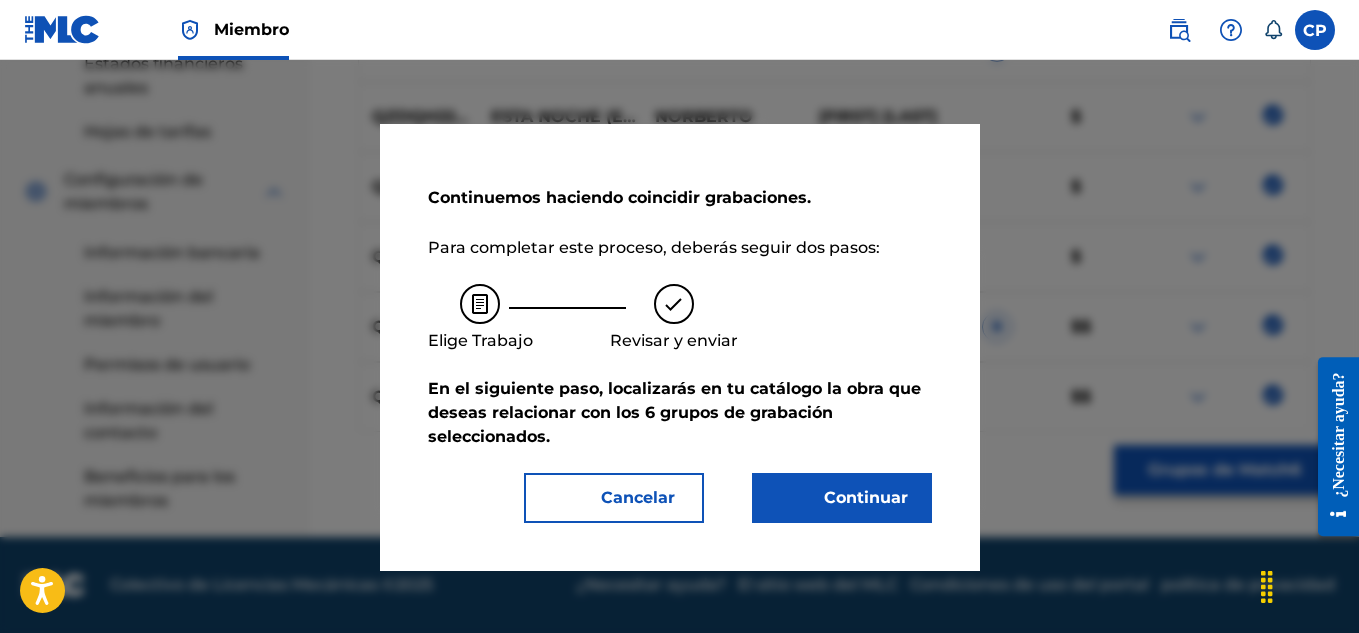 click on "Continuar" at bounding box center [842, 498] 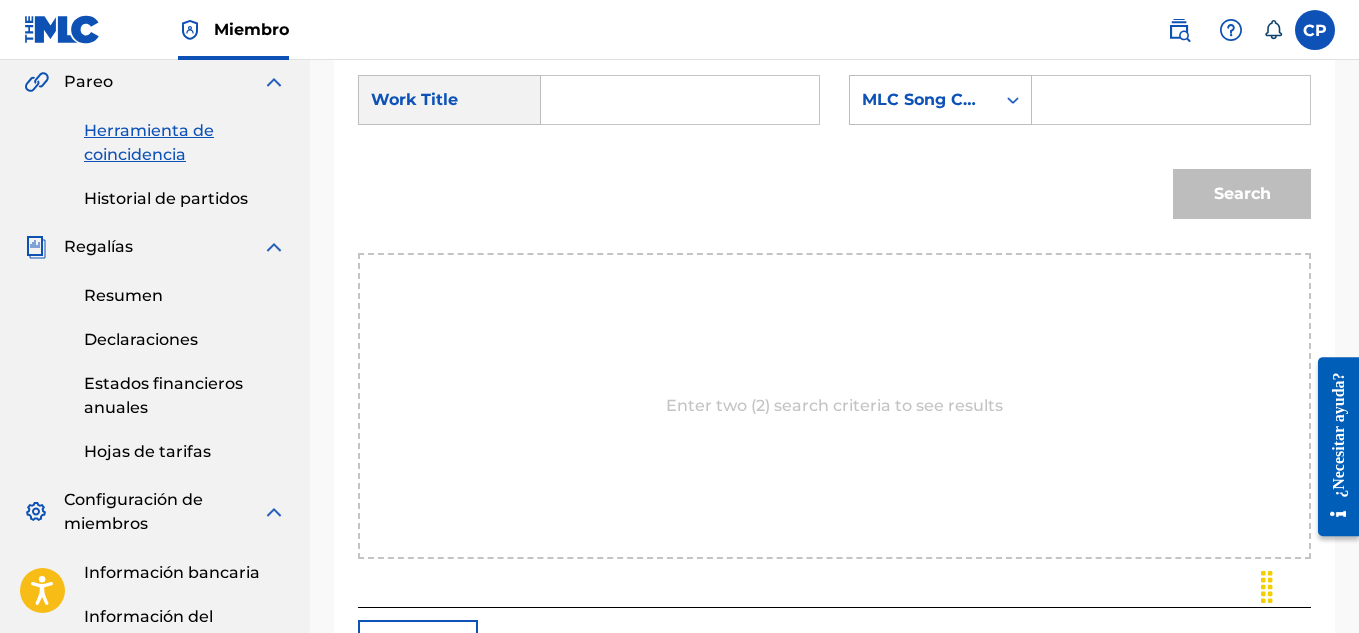 scroll, scrollTop: 398, scrollLeft: 0, axis: vertical 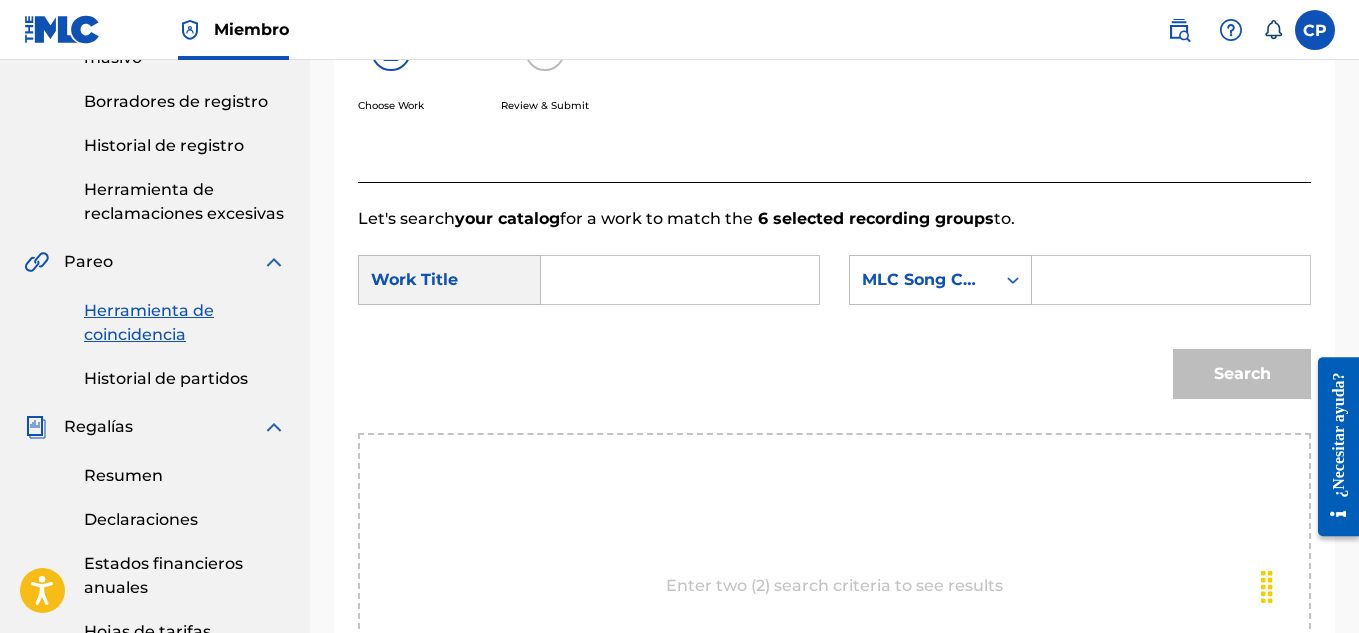 click at bounding box center (680, 280) 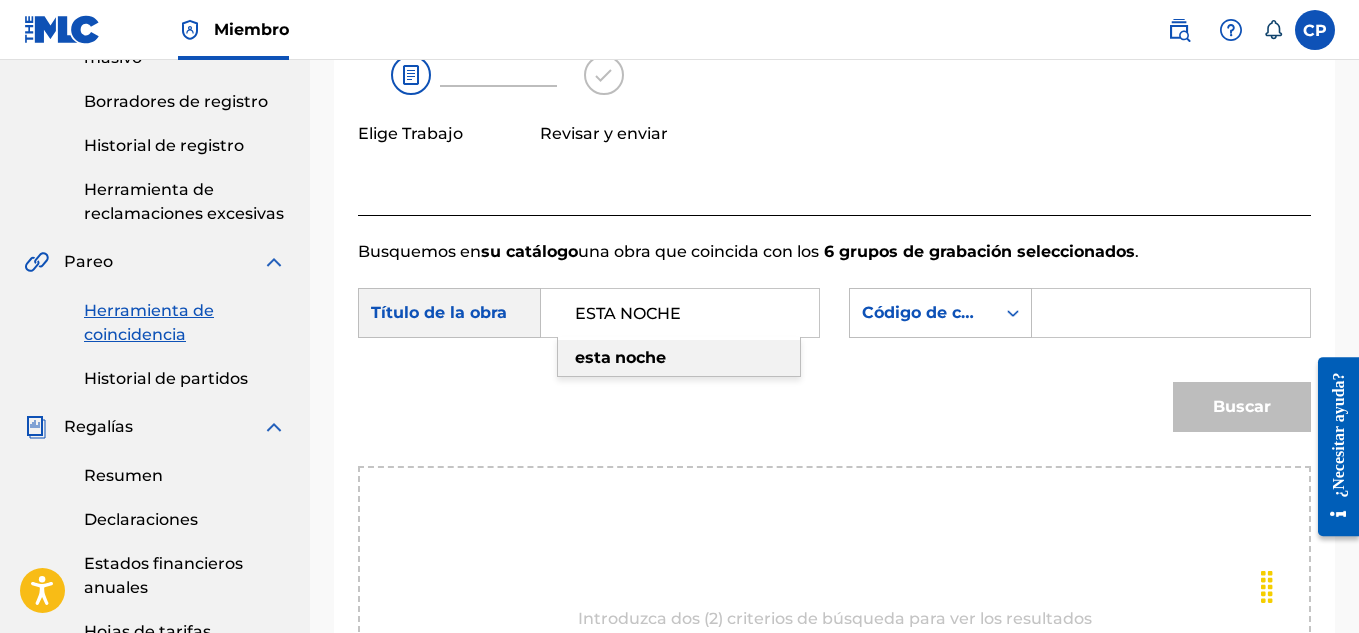 type on "ESTA NOCHE" 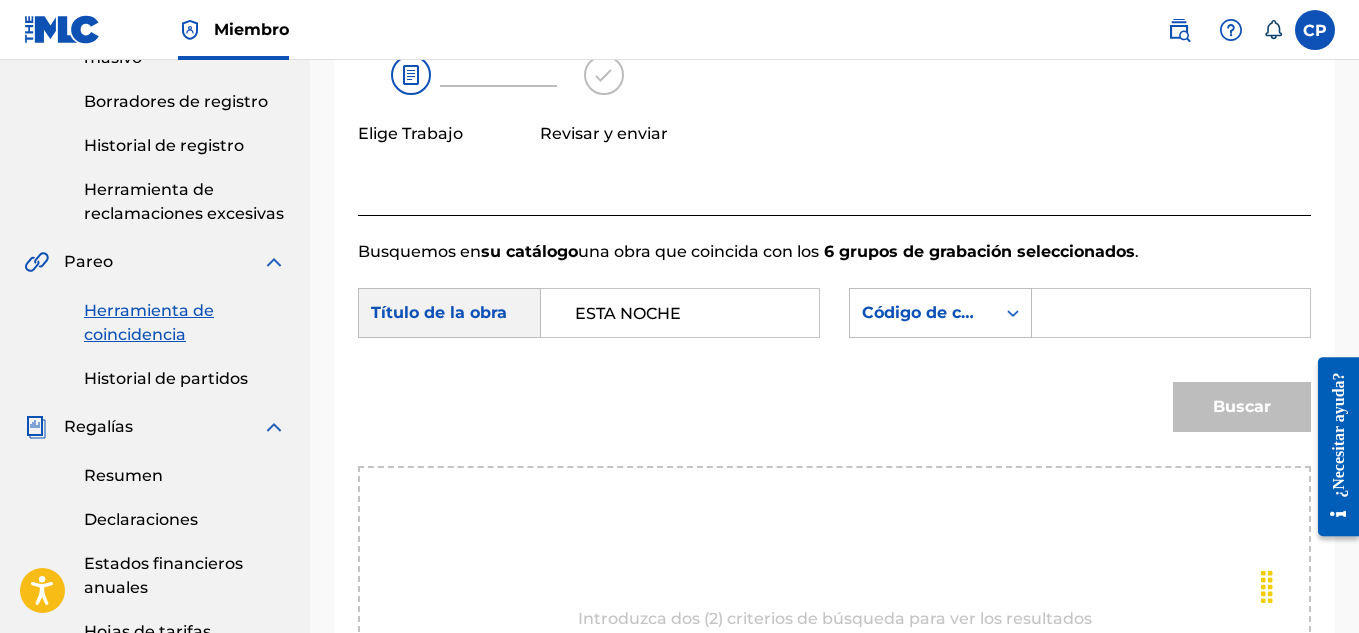 click at bounding box center [1171, 313] 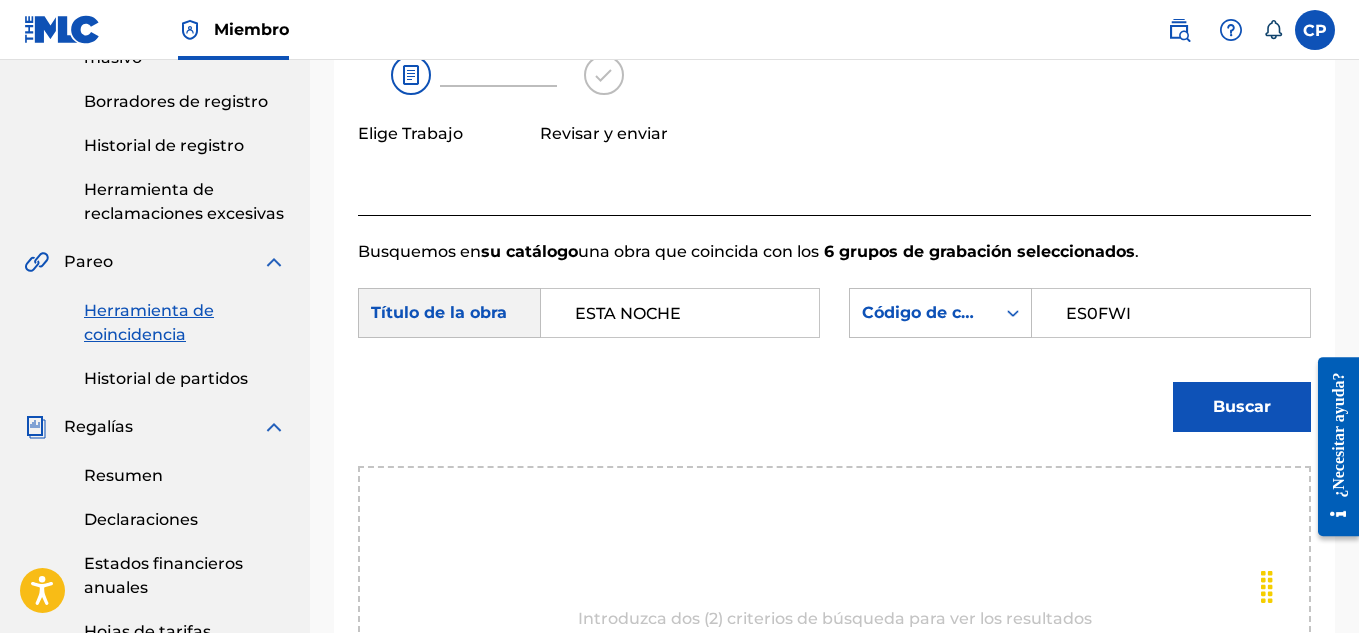 type on "ES0FWI" 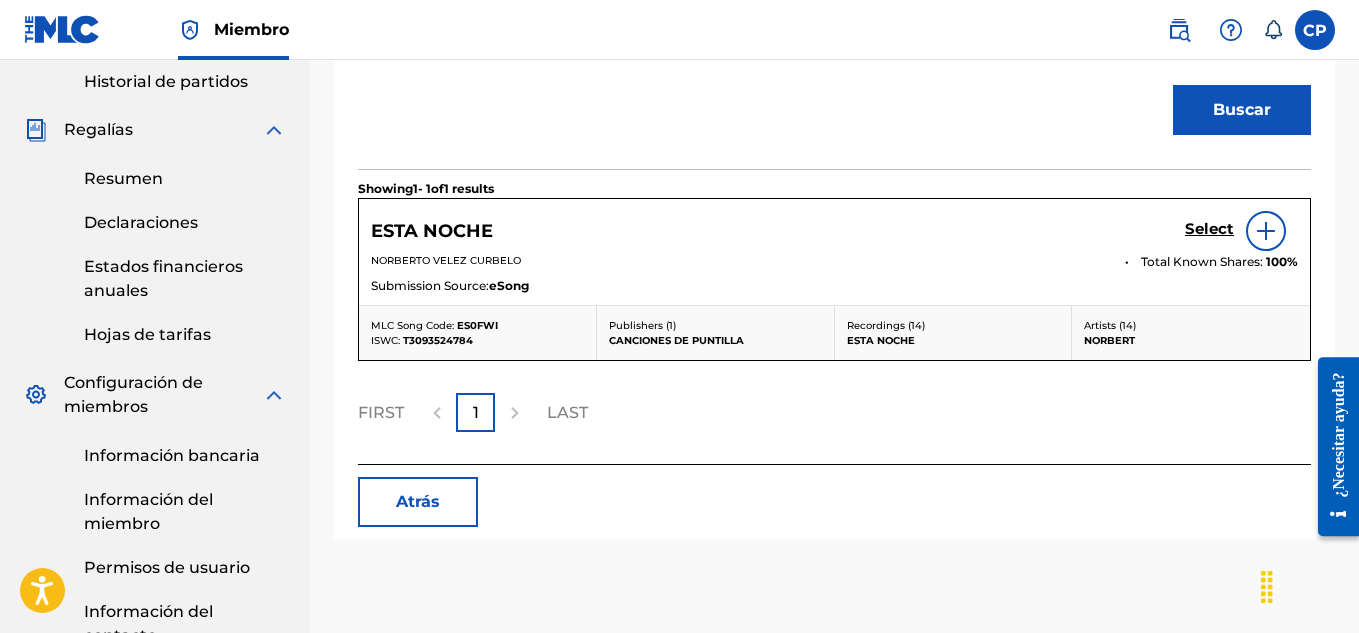 scroll, scrollTop: 698, scrollLeft: 0, axis: vertical 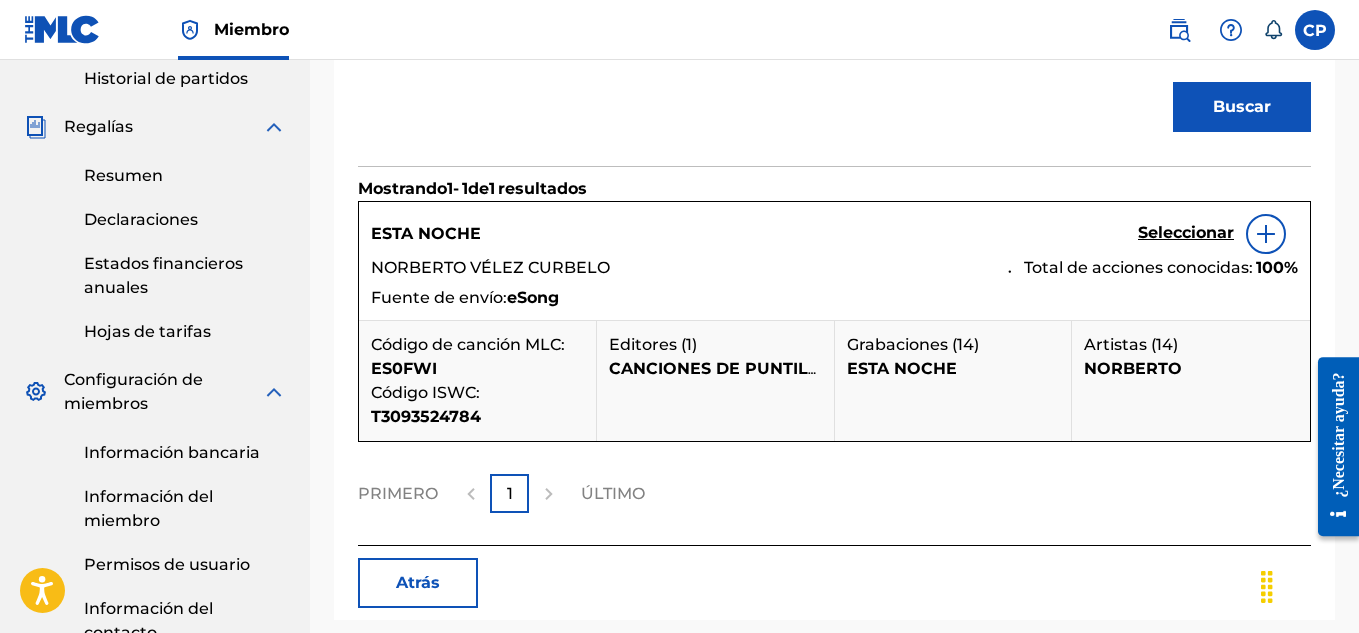 click on "Seleccionar" at bounding box center (1186, 232) 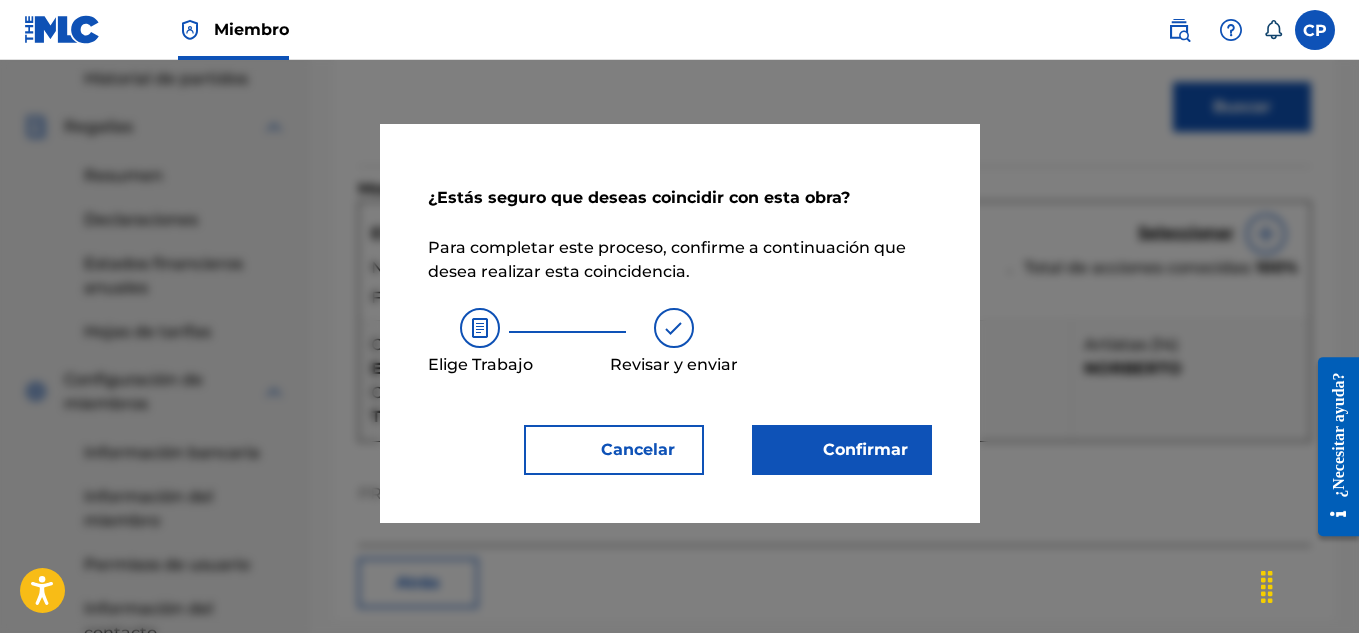 click on "Confirmar" at bounding box center (853, 450) 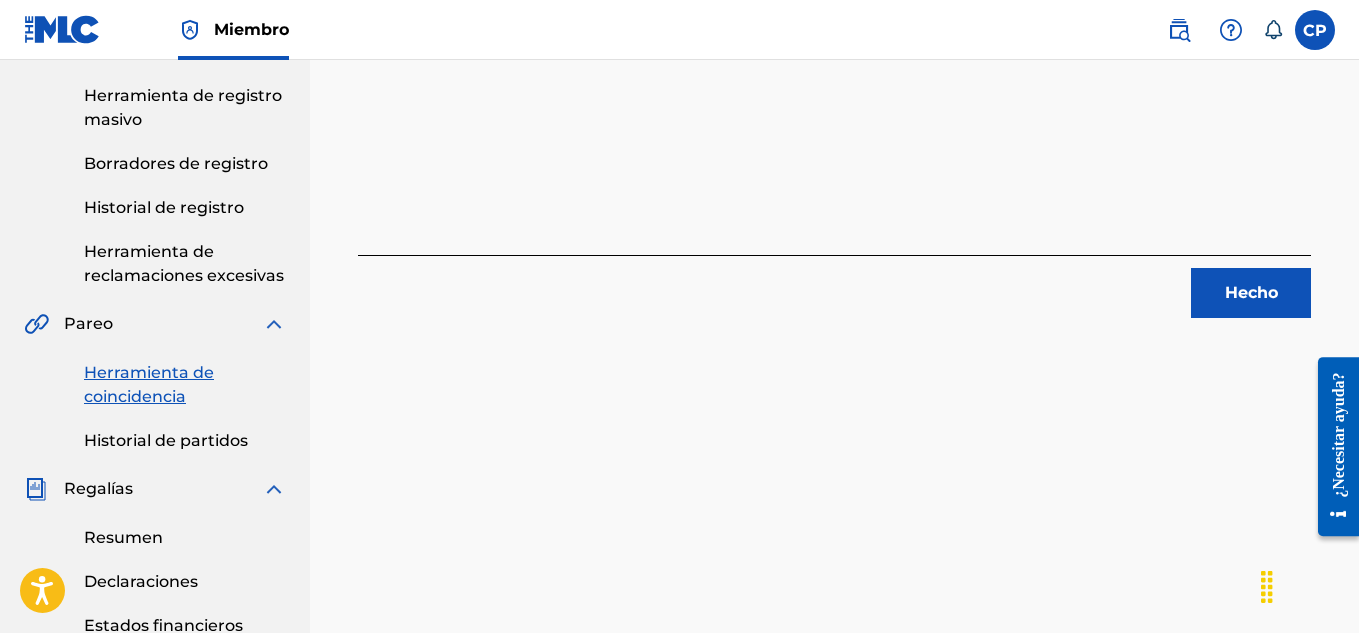 scroll, scrollTop: 298, scrollLeft: 0, axis: vertical 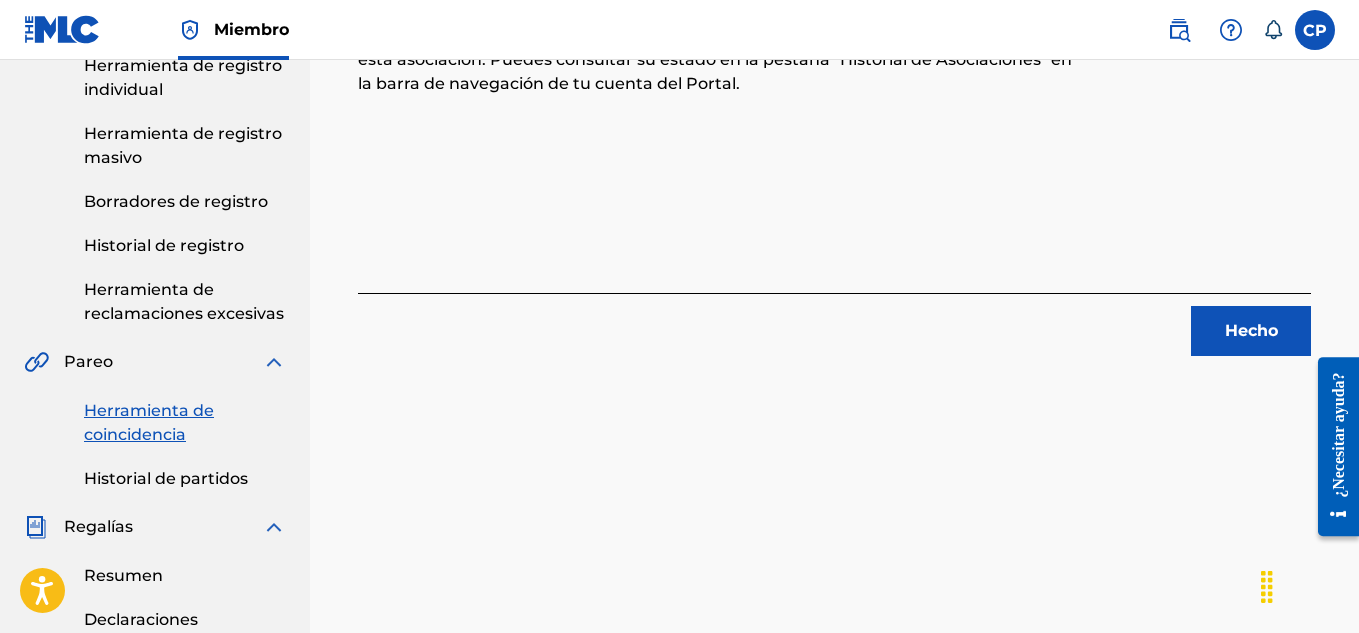 click on "Hecho" at bounding box center (1251, 330) 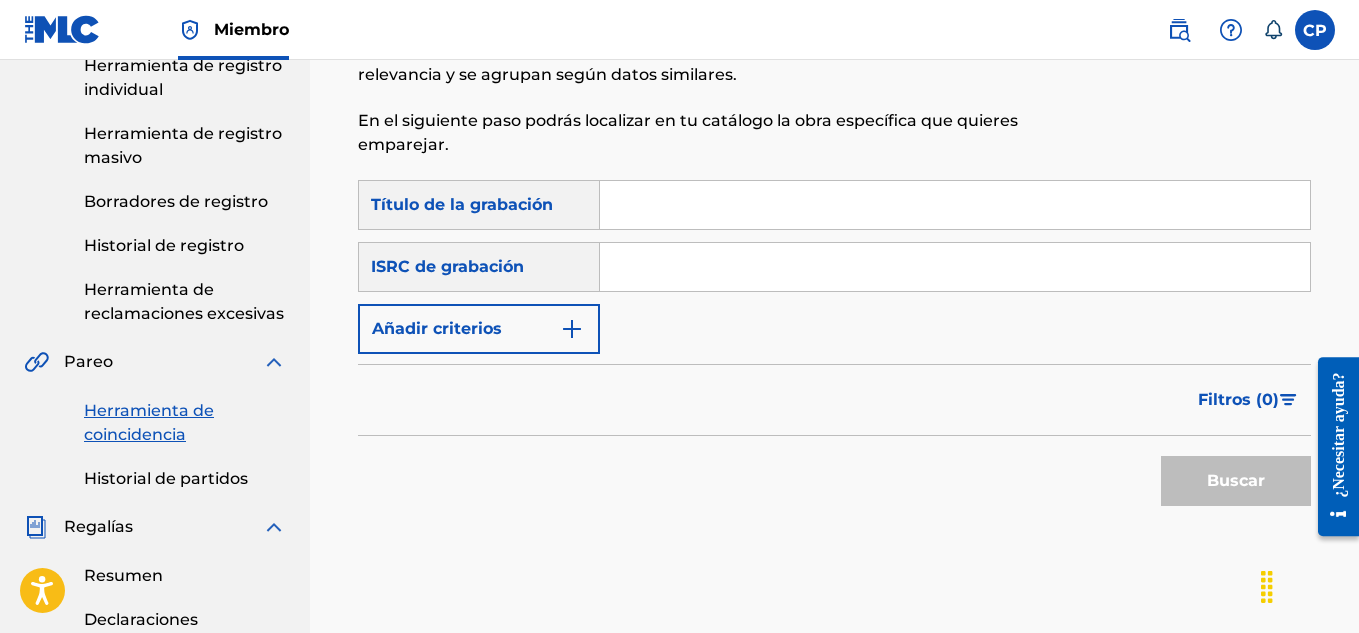 click at bounding box center (955, 205) 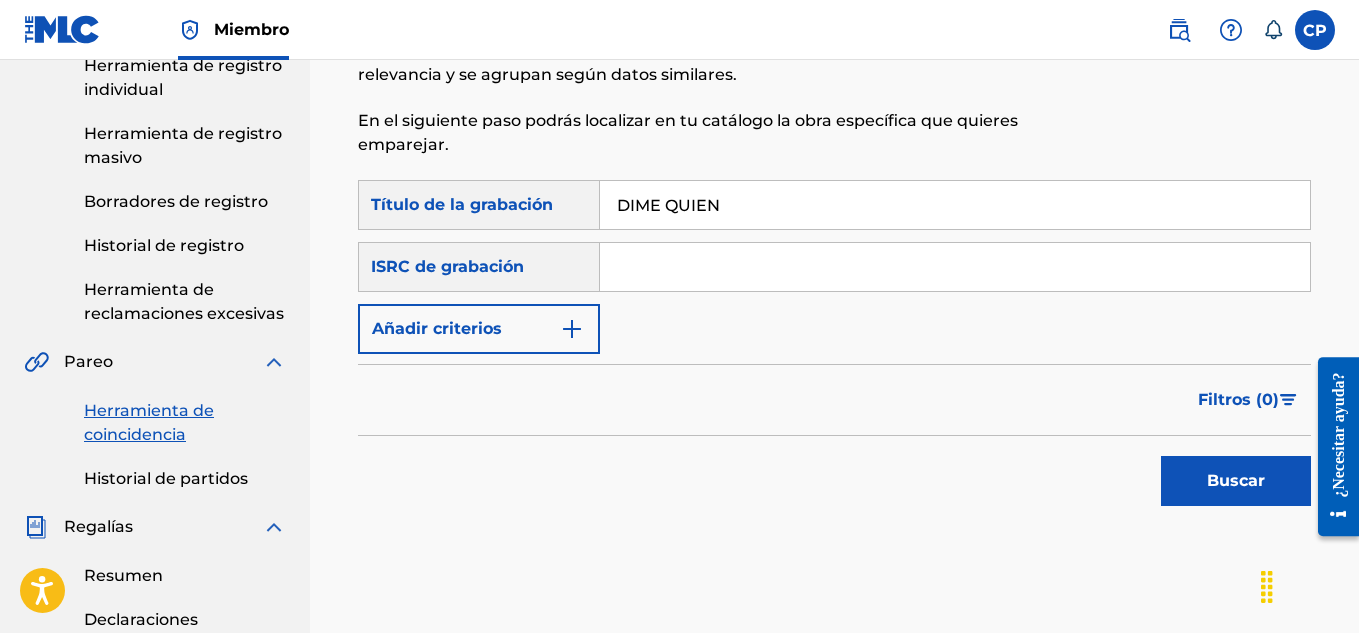 type on "DIME QUIEN" 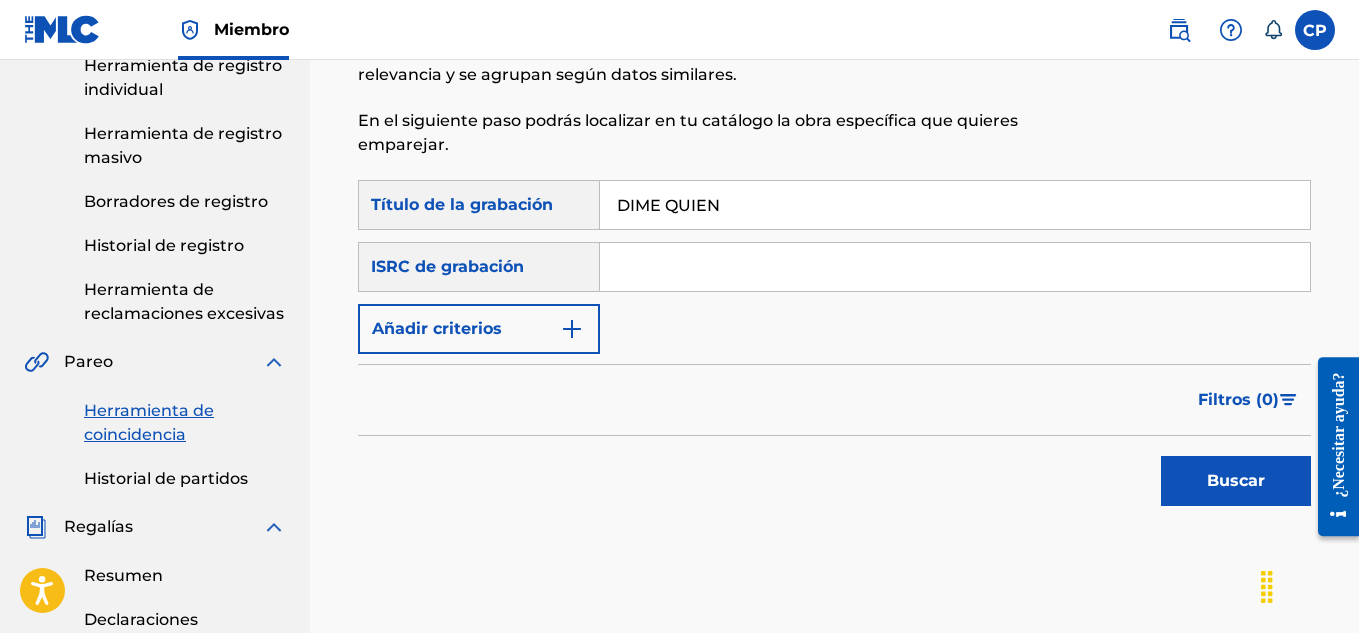 paste on "TCAER2019934" 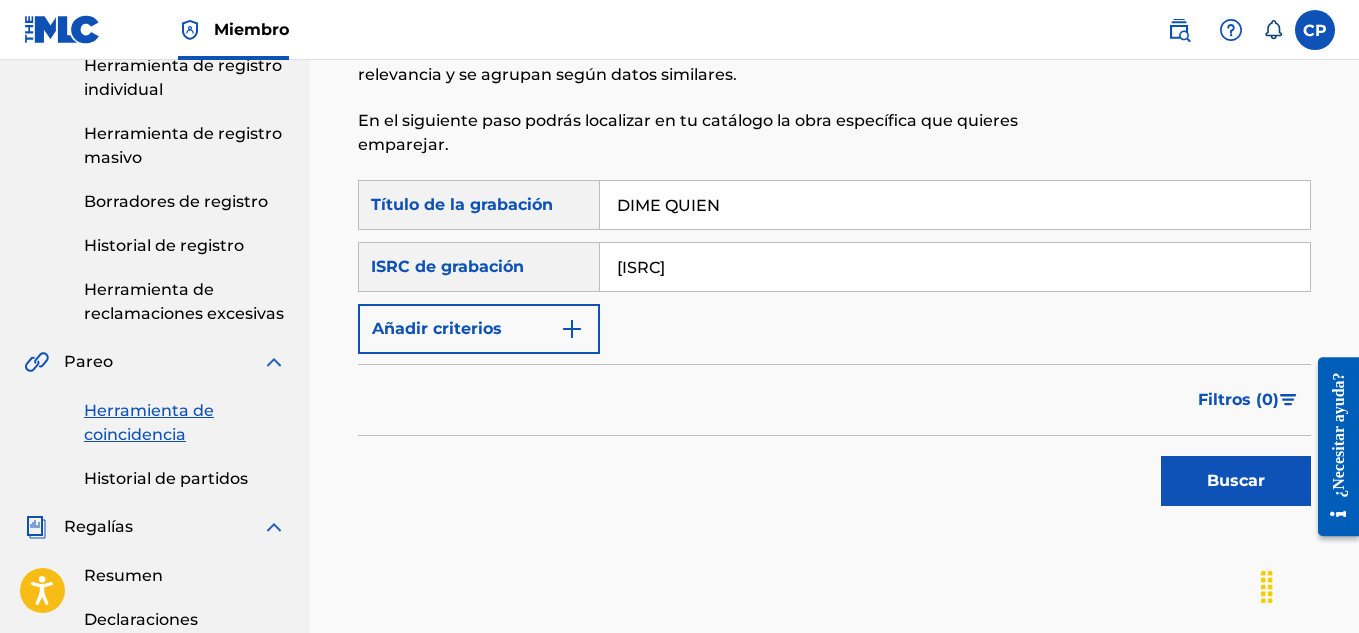 type on "TCAER2019934" 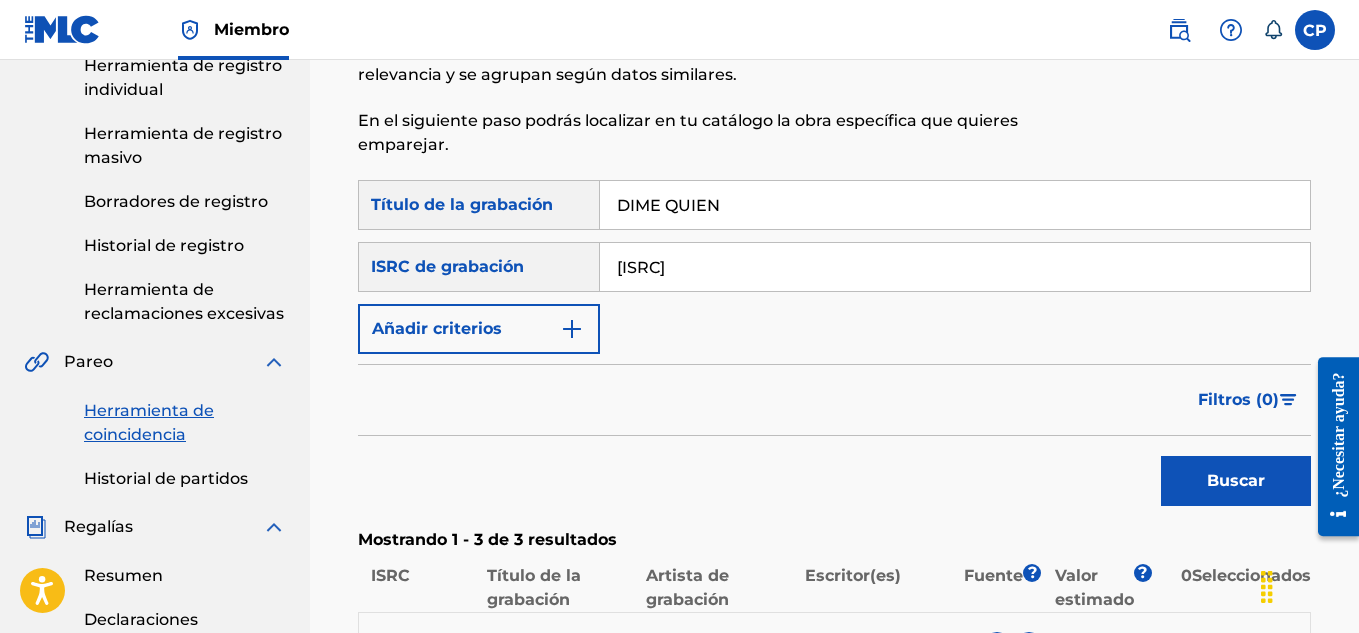 scroll, scrollTop: 698, scrollLeft: 0, axis: vertical 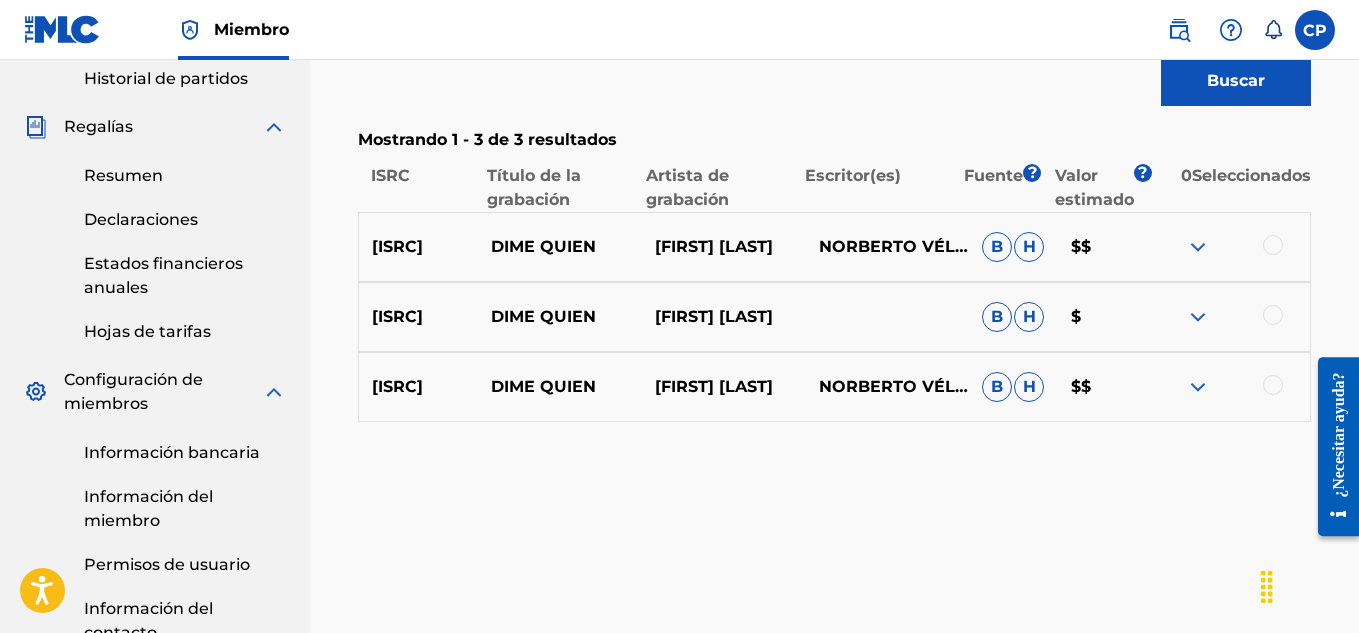 click at bounding box center [1273, 245] 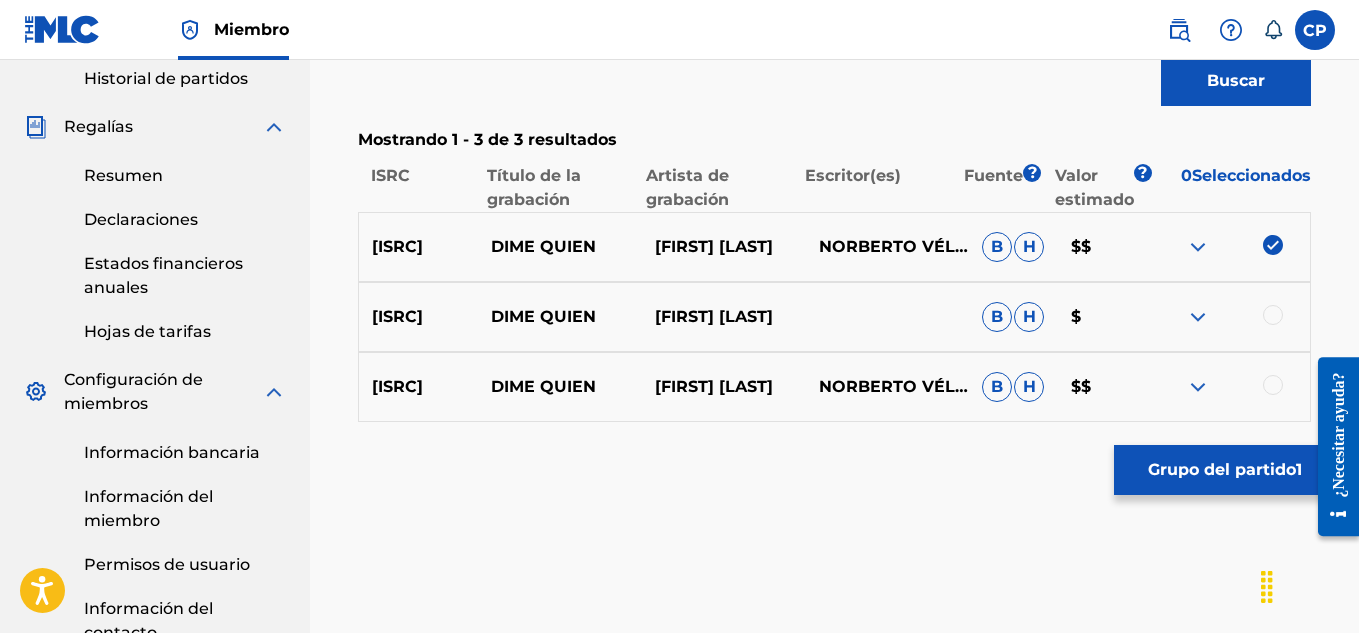 click at bounding box center (1273, 315) 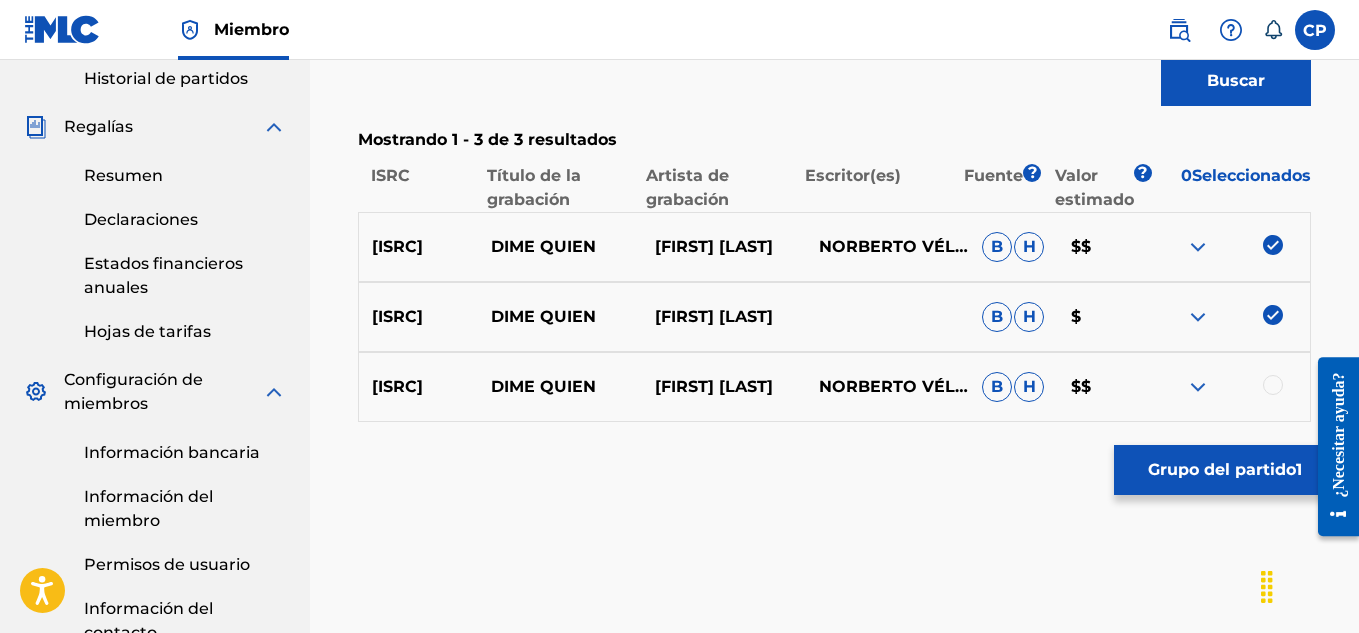 click at bounding box center (1273, 385) 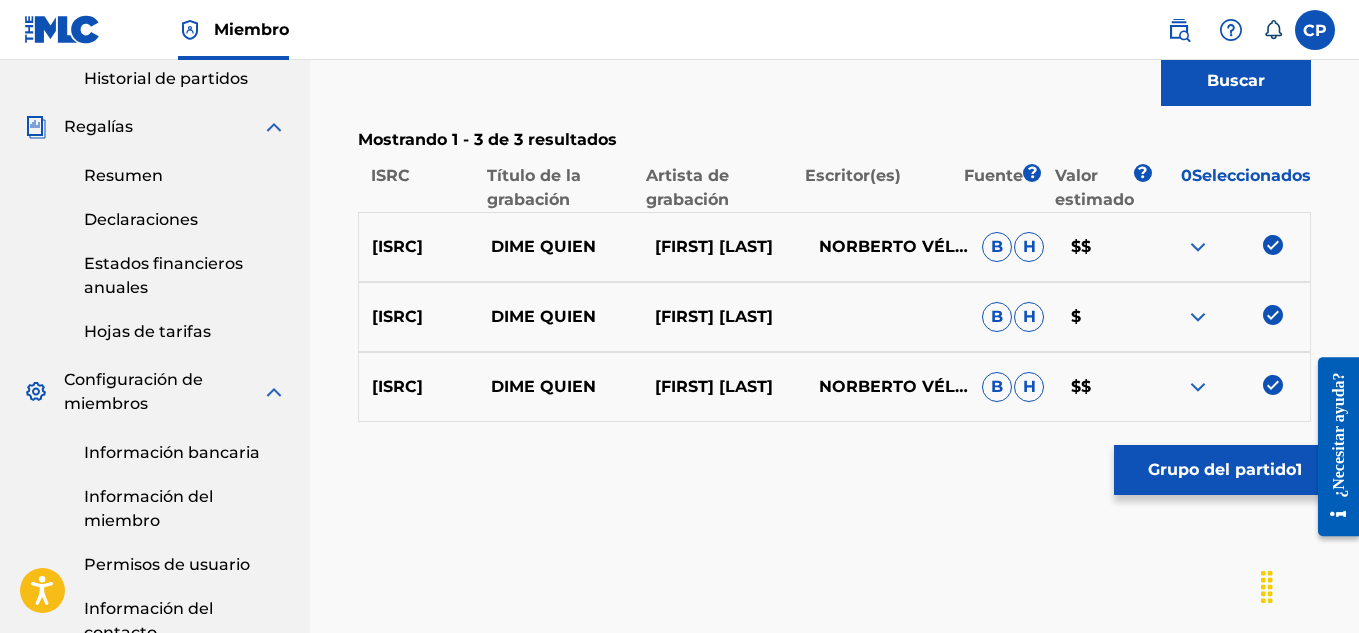 click on "Grupo del partido" at bounding box center (1222, 470) 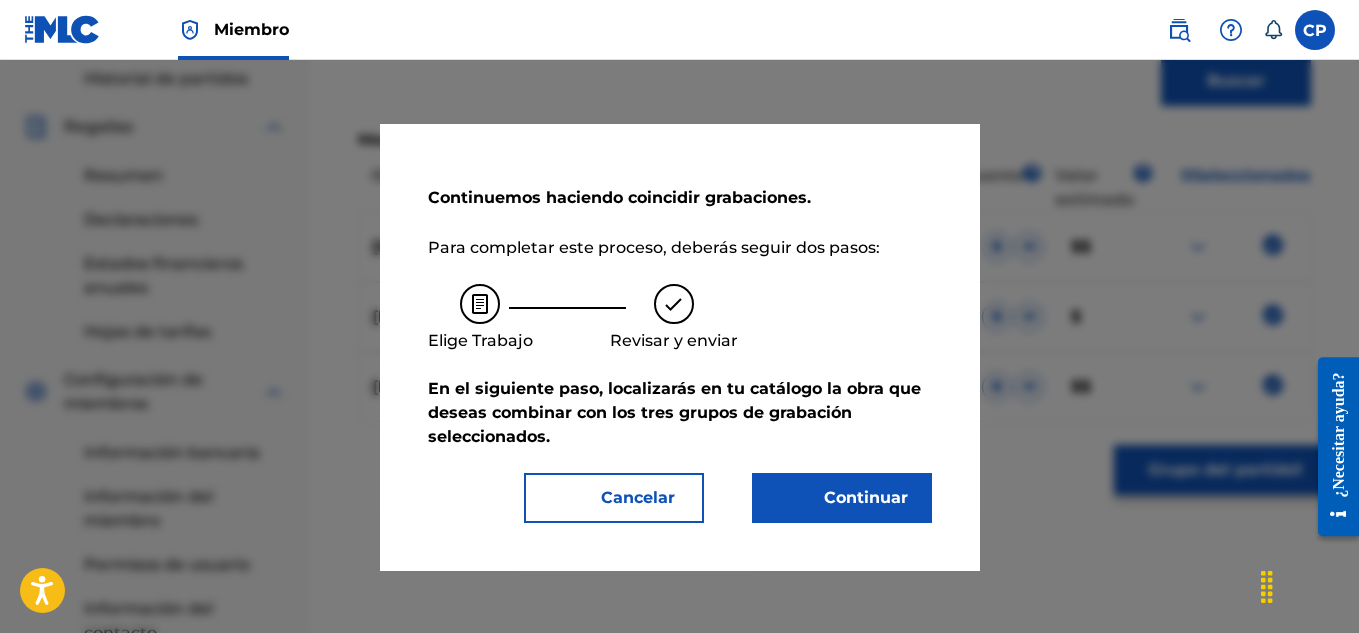 click on "Continuar" at bounding box center [854, 498] 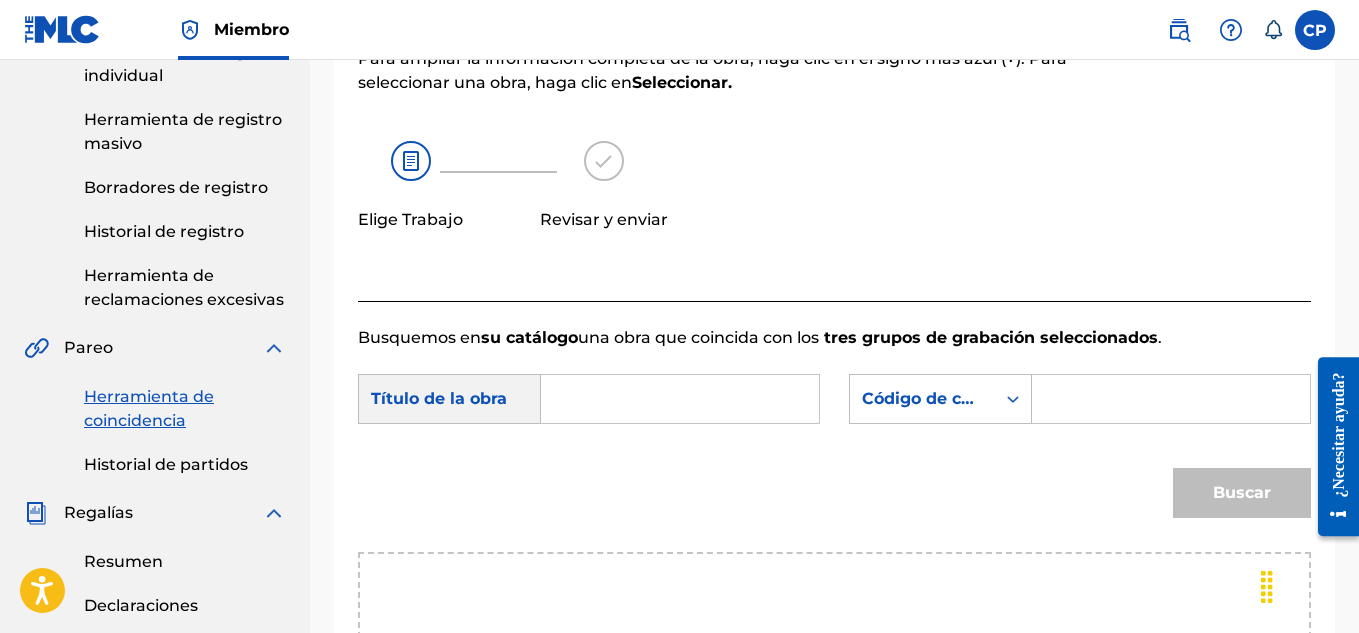 scroll, scrollTop: 298, scrollLeft: 0, axis: vertical 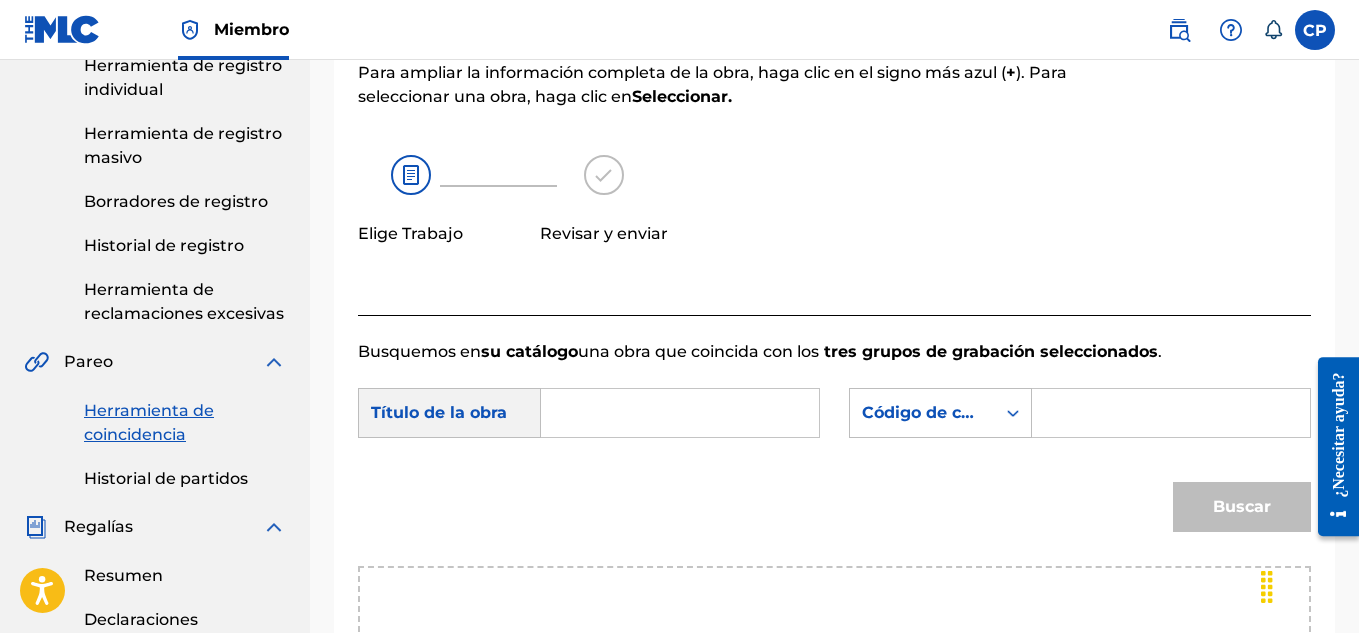 click at bounding box center [680, 413] 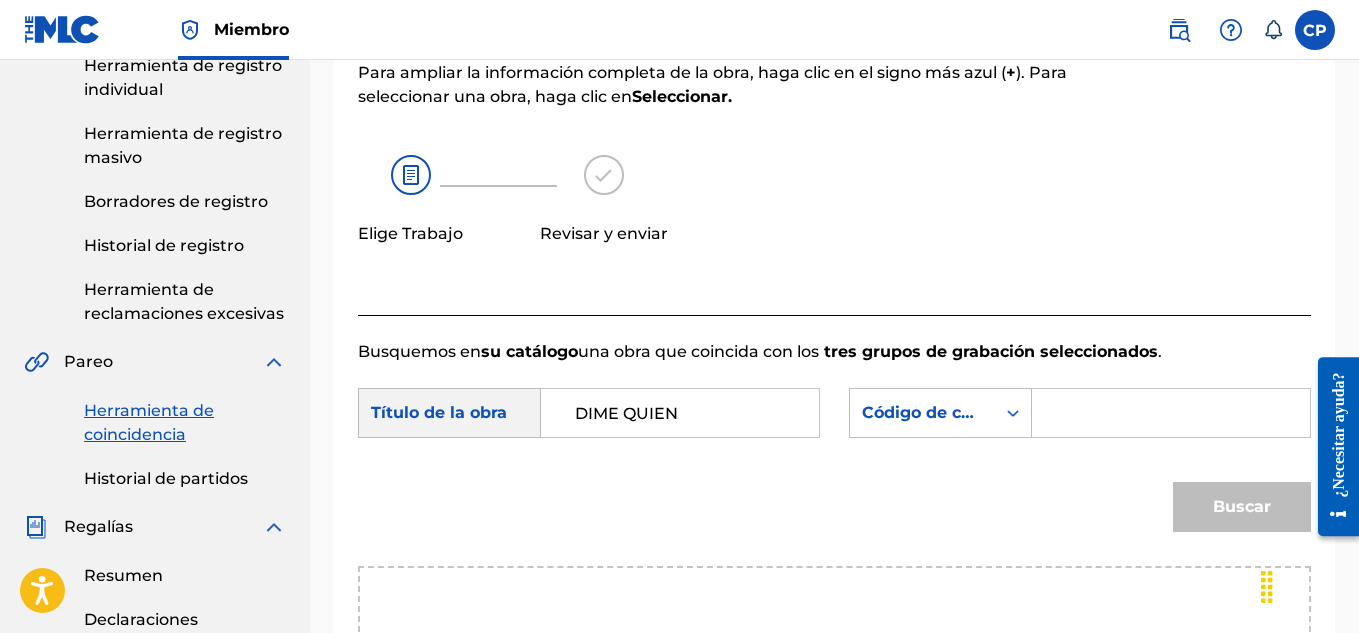 type on "DIME QUIEN" 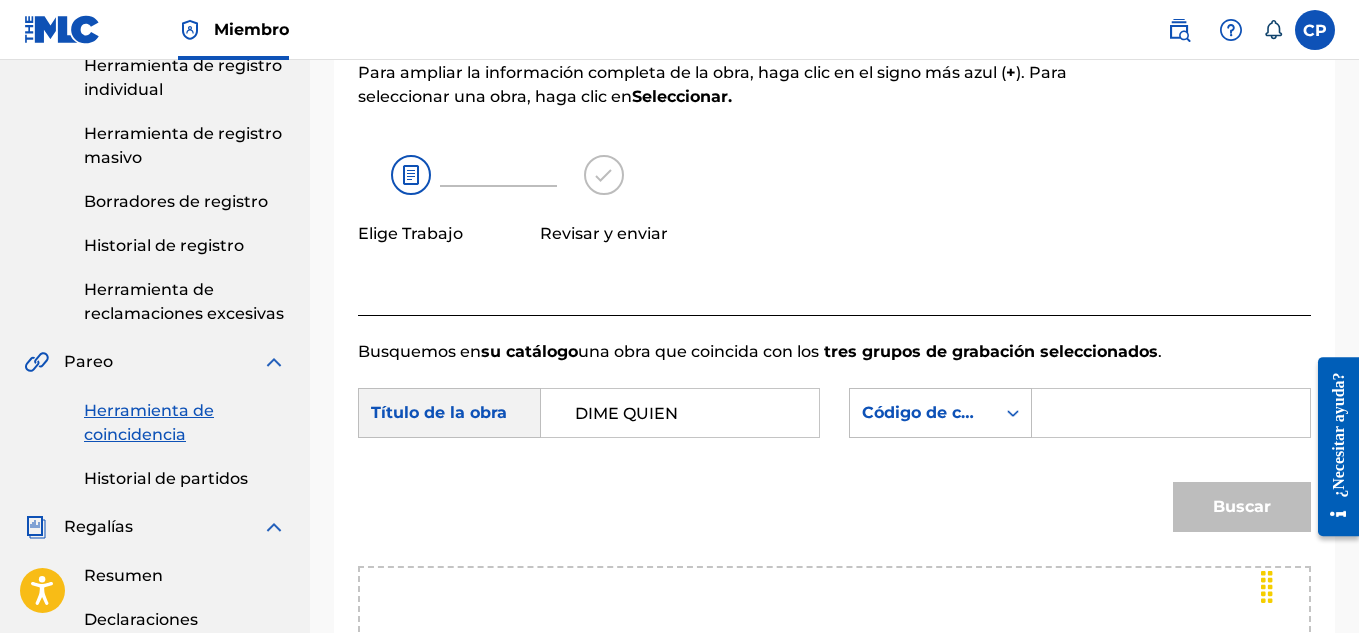 click at bounding box center (1171, 413) 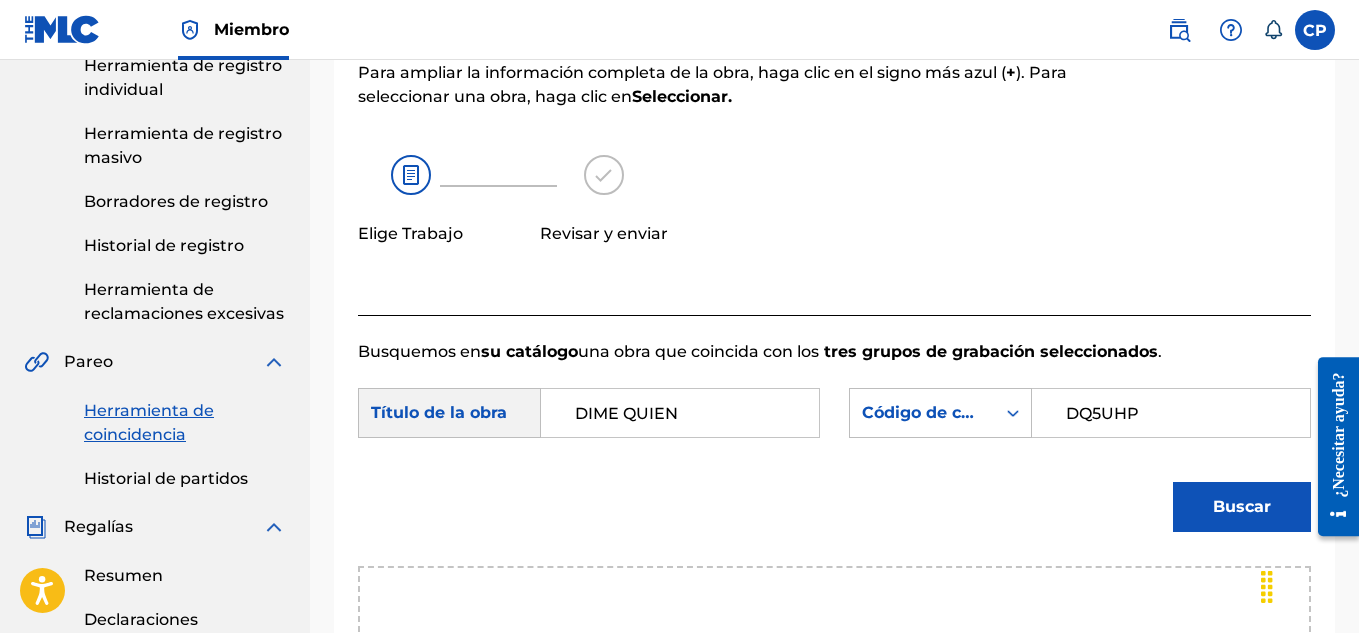 type on "DQ5UHP" 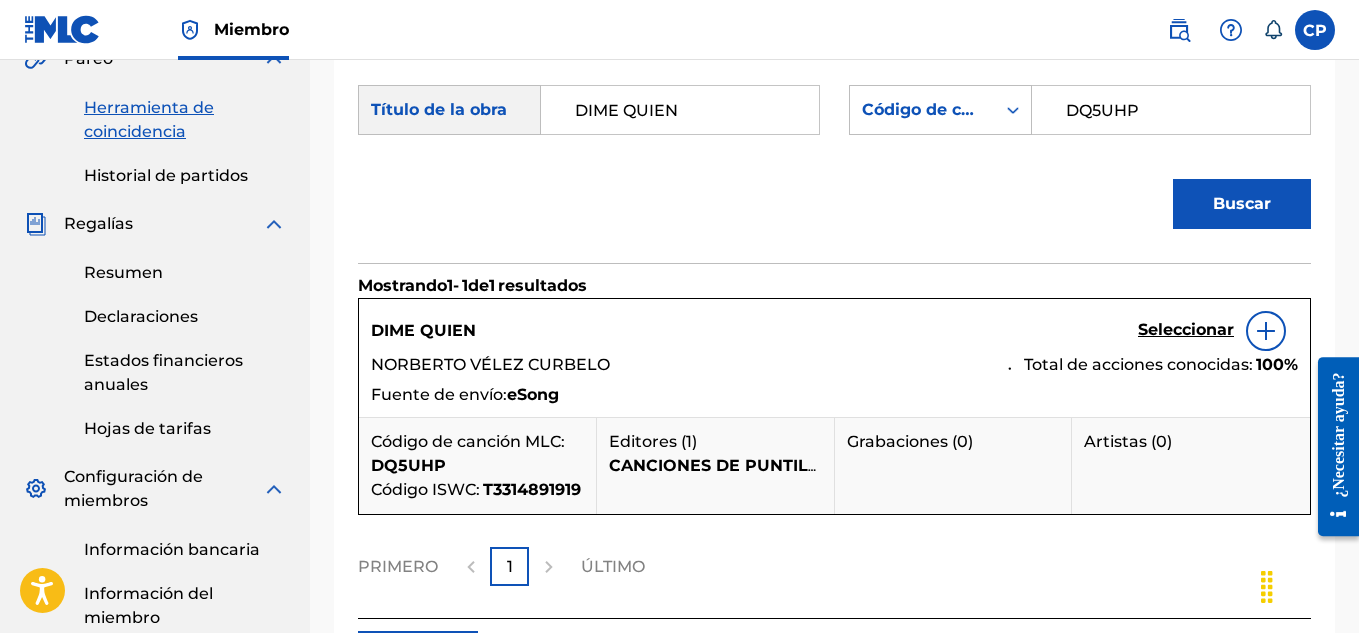 scroll, scrollTop: 698, scrollLeft: 0, axis: vertical 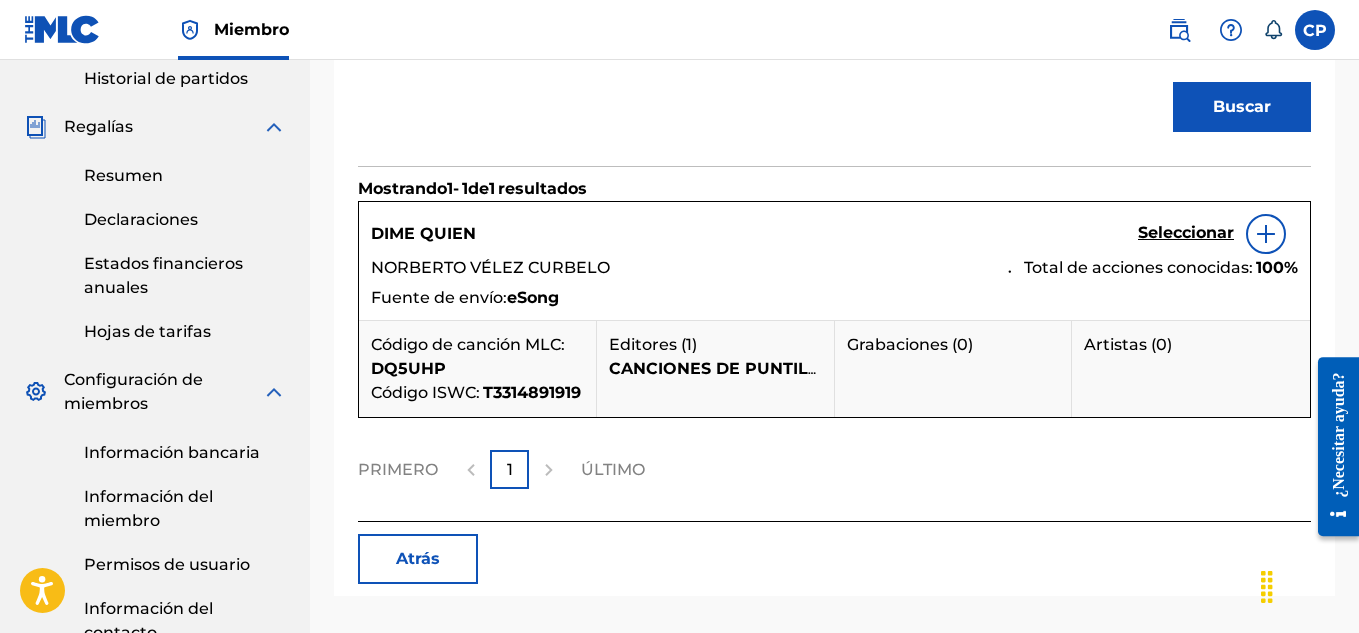 click on "Seleccionar" at bounding box center (1186, 232) 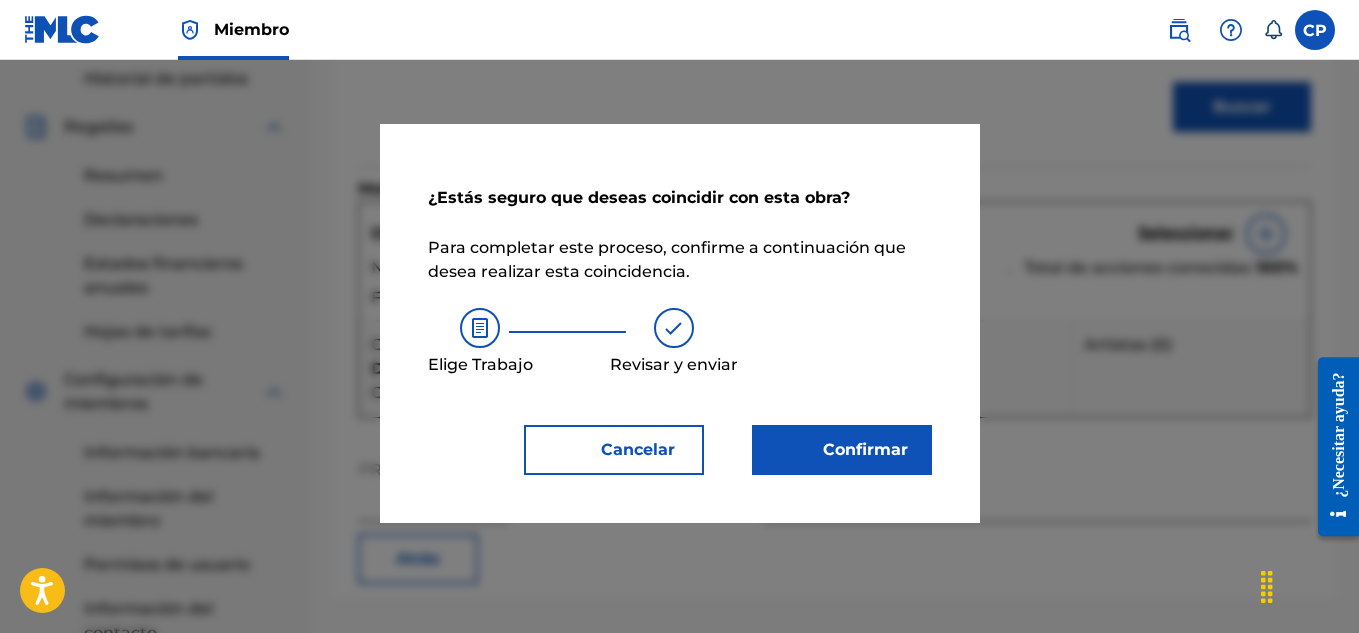 click on "Confirmar" at bounding box center (853, 450) 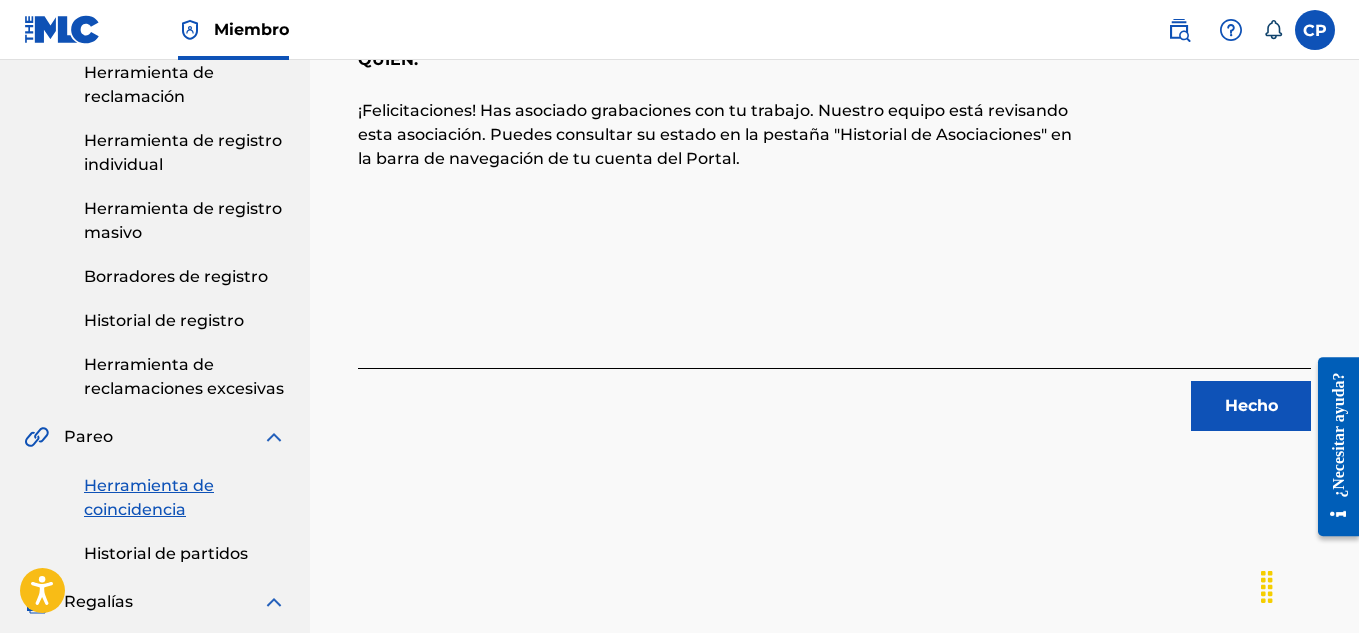 scroll, scrollTop: 98, scrollLeft: 0, axis: vertical 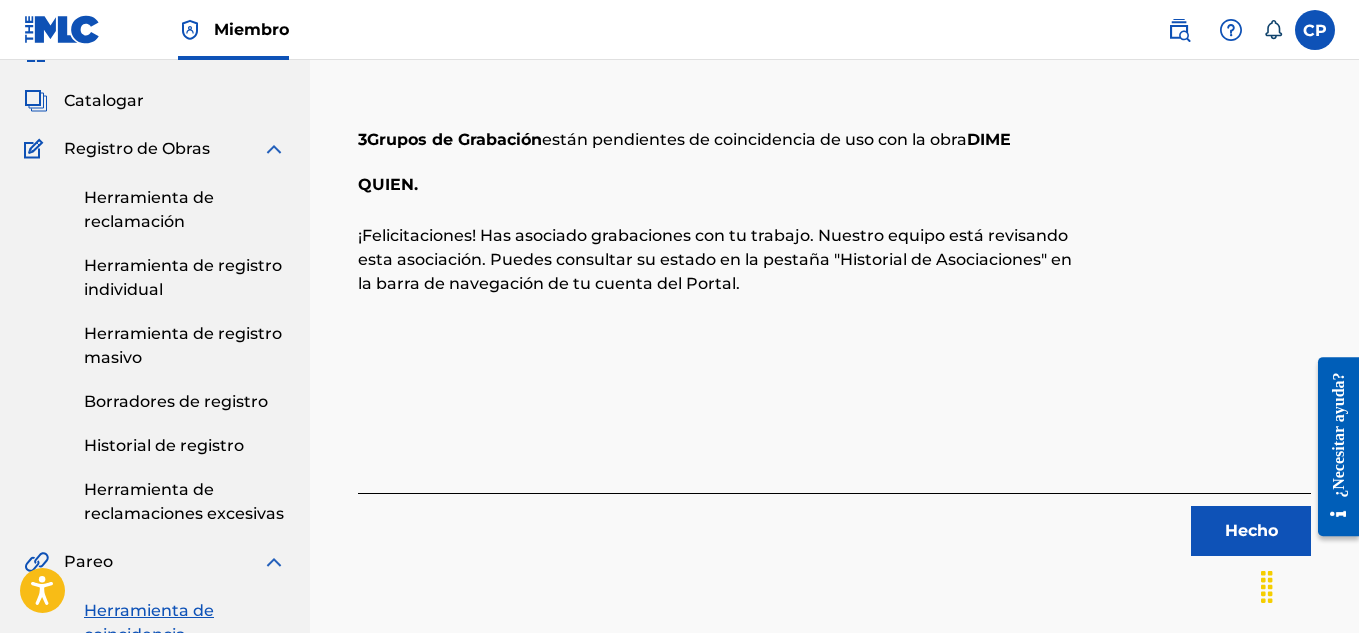 click on "Hecho" at bounding box center (1251, 531) 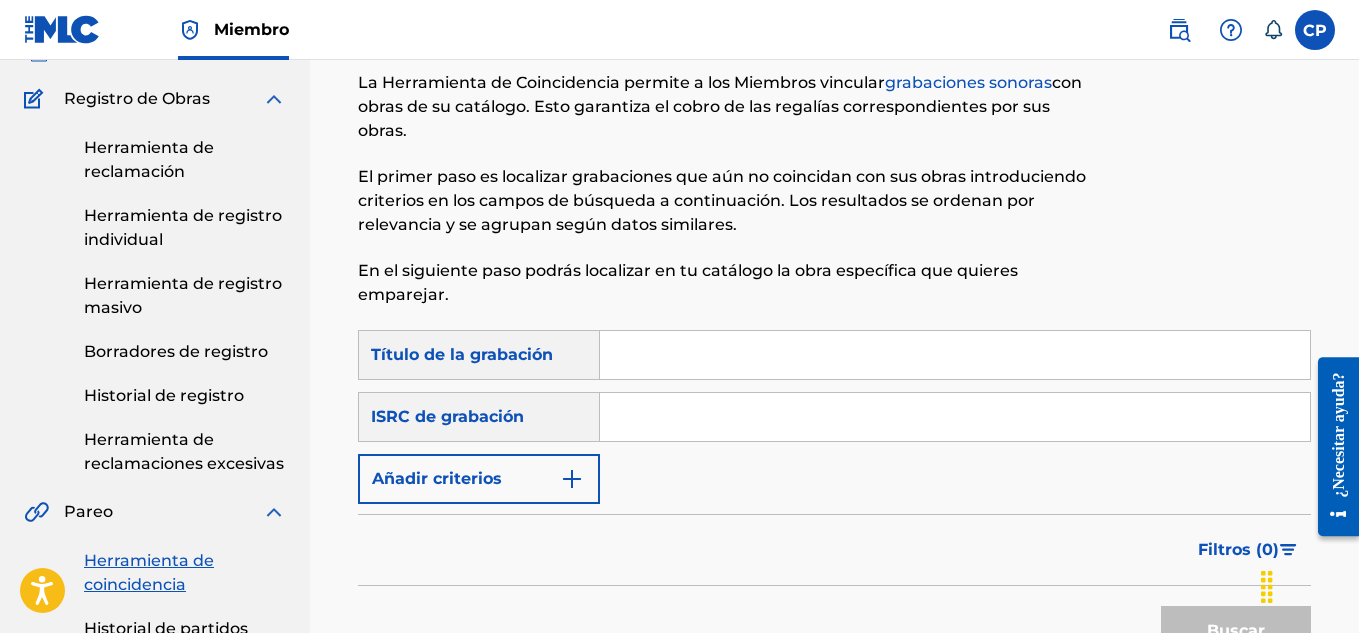 scroll, scrollTop: 400, scrollLeft: 0, axis: vertical 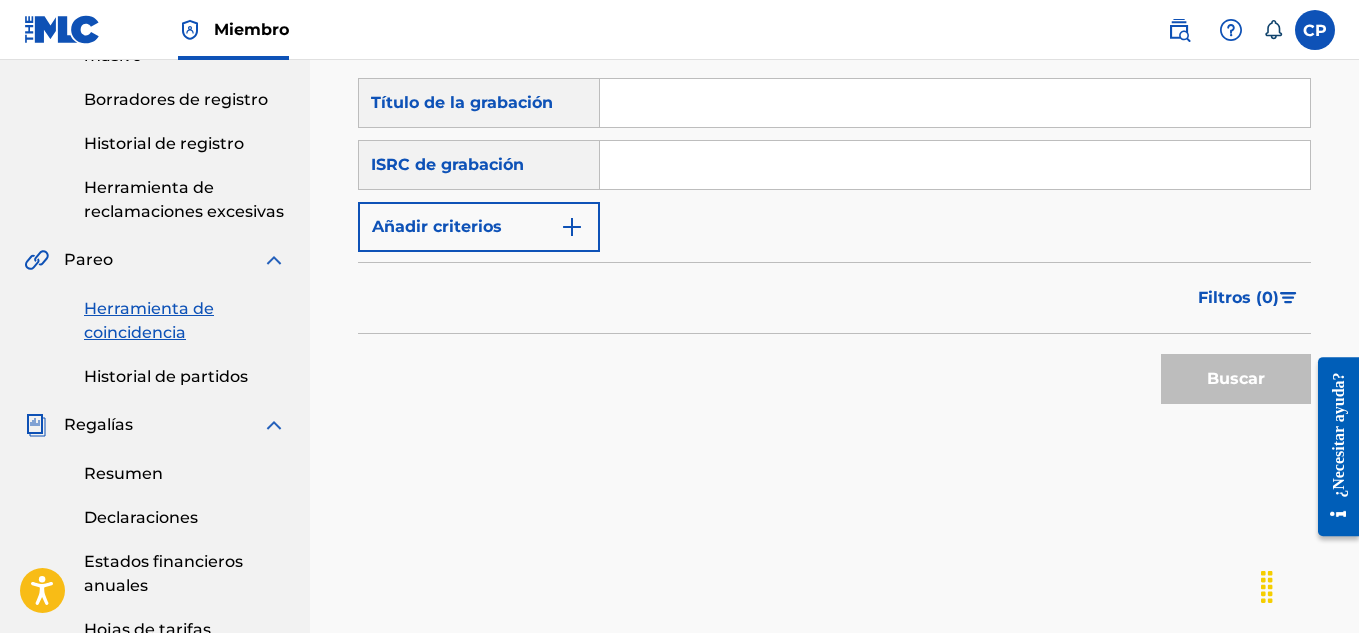 click at bounding box center [955, 103] 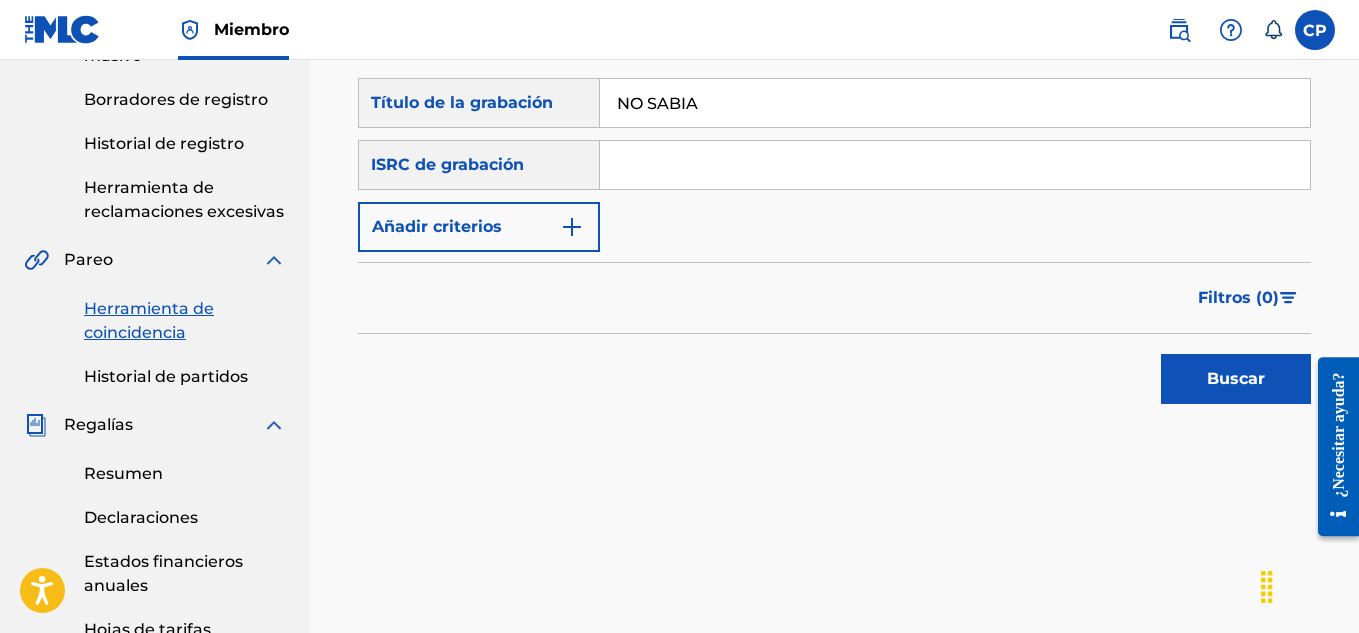 type on "NO SABIA" 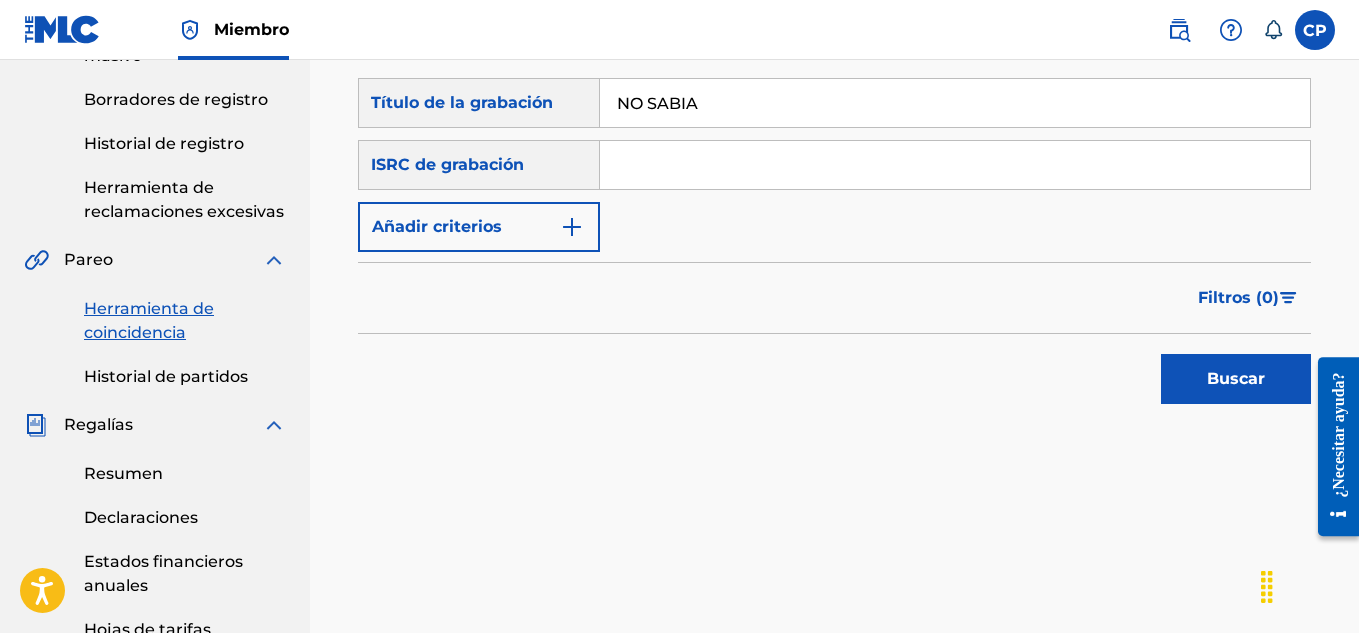 paste on "[ISRC]" 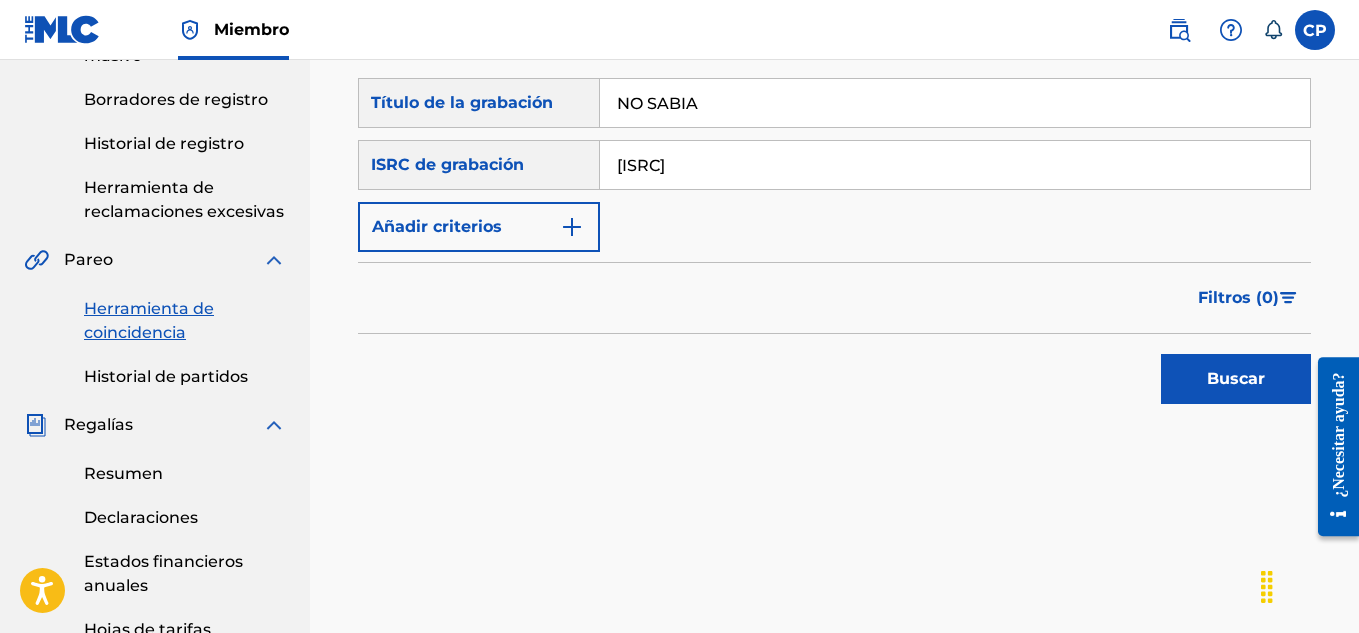 type on "[ISRC]" 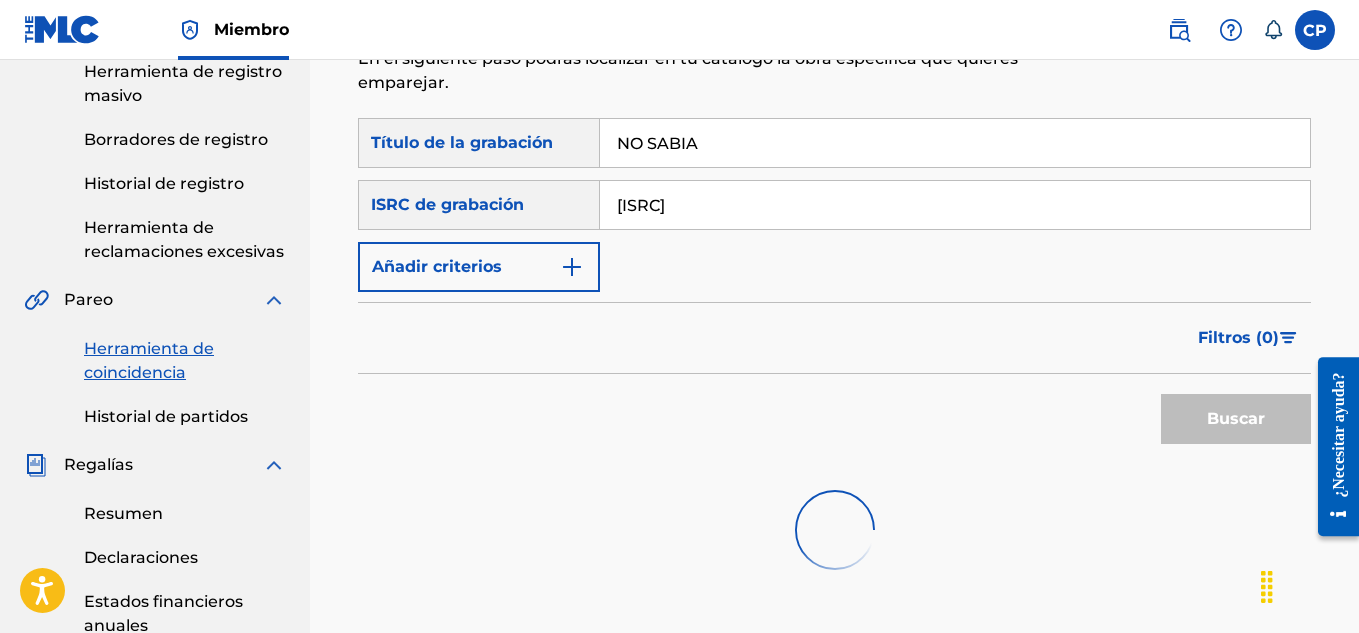 scroll, scrollTop: 200, scrollLeft: 0, axis: vertical 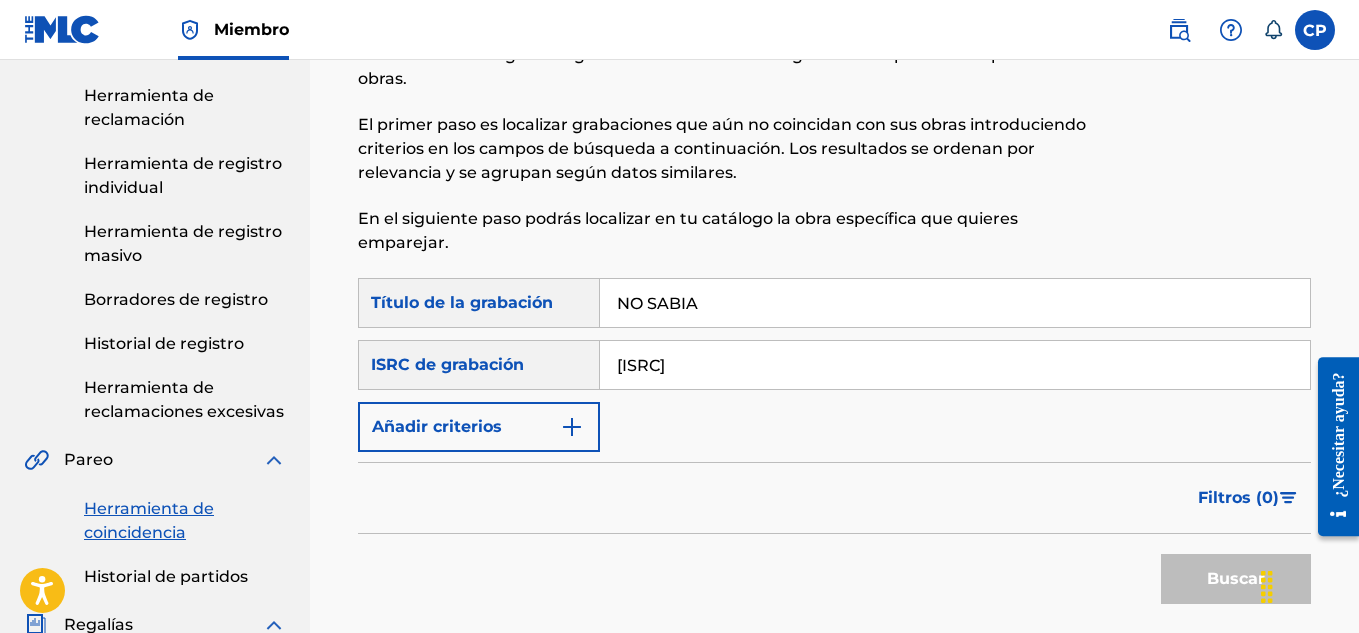 drag, startPoint x: 776, startPoint y: 367, endPoint x: 606, endPoint y: 399, distance: 172.98555 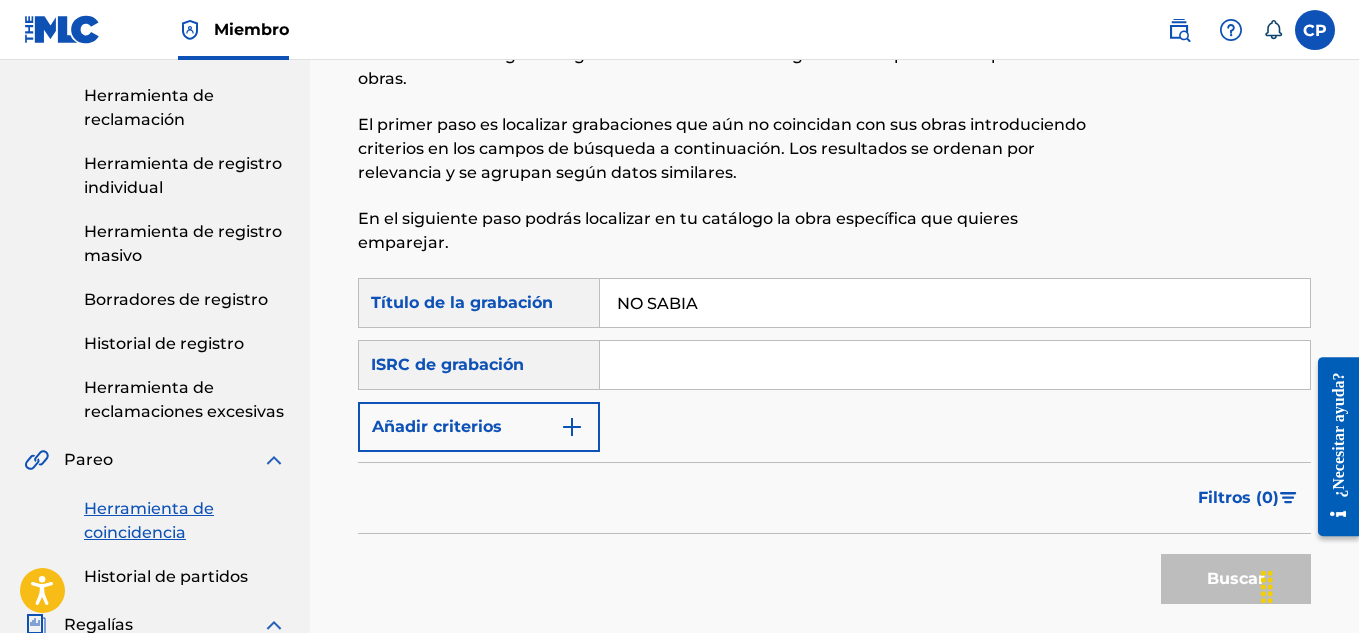 type 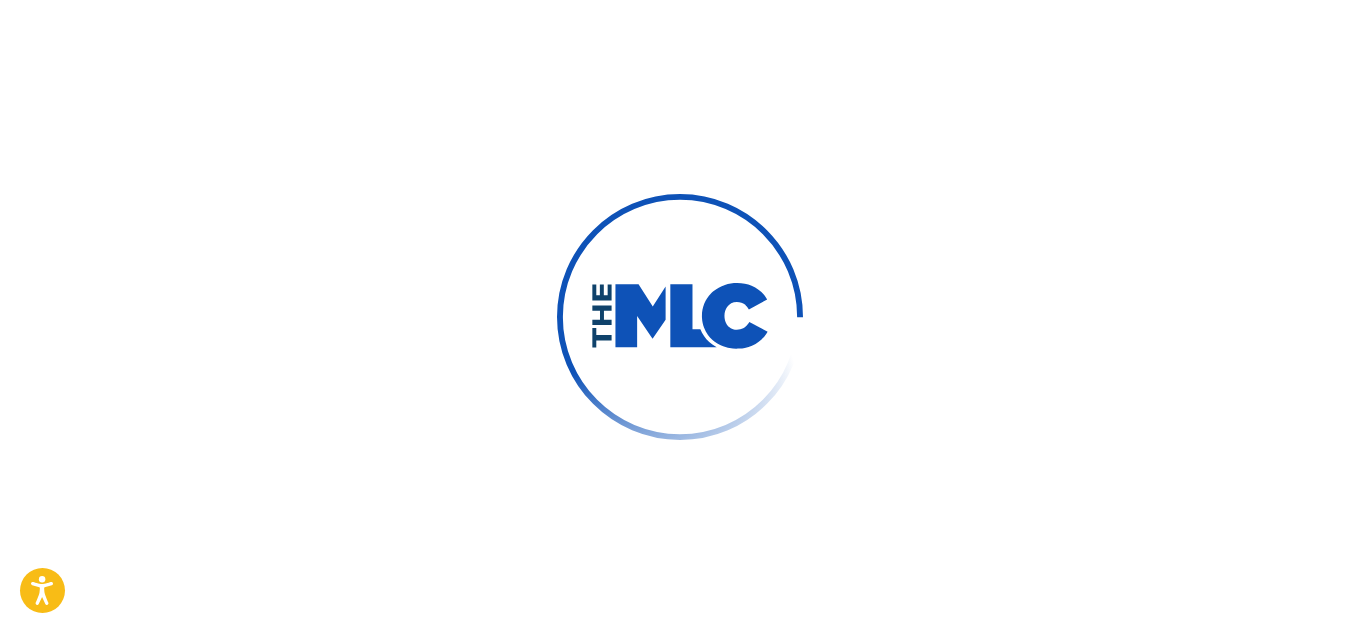 scroll, scrollTop: 0, scrollLeft: 0, axis: both 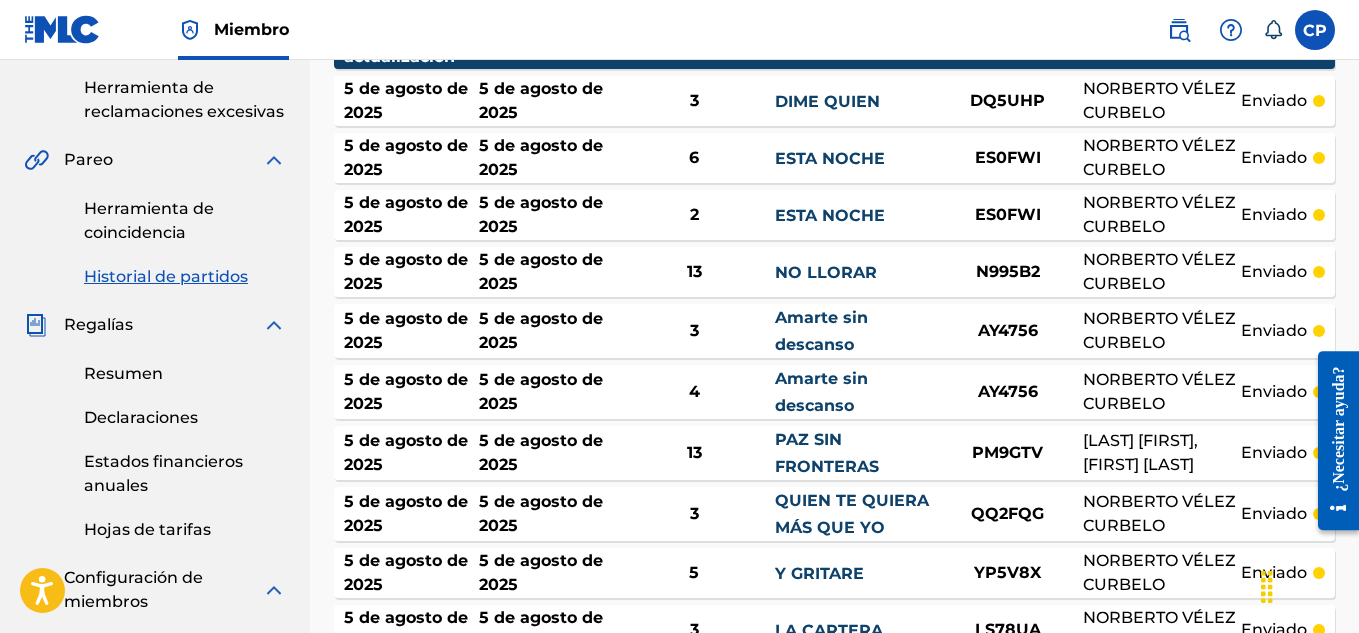 click on "Herramienta de coincidencia" at bounding box center [149, 220] 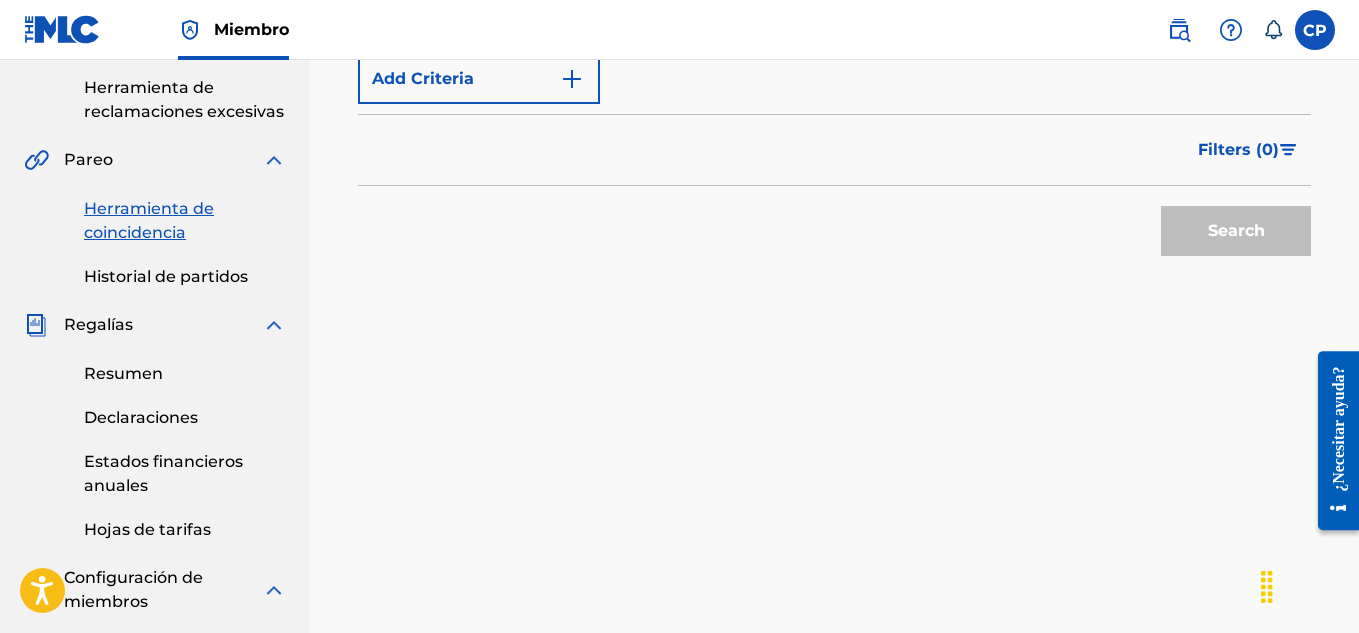 scroll, scrollTop: 0, scrollLeft: 0, axis: both 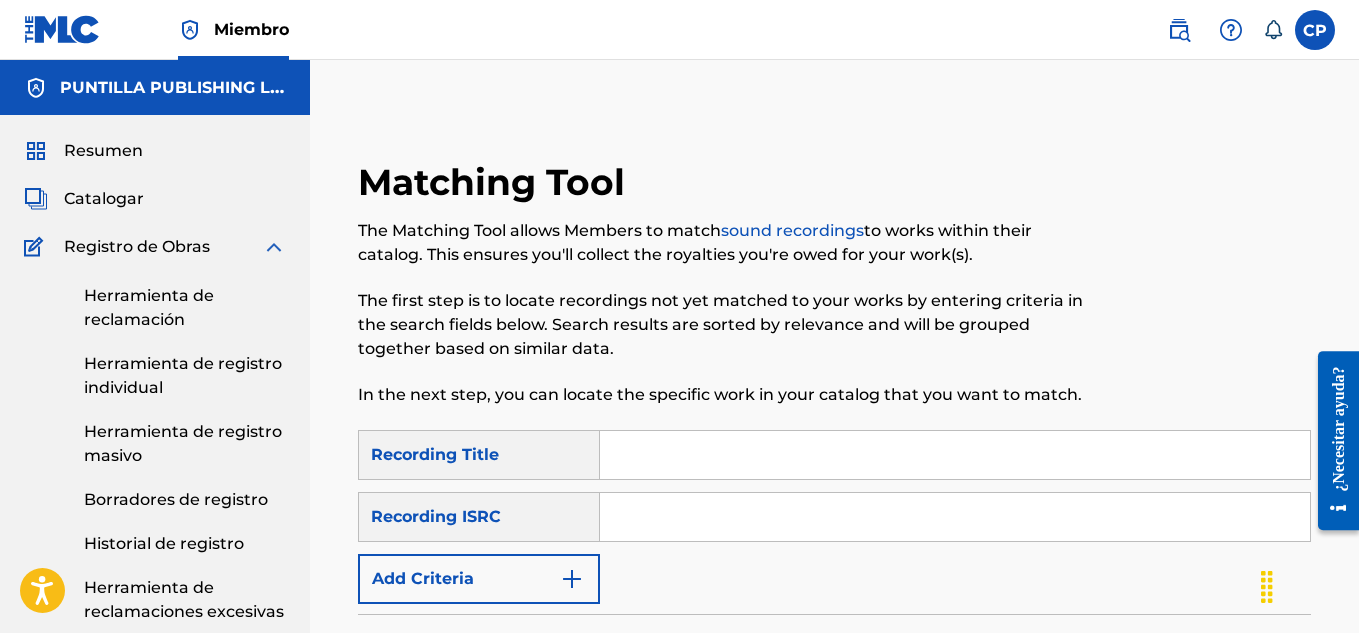 click at bounding box center (955, 455) 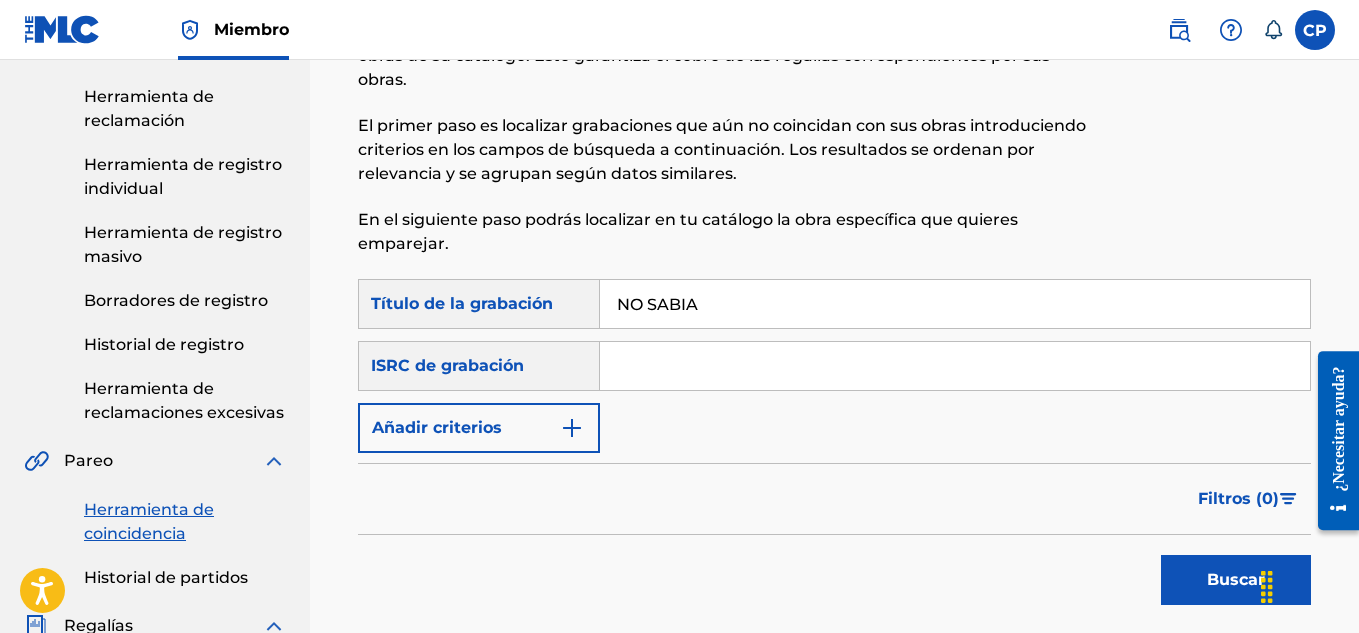 scroll, scrollTop: 200, scrollLeft: 0, axis: vertical 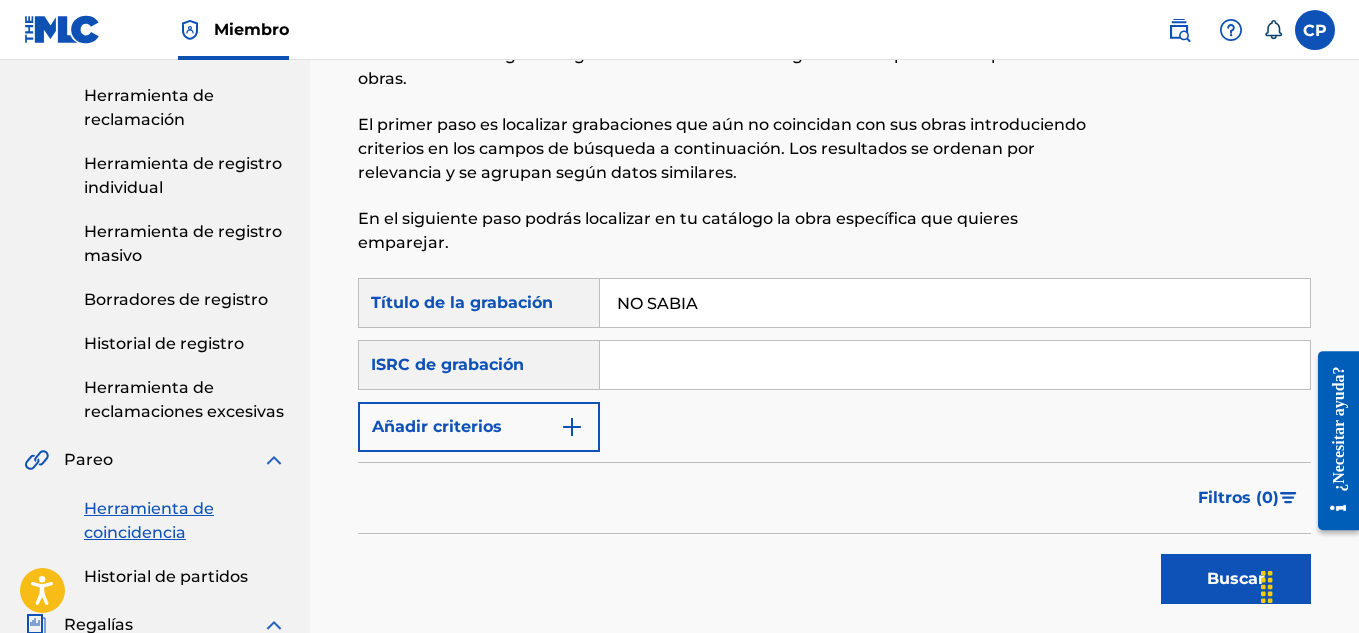 type on "NO SABIA" 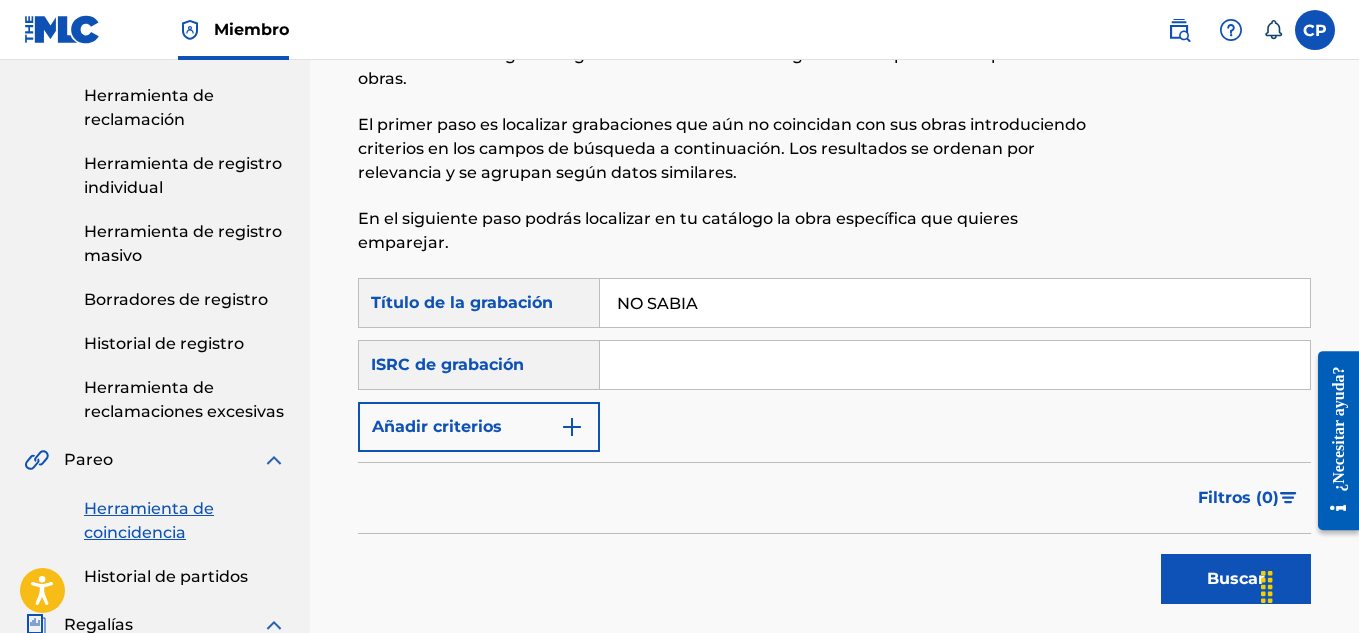 paste on "QZEZZ2300854" 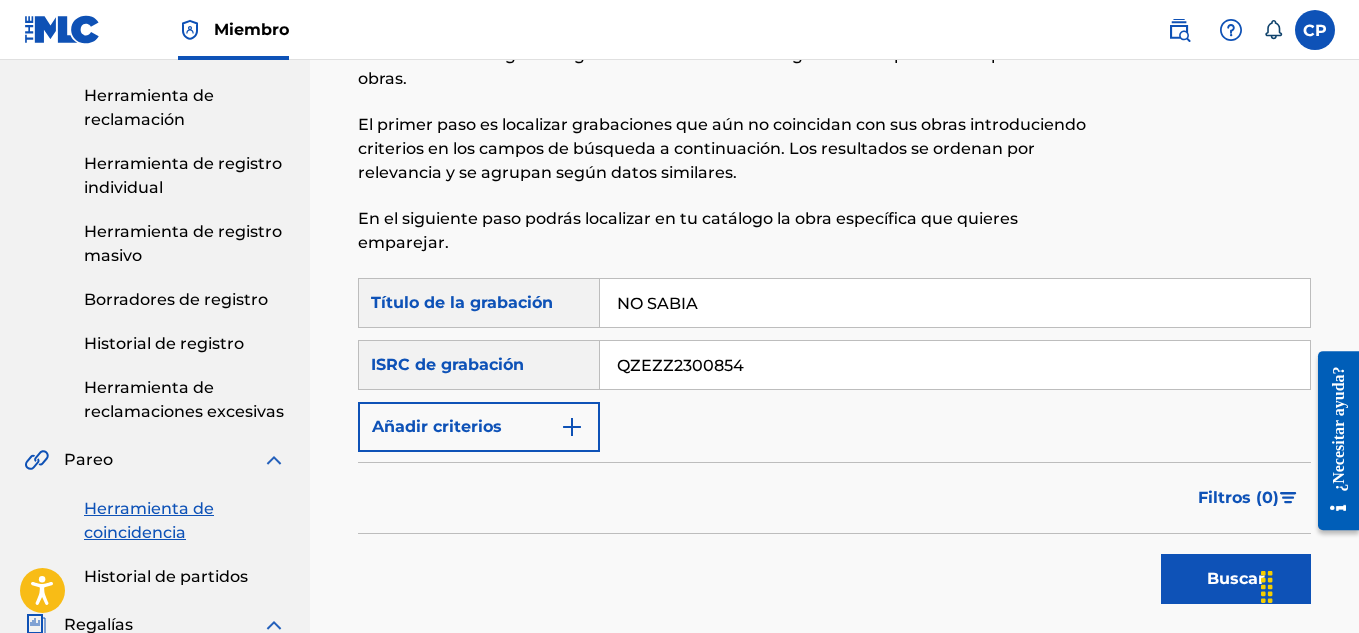 type on "QZEZZ2300854" 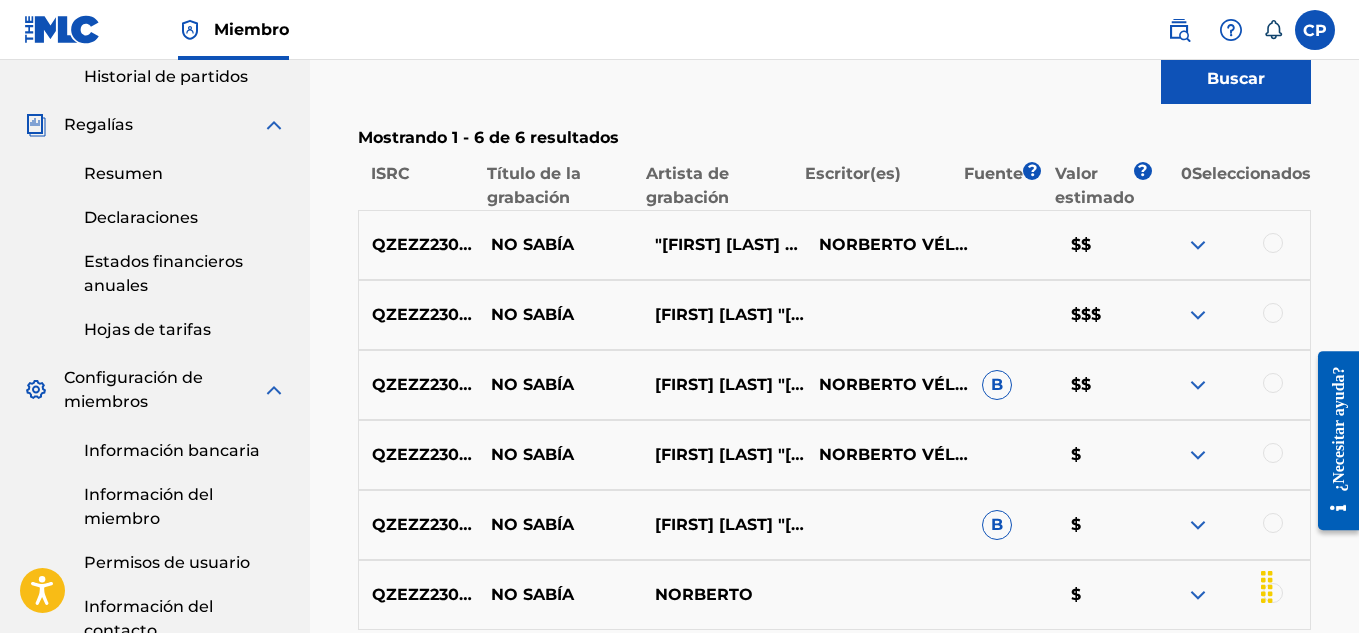 scroll, scrollTop: 800, scrollLeft: 0, axis: vertical 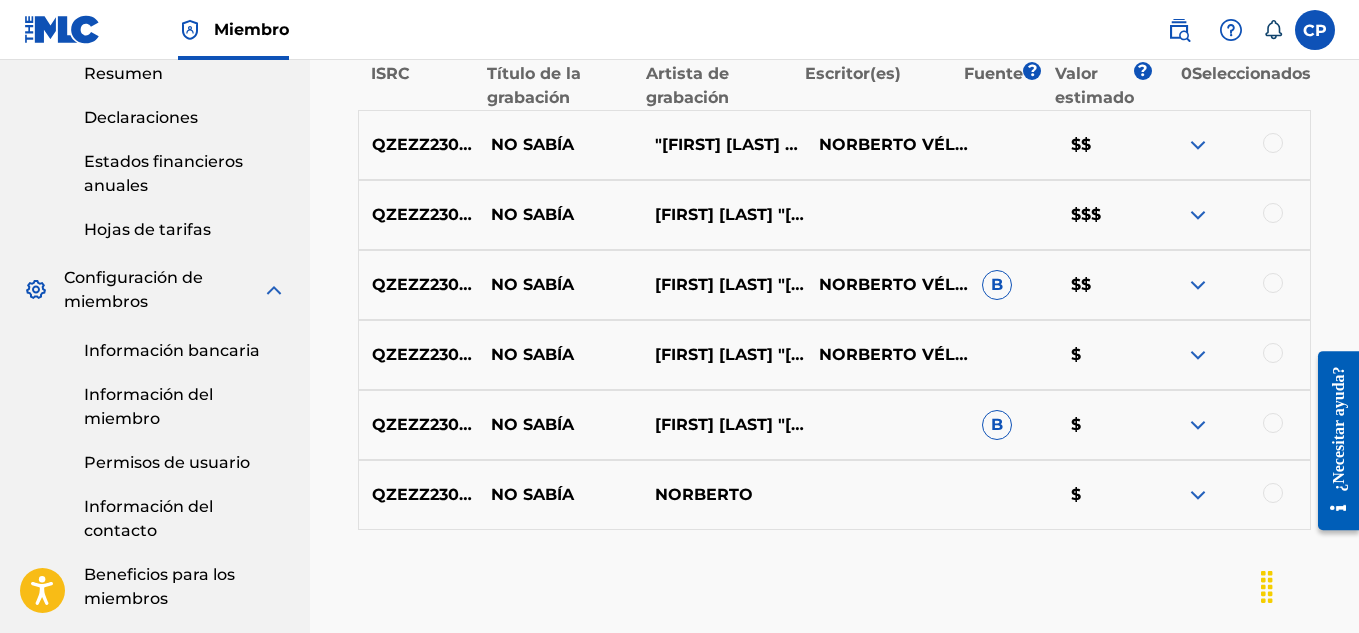 click at bounding box center [1273, 143] 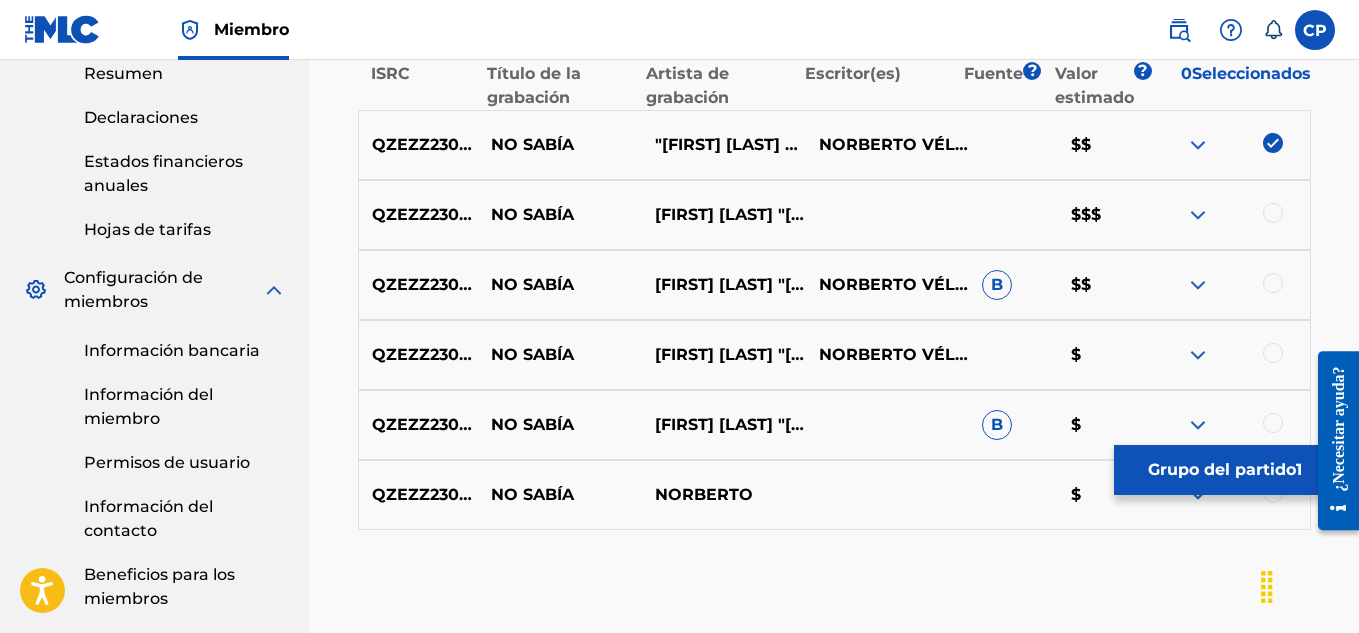 click at bounding box center [1273, 213] 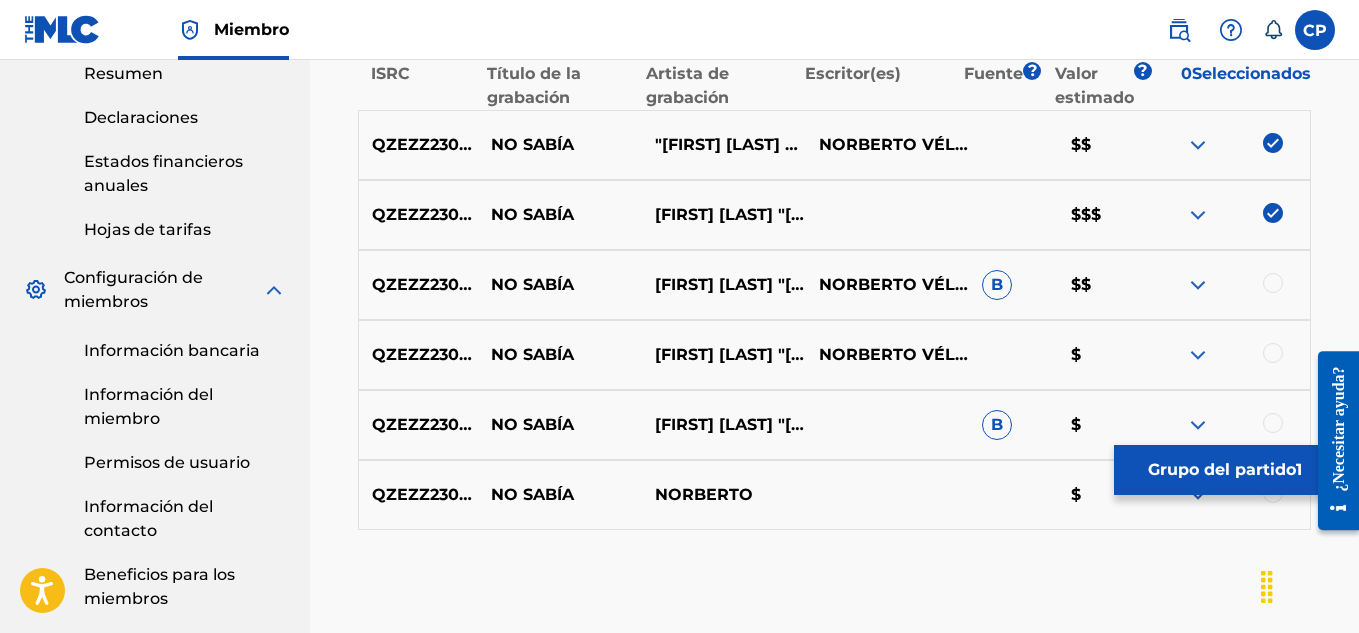 click at bounding box center (1273, 283) 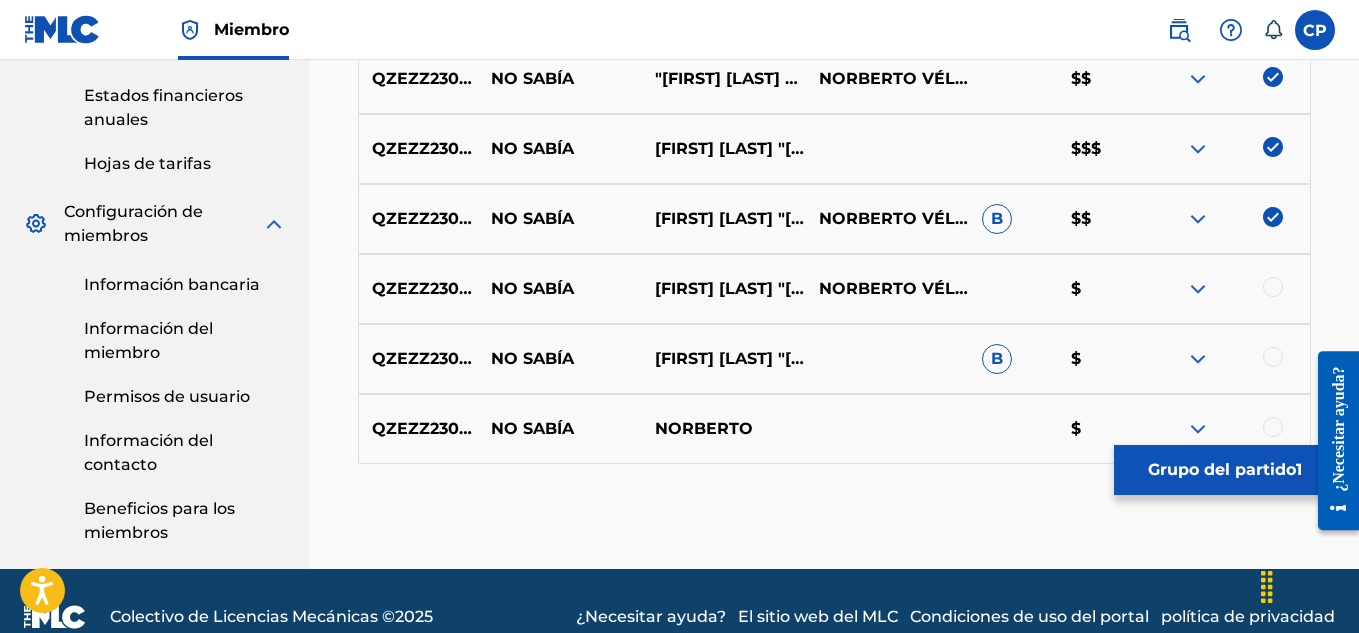 scroll, scrollTop: 898, scrollLeft: 0, axis: vertical 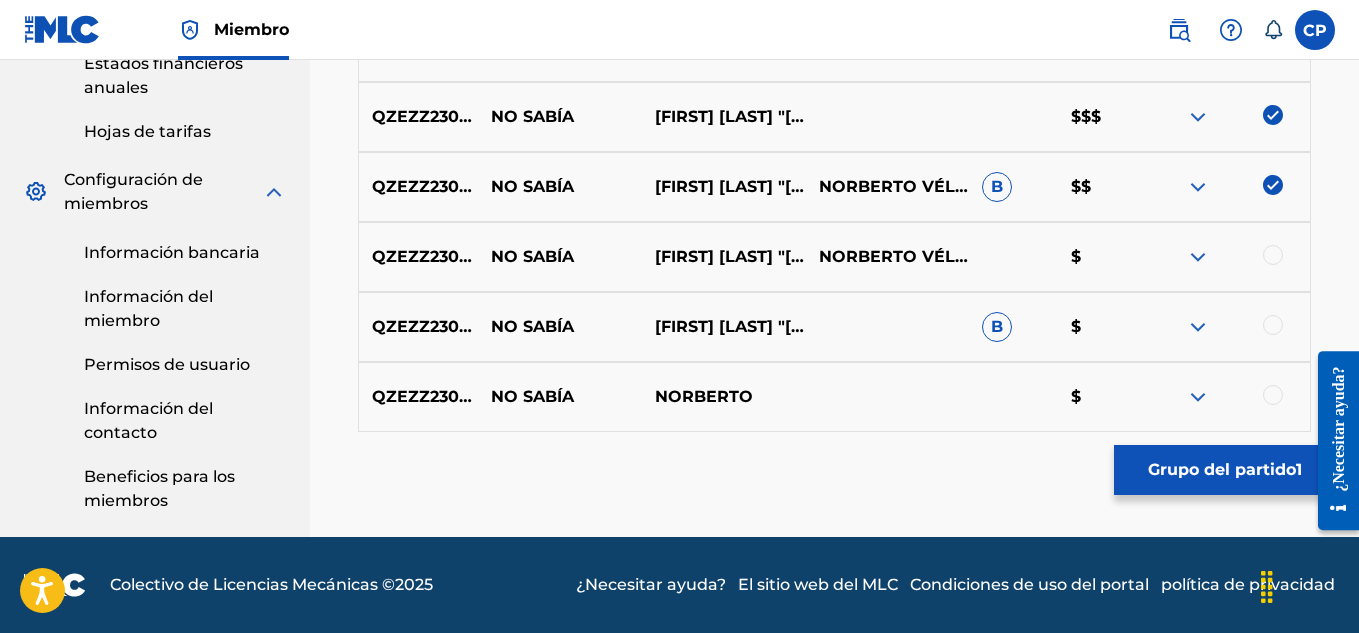 click at bounding box center [1273, 255] 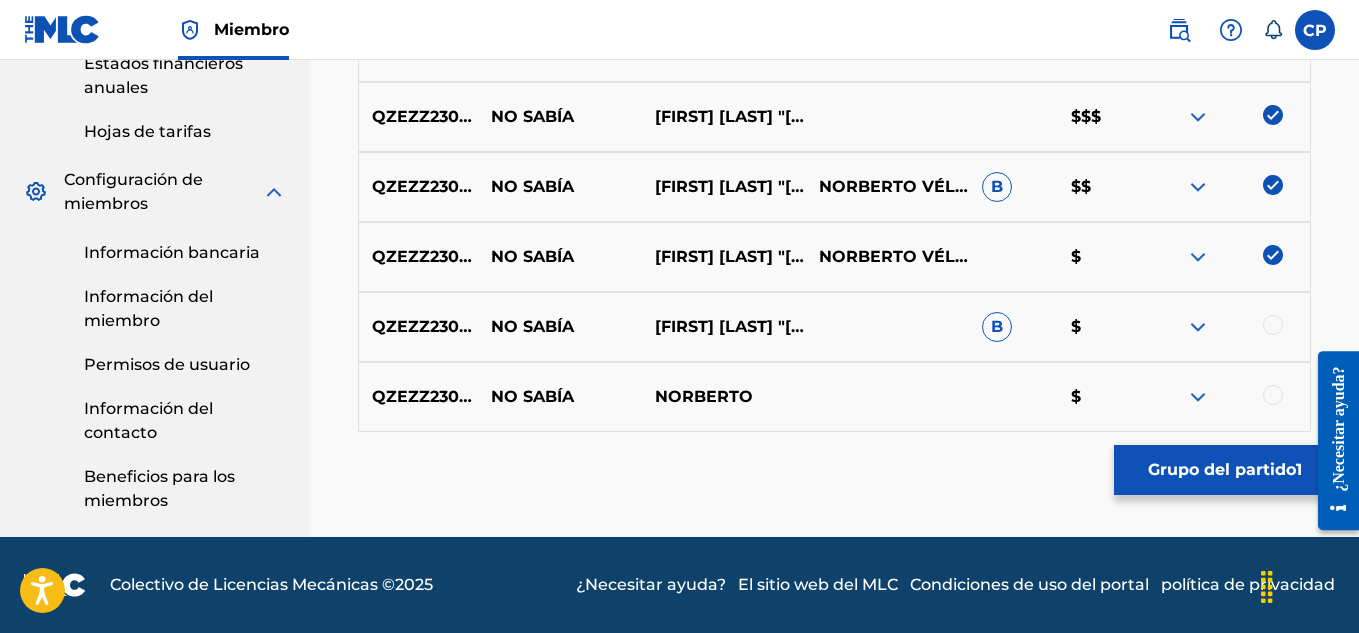 click at bounding box center (1273, 325) 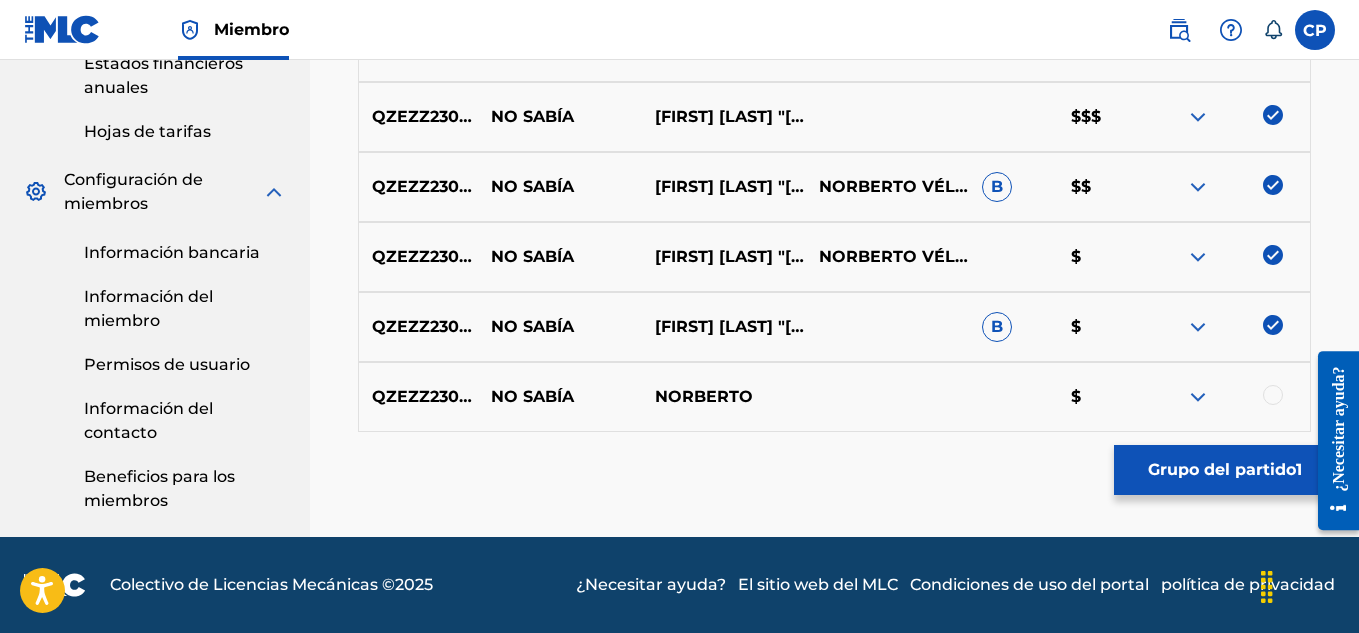 click on "[ISRC] NO SABÍA [LAST] $" at bounding box center [834, 397] 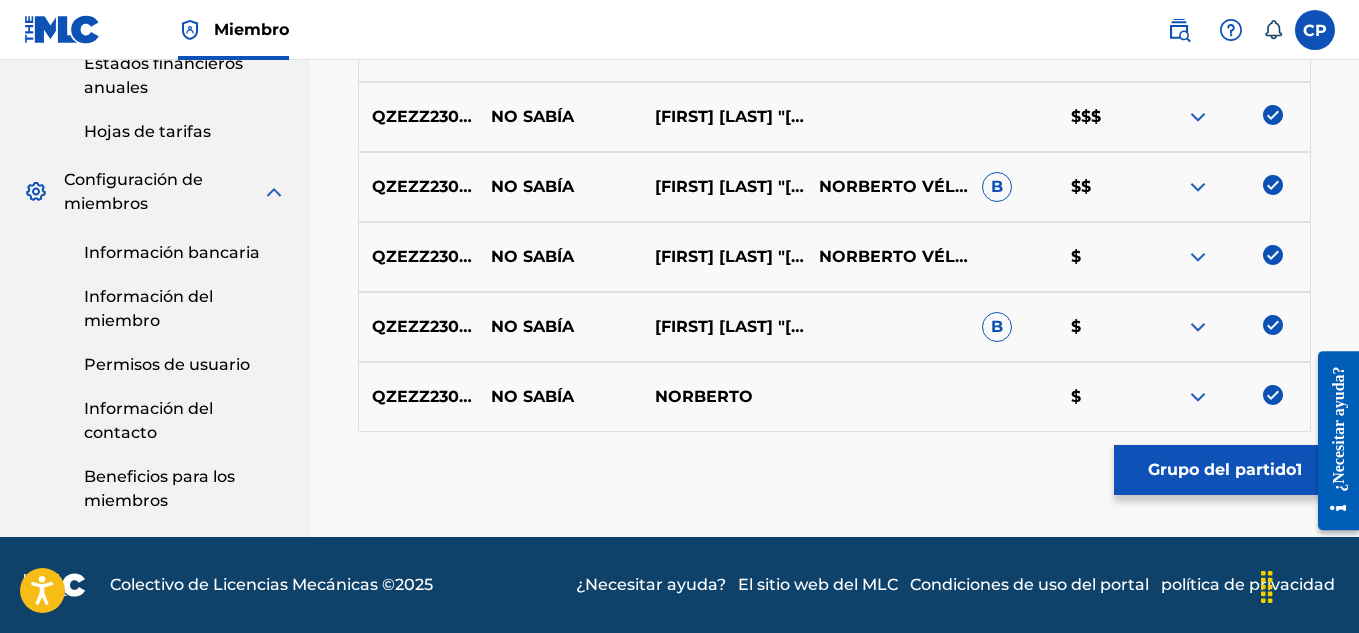 click on "Grupo del partido" at bounding box center (1222, 469) 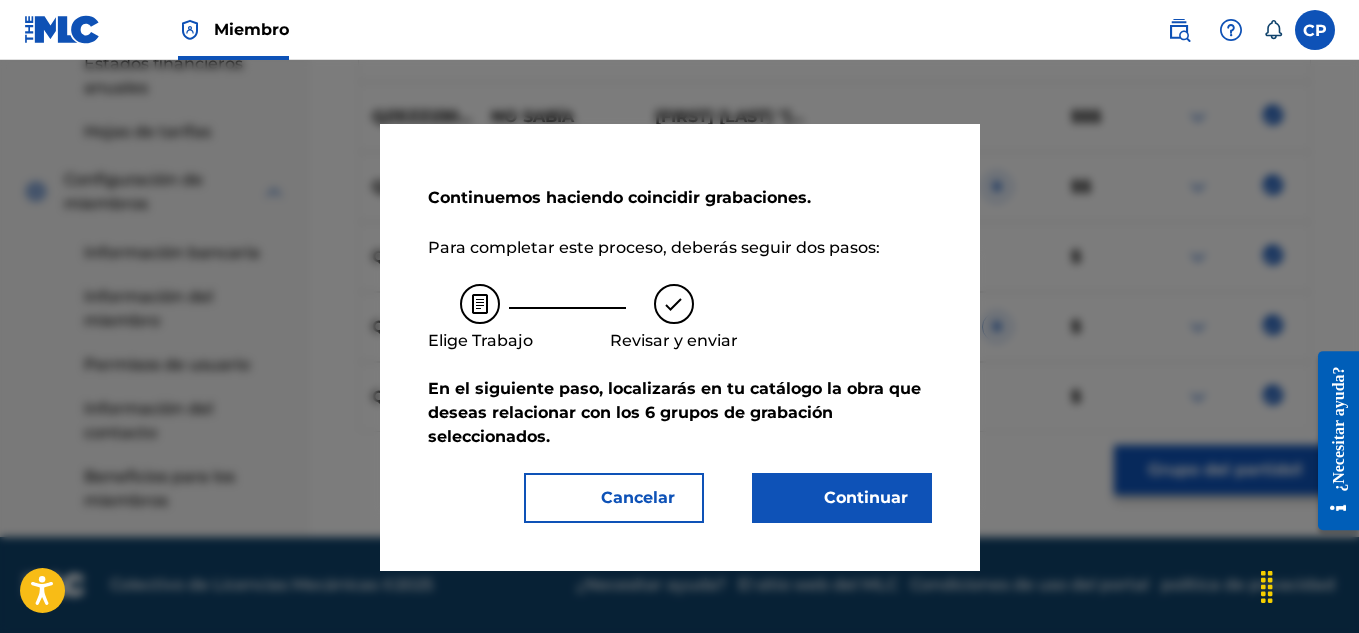 click on "Cancelar" at bounding box center (626, 498) 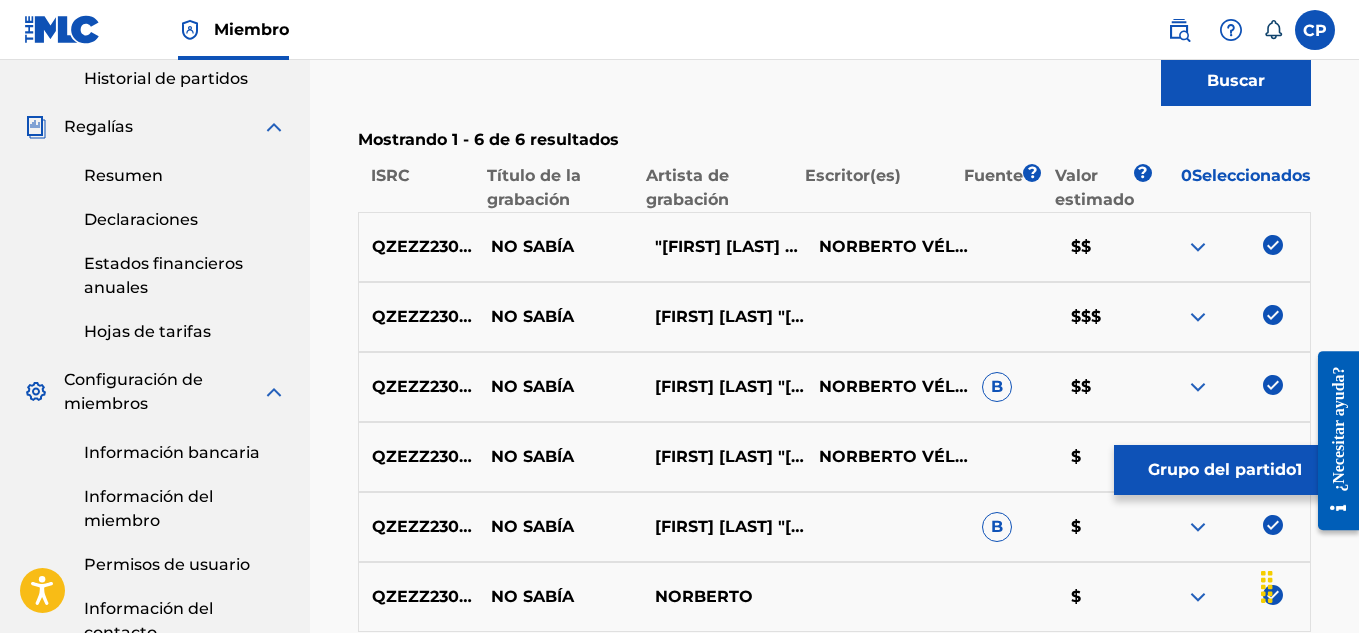 scroll, scrollTop: 898, scrollLeft: 0, axis: vertical 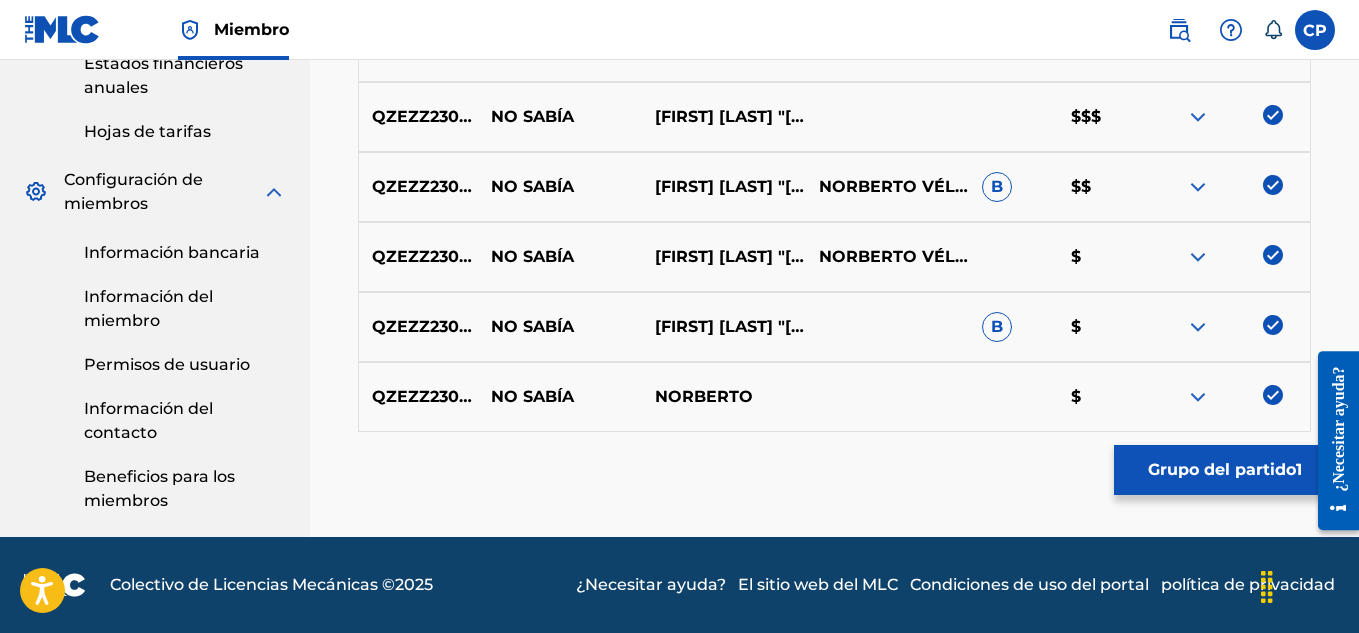 click on "Grupo del partido" at bounding box center (1222, 469) 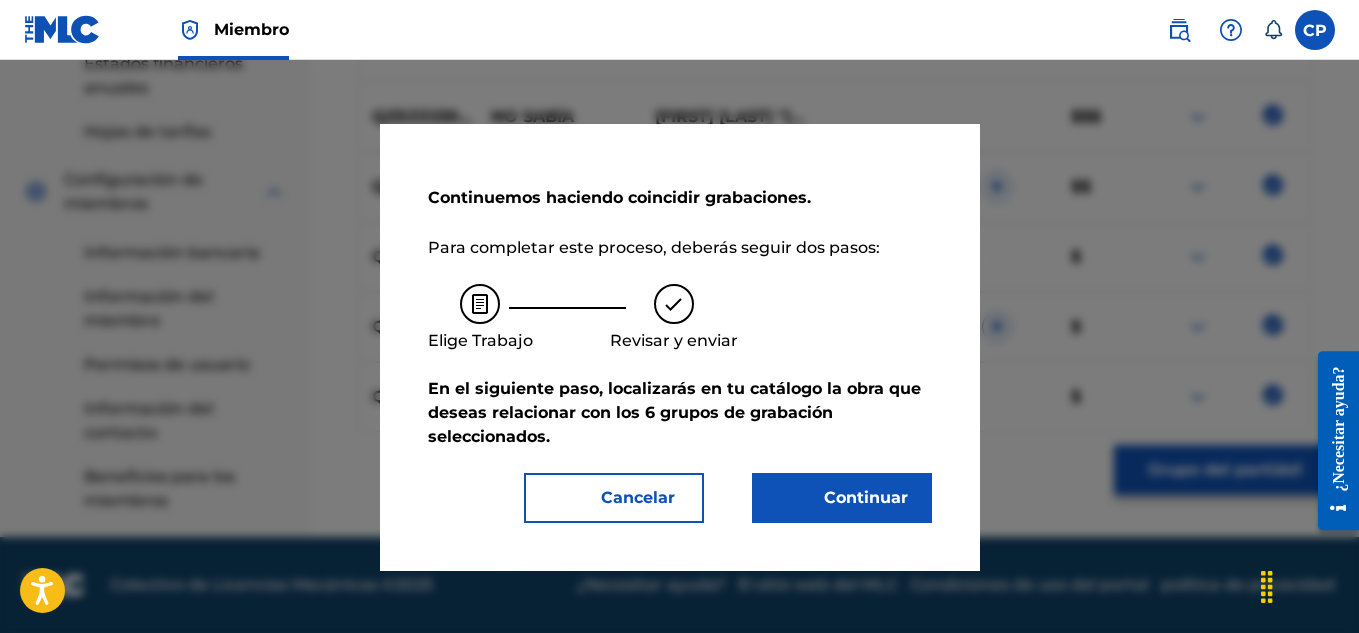 click on "Continuar" at bounding box center (866, 497) 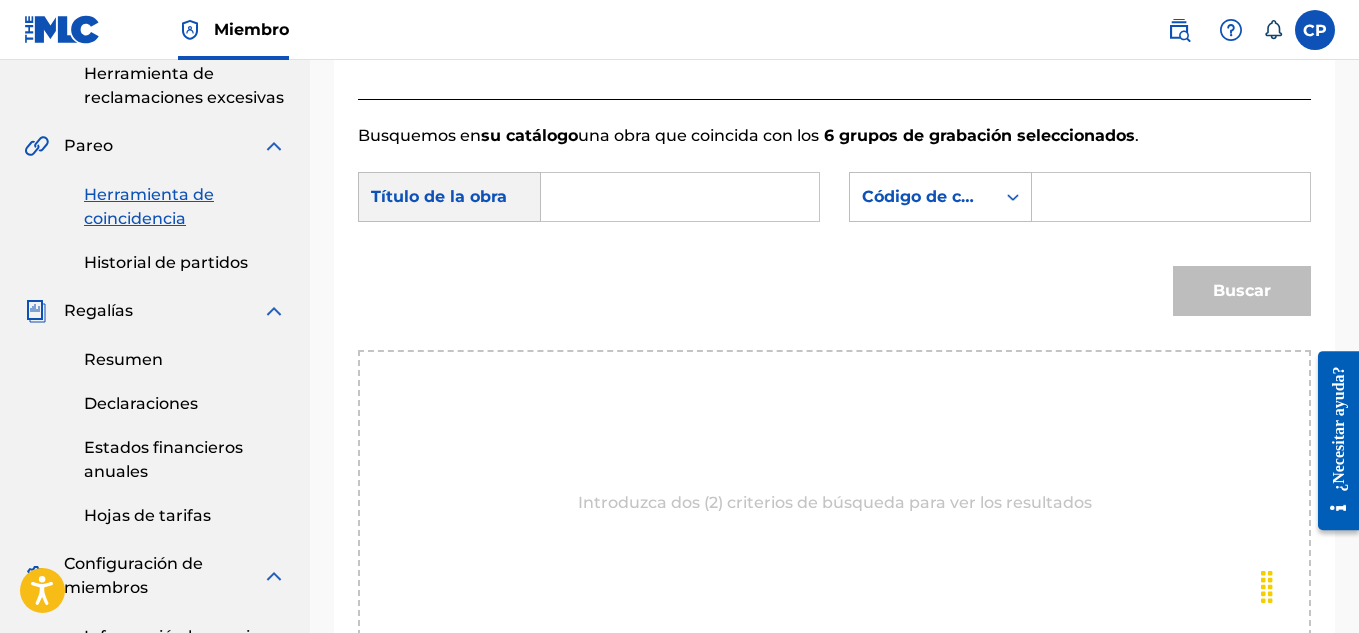 scroll, scrollTop: 498, scrollLeft: 0, axis: vertical 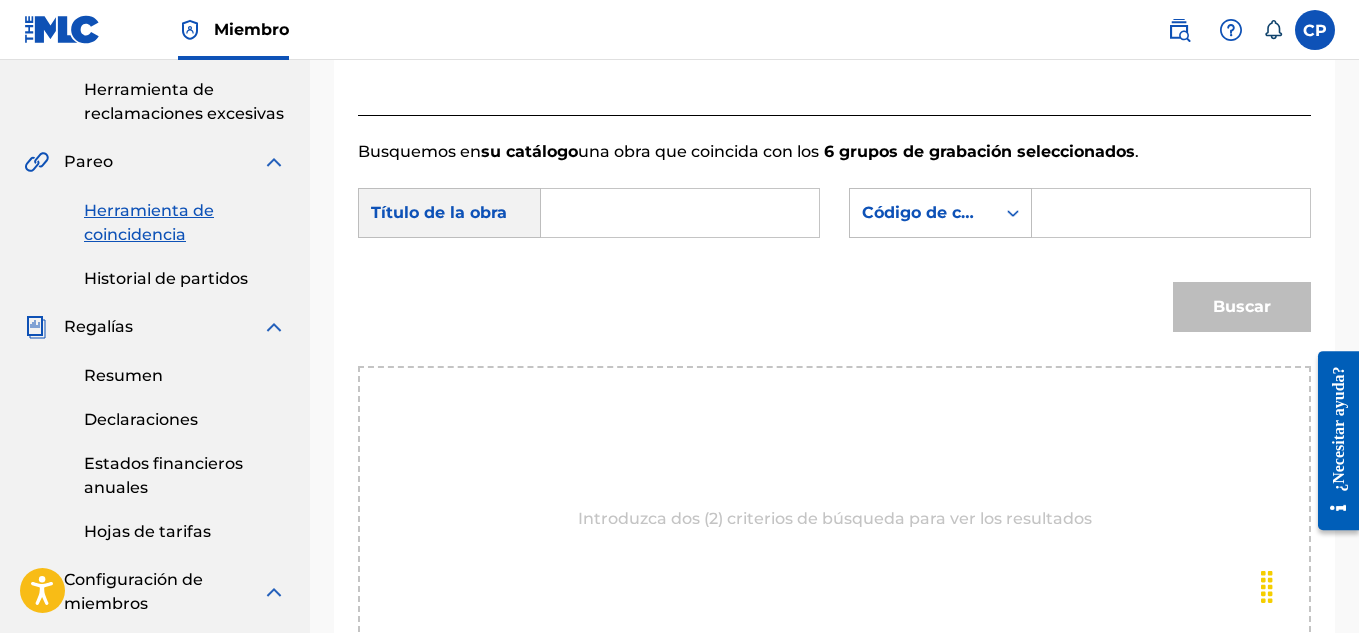 click at bounding box center (680, 213) 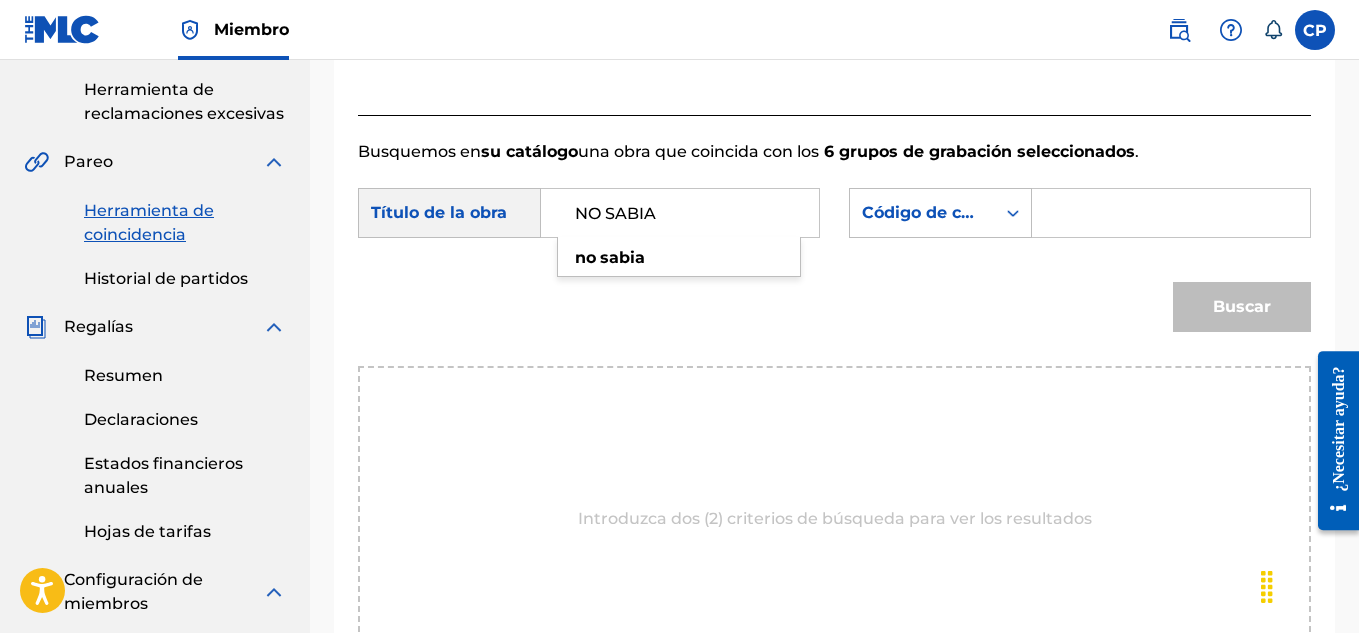 type on "NO SABIA" 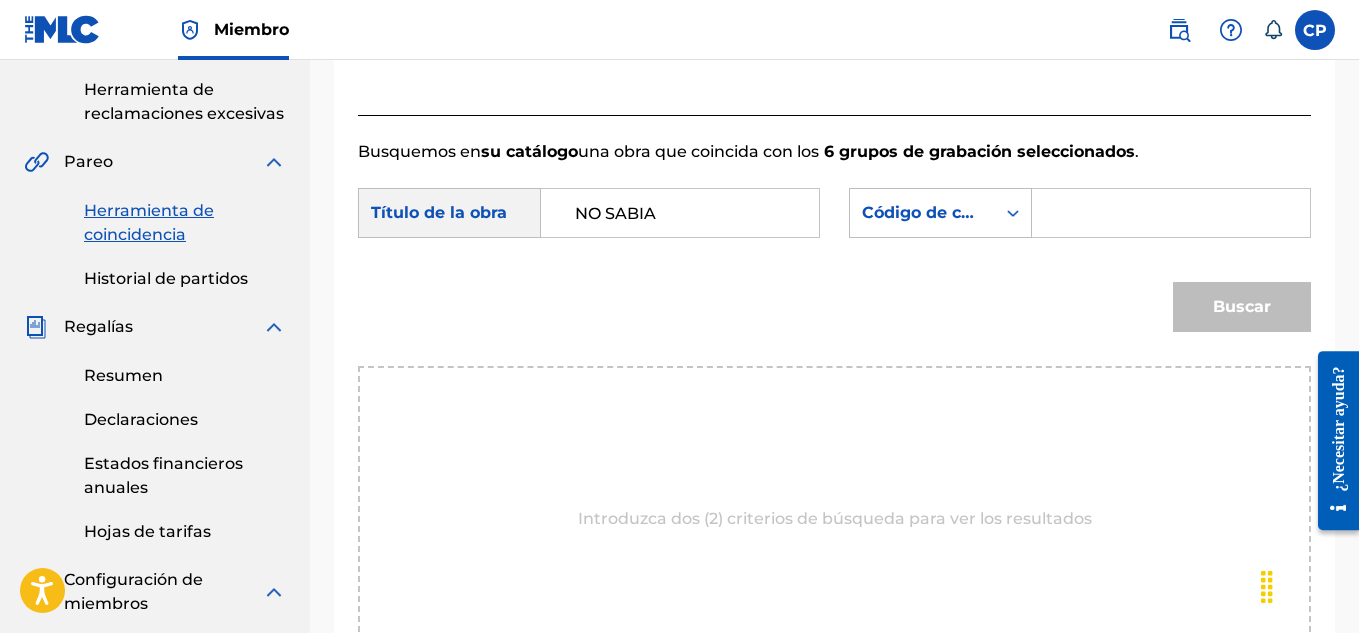 click on "Introduzca dos (2) criterios de búsqueda para ver los resultados" at bounding box center (834, 519) 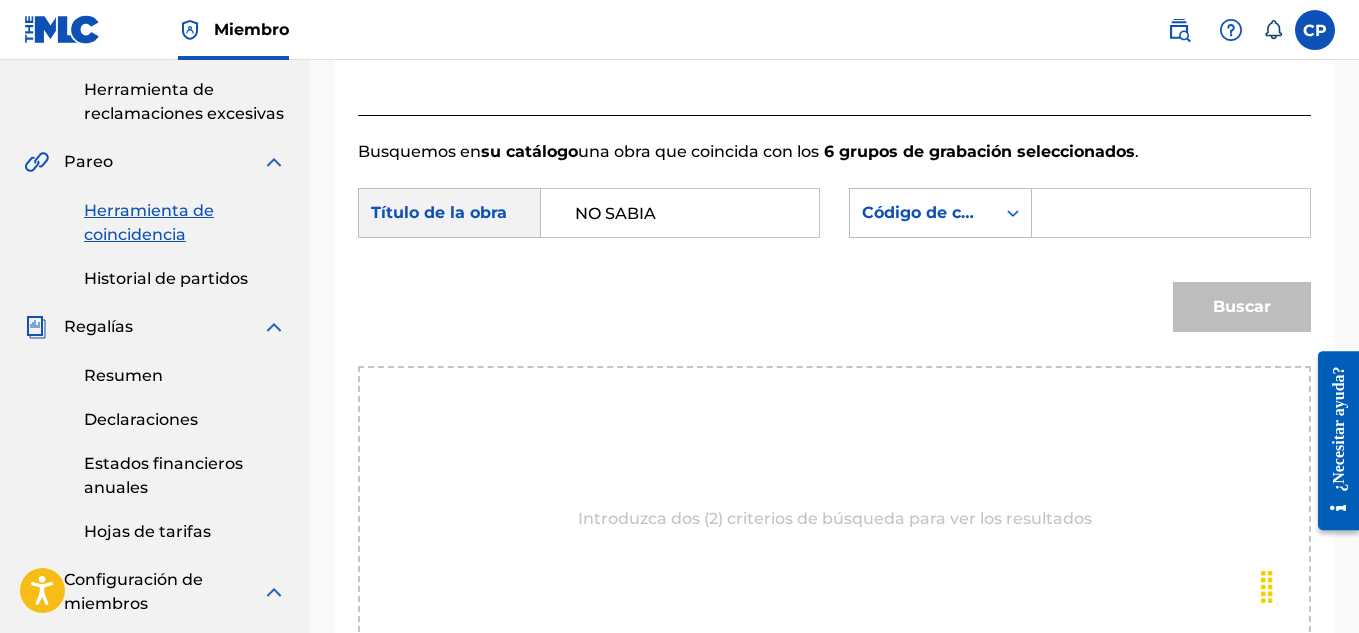 drag, startPoint x: 1096, startPoint y: 221, endPoint x: 1080, endPoint y: 214, distance: 17.464249 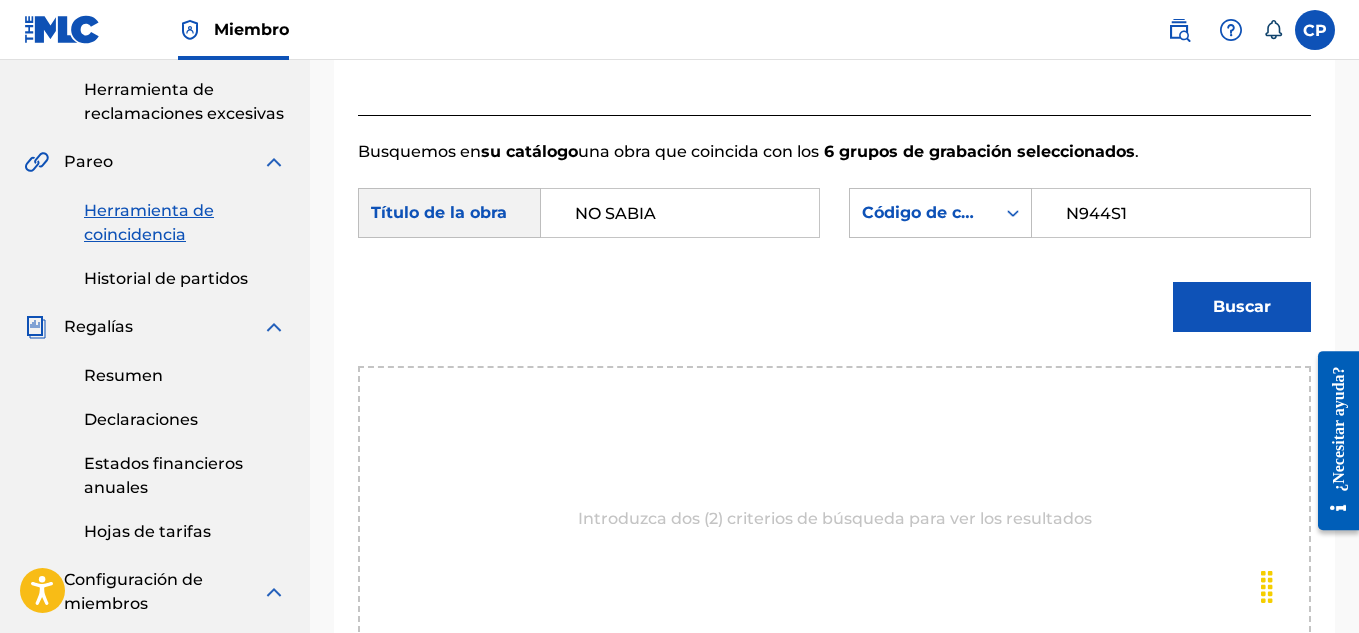 type on "N944S1" 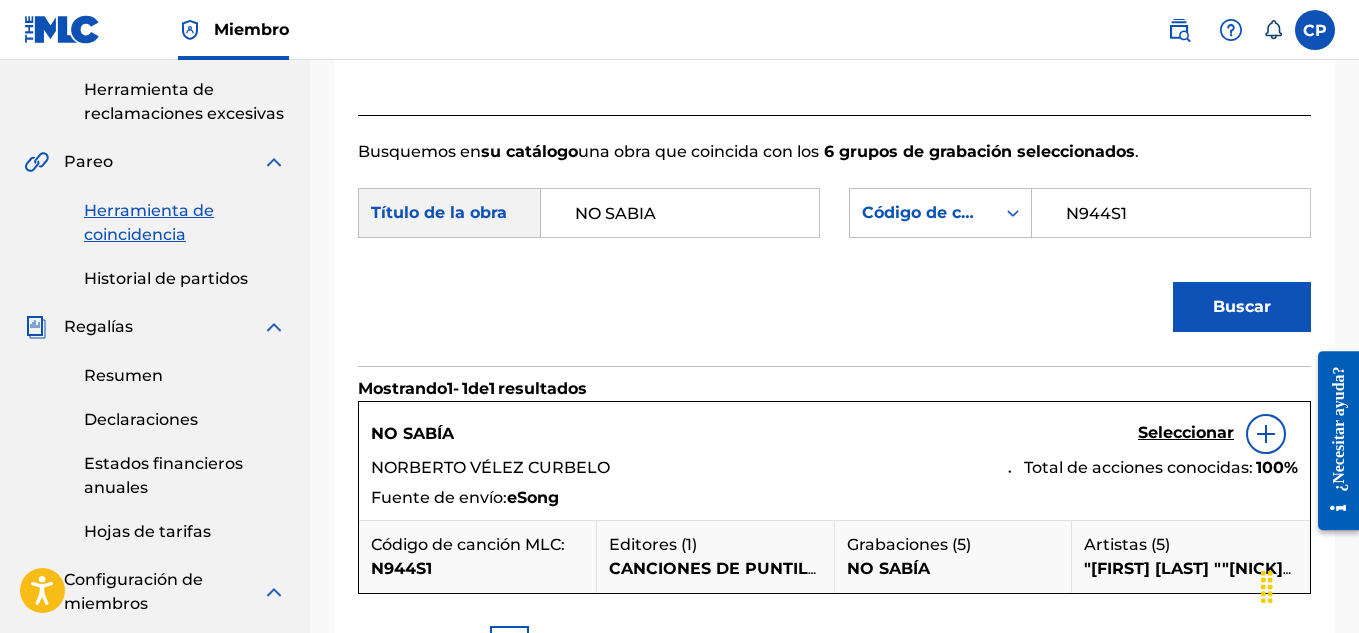 click on "Seleccionar" at bounding box center (1186, 432) 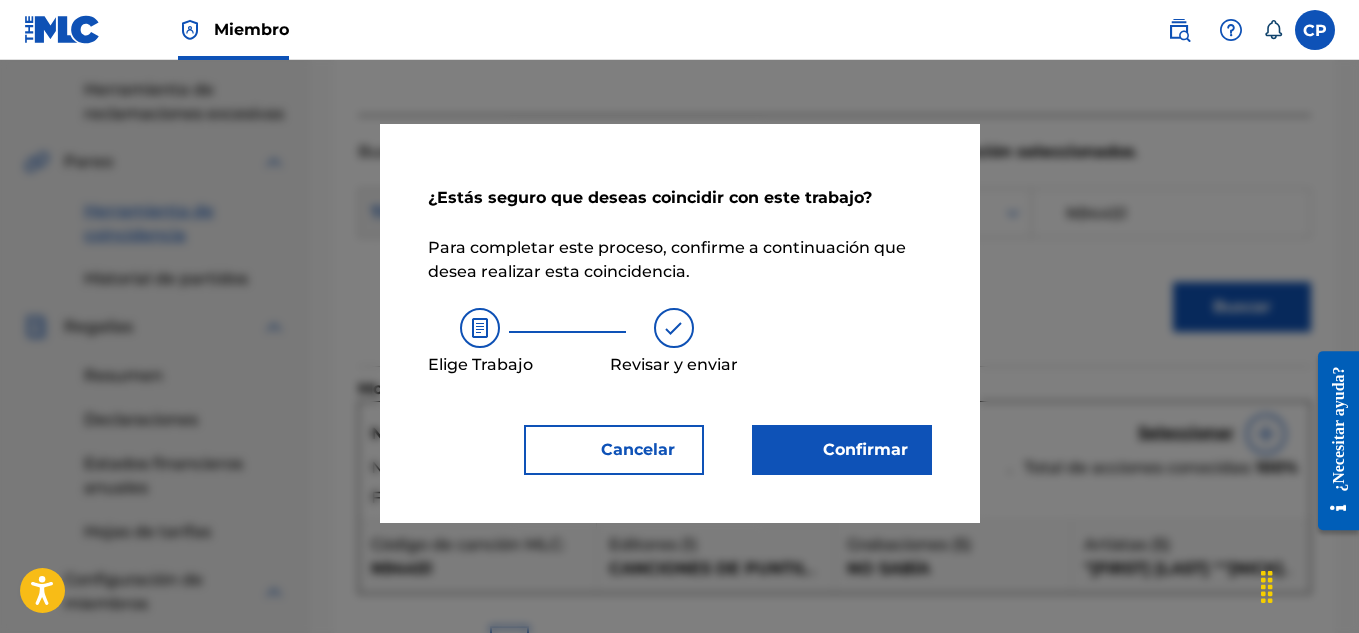 click on "Confirmar" at bounding box center [865, 449] 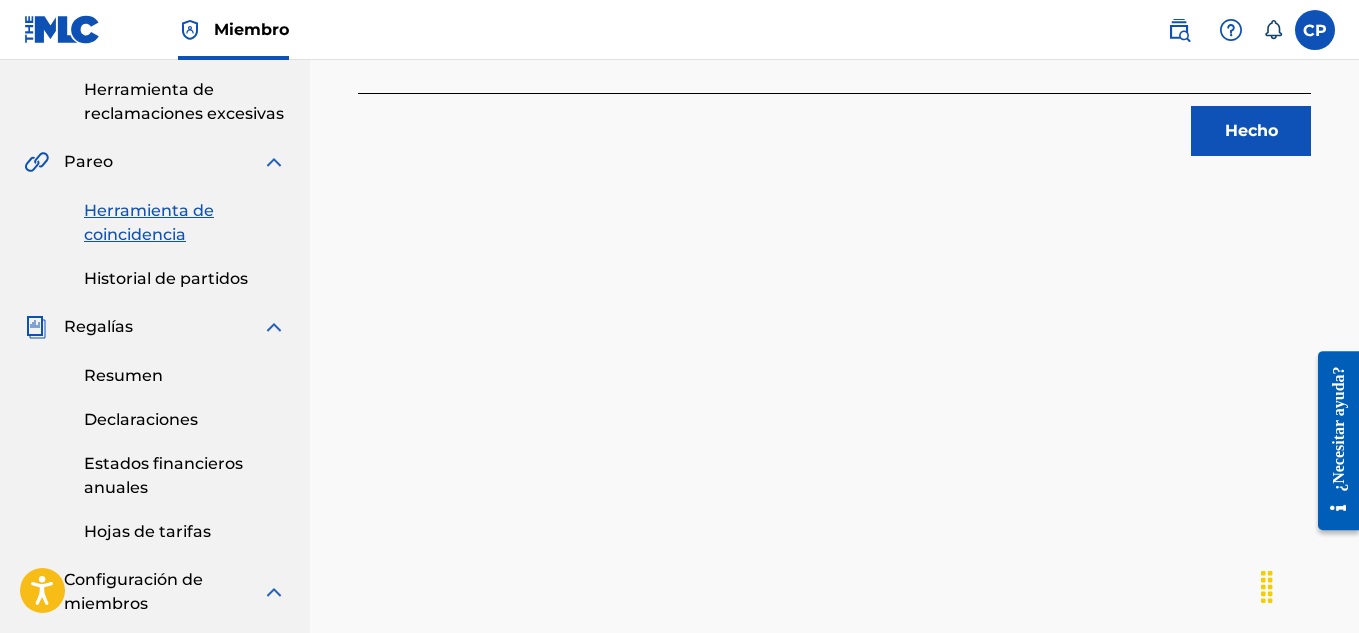 click on "Hecho" at bounding box center [1251, 130] 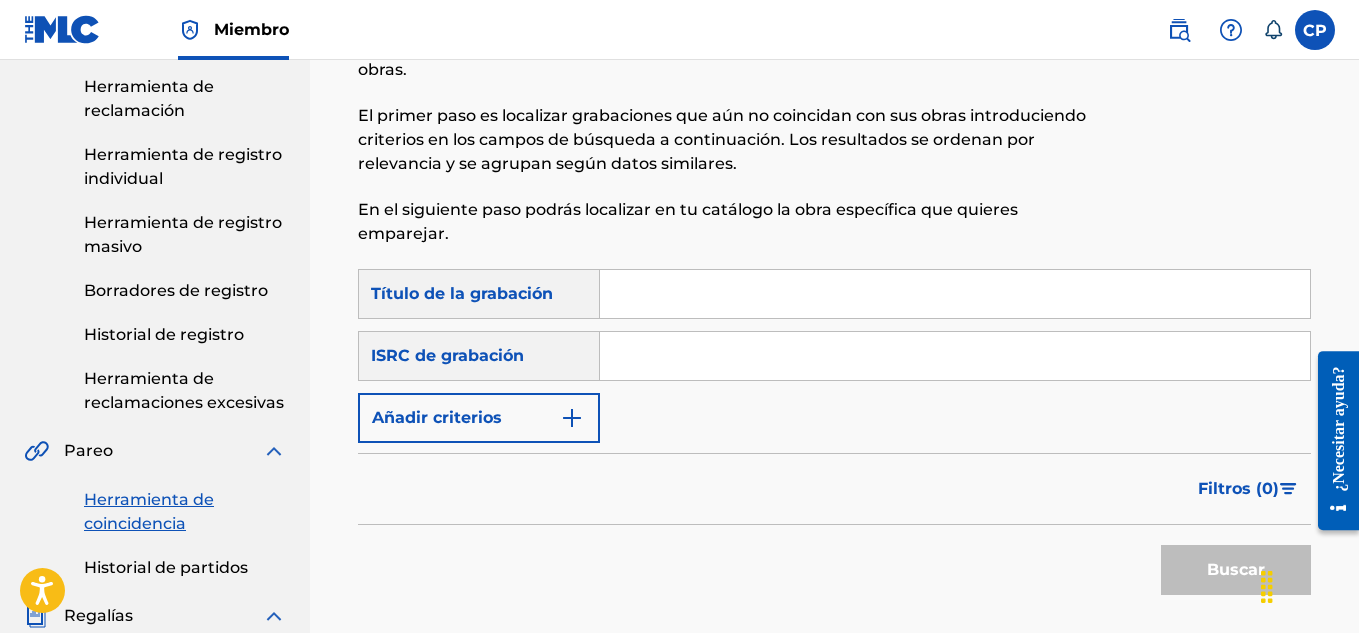 scroll, scrollTop: 198, scrollLeft: 0, axis: vertical 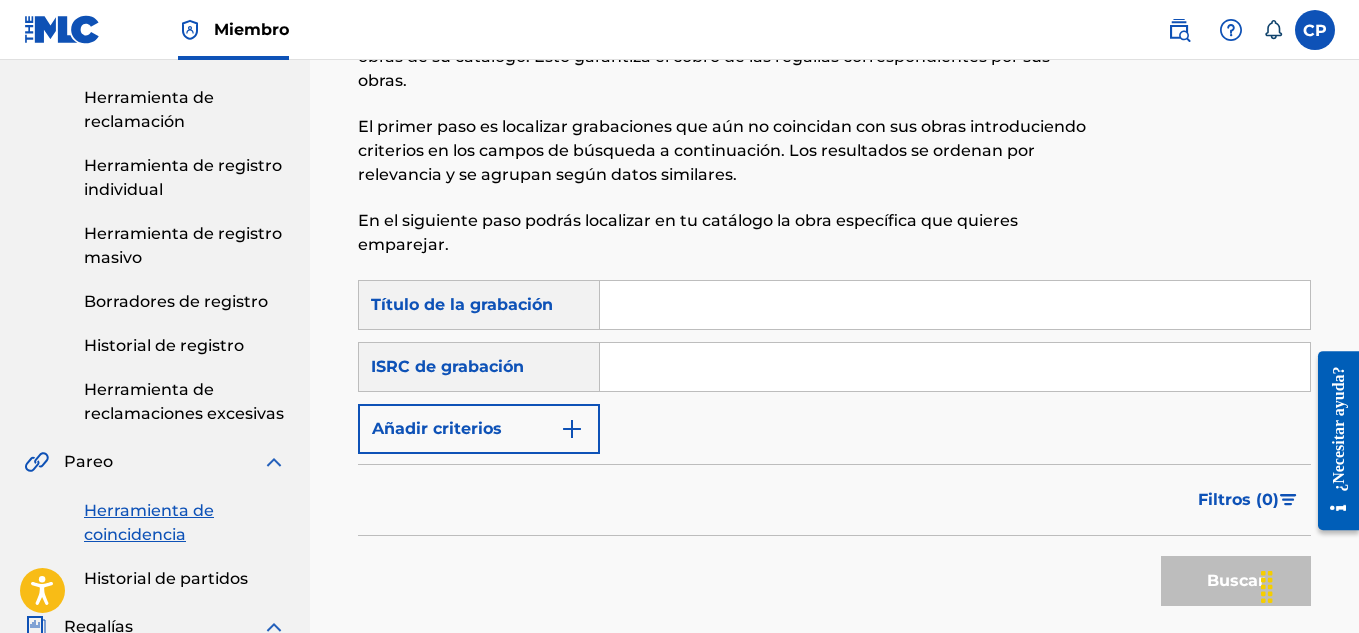 click at bounding box center (955, 305) 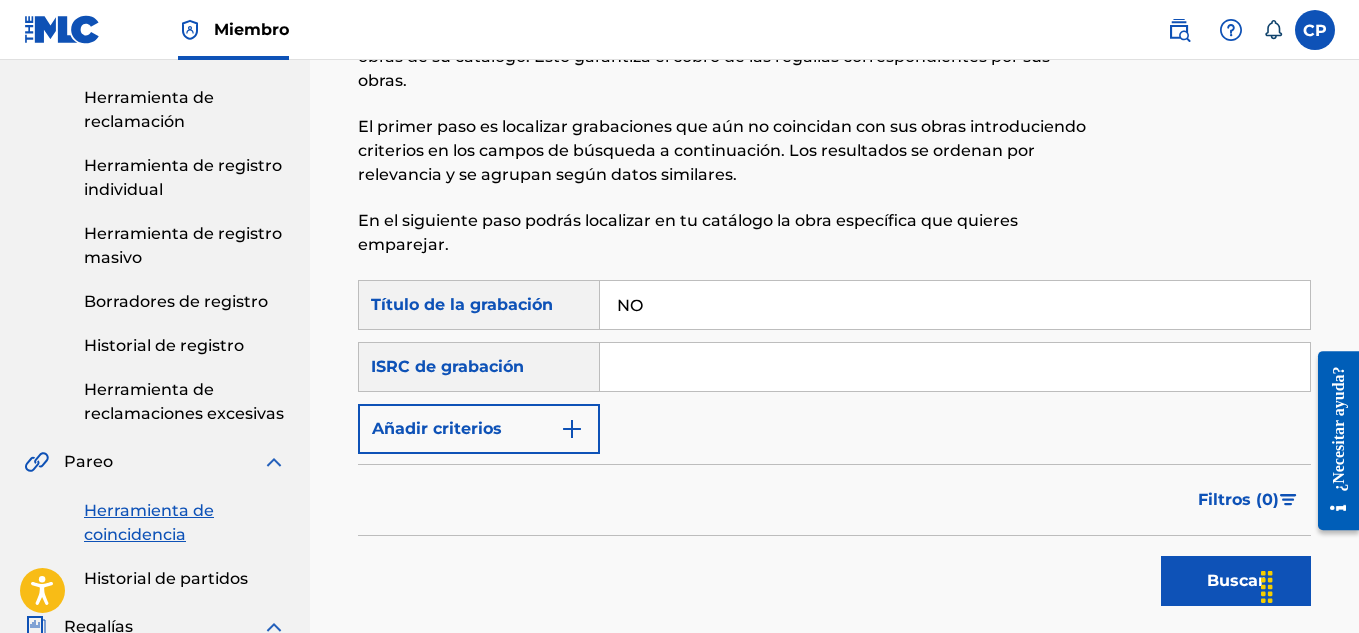 type on "NO SABIA" 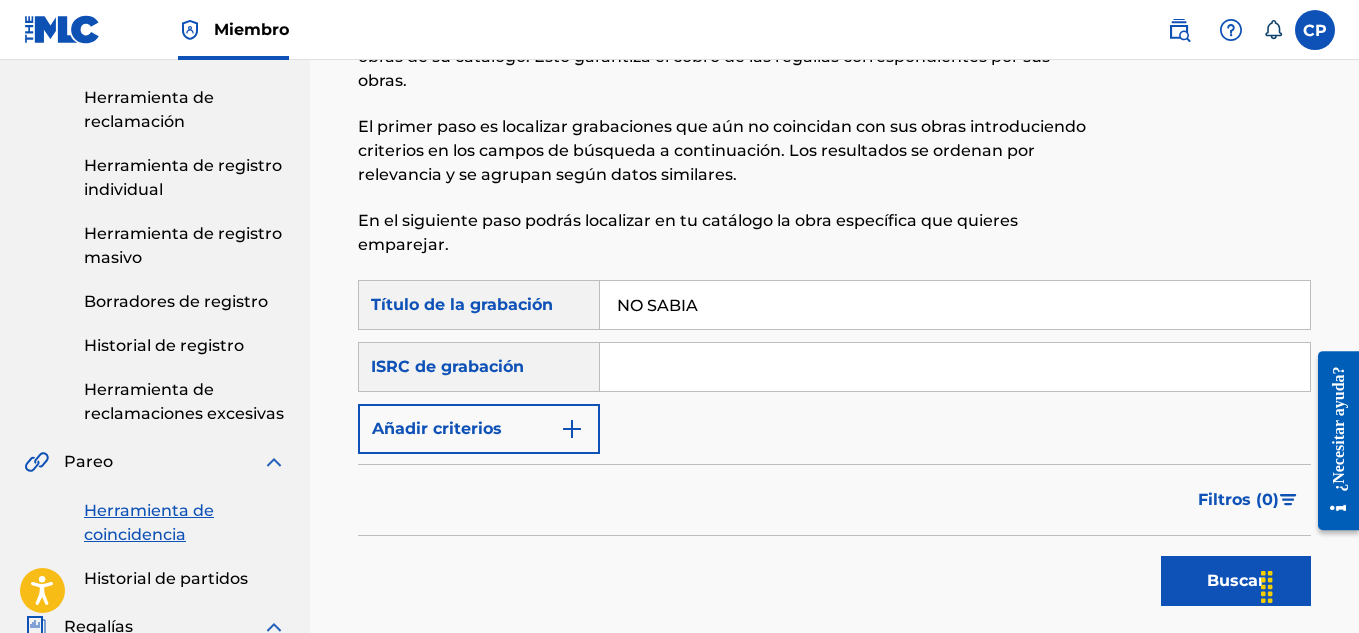 click at bounding box center (955, 367) 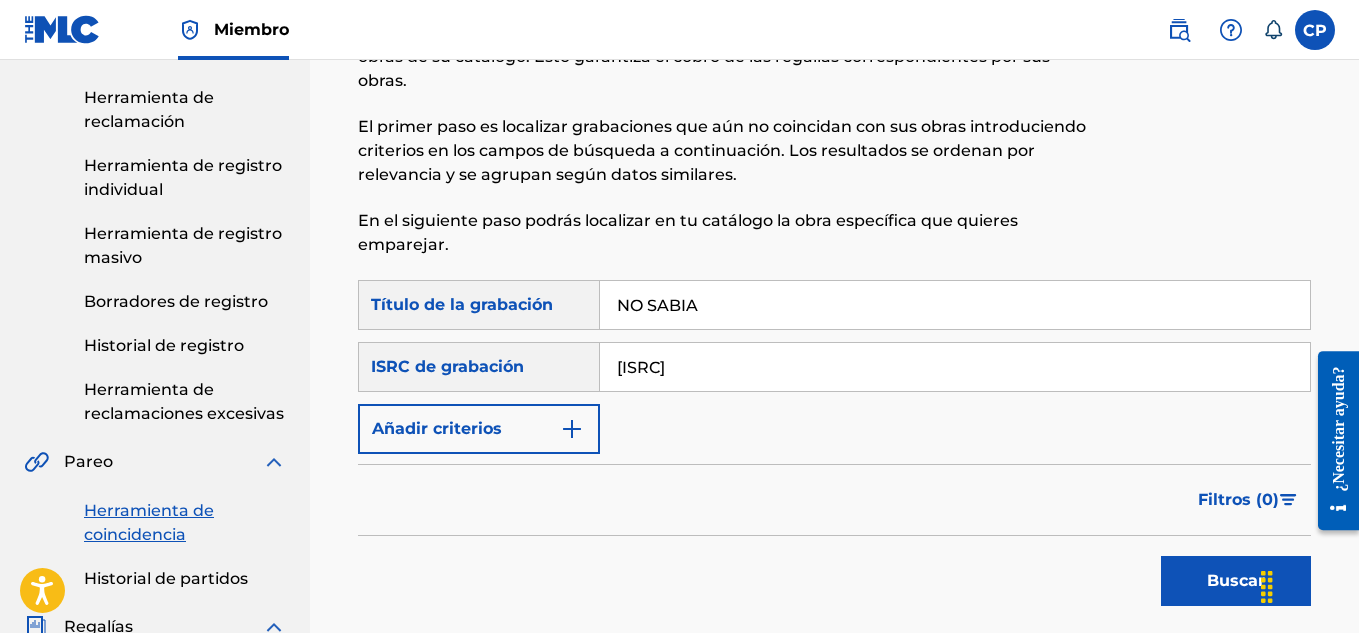 click on "Buscar" at bounding box center (834, 576) 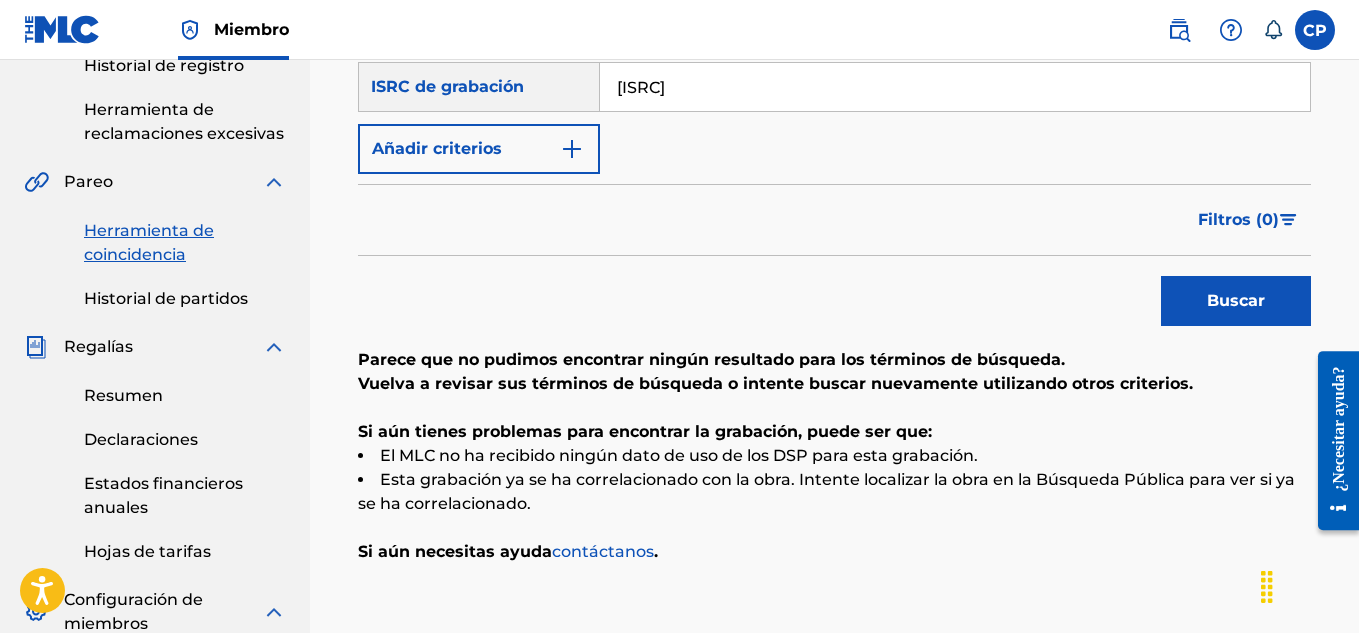 scroll, scrollTop: 298, scrollLeft: 0, axis: vertical 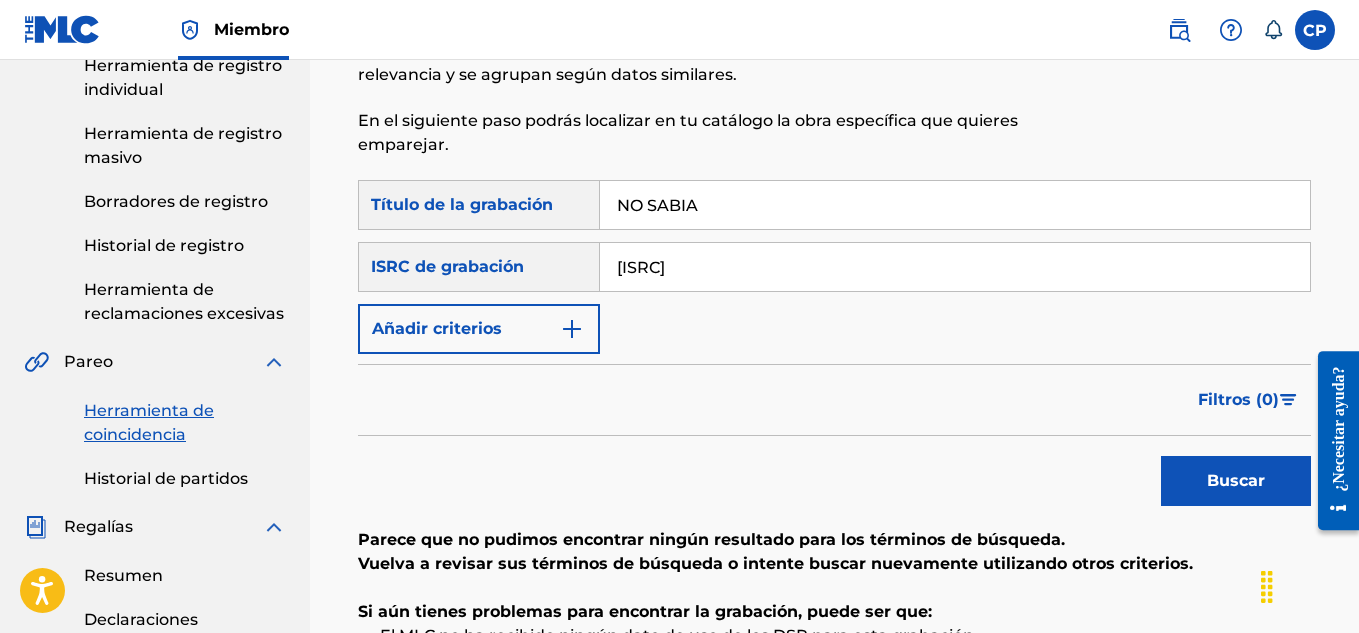 drag, startPoint x: 764, startPoint y: 257, endPoint x: 622, endPoint y: 270, distance: 142.59383 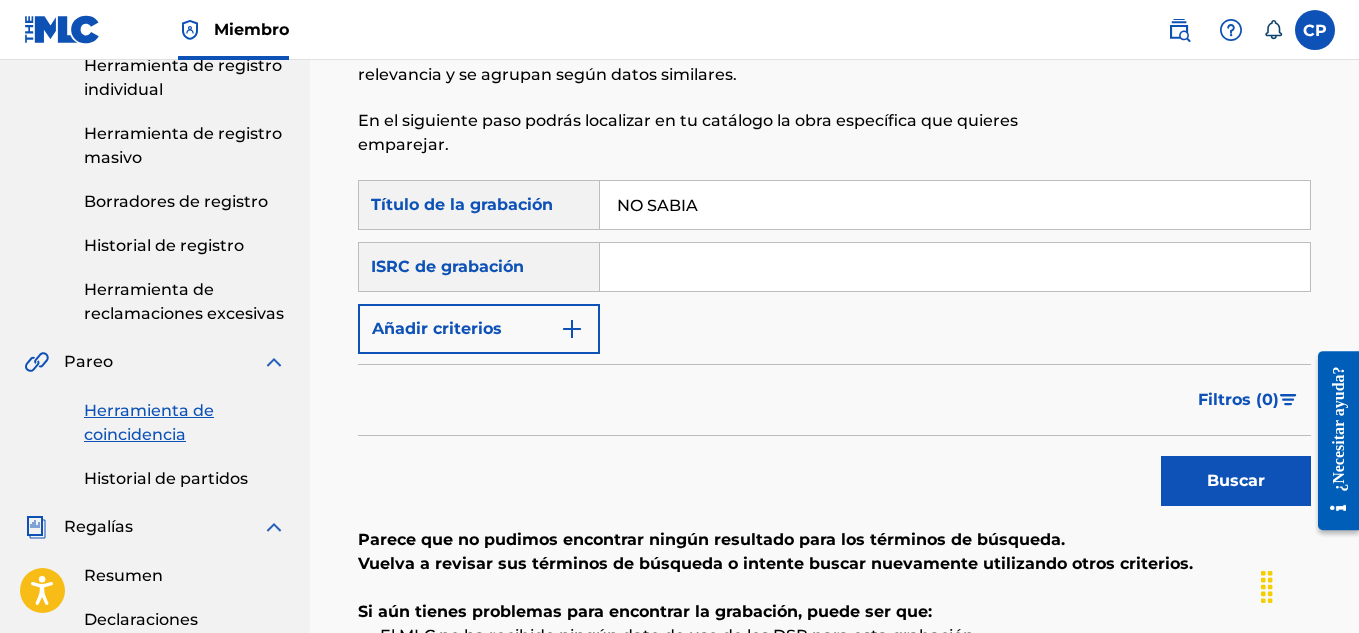 type 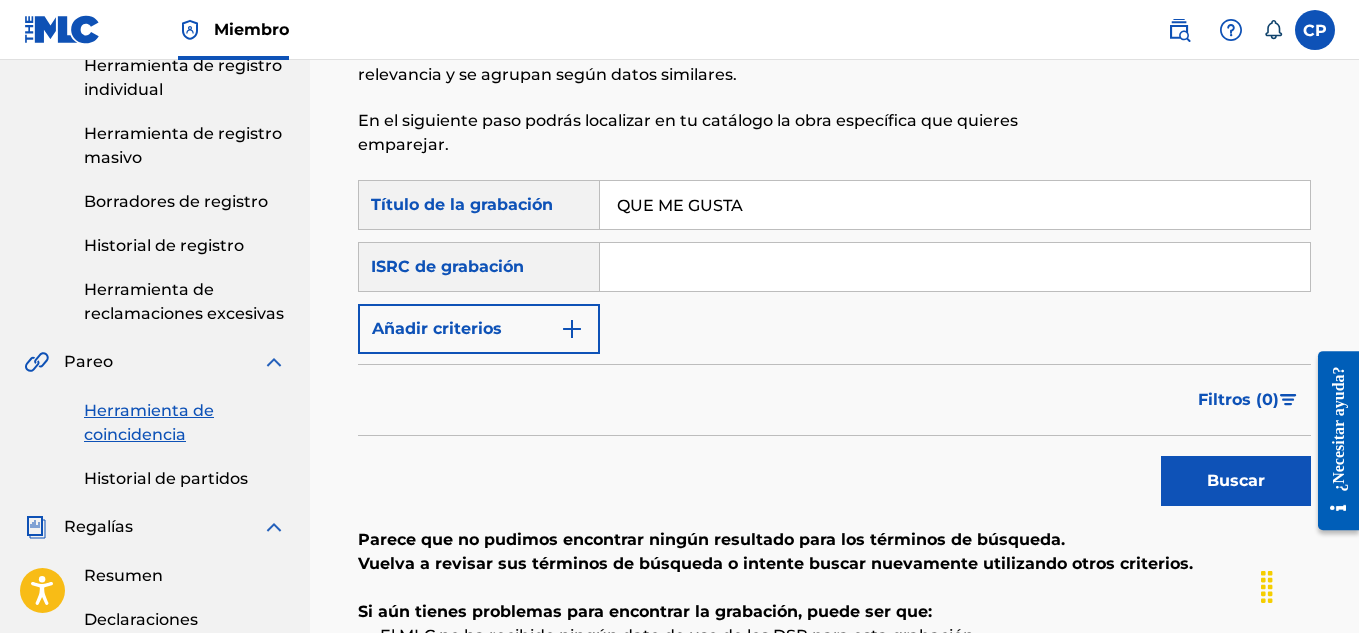 type on "QUE ME GUSTA" 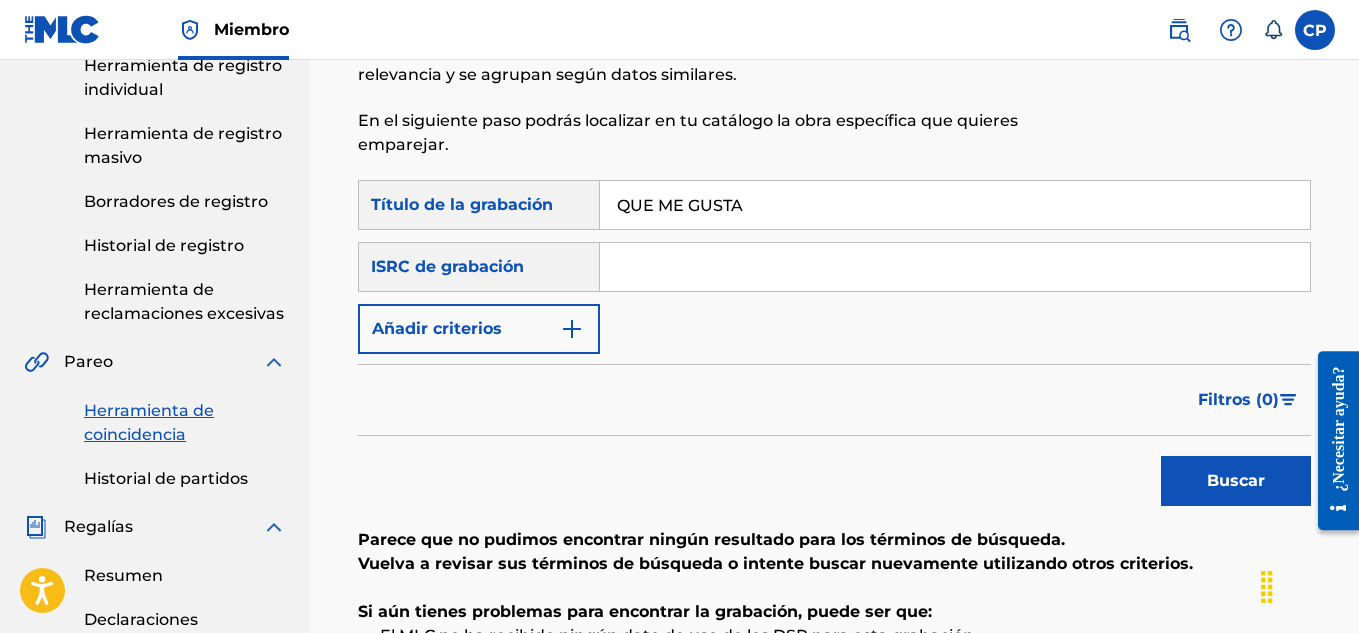 paste on "QMUCK1250286" 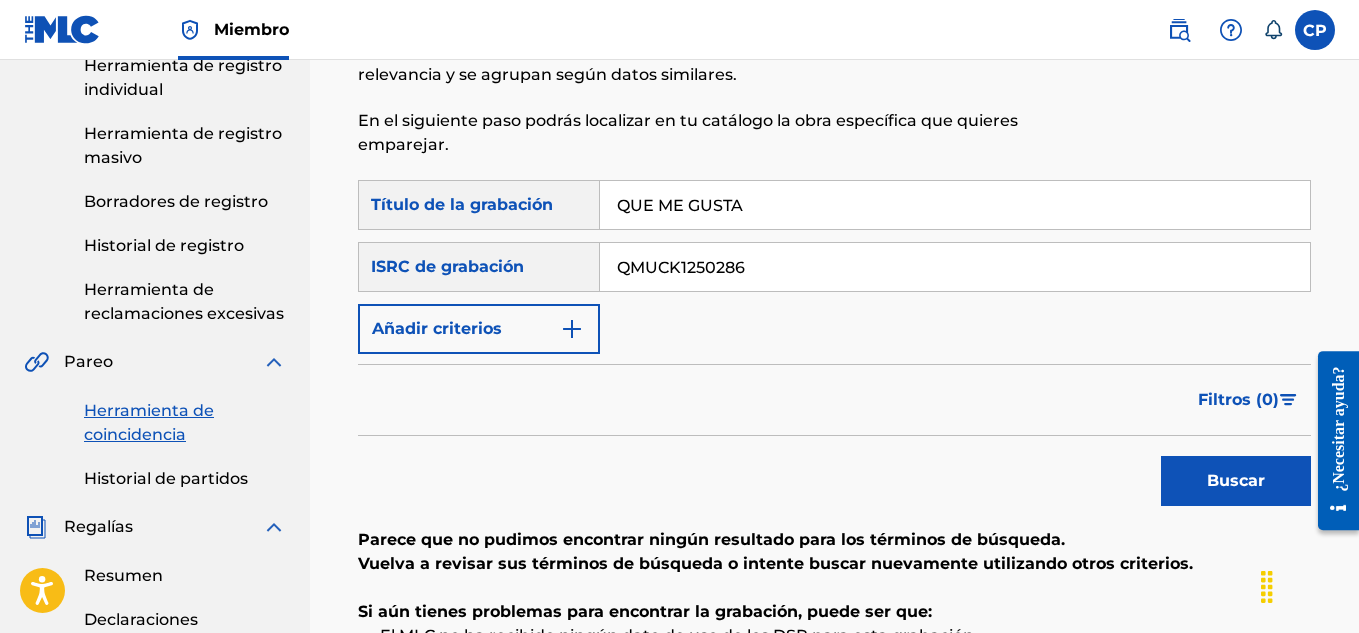 type on "QMUCK1250286" 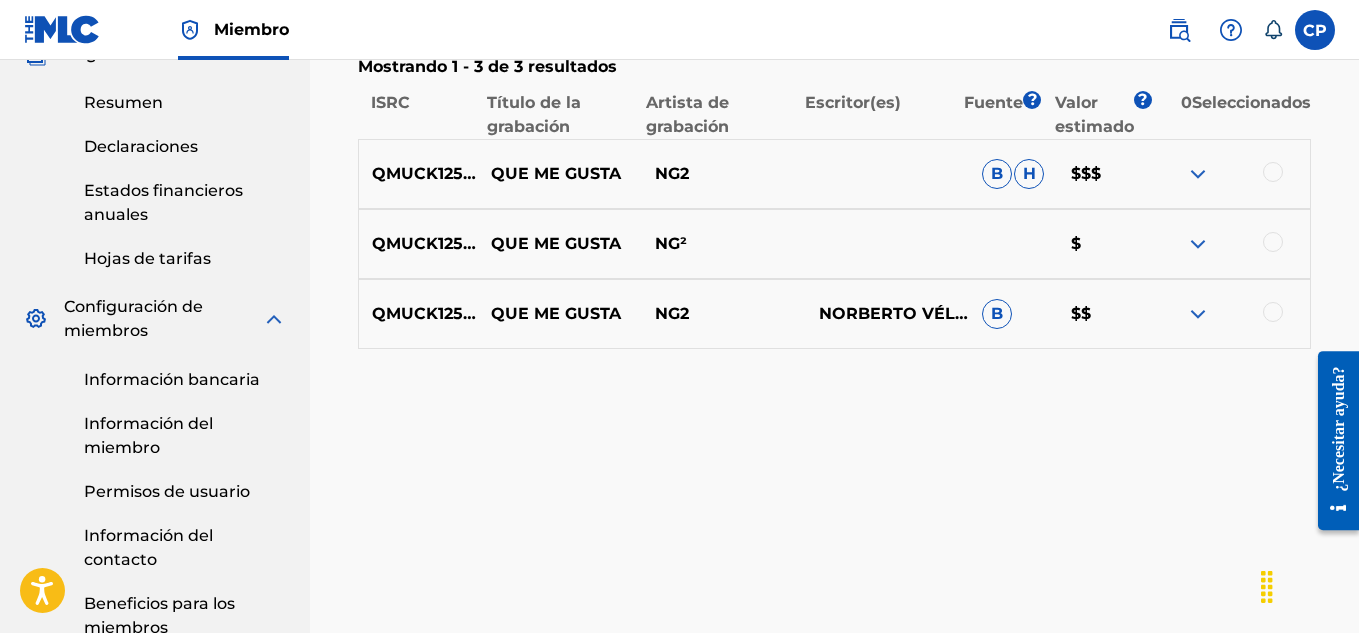 scroll, scrollTop: 798, scrollLeft: 0, axis: vertical 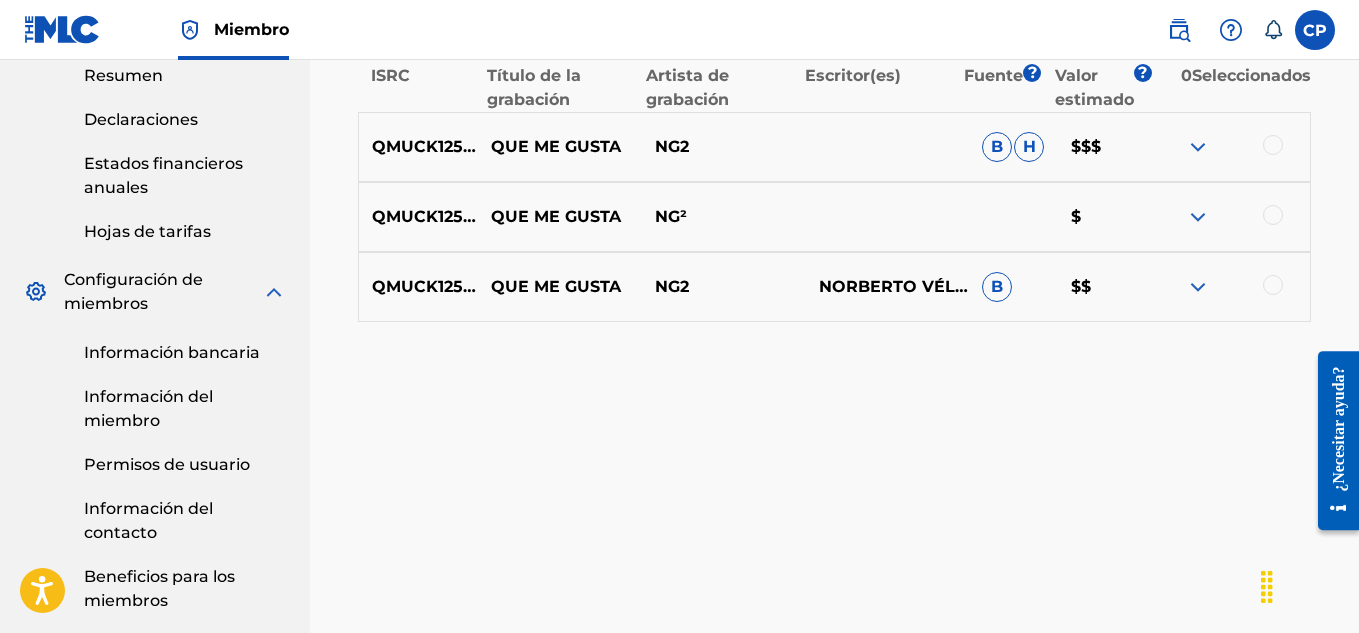 click at bounding box center (1273, 145) 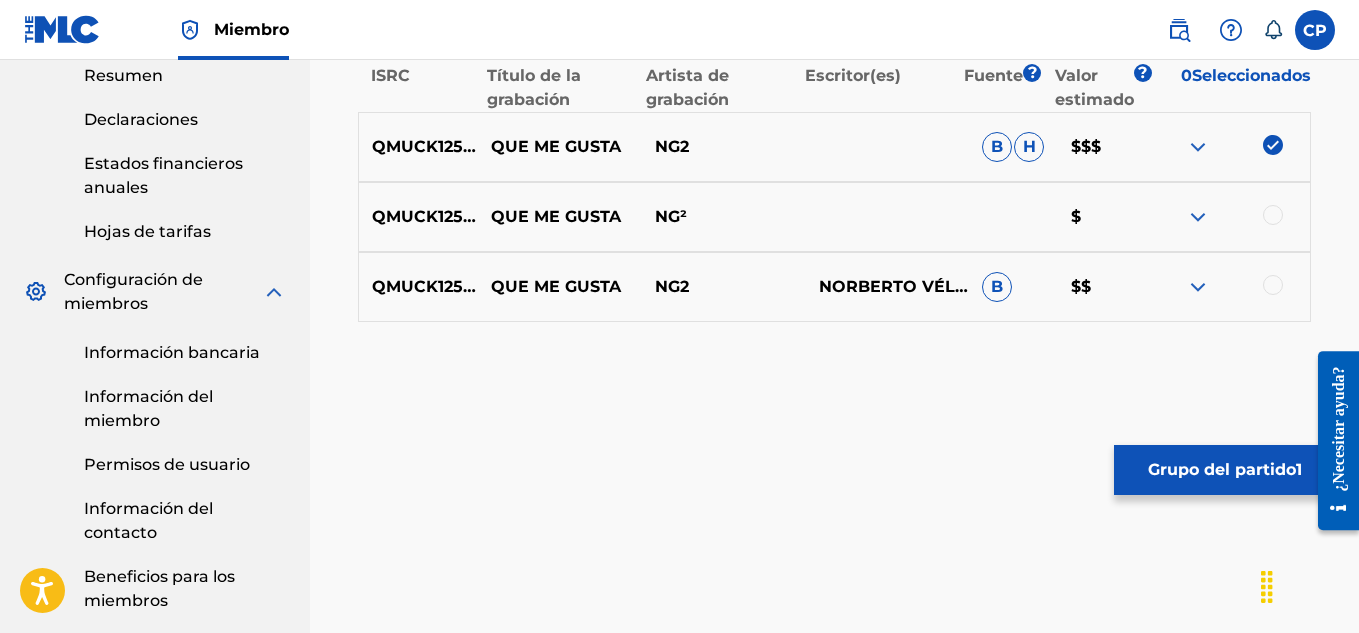 click at bounding box center (1273, 215) 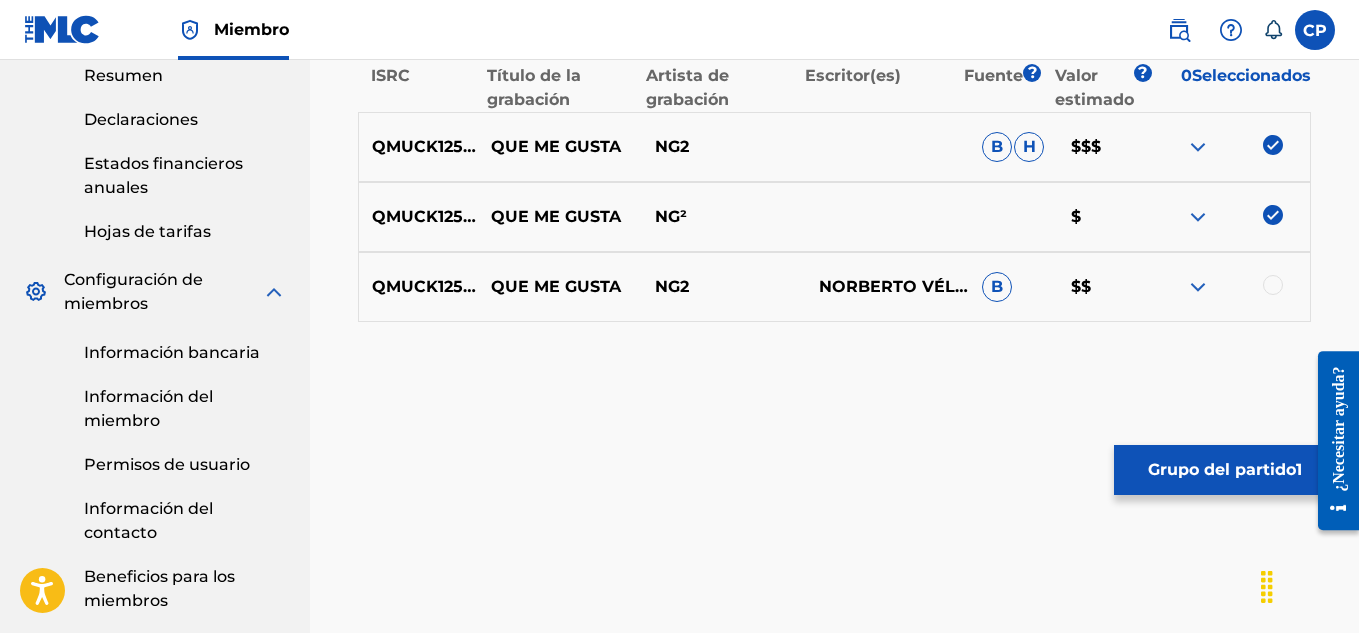 click at bounding box center [1228, 287] 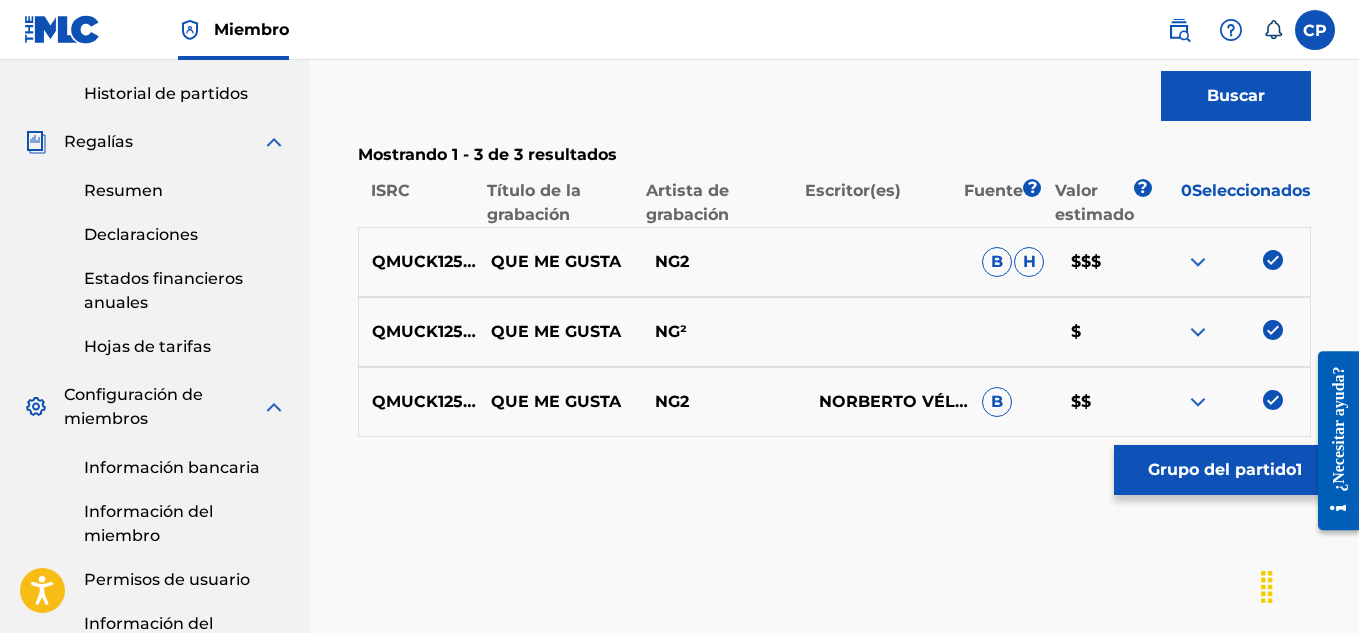 scroll, scrollTop: 798, scrollLeft: 0, axis: vertical 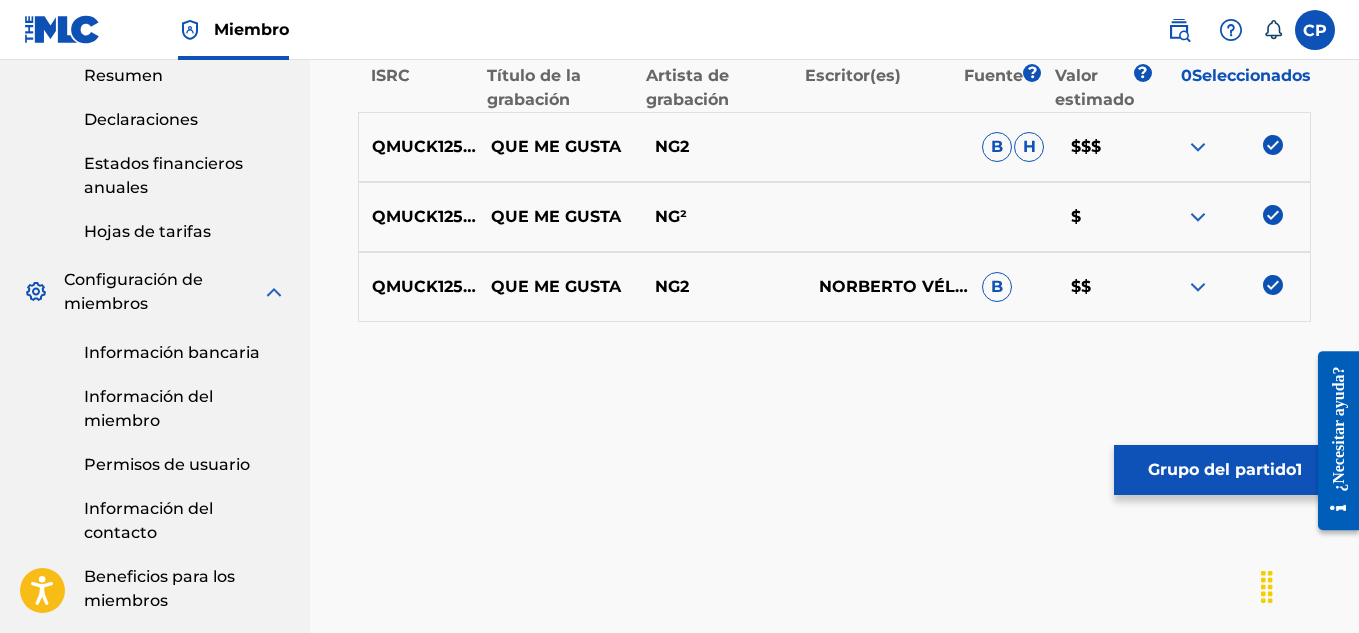click on "Grupo del partido" at bounding box center [1222, 469] 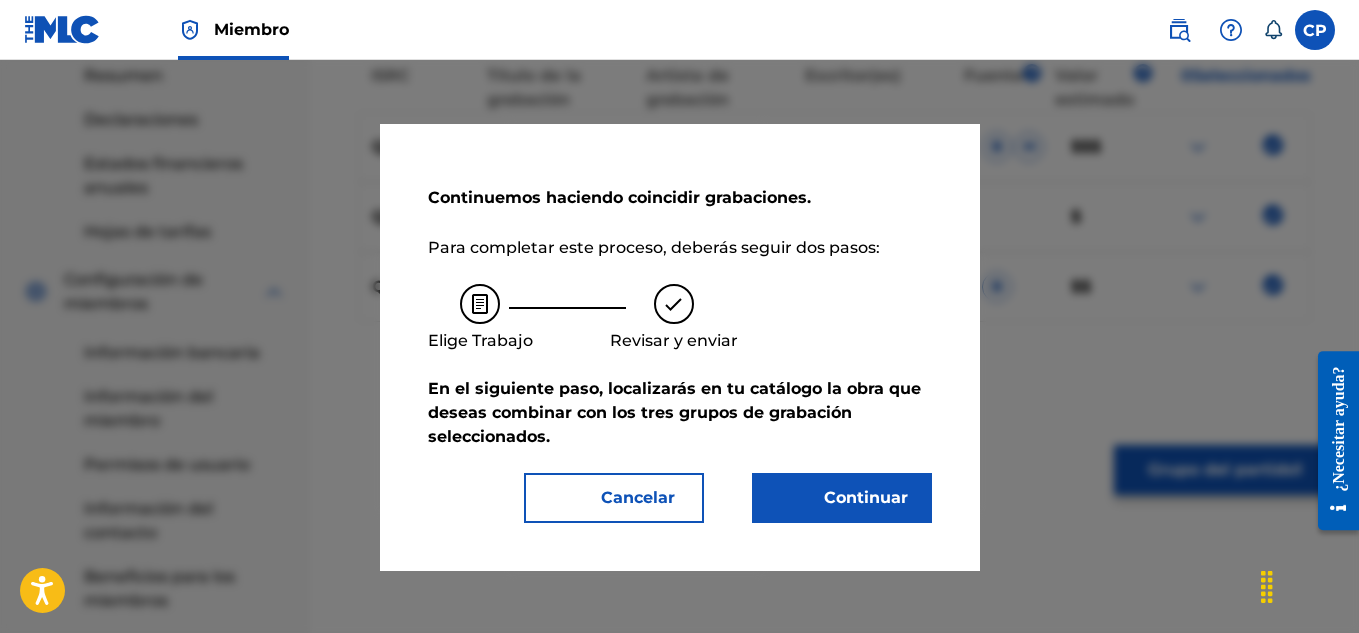 click on "Continuar" at bounding box center [842, 498] 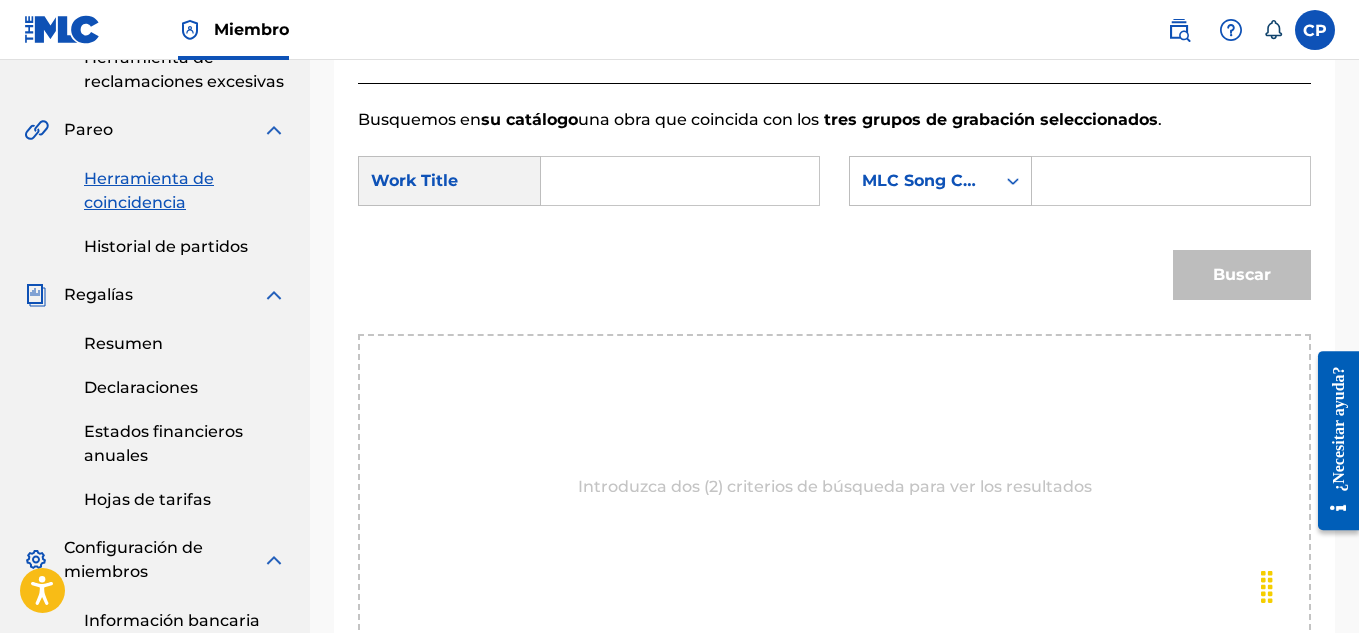 scroll, scrollTop: 498, scrollLeft: 0, axis: vertical 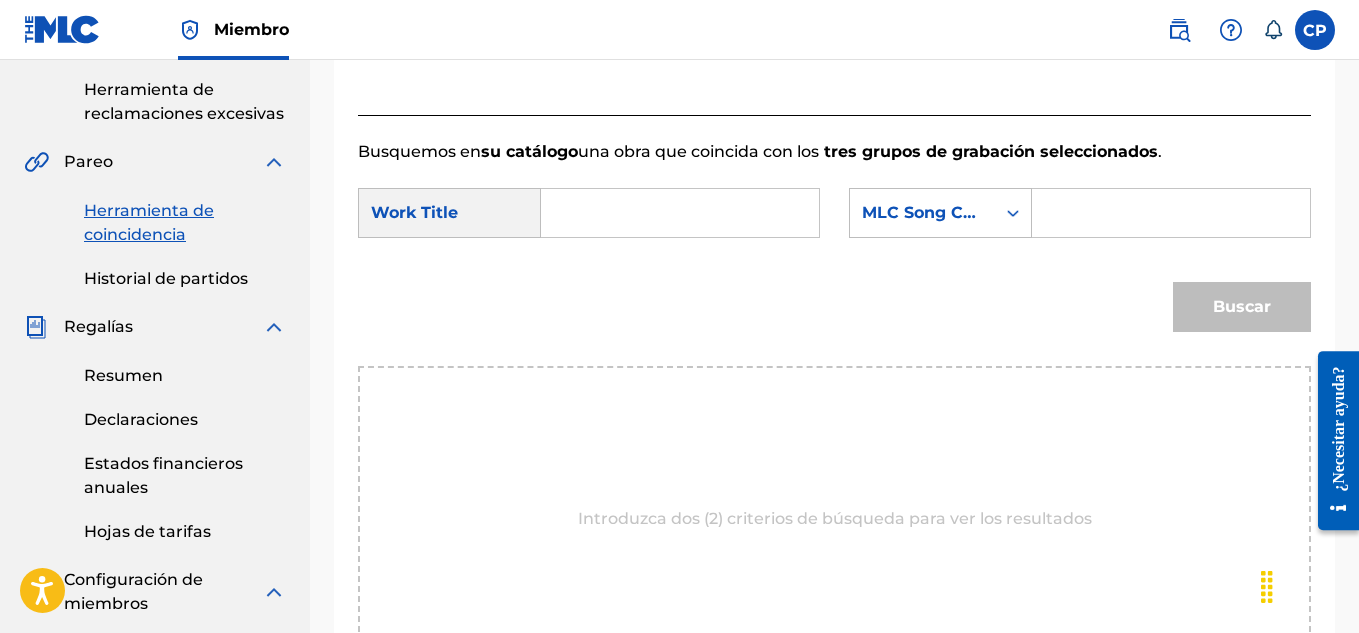 click at bounding box center [680, 213] 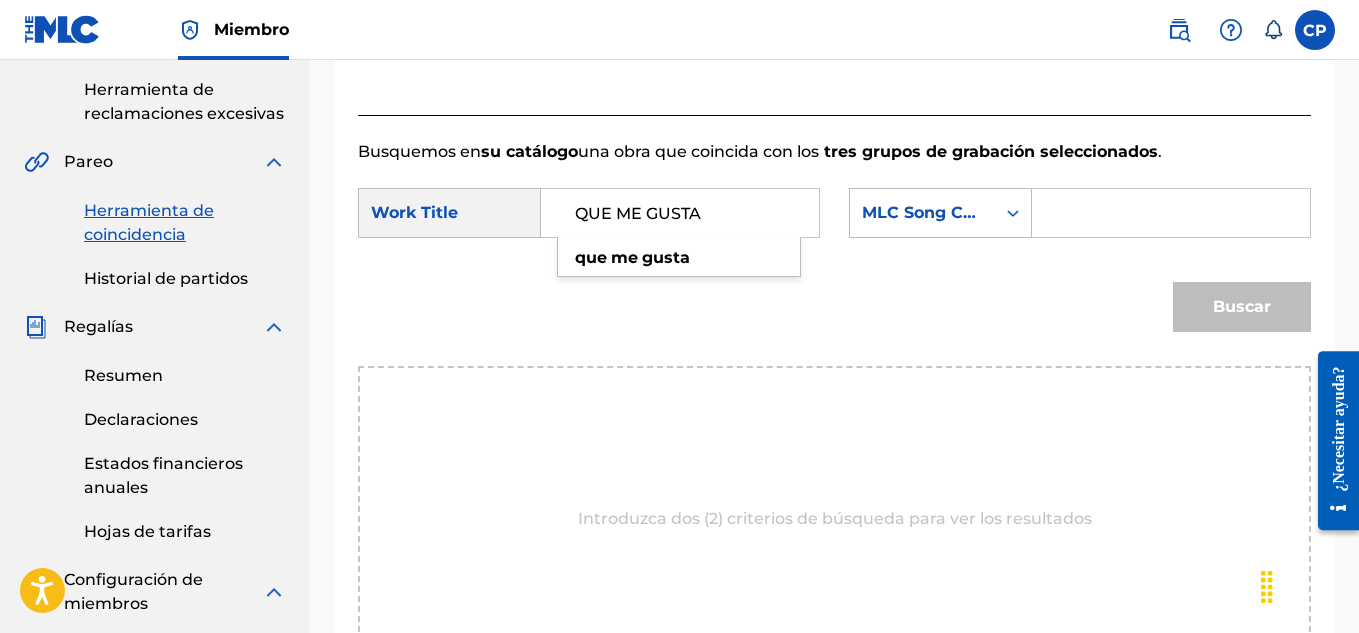 type on "QUE ME GUSTA" 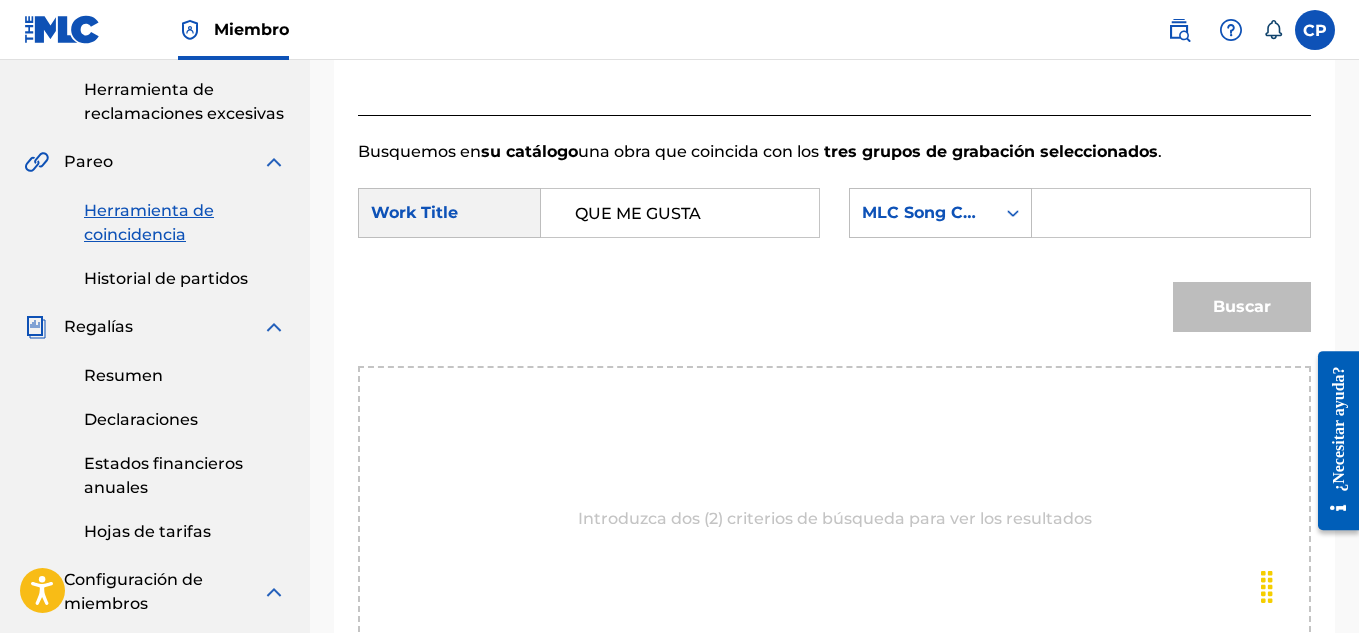 click on "Introduzca dos (2) criterios de búsqueda para ver los resultados" at bounding box center (834, 519) 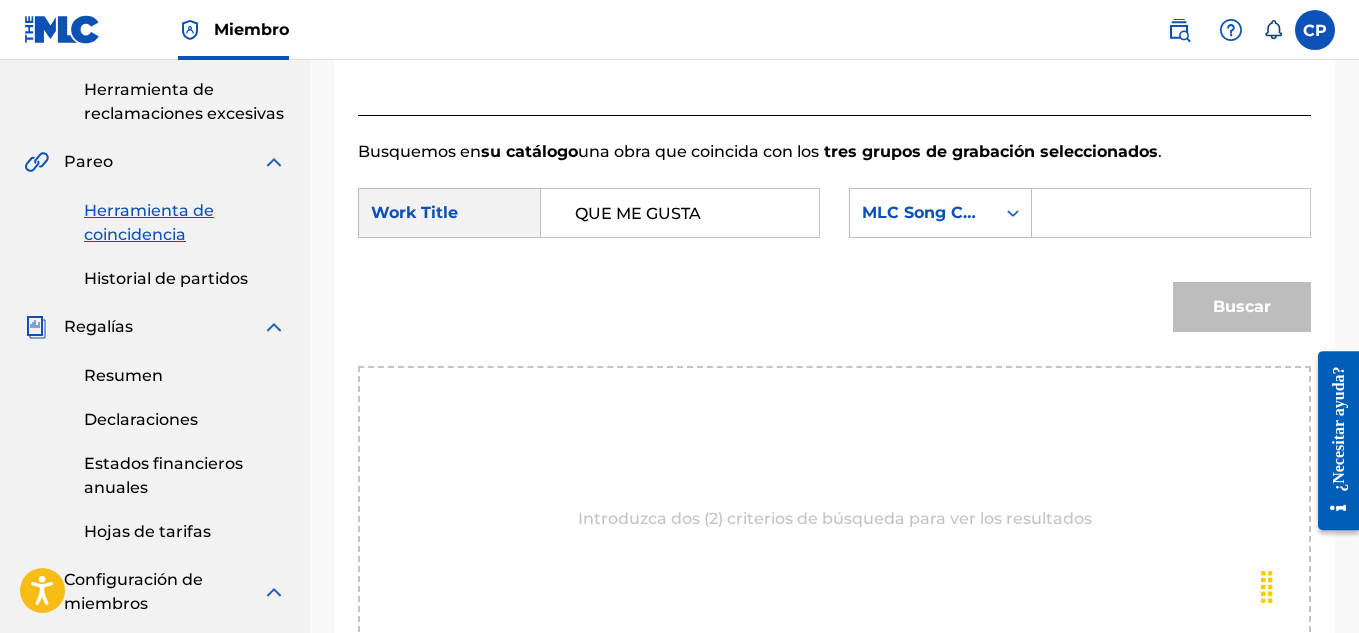 click at bounding box center [1171, 213] 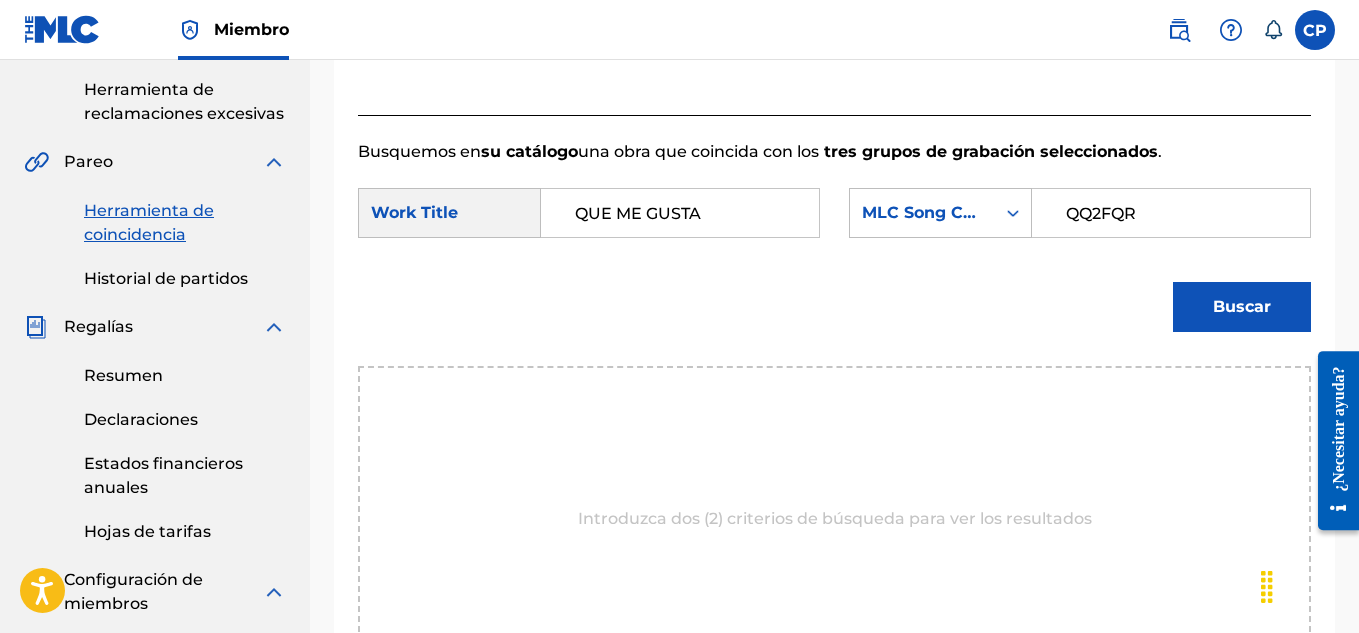 type on "QQ2FQR" 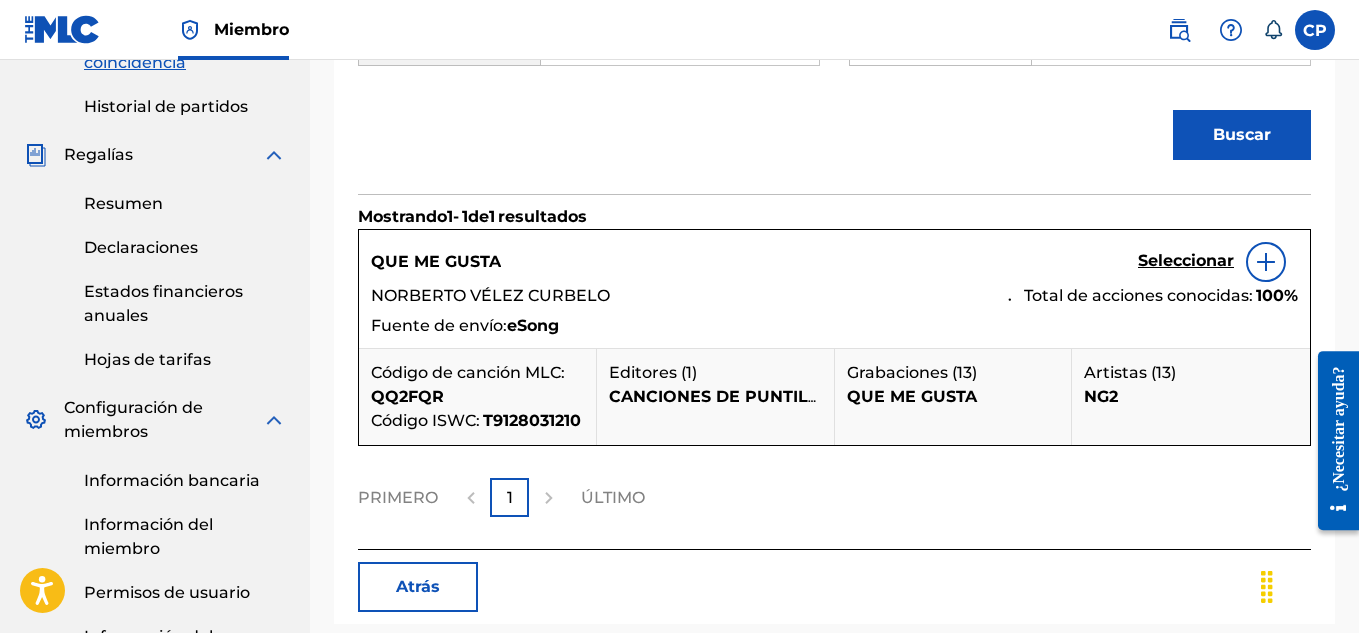 scroll, scrollTop: 698, scrollLeft: 0, axis: vertical 